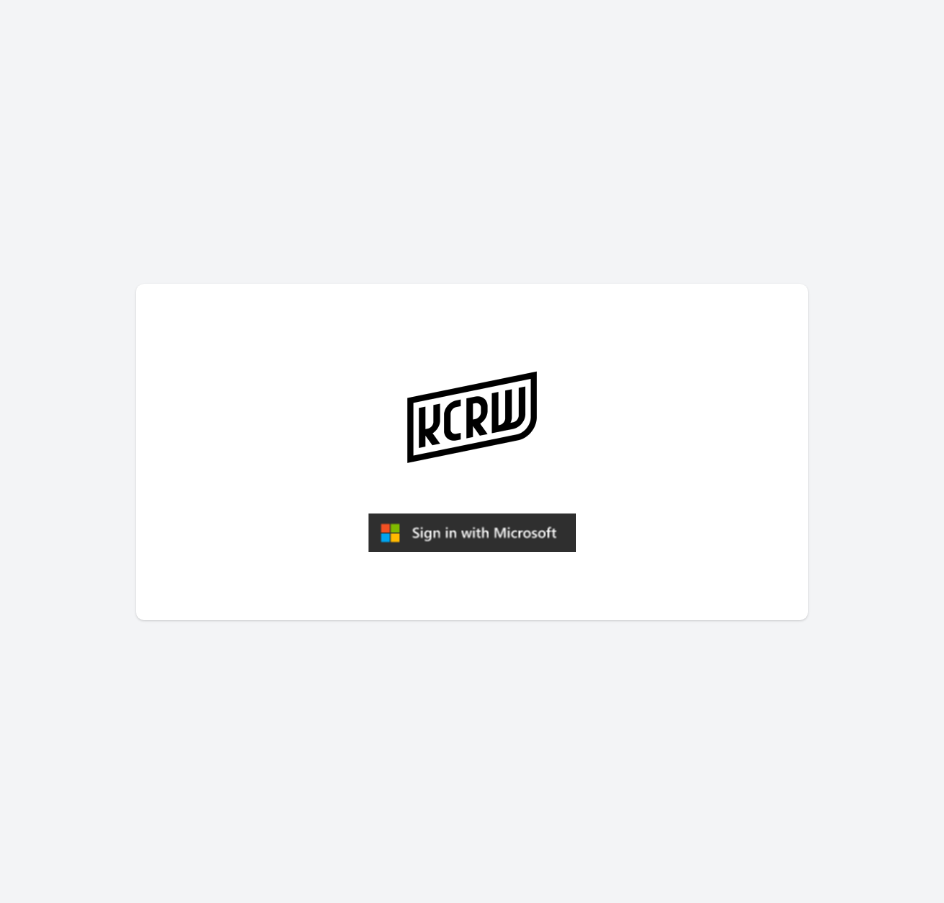 scroll, scrollTop: 0, scrollLeft: 0, axis: both 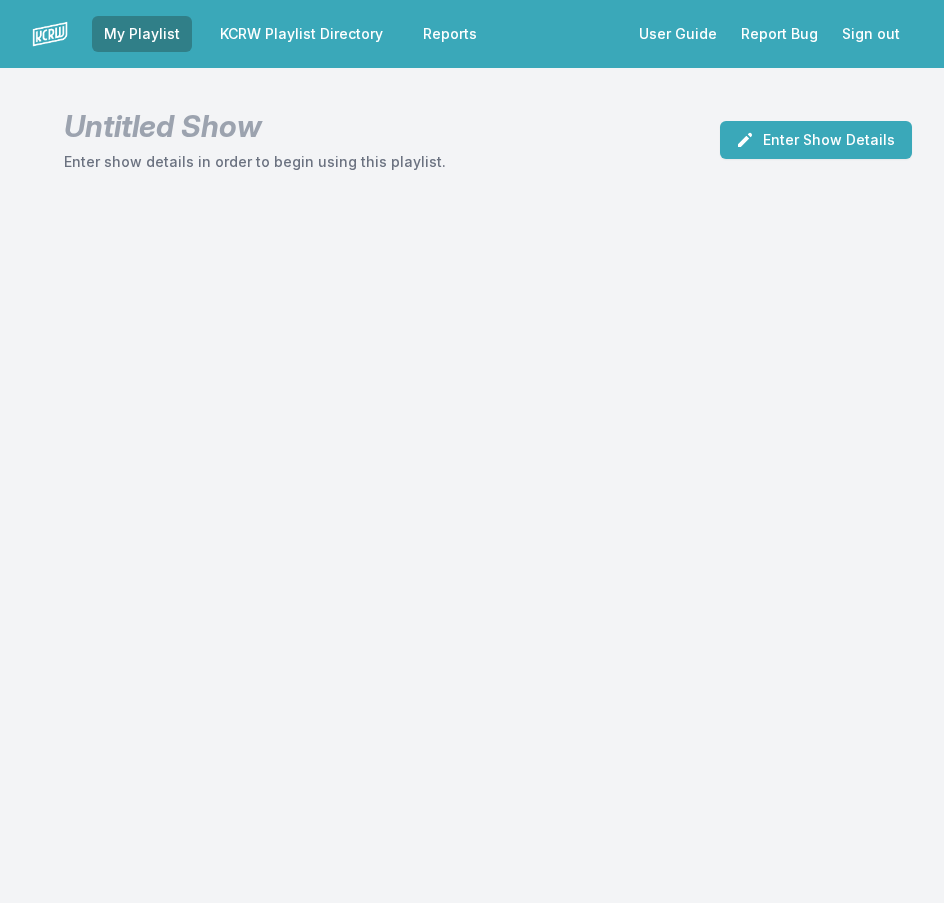 click on "KCRW Playlist Directory" at bounding box center [301, 34] 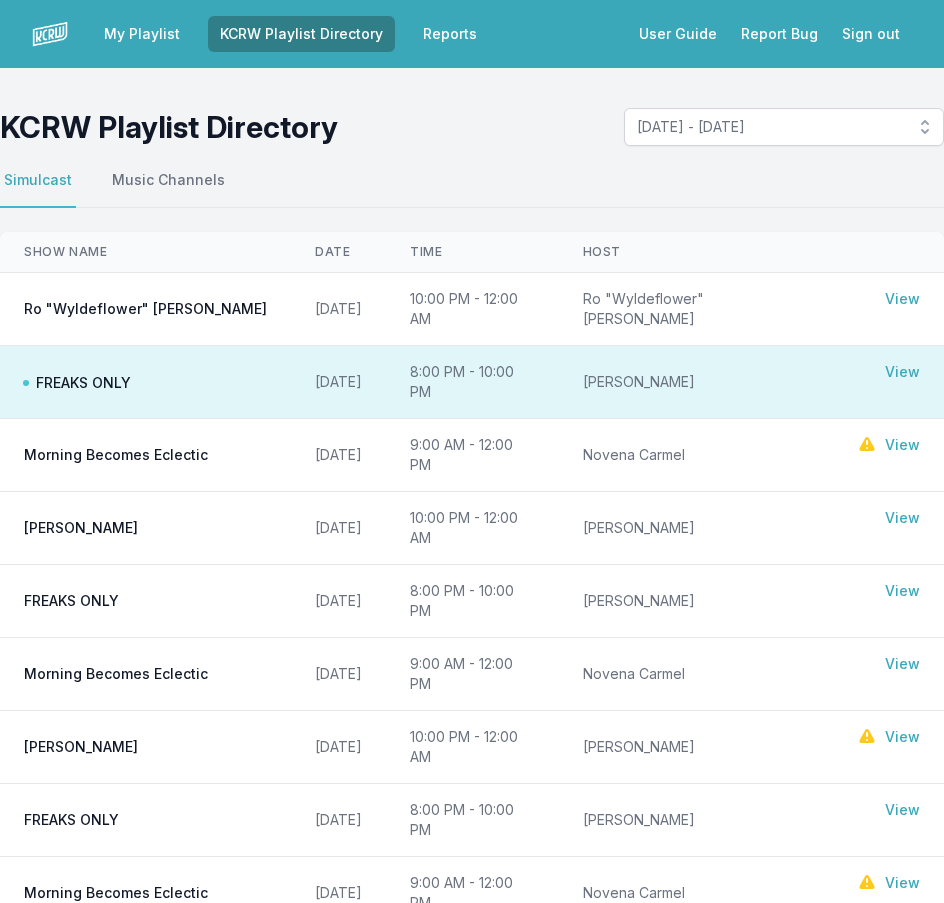 click on "FREAKS ONLY" at bounding box center [77, 383] 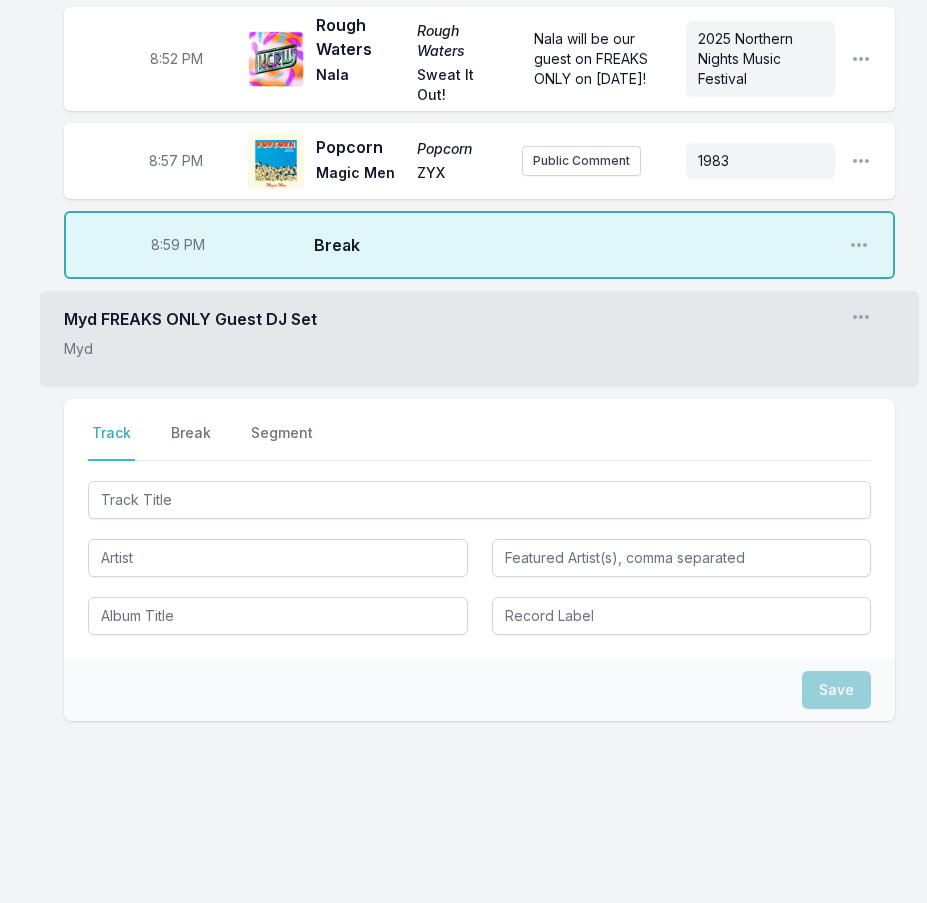 scroll, scrollTop: 2323, scrollLeft: 0, axis: vertical 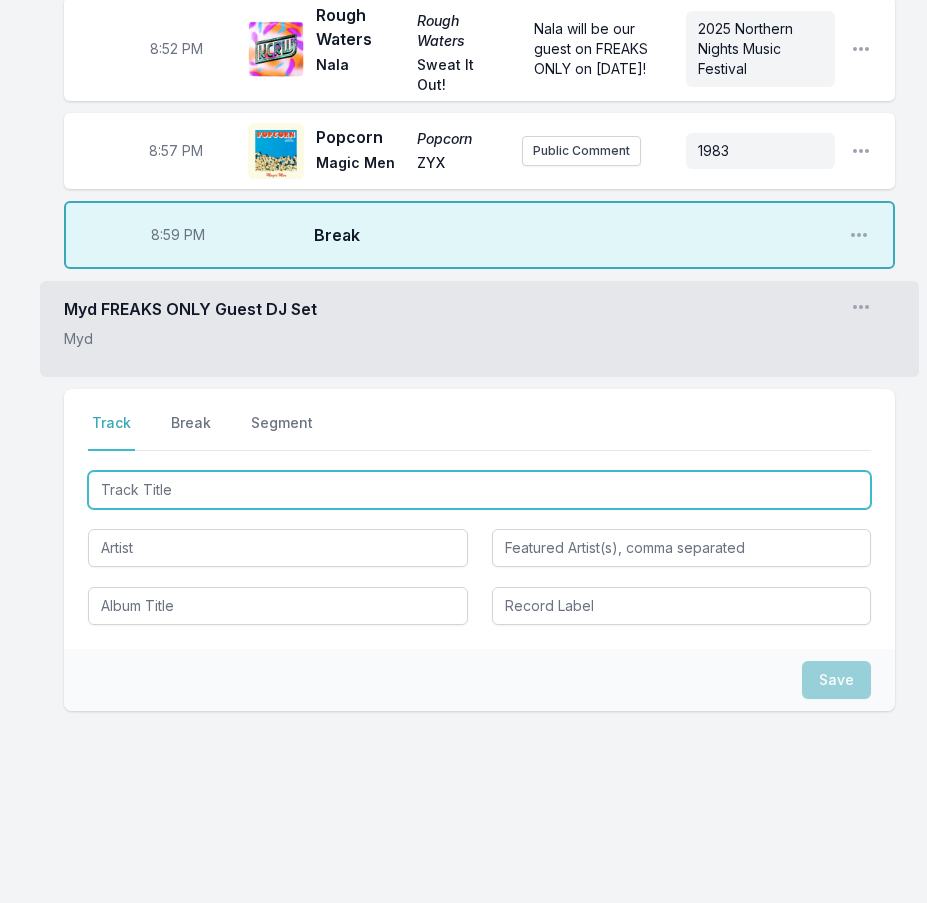 click at bounding box center (479, 490) 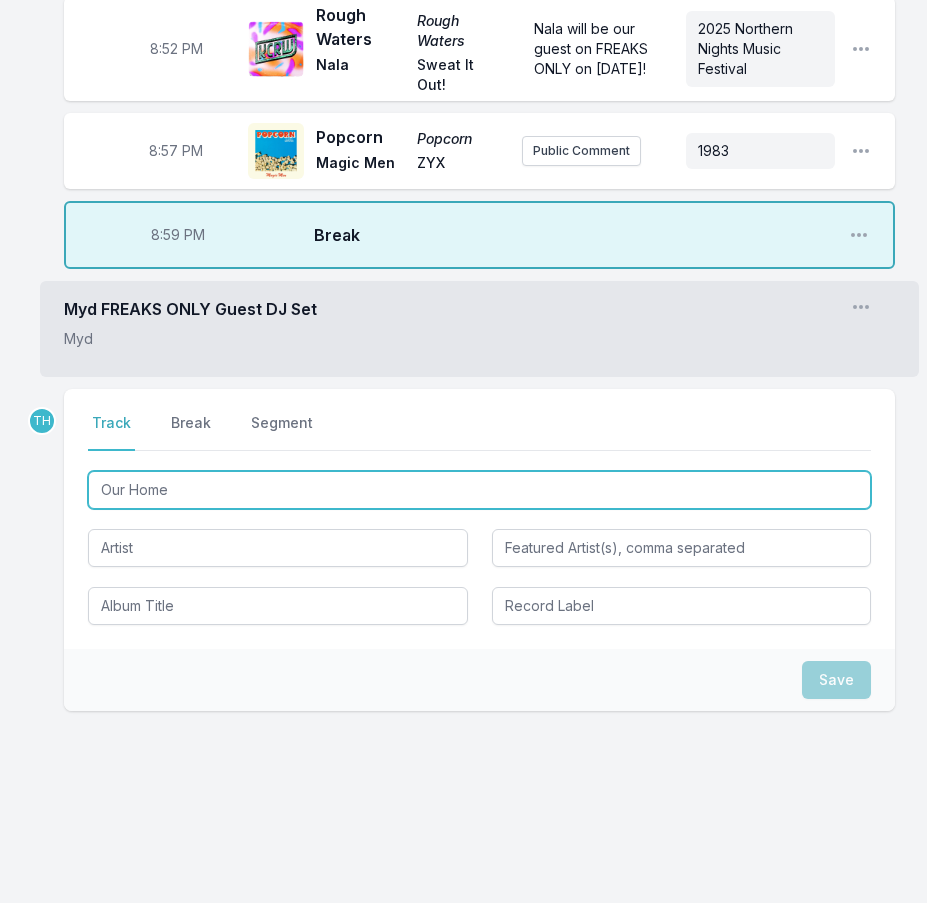 type on "Our Home" 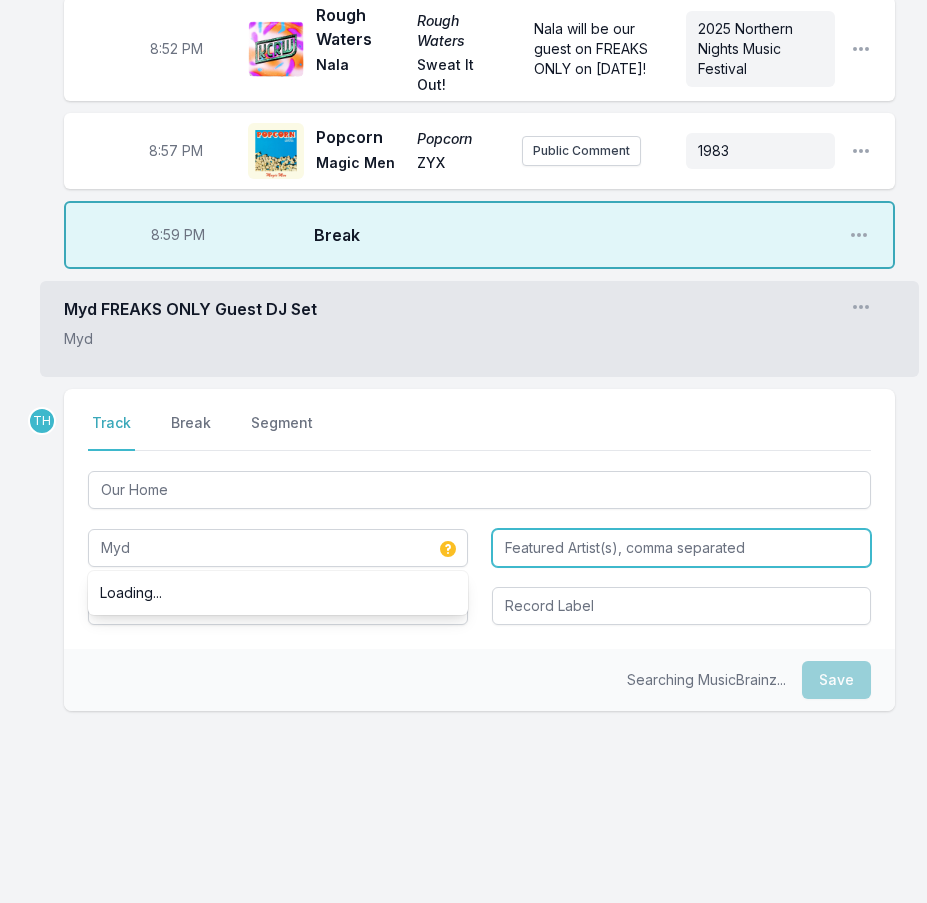 type on "Myd" 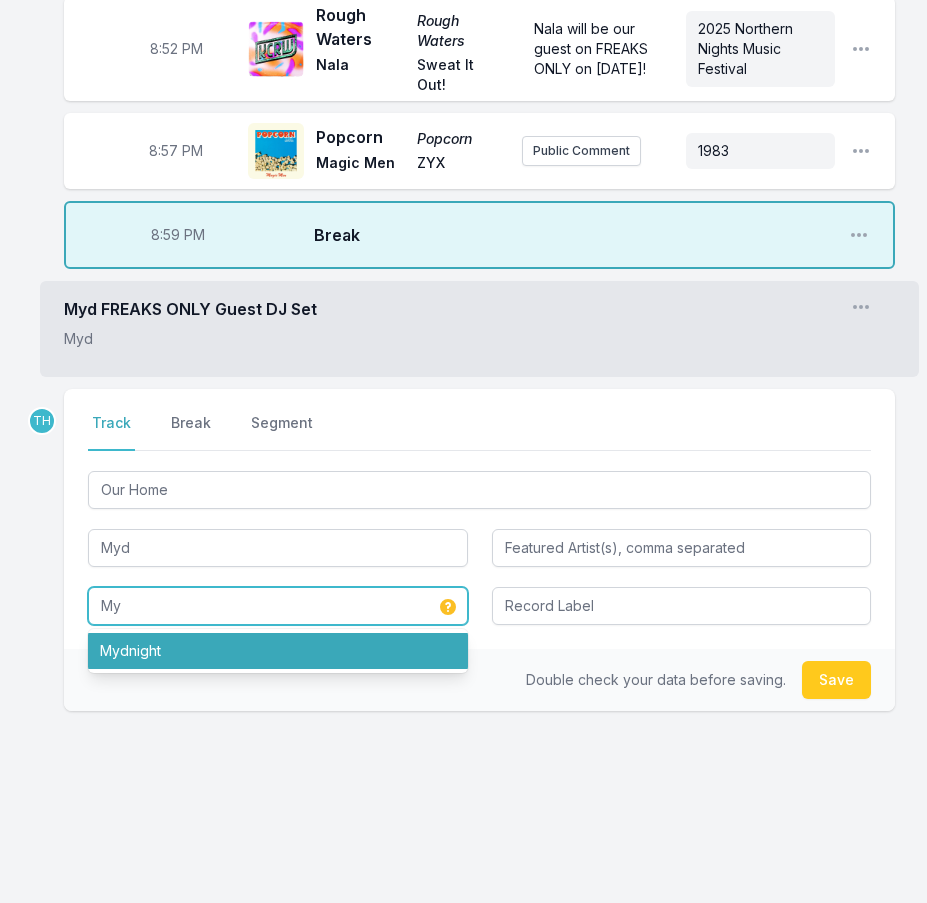 click on "Mydnight" at bounding box center [278, 651] 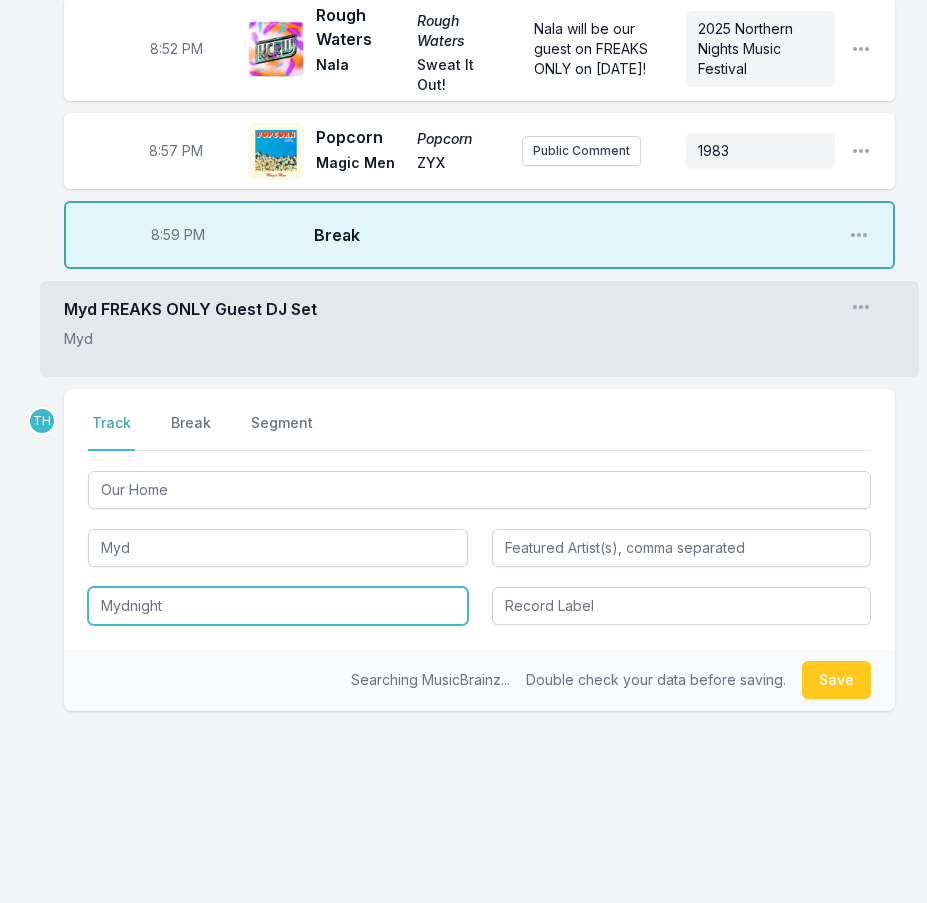 type on "Mydnight" 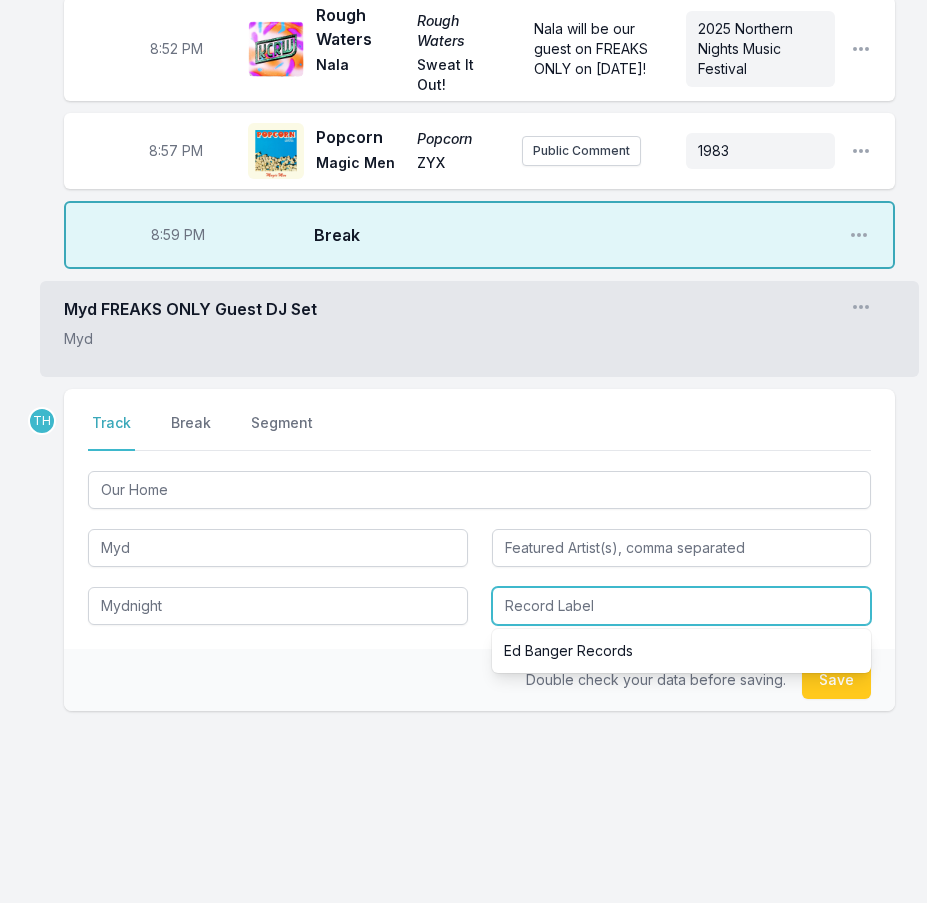 click at bounding box center (682, 606) 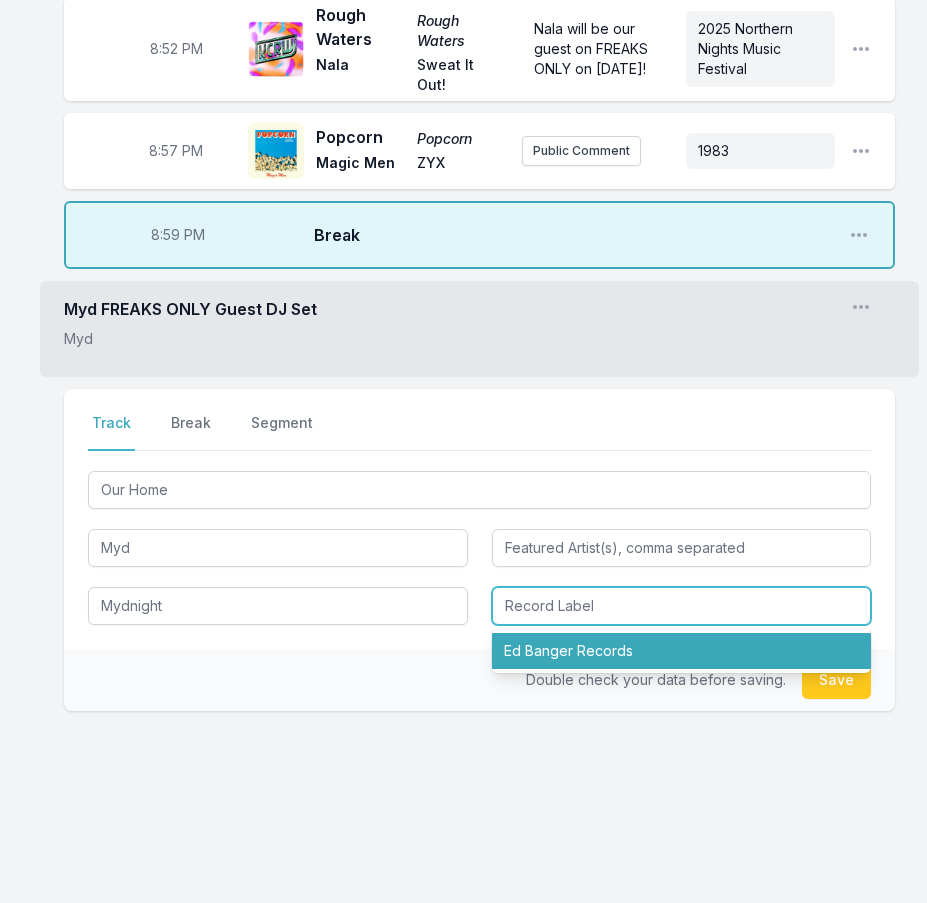 click on "Ed Banger Records" at bounding box center (682, 651) 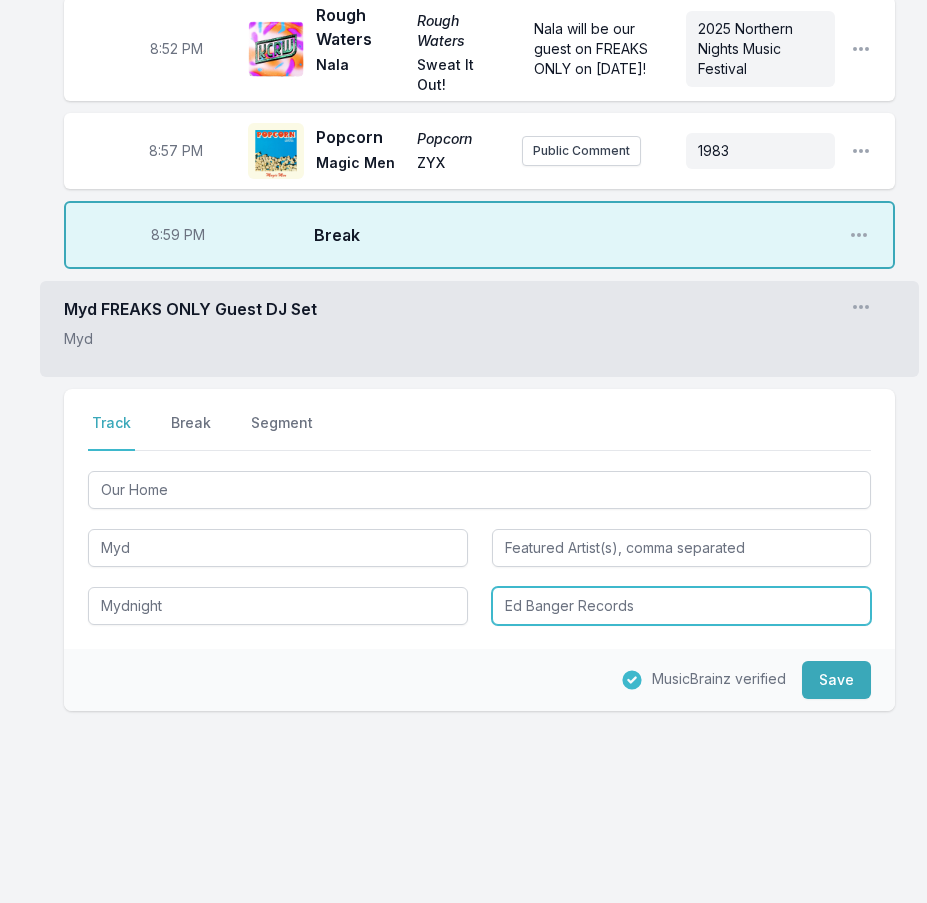 drag, startPoint x: 574, startPoint y: 603, endPoint x: 948, endPoint y: 772, distance: 410.41077 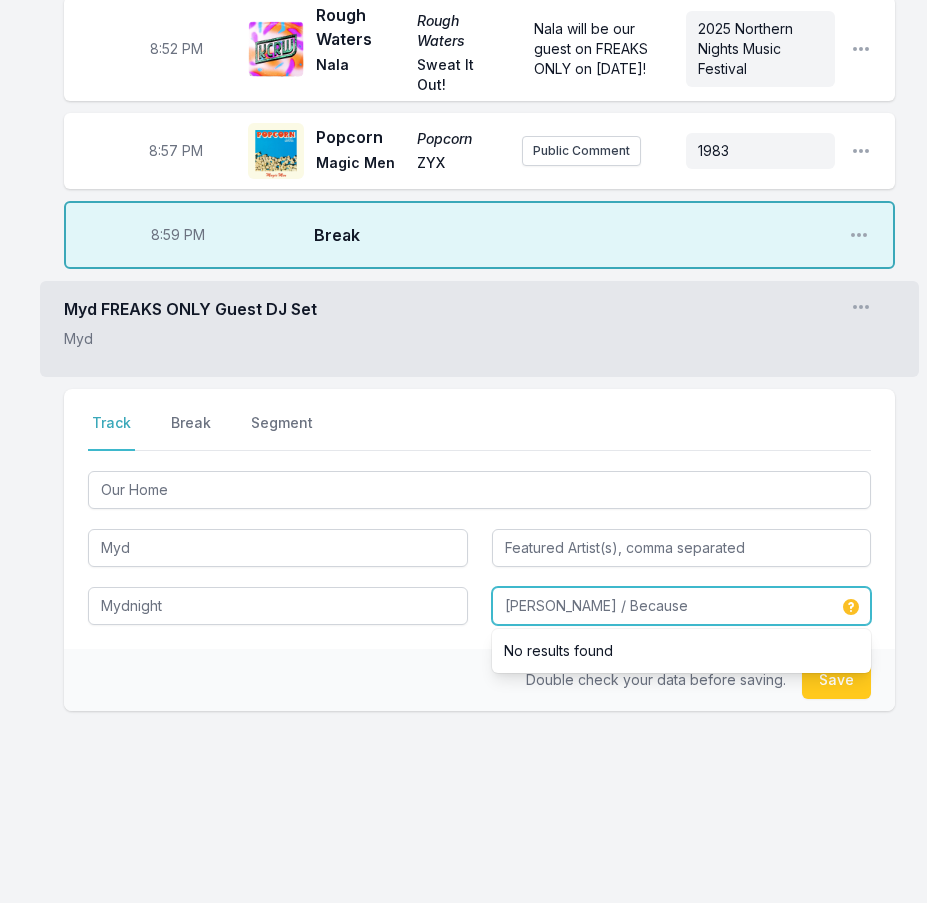 type on "[PERSON_NAME] / Because" 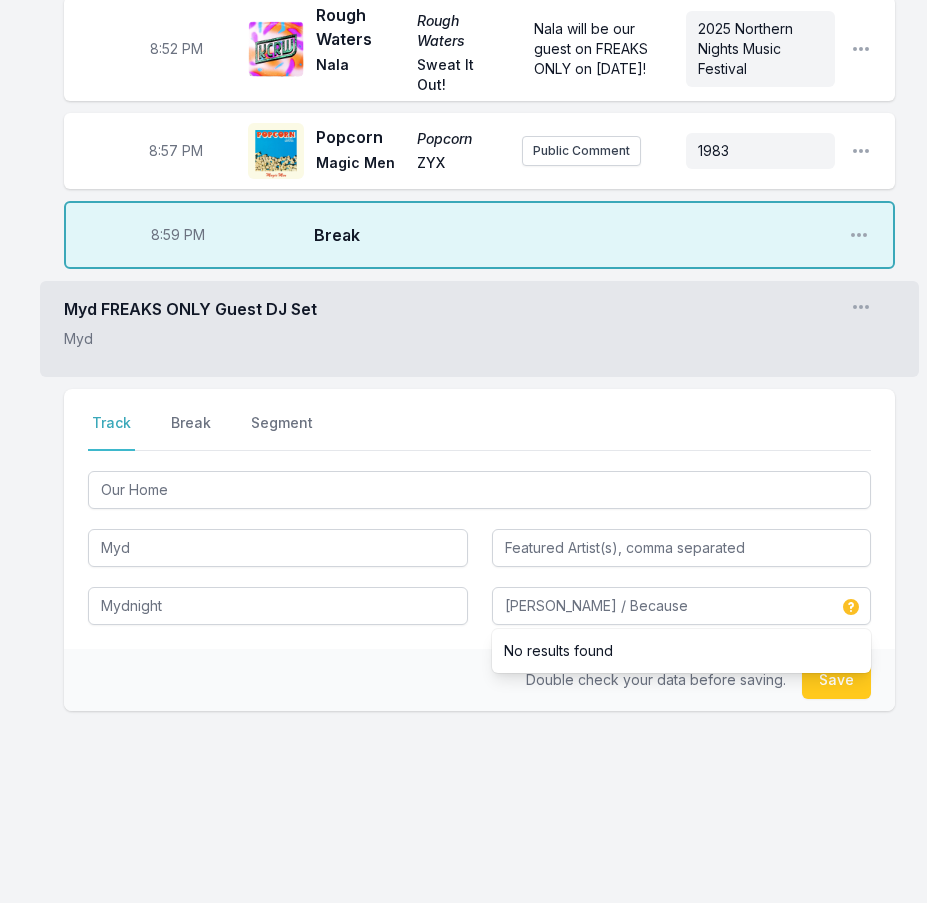click on "Double check your data before saving. Save" at bounding box center (479, 680) 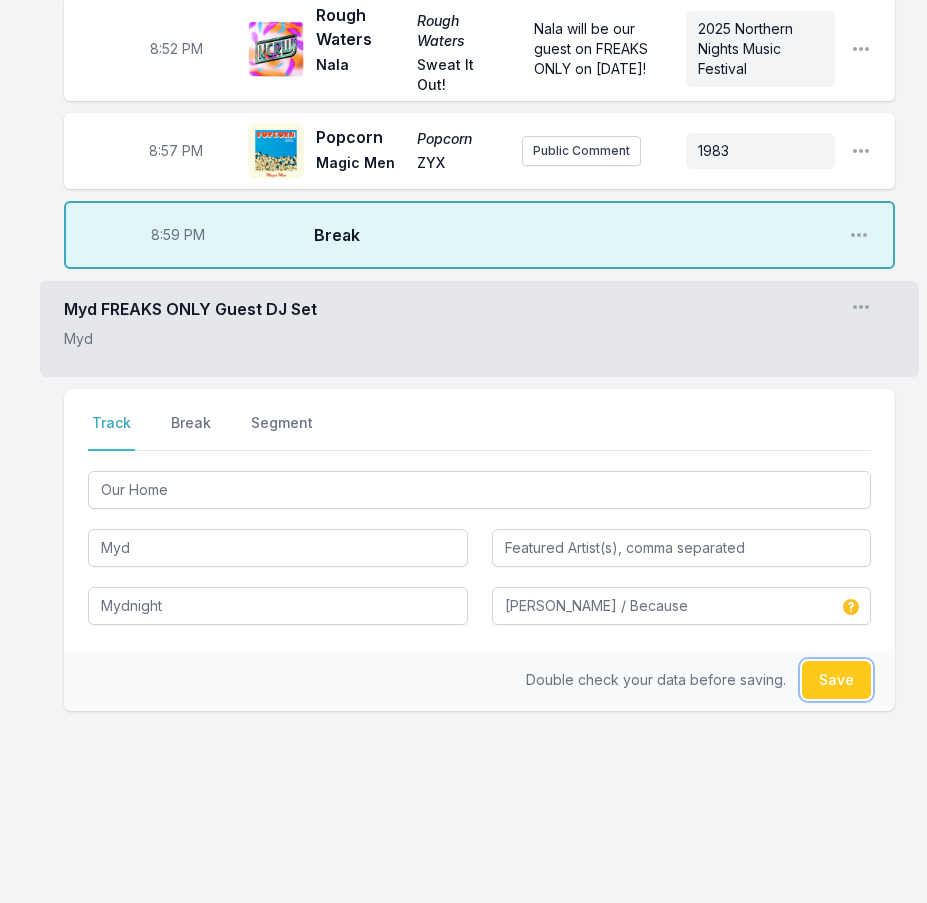 click on "Save" at bounding box center [836, 680] 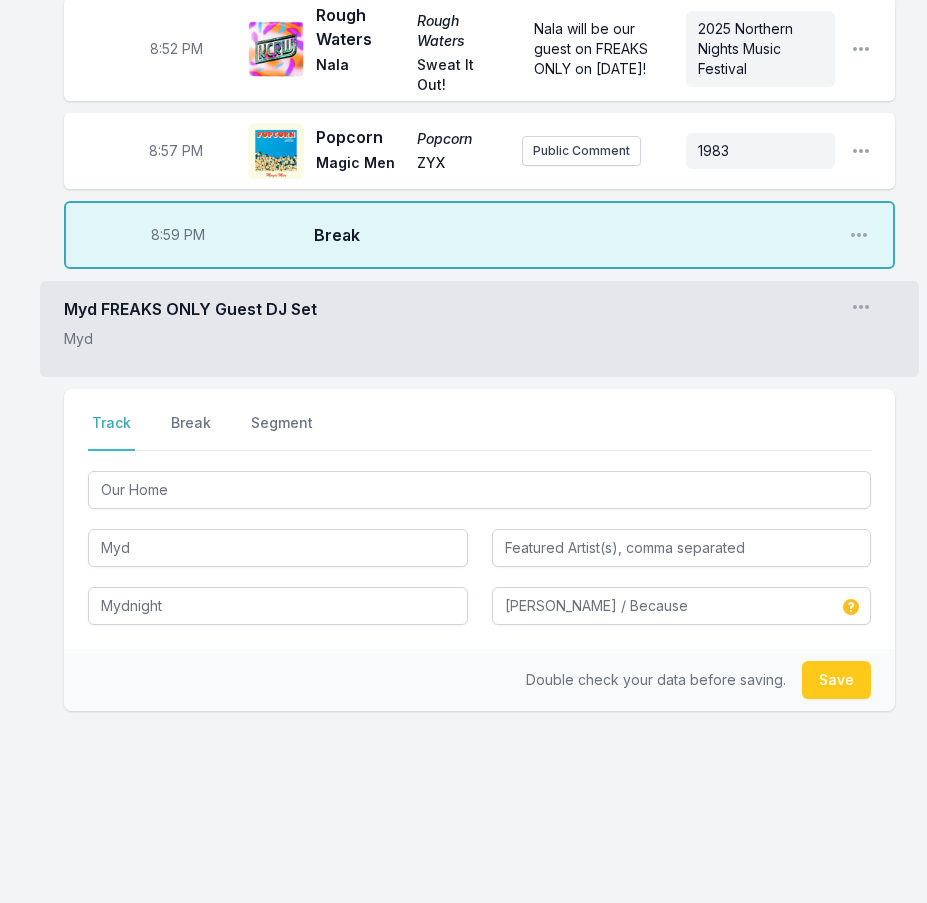 type 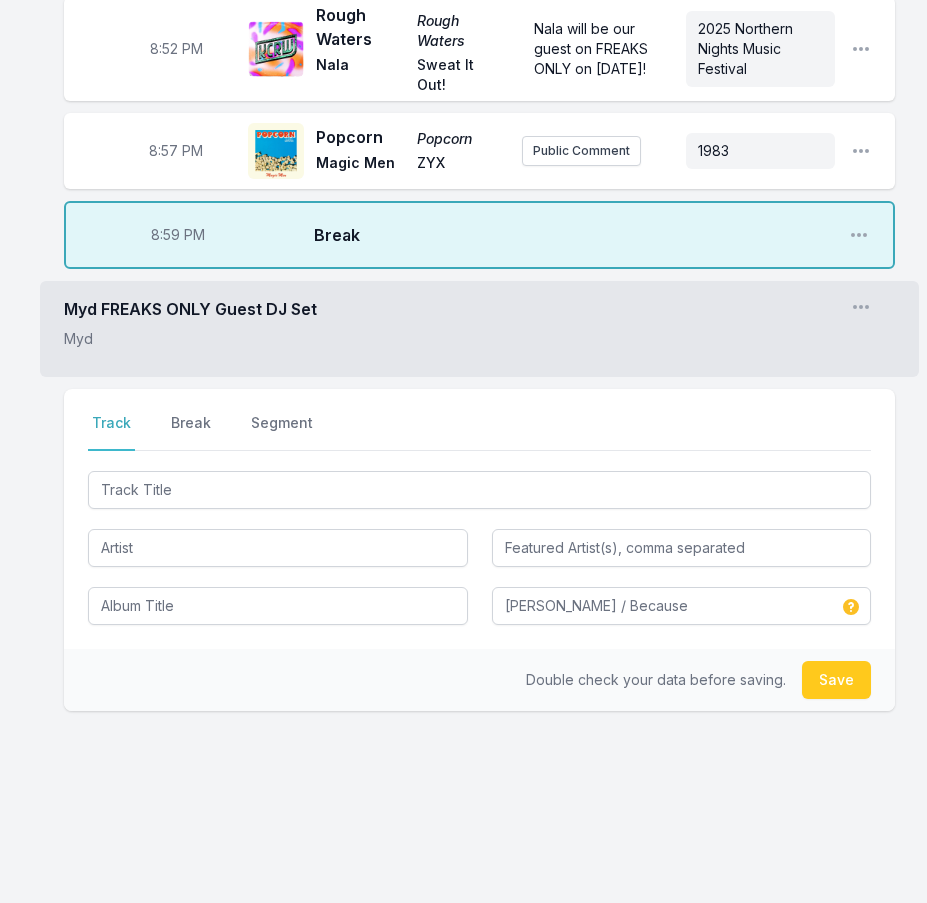 type 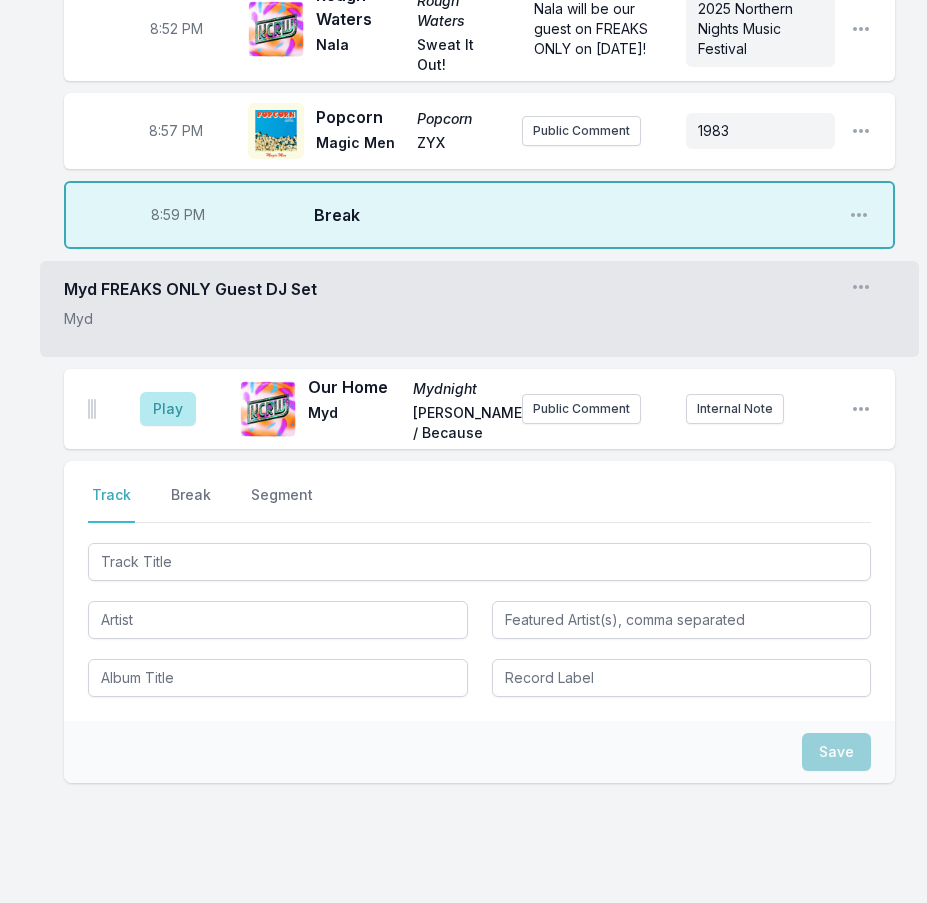 click on "Play Our Home Mydnight Myd [PERSON_NAME] / Because Public Comment Internal Note Open playlist item options" at bounding box center [479, 409] 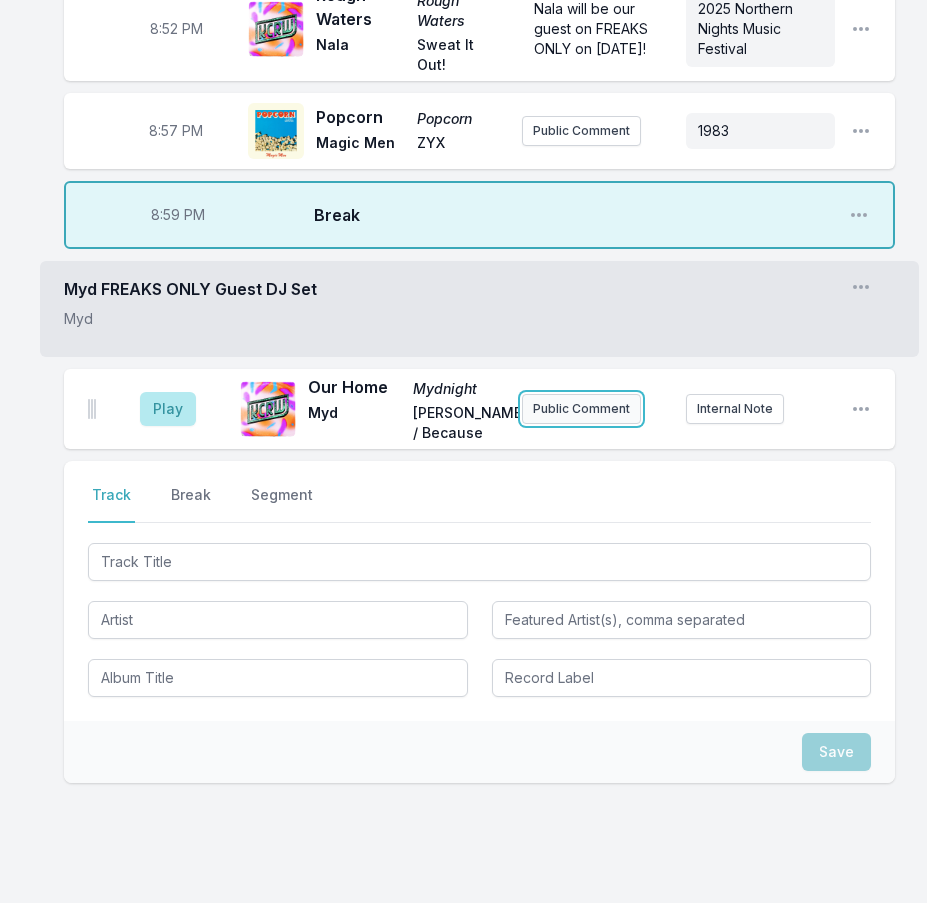 click on "Public Comment" at bounding box center [581, 409] 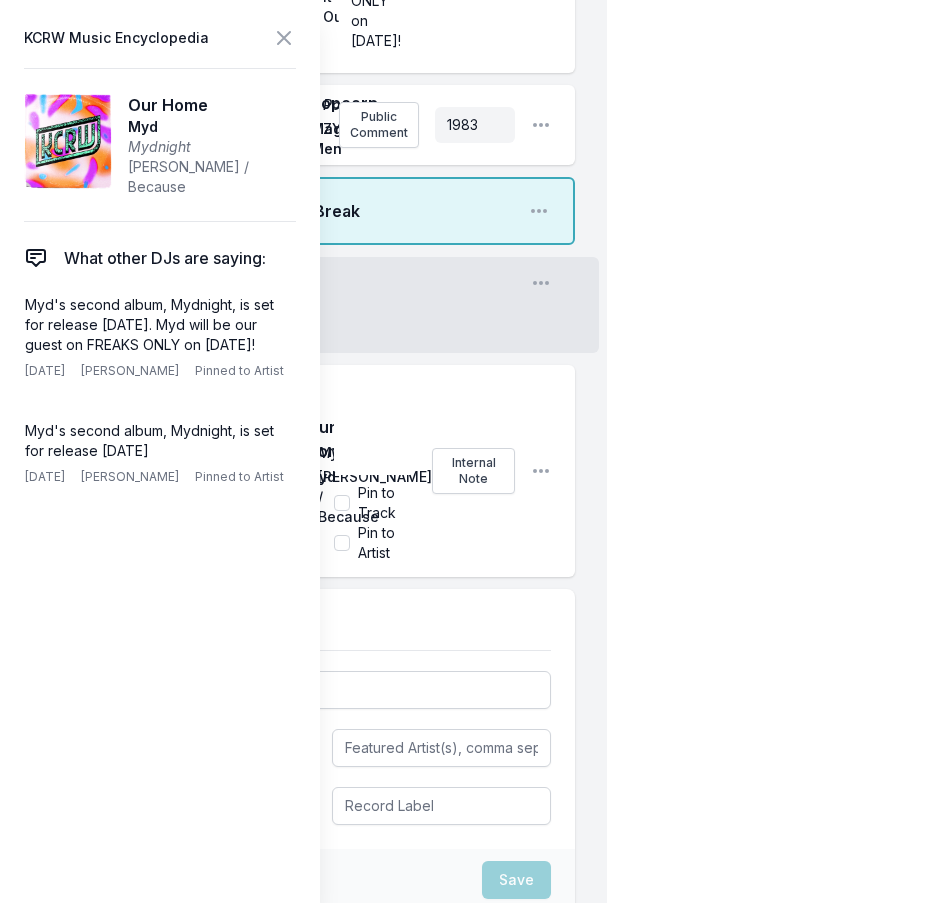 scroll, scrollTop: 3872, scrollLeft: 0, axis: vertical 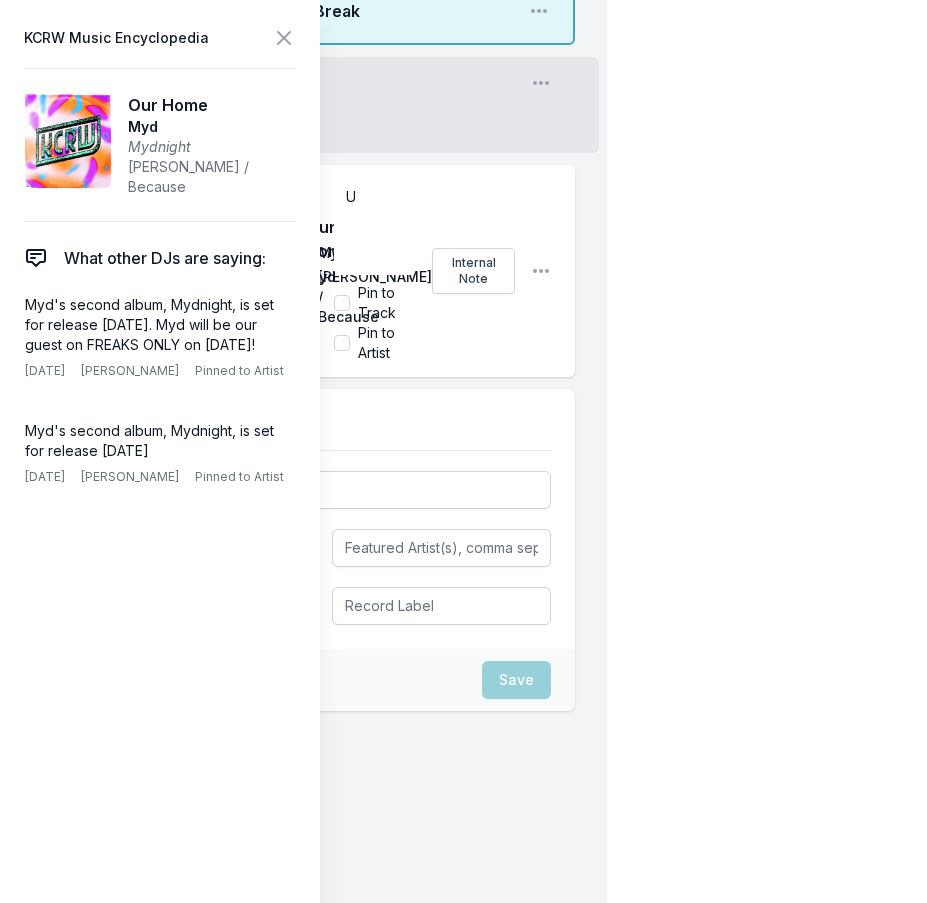 type 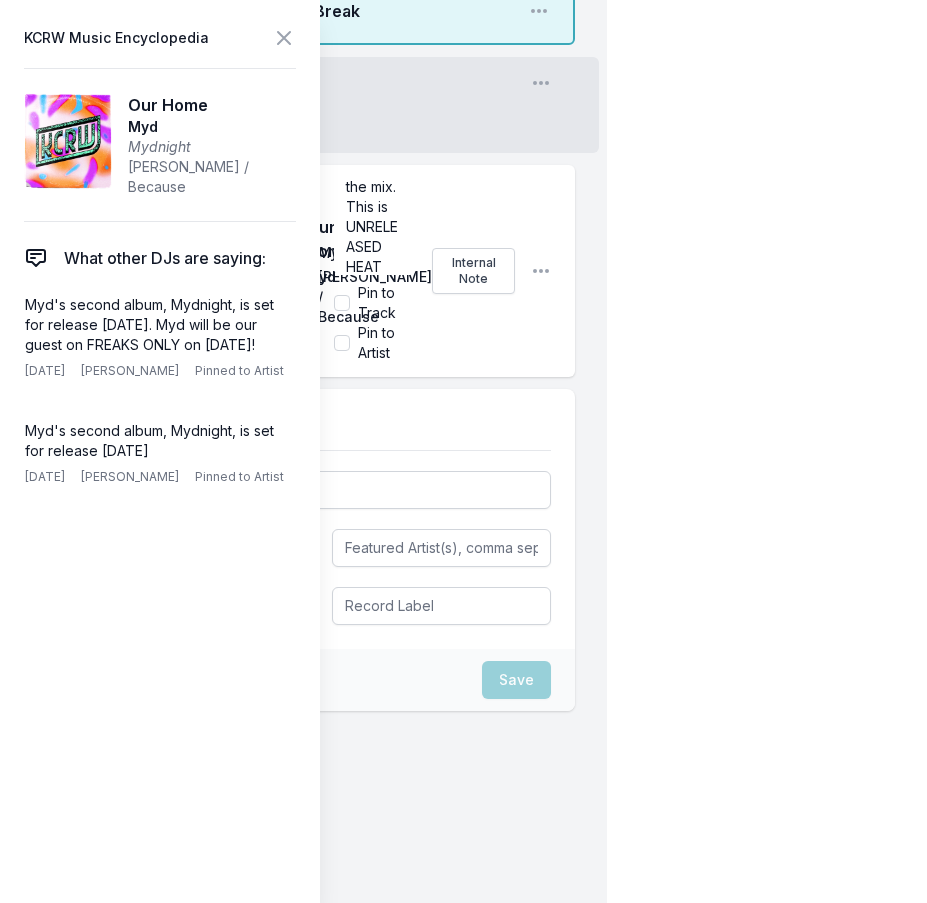 scroll, scrollTop: 50, scrollLeft: 0, axis: vertical 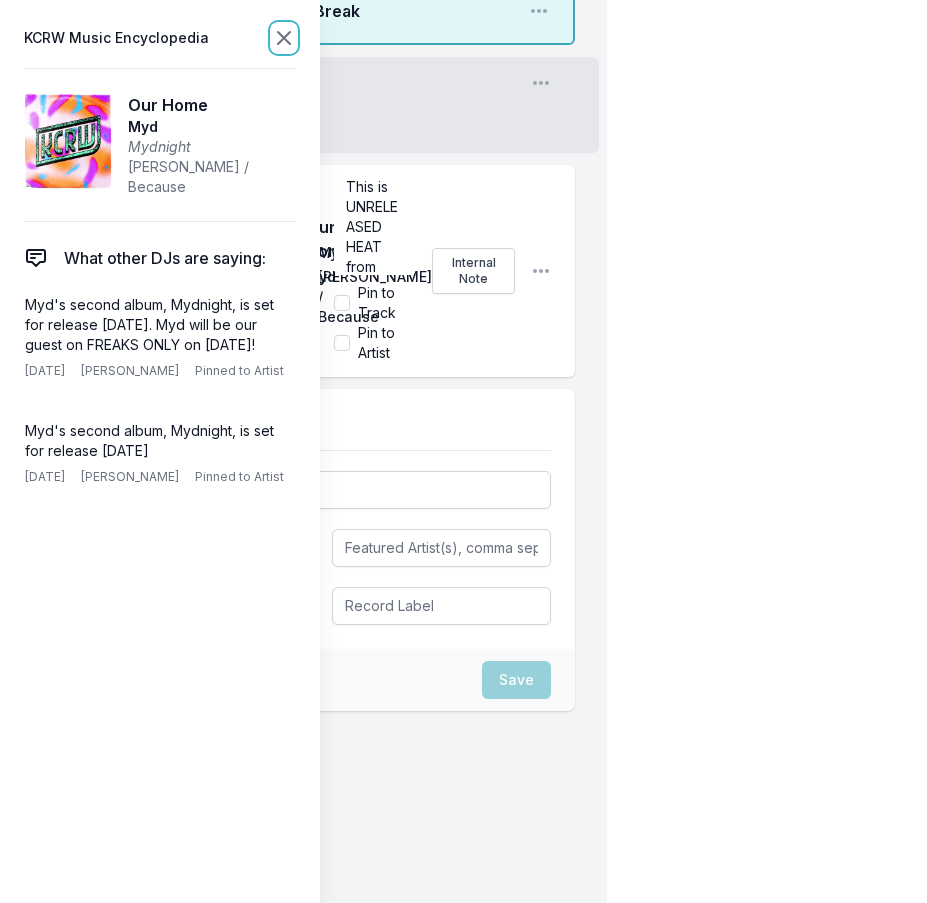 click 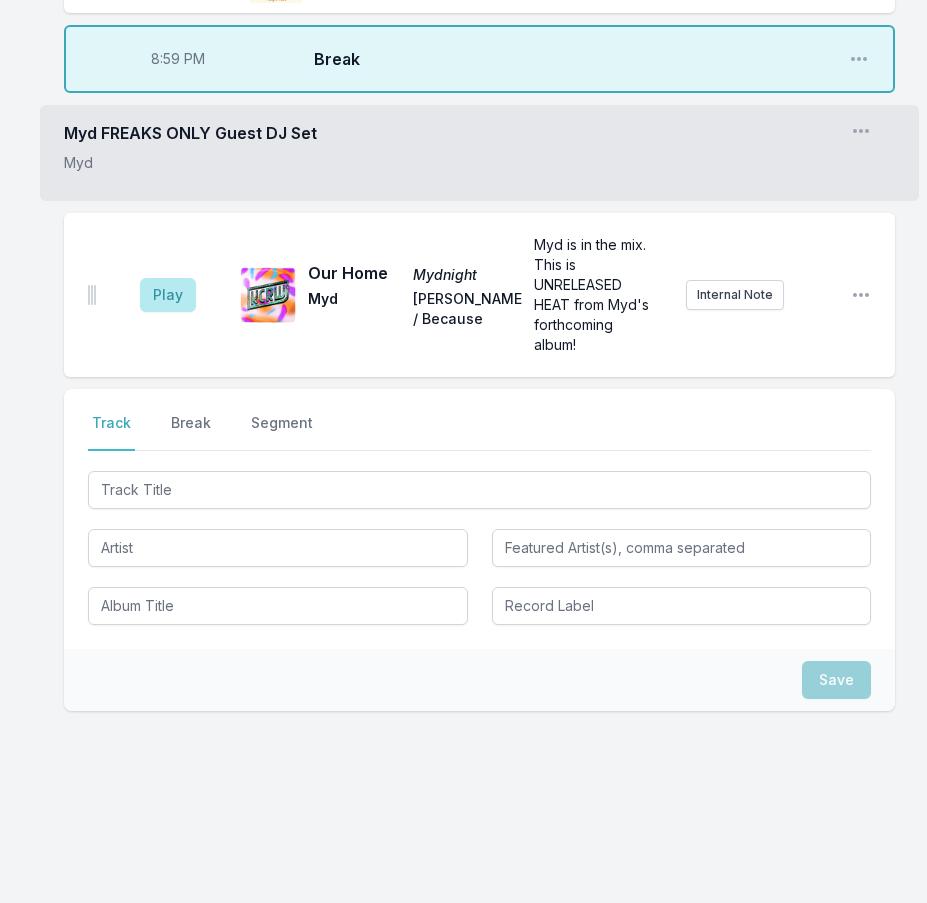 scroll, scrollTop: 2499, scrollLeft: 0, axis: vertical 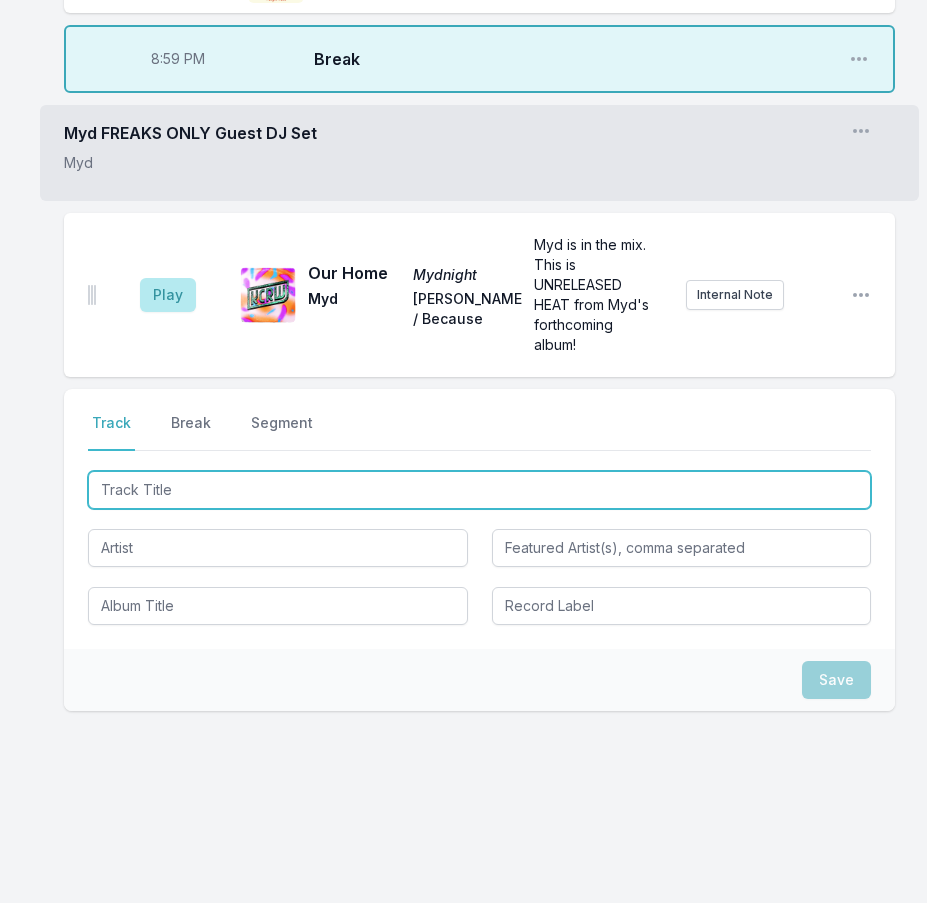 click at bounding box center [479, 490] 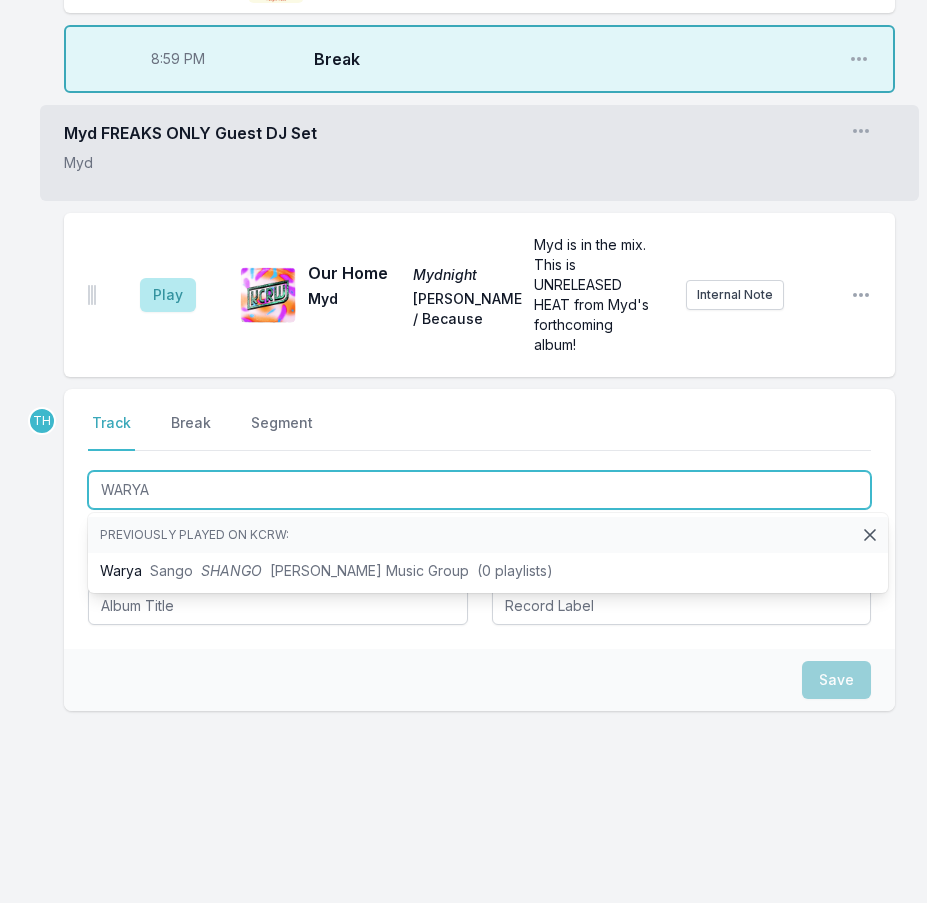 type on "WARYA" 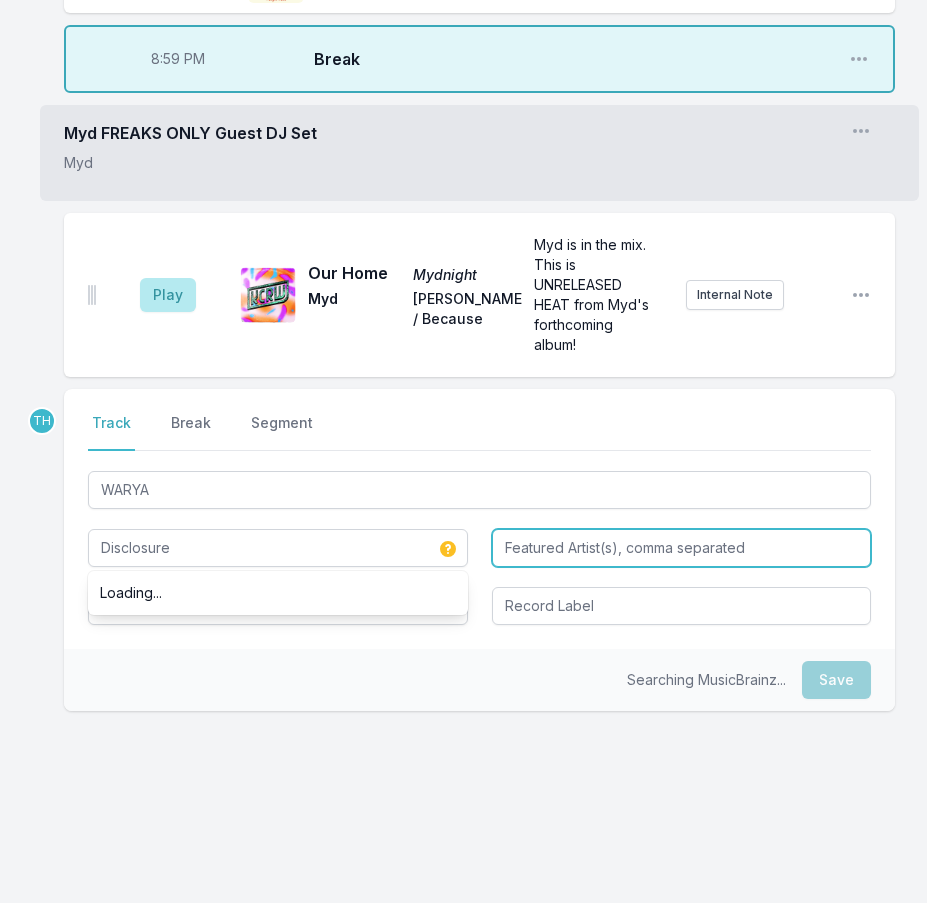 type on "Disclosure" 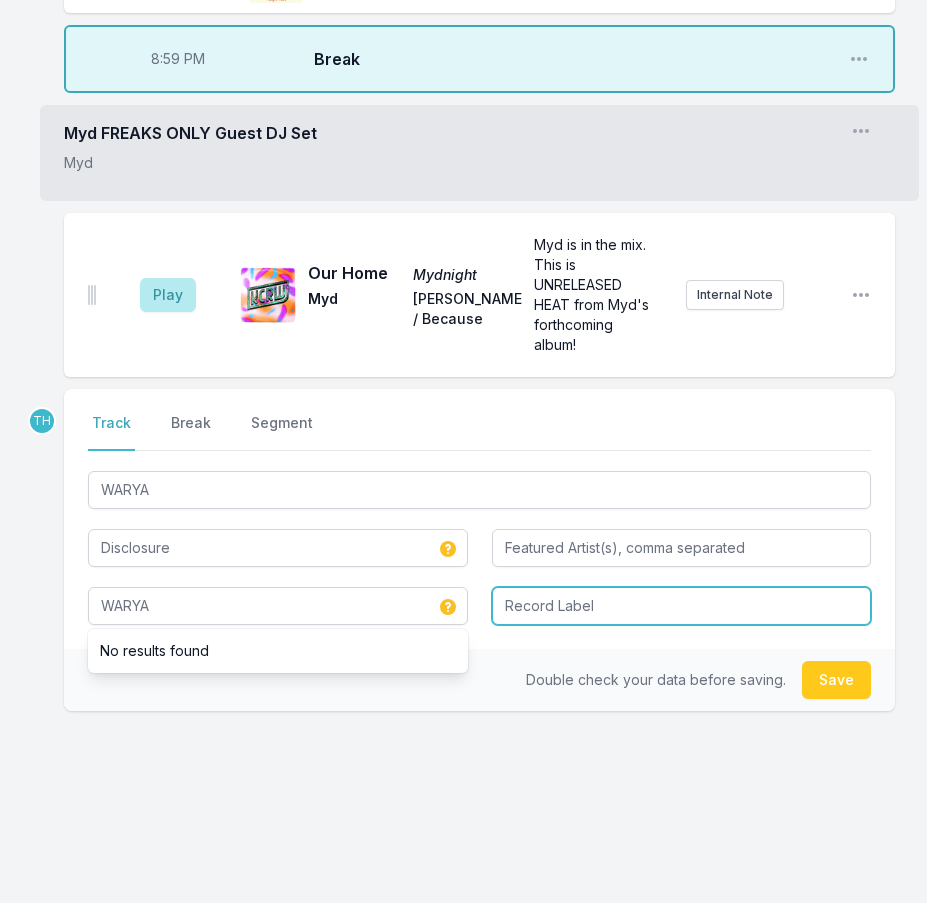 type on "WARYA" 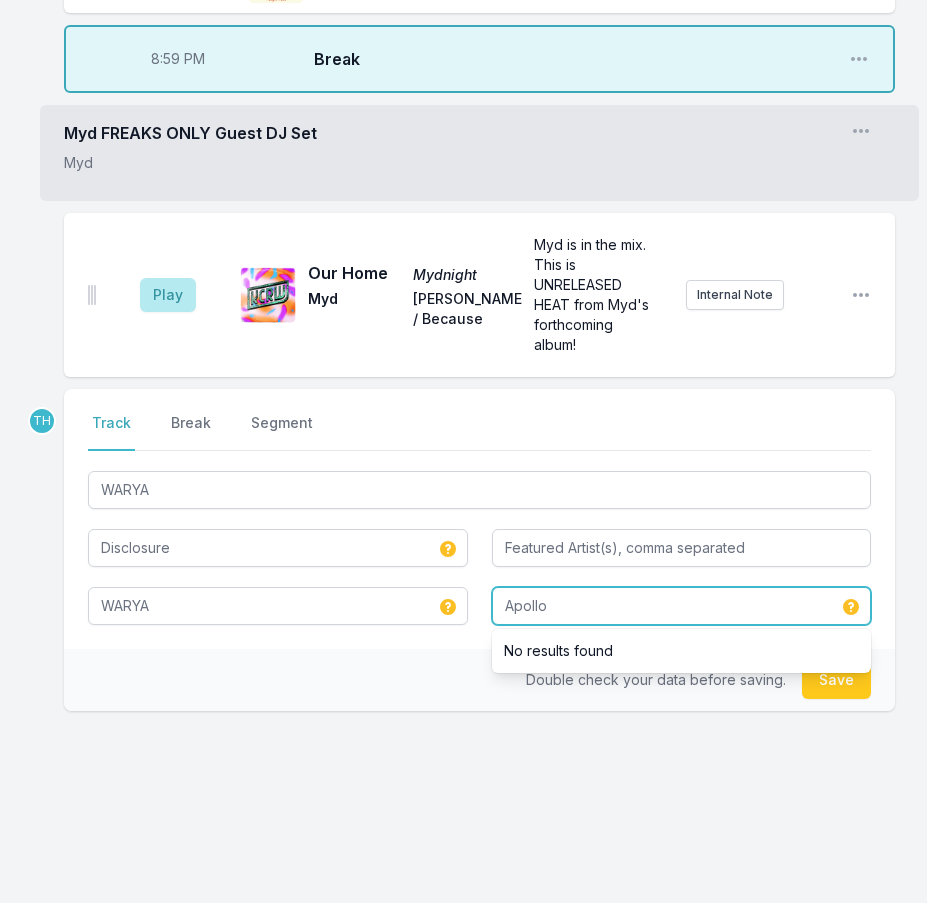 type on "Apollo" 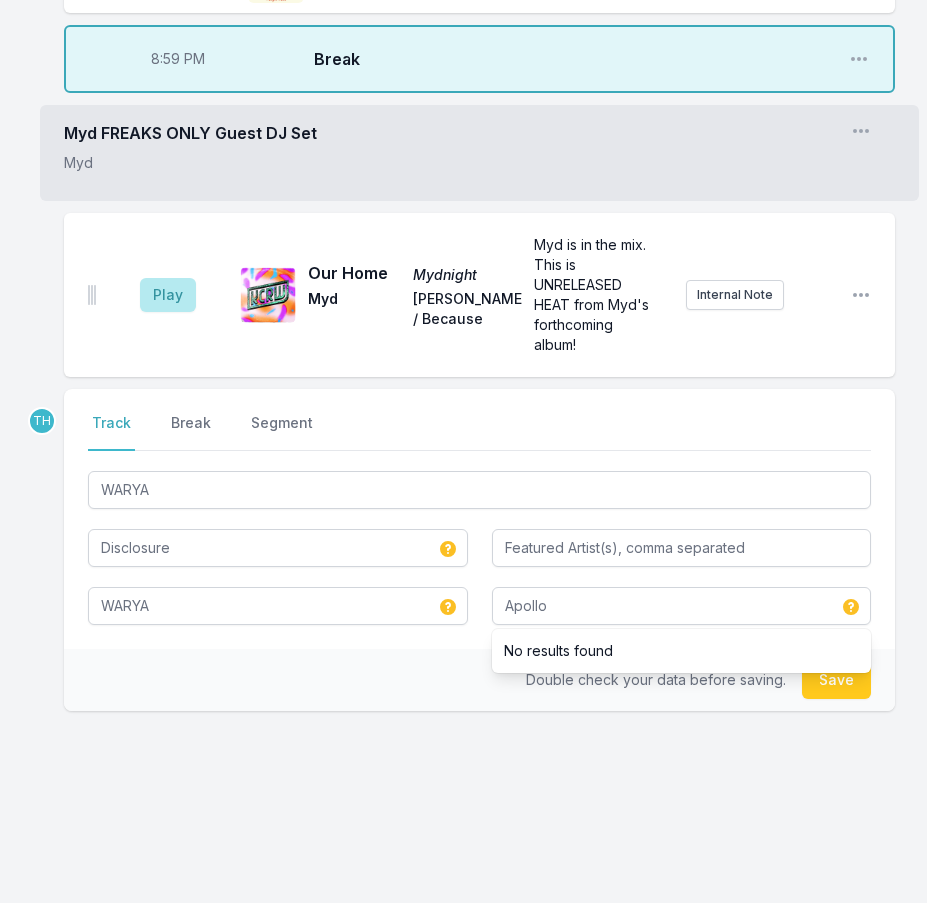 click on "Double check your data before saving. Save" at bounding box center (479, 680) 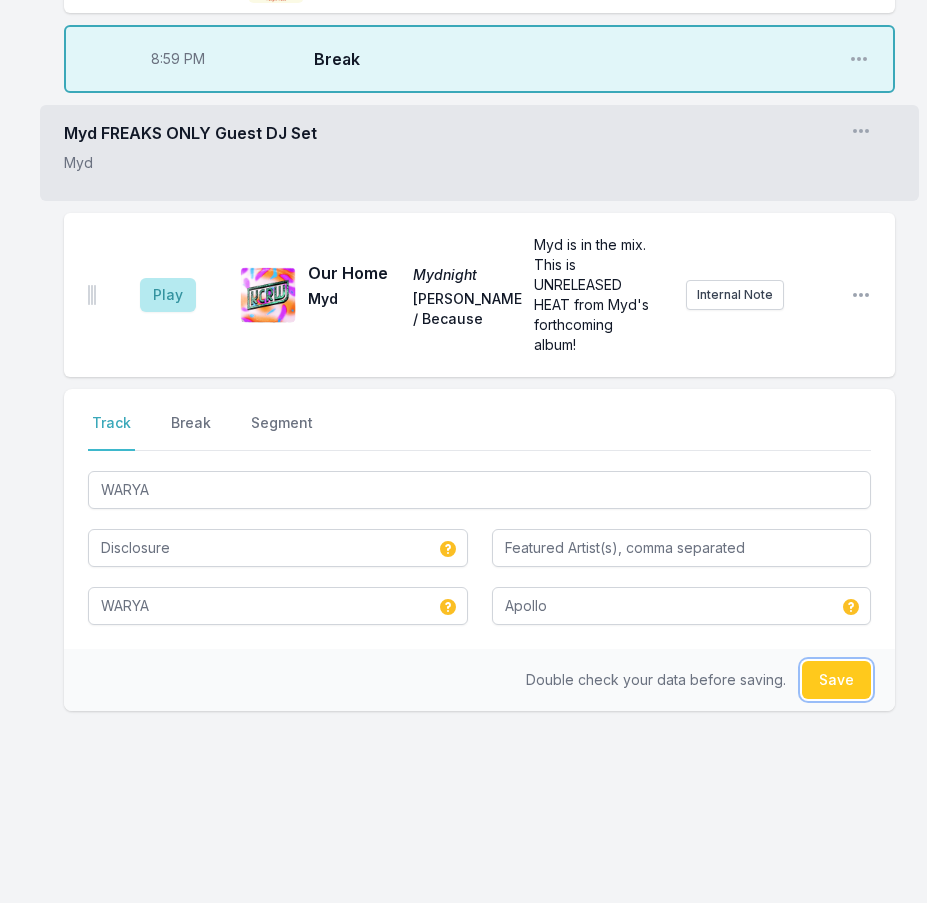 click on "Save" at bounding box center (836, 680) 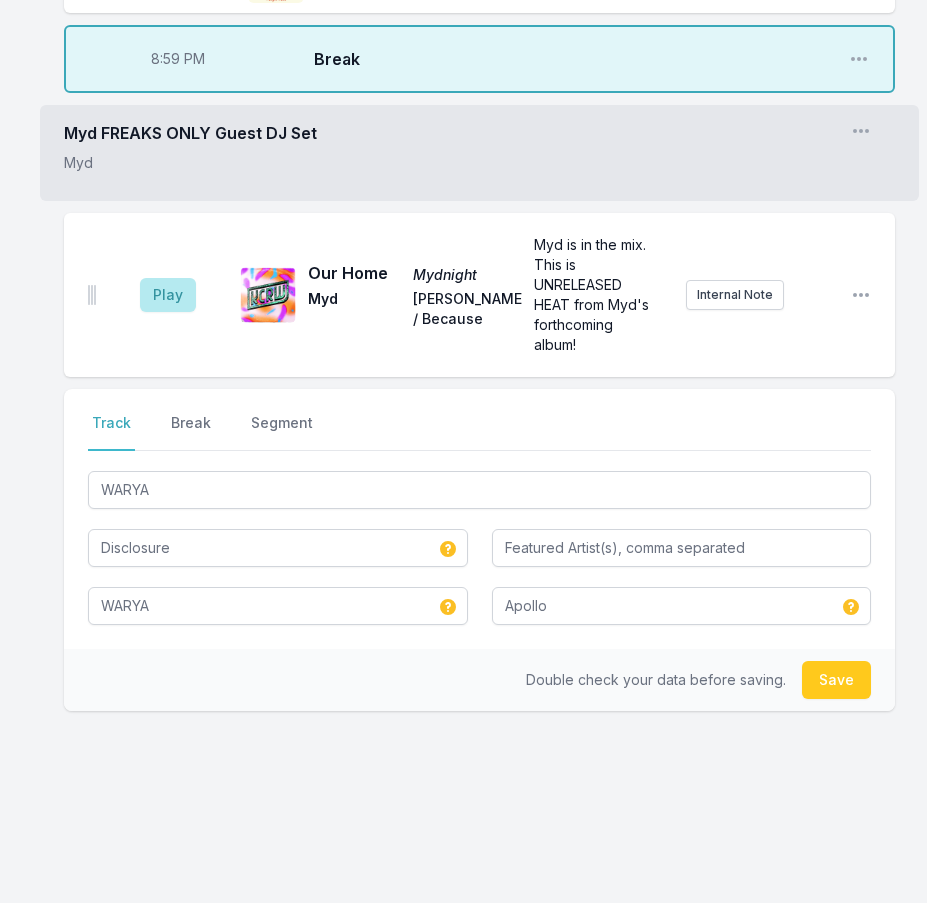 type 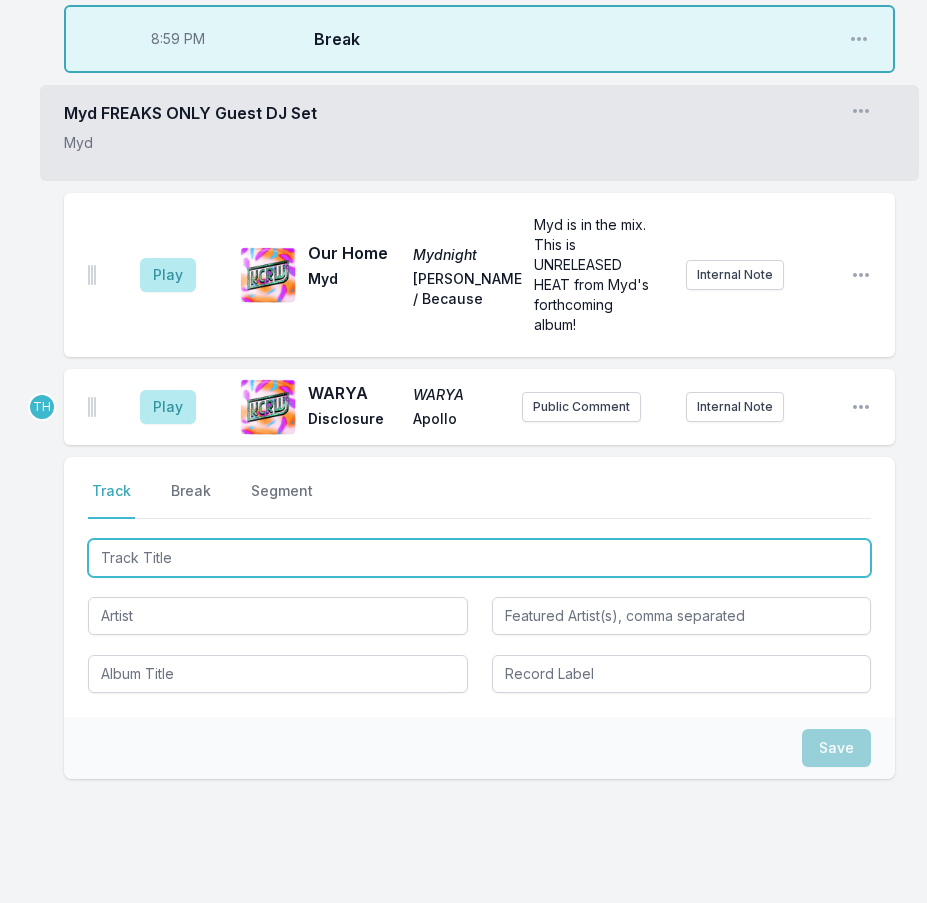 click at bounding box center (479, 558) 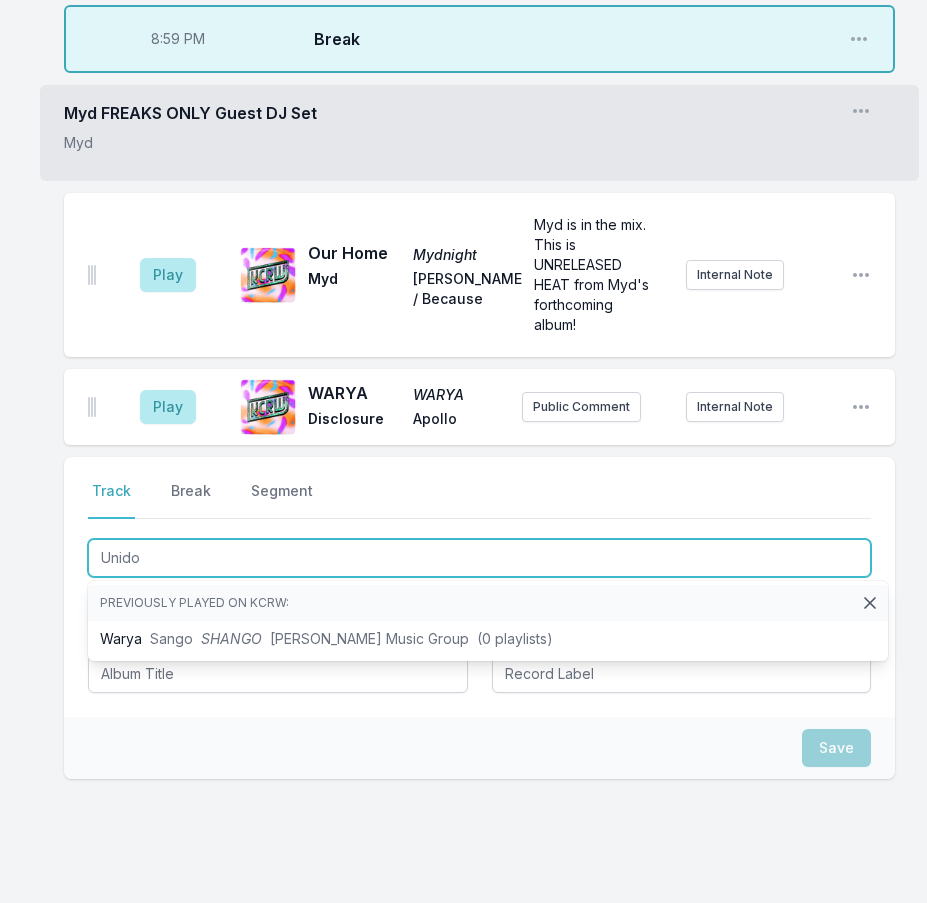 type on "Unidos" 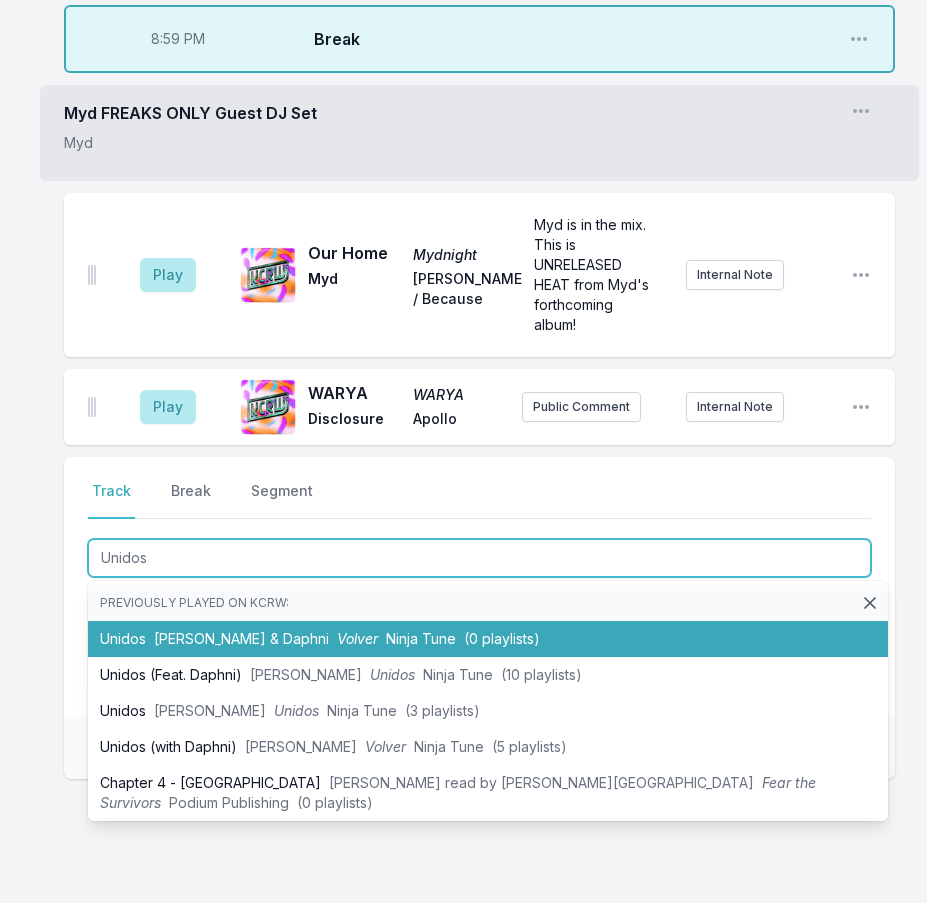 click on "[PERSON_NAME] & Daphni" at bounding box center [241, 638] 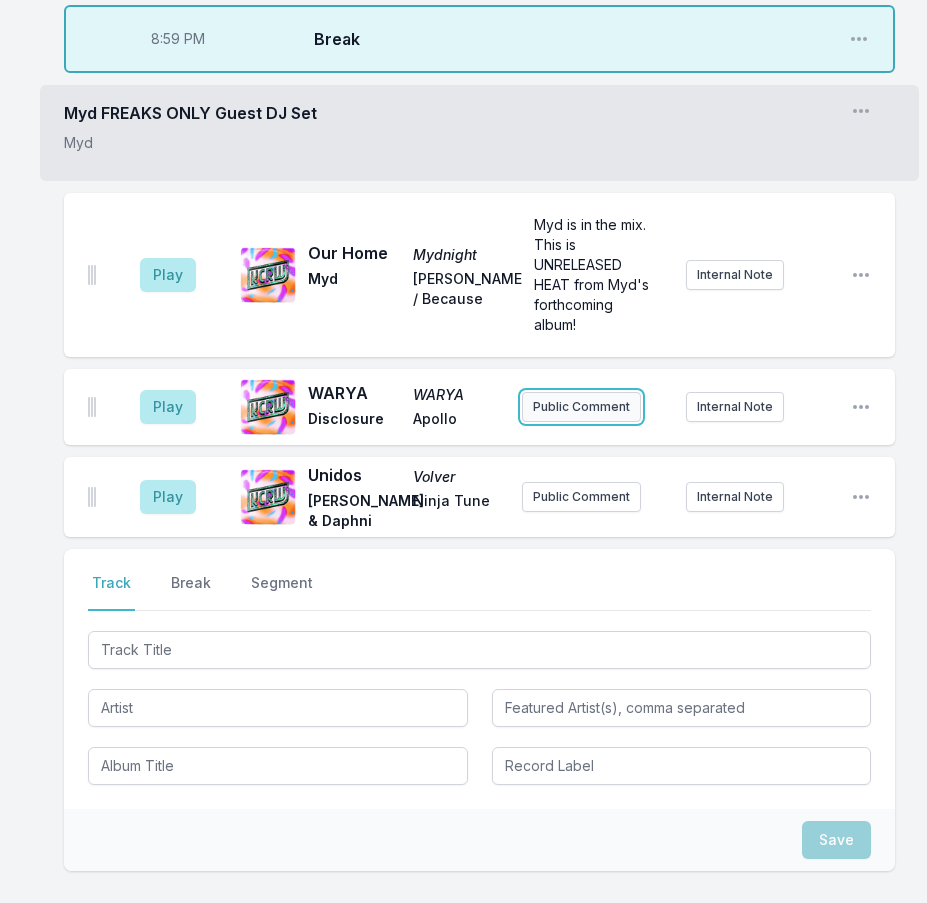 click on "Public Comment" at bounding box center [581, 407] 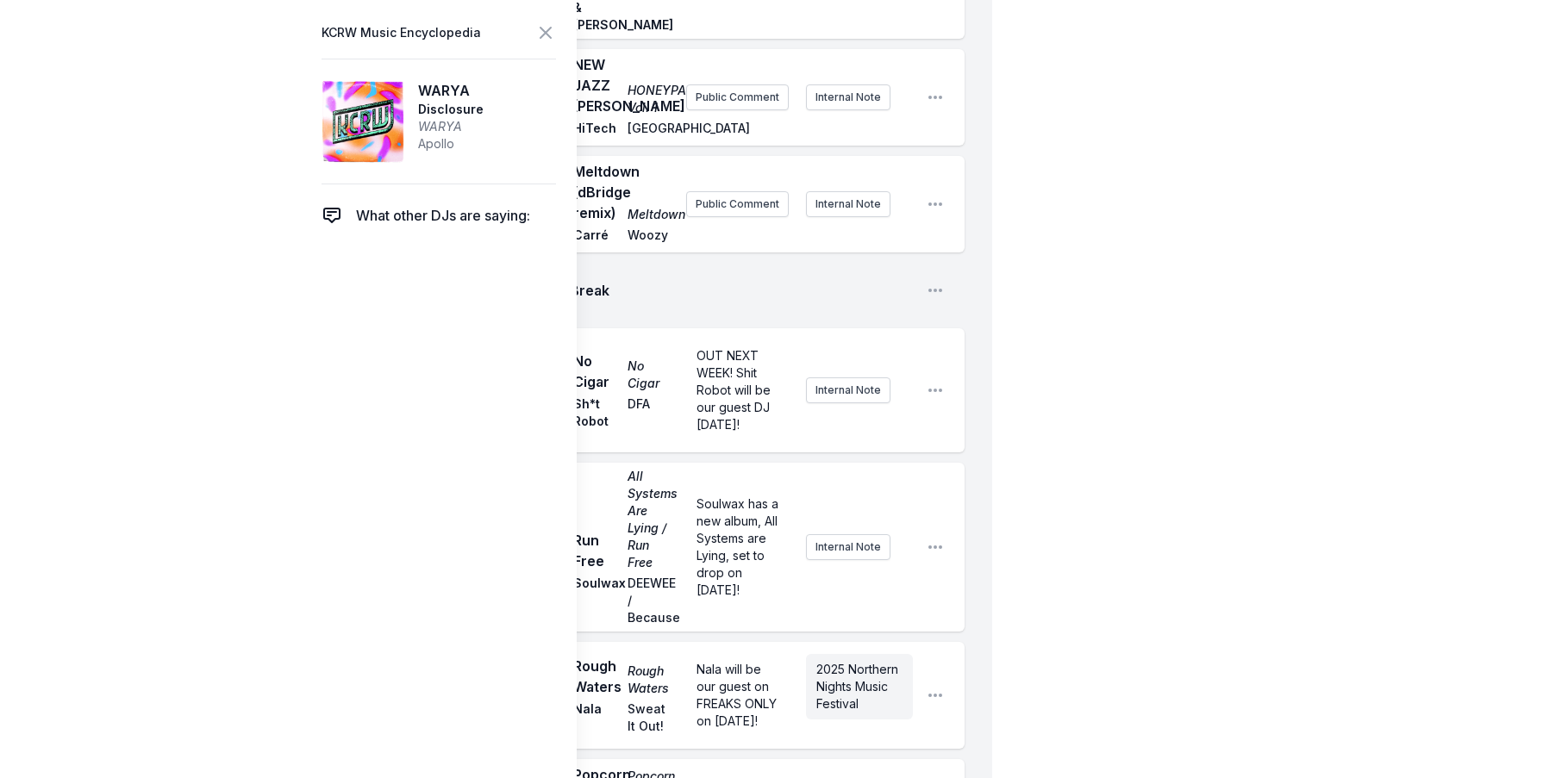scroll, scrollTop: 1348, scrollLeft: 0, axis: vertical 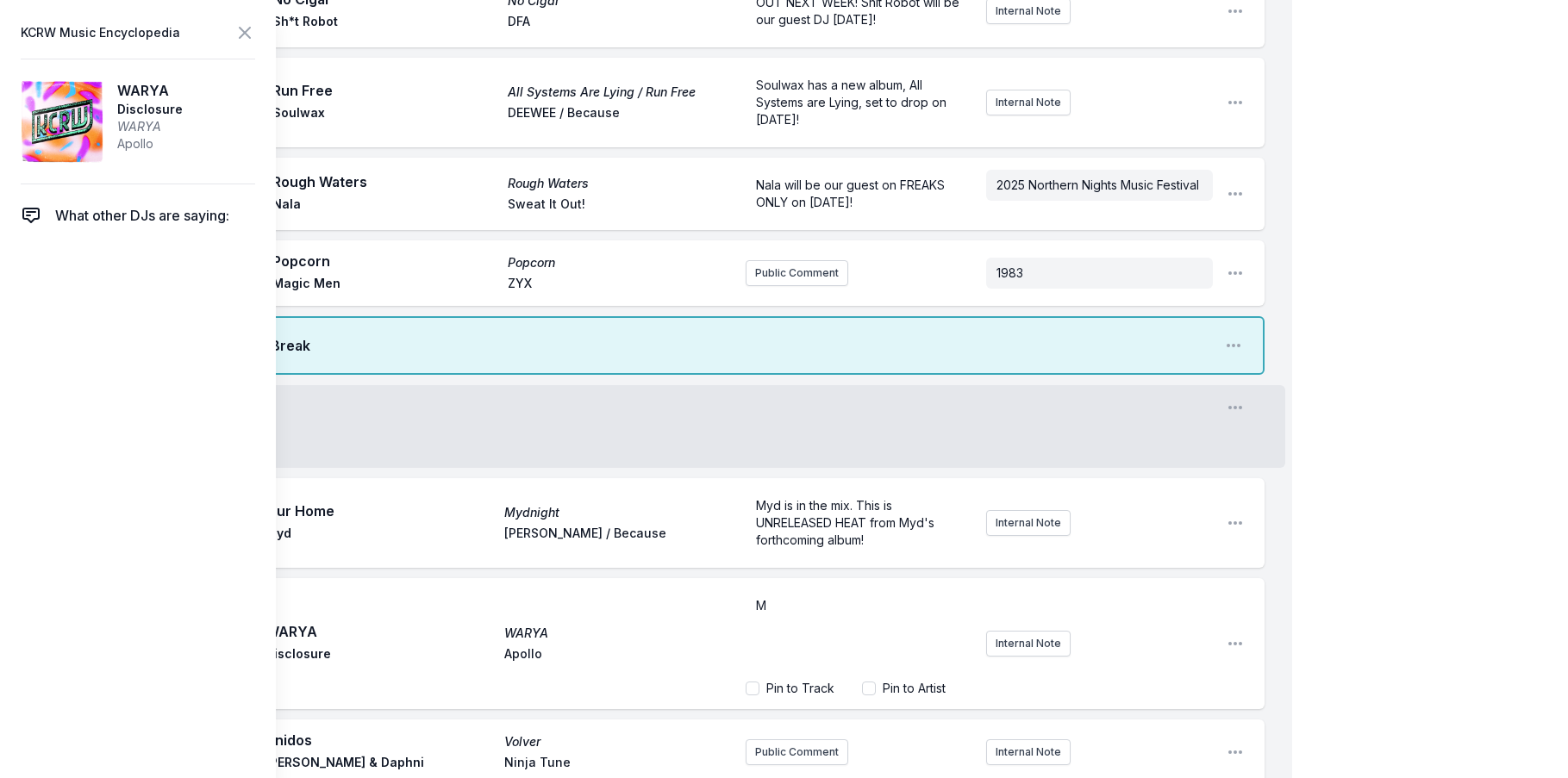 type 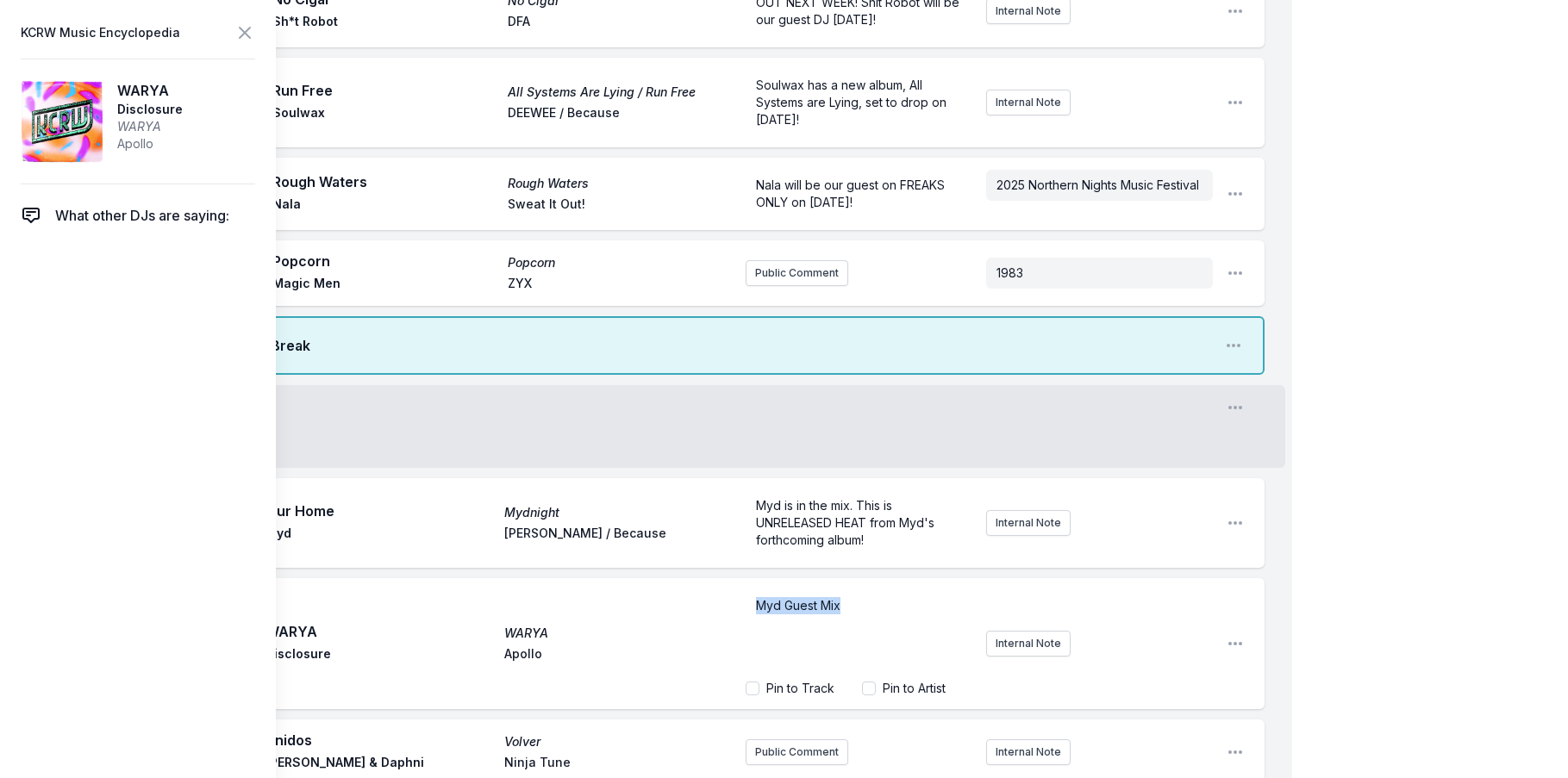 drag, startPoint x: 859, startPoint y: 593, endPoint x: 680, endPoint y: 588, distance: 179.06982 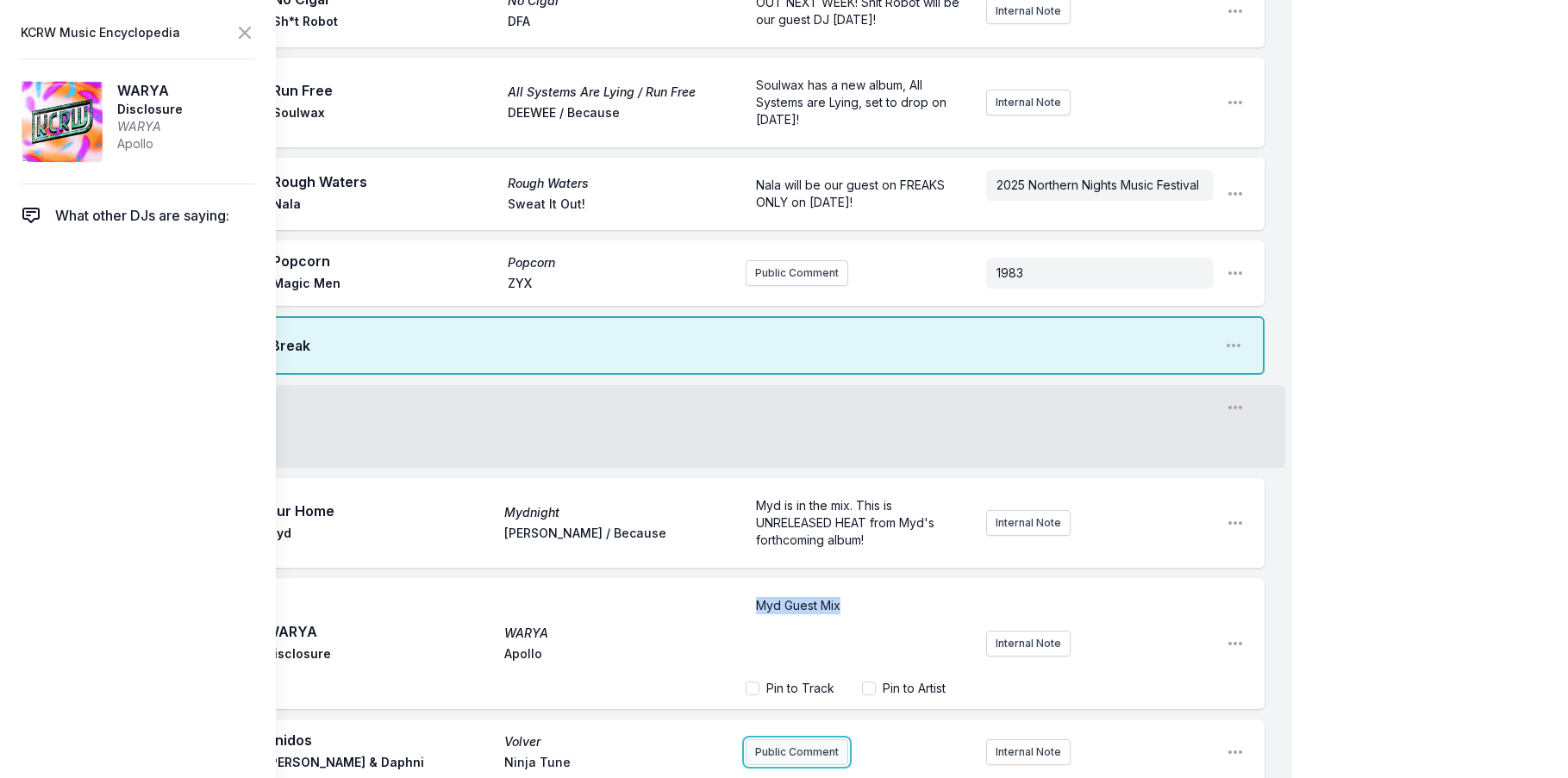 click on "8:00 PM Caviar Caviar Moscoman Disco Halal Public Comment Internal Note Open playlist item options 8:04 PM Is It Now? Is It Now? Automatic Stones Throw Automatic will be live at the Novo with Sextile on [DATE]. Internal Note Open playlist item options Automatic will be live at the Novo with Sextile on [DATE]. 8:07 PM Stereo World Super Love 3 [PERSON_NAME] Earth Libraries Check out [PERSON_NAME] live at the Permanent Records Roadhouse [DATE] night! Internal Note Open playlist item options Check out [PERSON_NAME] live at the [GEOGRAPHIC_DATA] [DATE] night! 8:10 PM Moving Men  (Feat. [PERSON_NAME]) Born a Loser Myd [PERSON_NAME] / Because Myd will be our guest DJ TONIGHT at 9PM! His new album, Mydnight, is out on [DATE]! Internal Note Open playlist item options Myd will be our guest DJ TONIGHT at 9PM! His new album, Mydnight, is out on [DATE]! 8:13 PM Actarus Captain Fluo Hologram Teen Hologram Opera Public Comment Internal Note Open playlist item options 8:16 PM Break Open playlist item options 8:17 PM !" at bounding box center [646, 29] 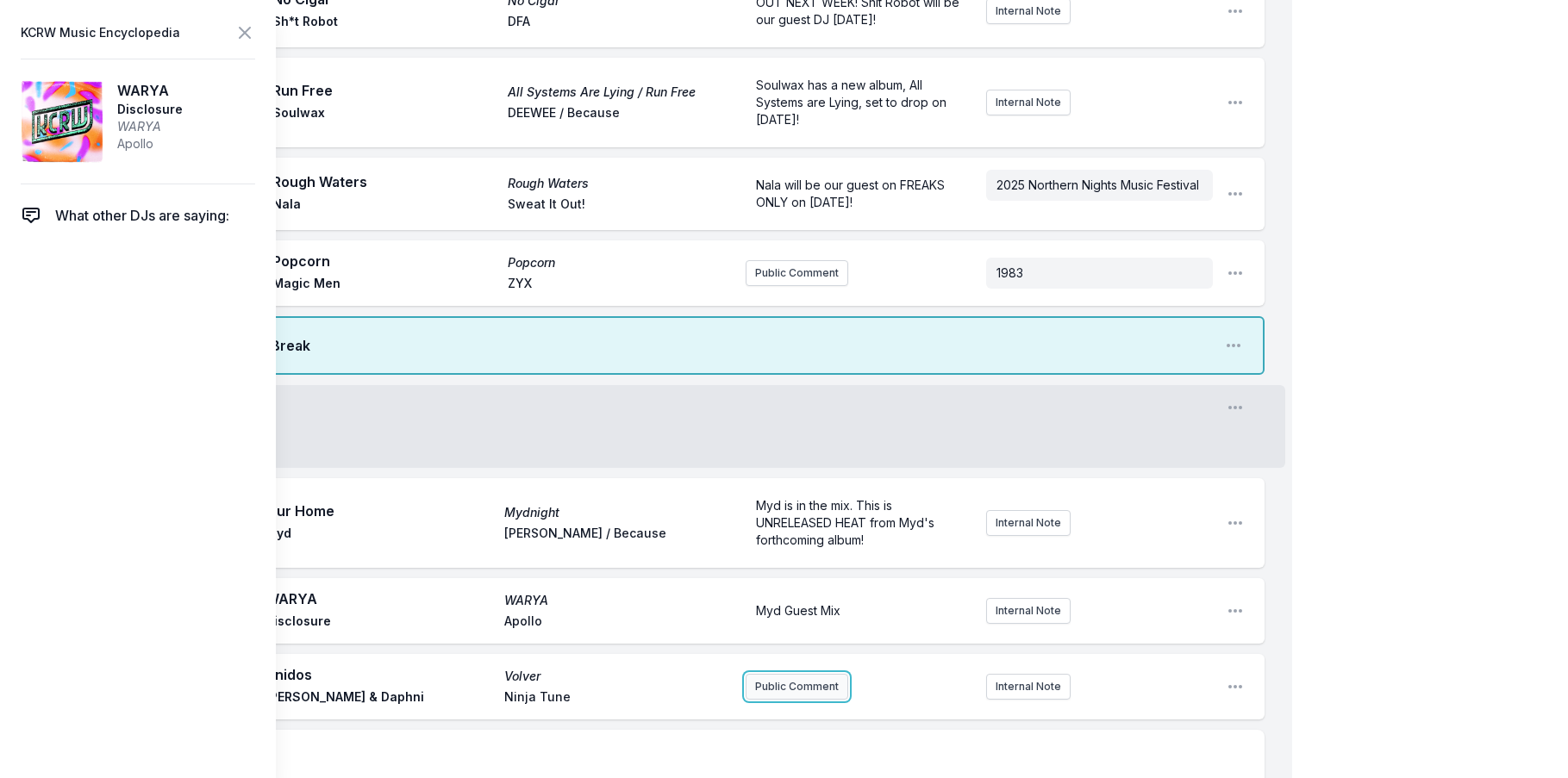 click on "Public Comment" at bounding box center [796, 687] 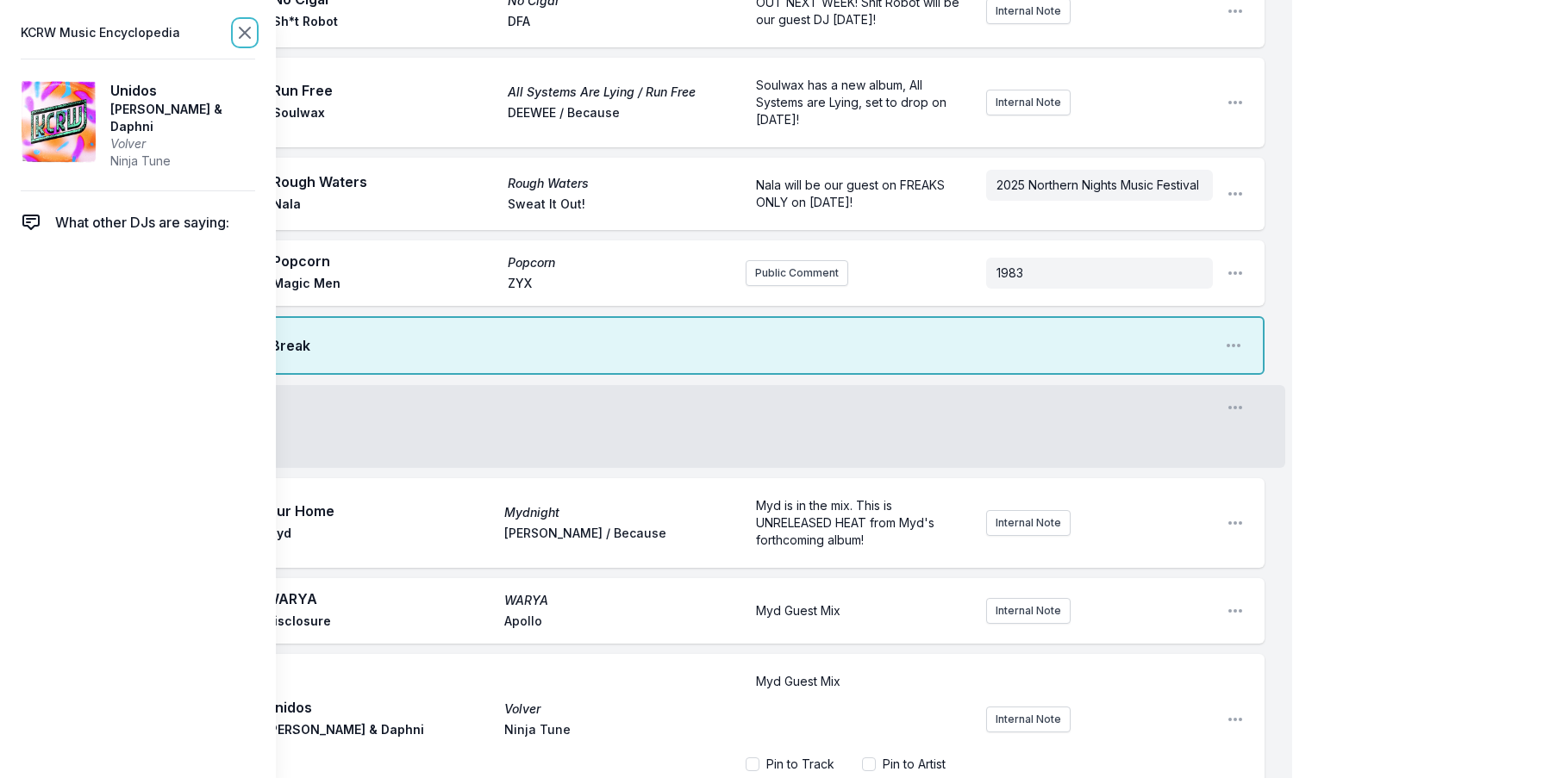 click 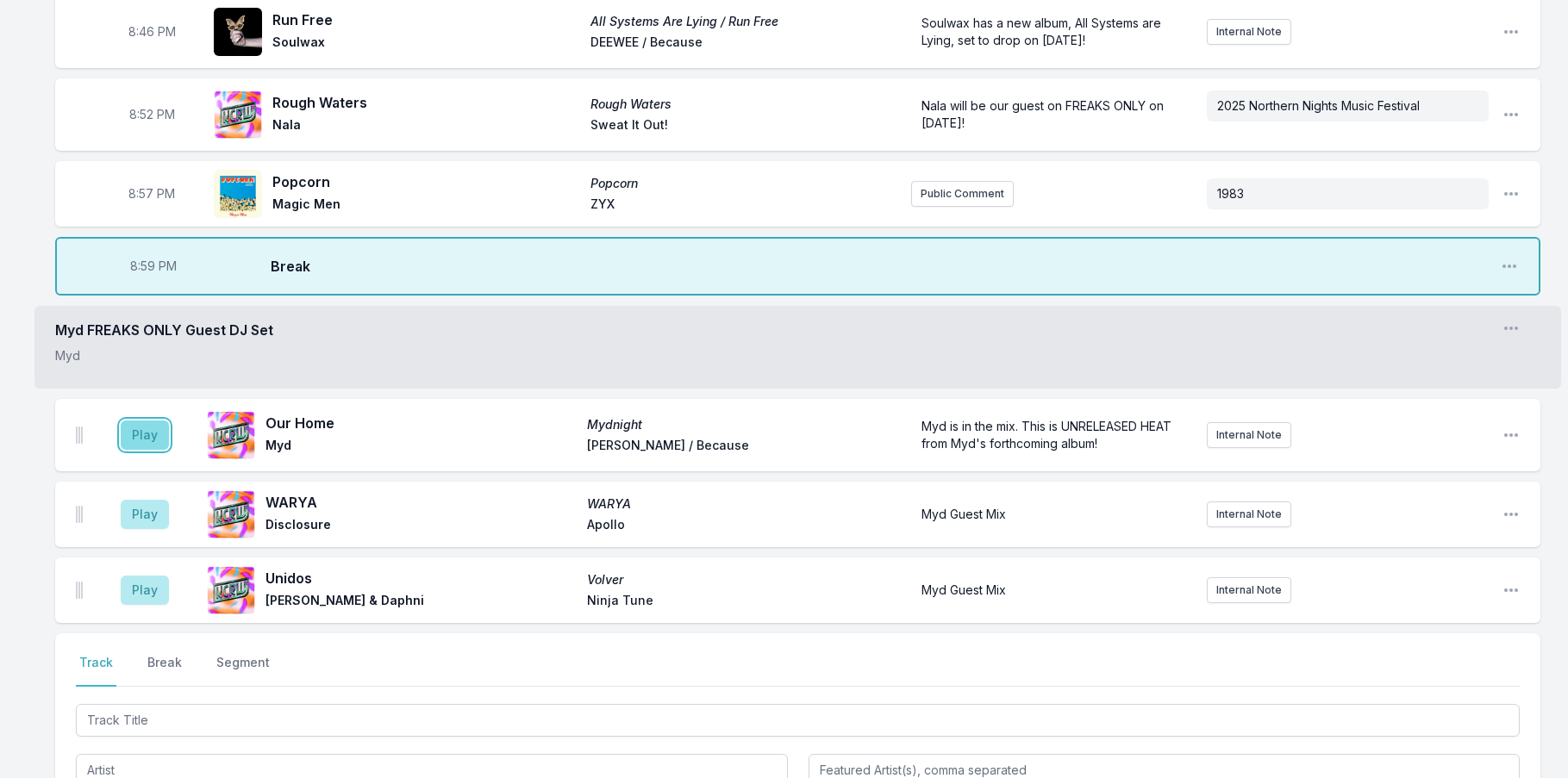 click on "Play" at bounding box center [145, 435] 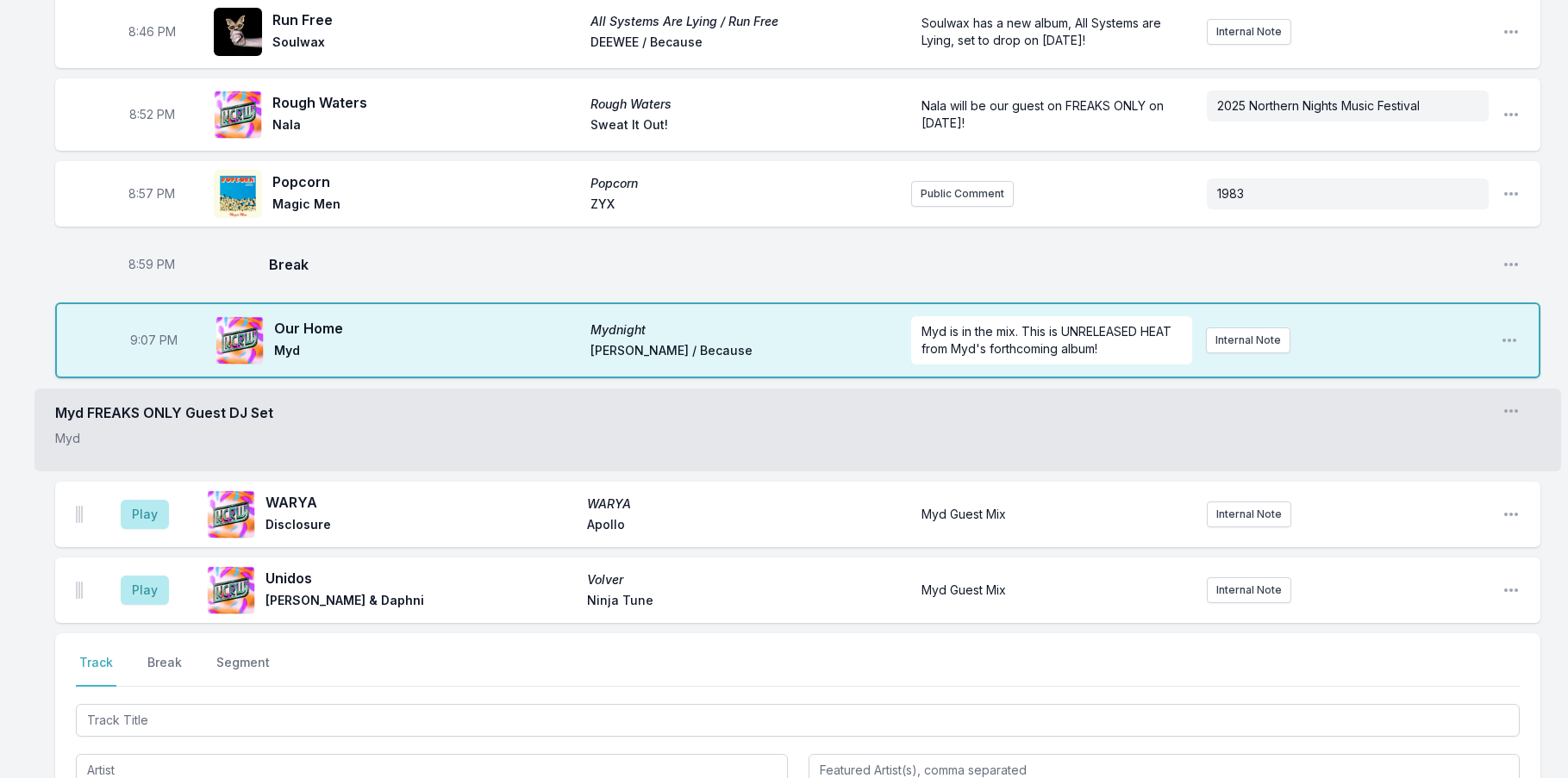 click on "Myd FREAKS ONLY Guest DJ Set Myd Open segment options" at bounding box center [797, 426] 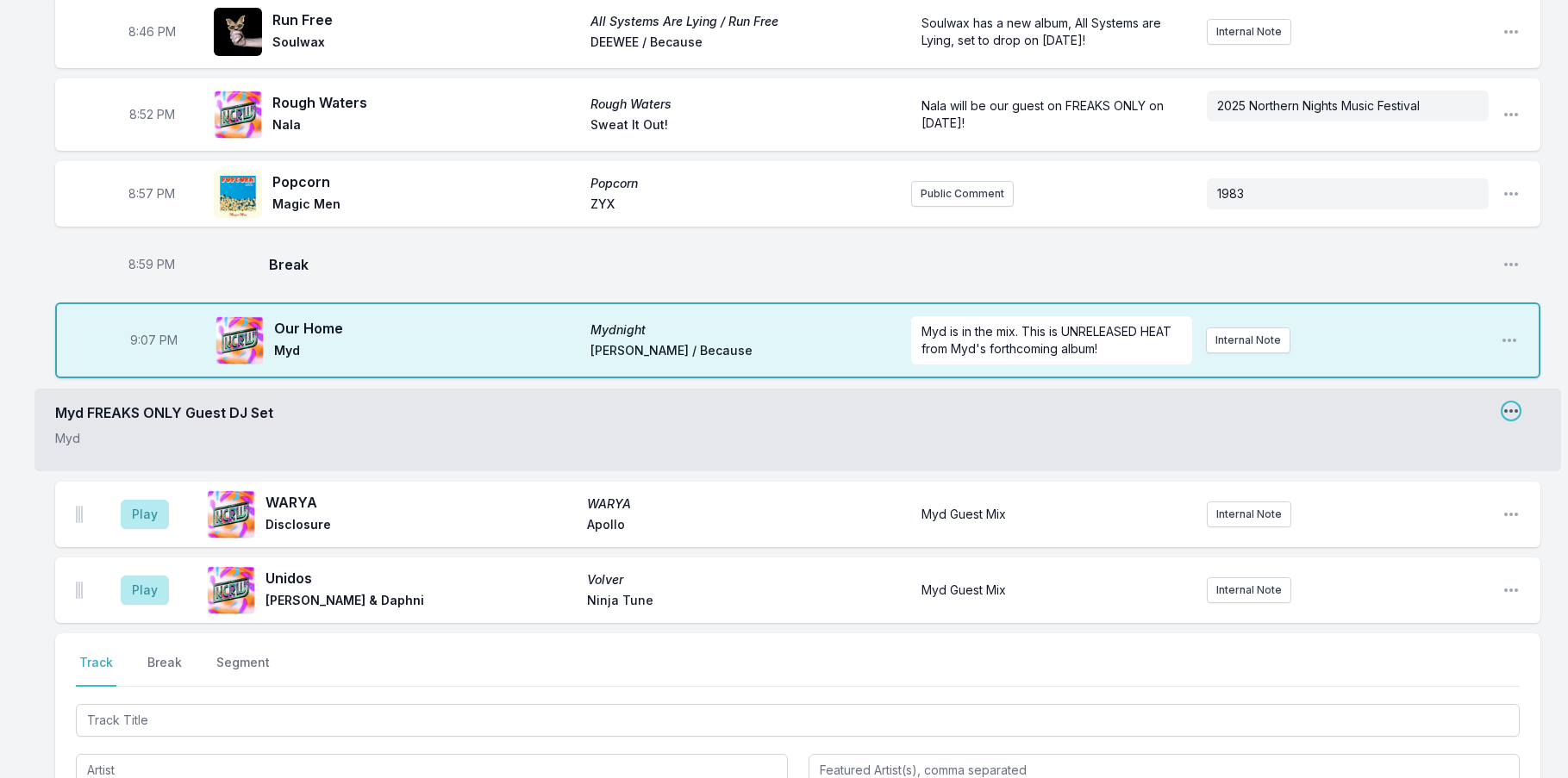 click 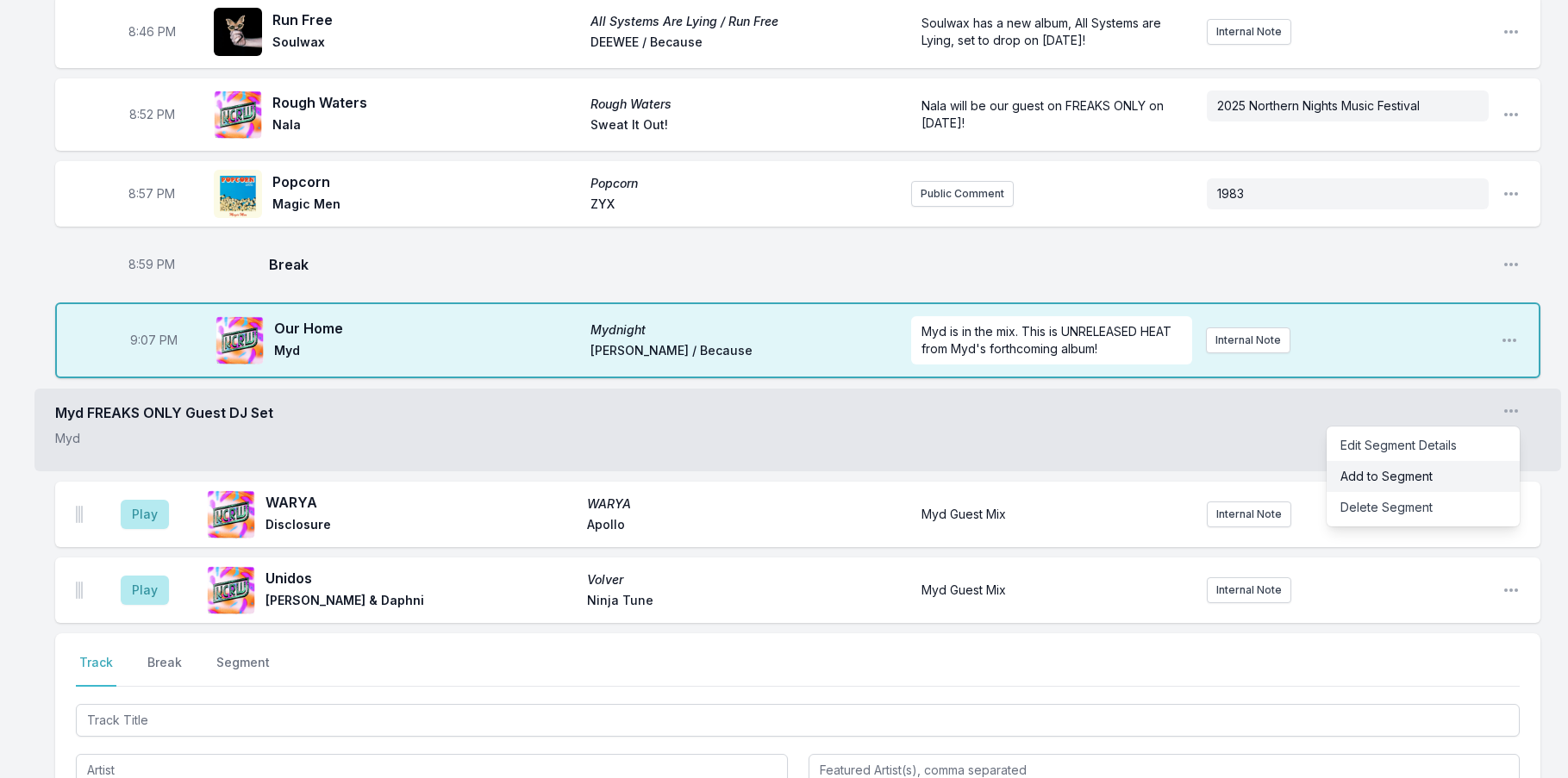 click on "Add to Segment" at bounding box center (1423, 476) 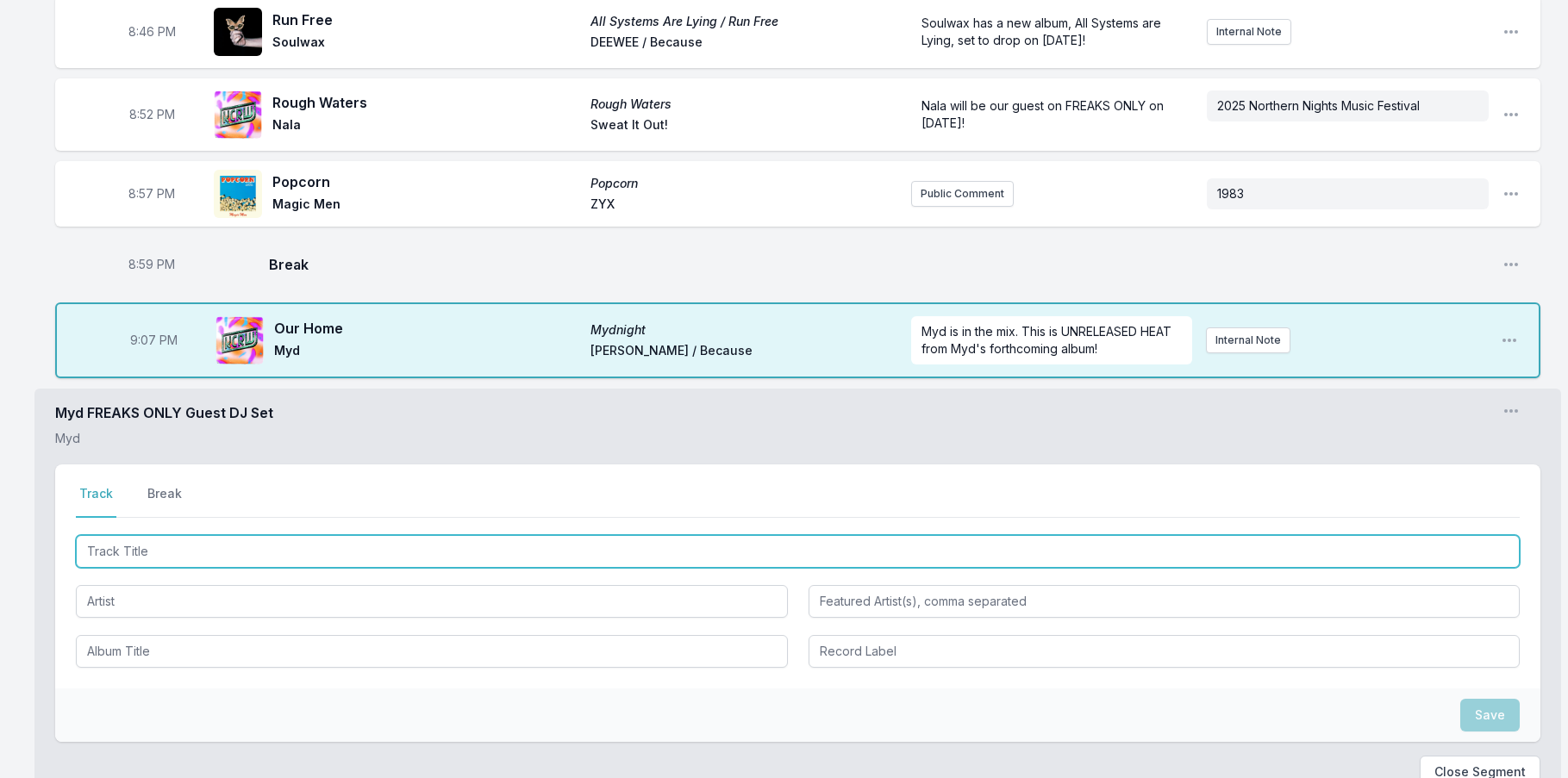 click at bounding box center (797, 551) 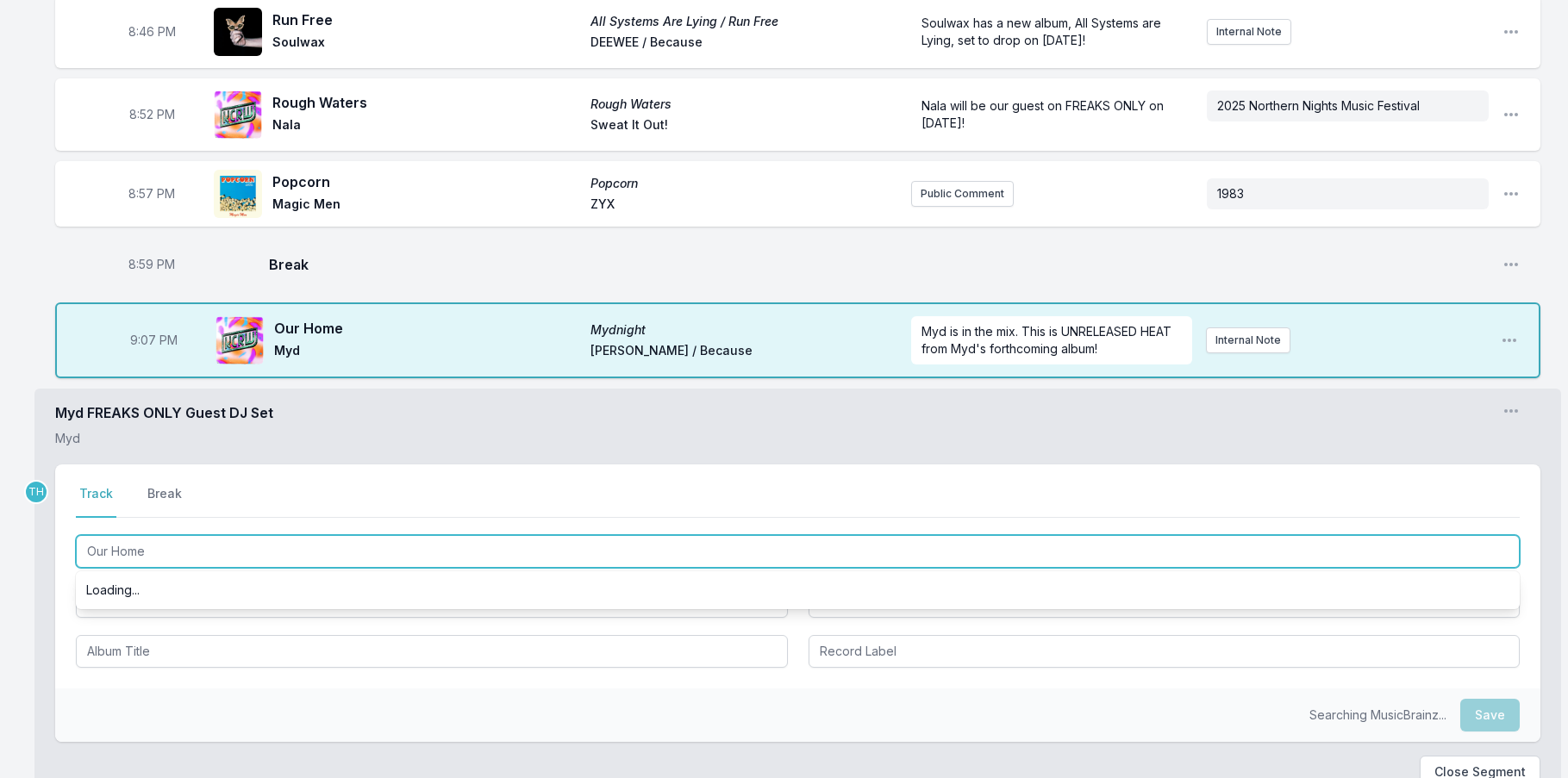 type on "Our Home" 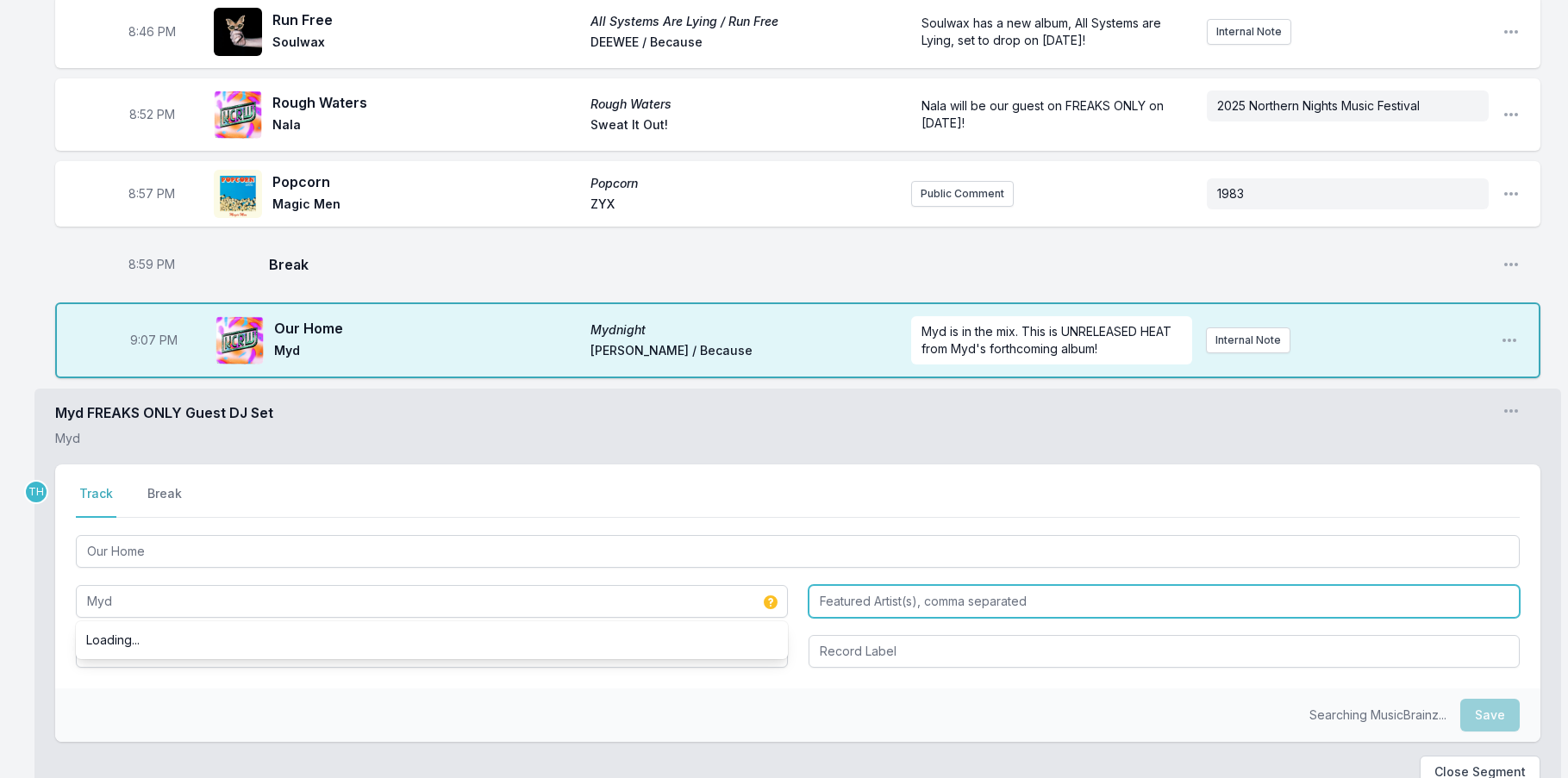 type on "Myd" 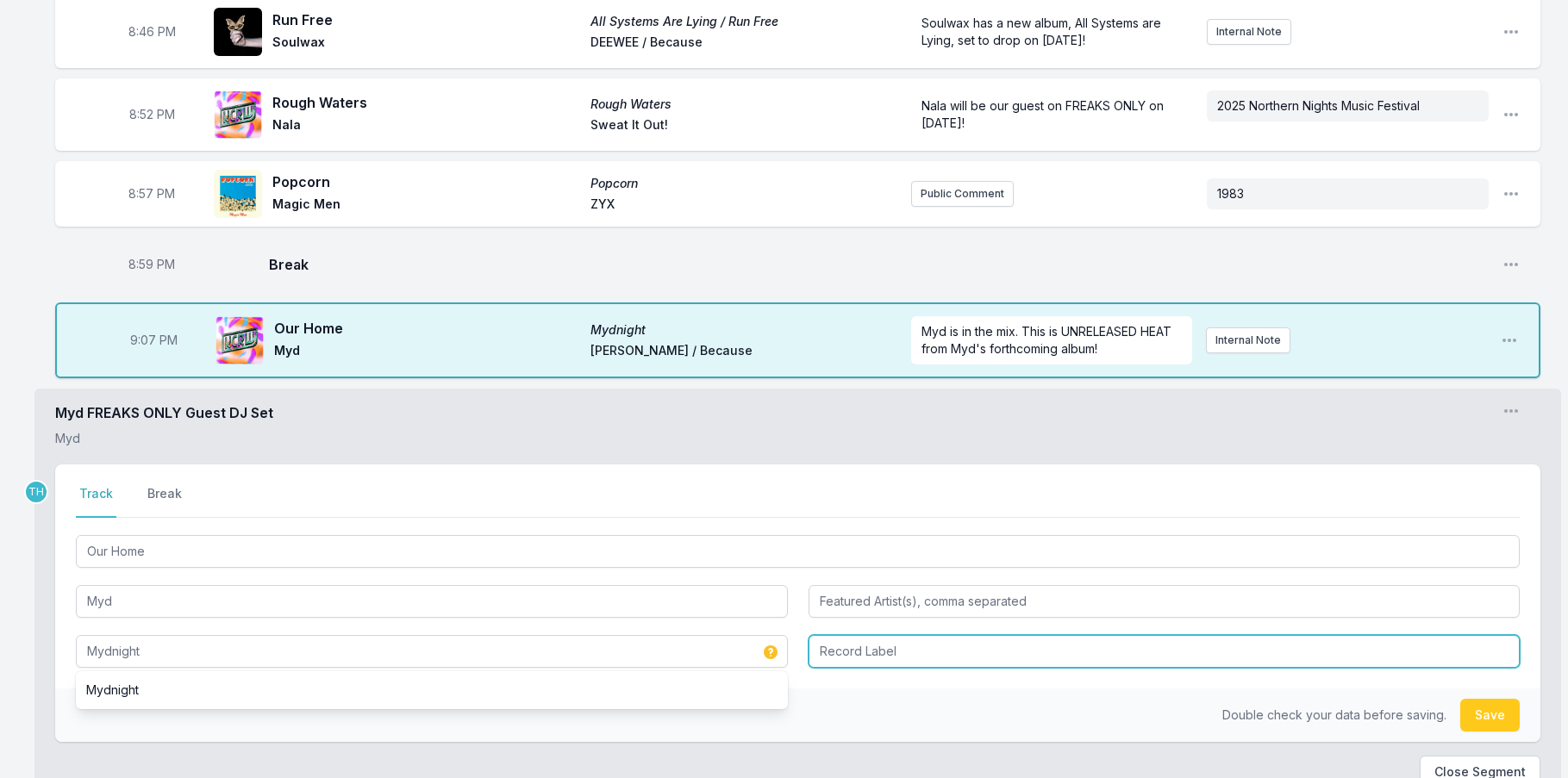 type on "Mydnight" 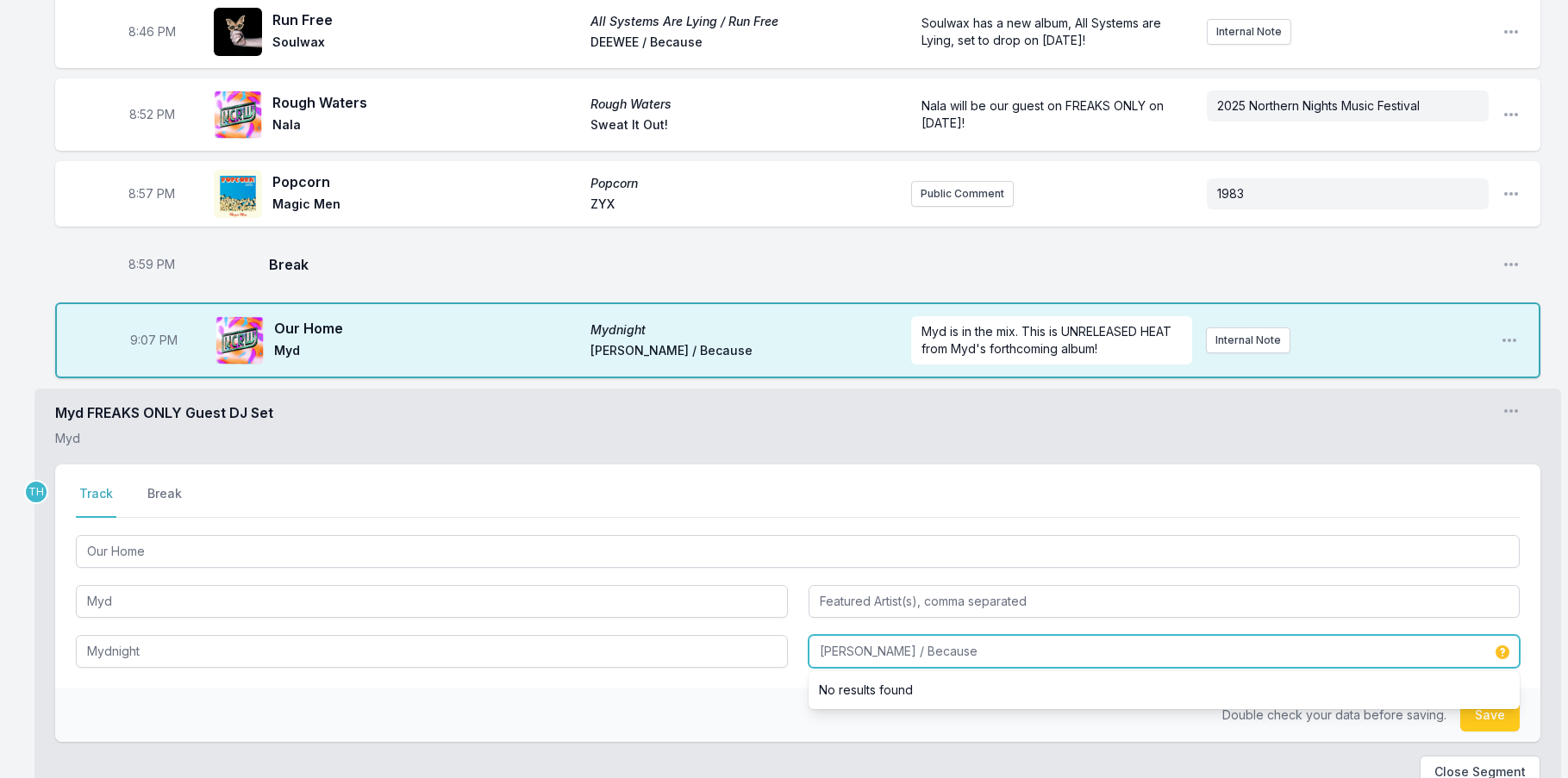 click on "[PERSON_NAME] / Because" at bounding box center (1165, 651) 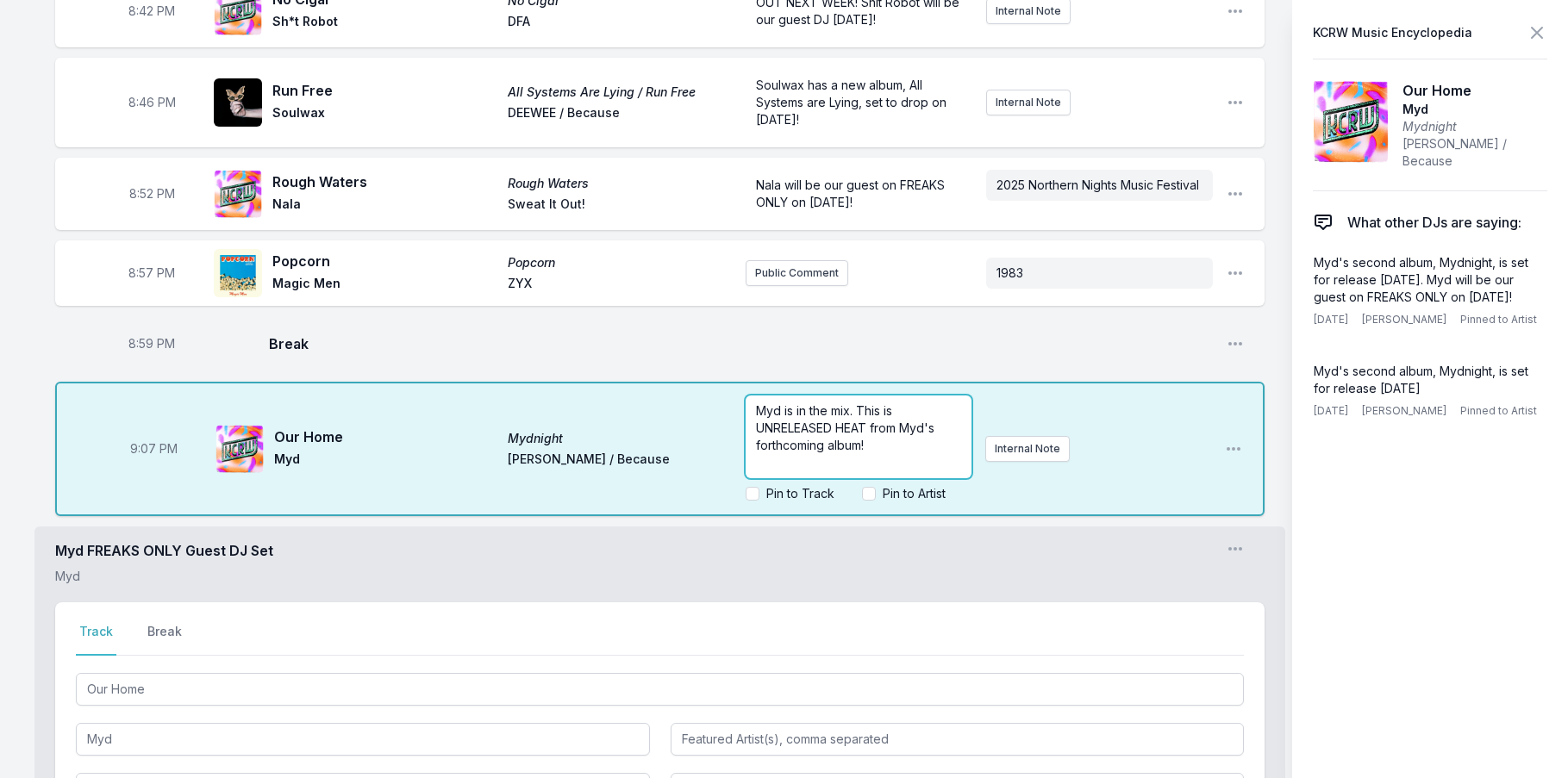 drag, startPoint x: 1073, startPoint y: 371, endPoint x: 703, endPoint y: 401, distance: 371.2142 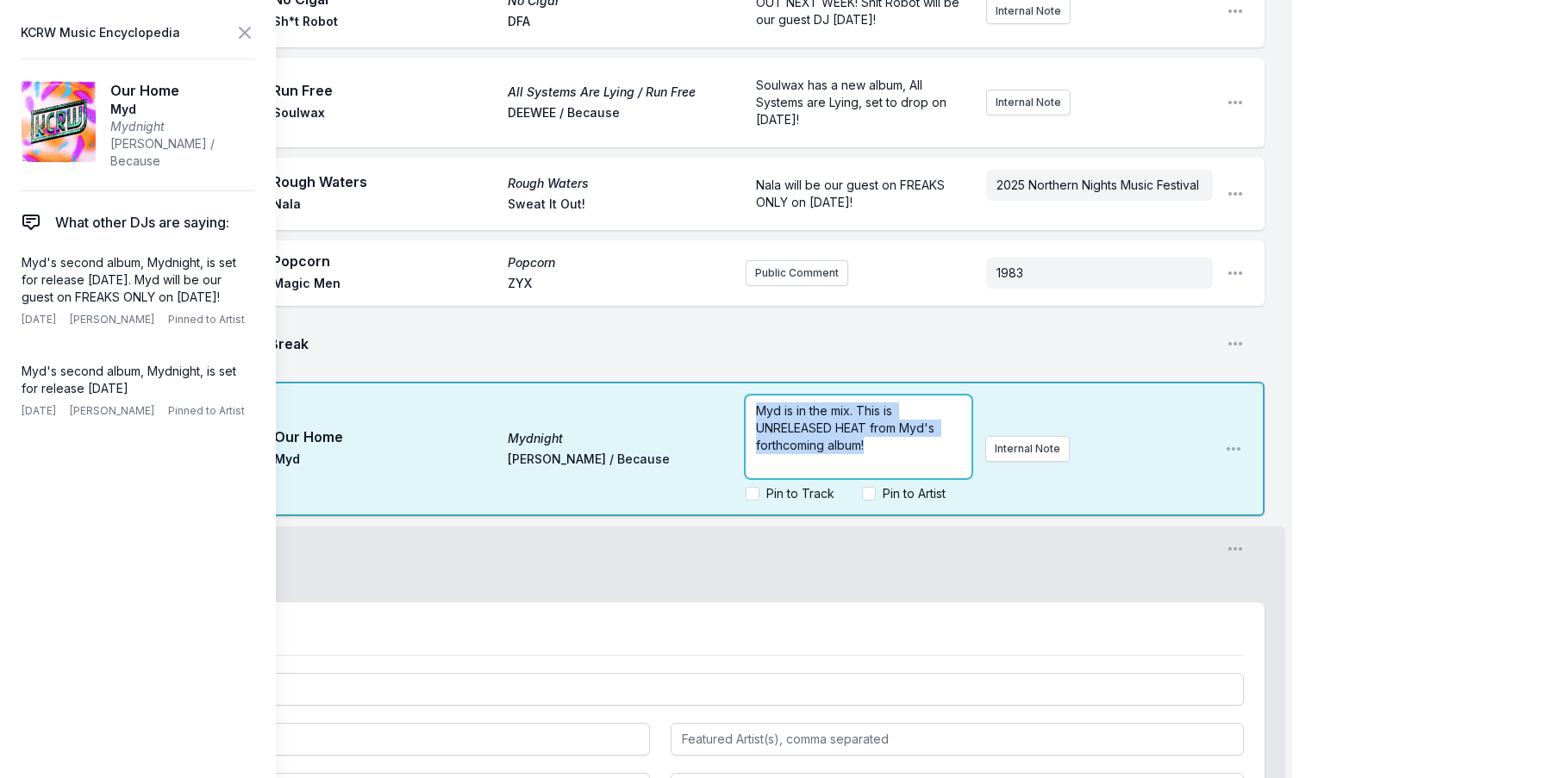 drag, startPoint x: 869, startPoint y: 428, endPoint x: 548, endPoint y: 376, distance: 325.18456 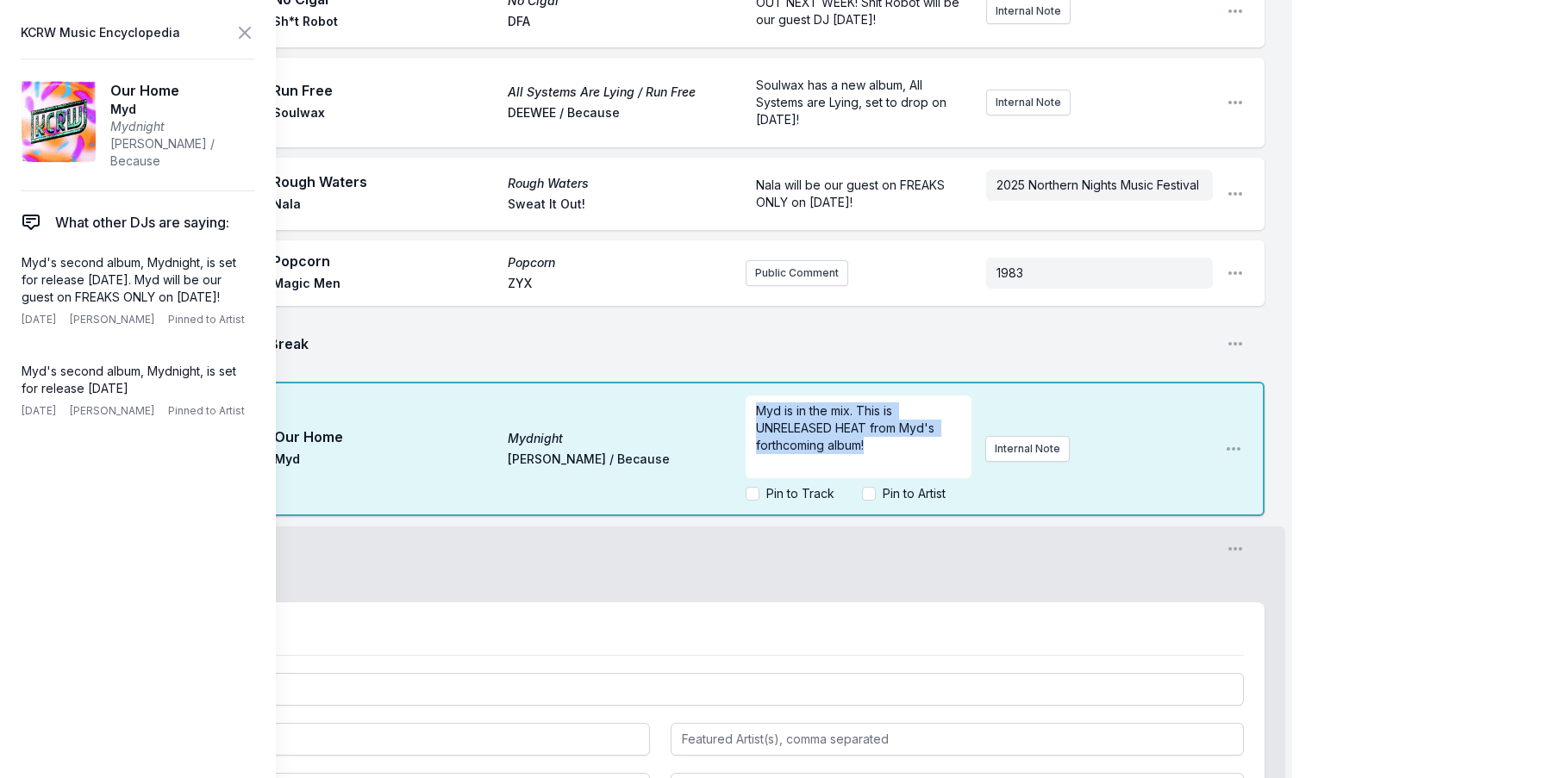 click on "KCRW Music Encyclopedia Our Home Myd Mydnight [PERSON_NAME] / Because What other DJs are saying: Myd's second album, Mydnight, is set for release [DATE]. Myd will be our guest on FREAKS ONLY on [DATE]! [DATE] [PERSON_NAME] Pinned to Artist Delete Note Myd's second album, Mydnight, is set for release [DATE] [DATE] [PERSON_NAME] Pinned to Artist Delete Note" at bounding box center (138, 389) 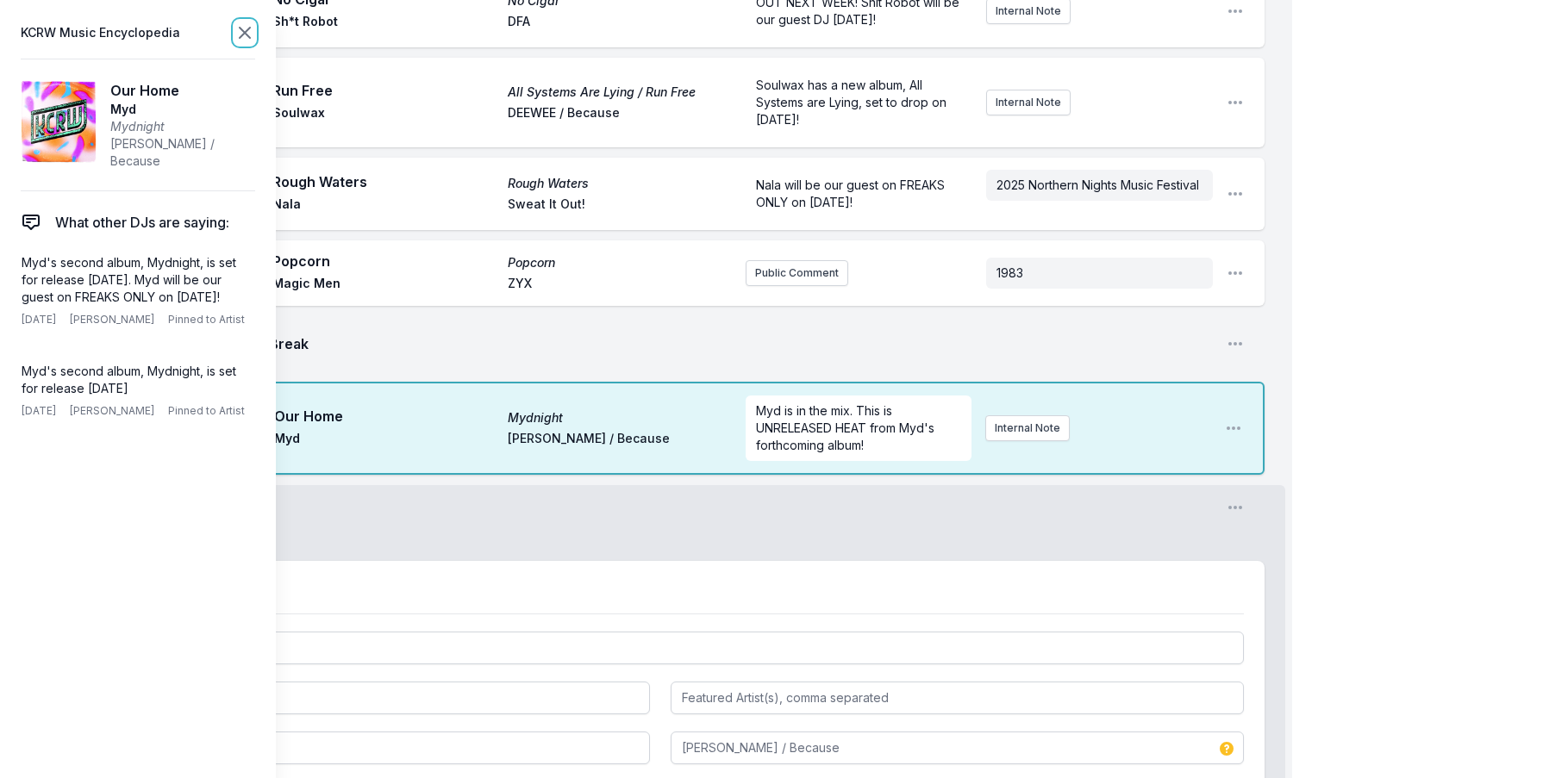 click 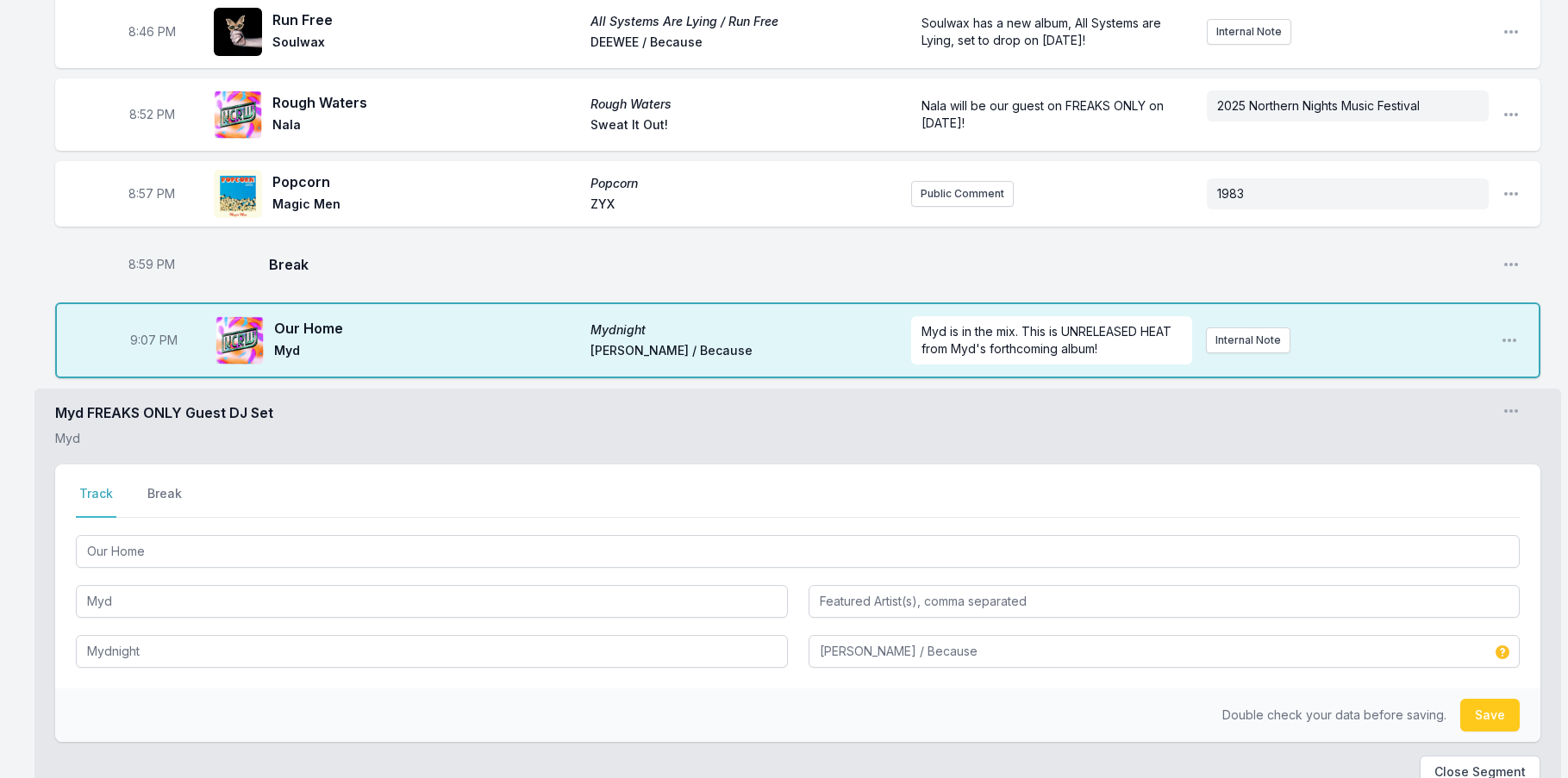 click on "Double check your data before saving. Save" at bounding box center [797, 715] 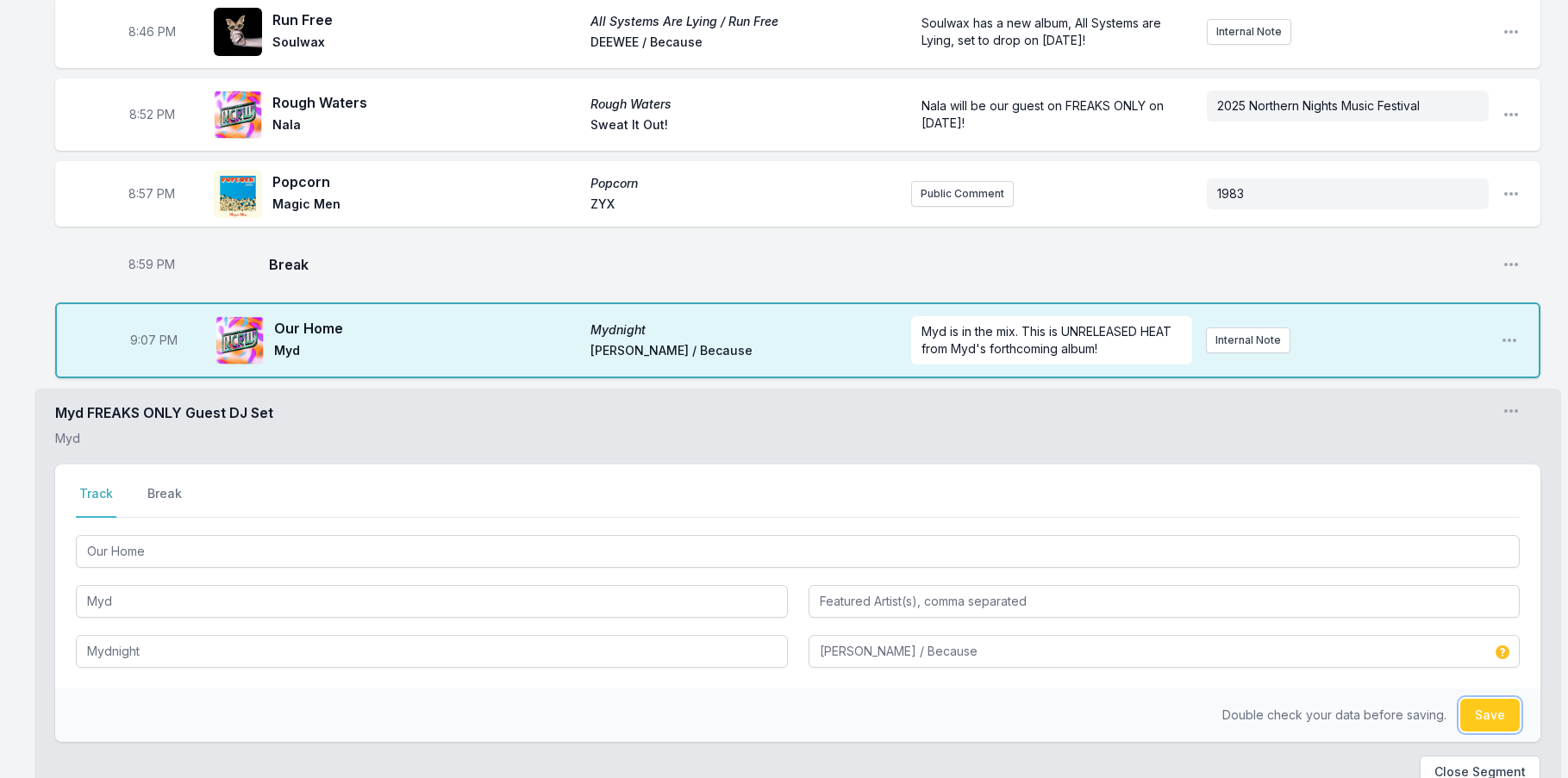 click on "Save" at bounding box center (1490, 715) 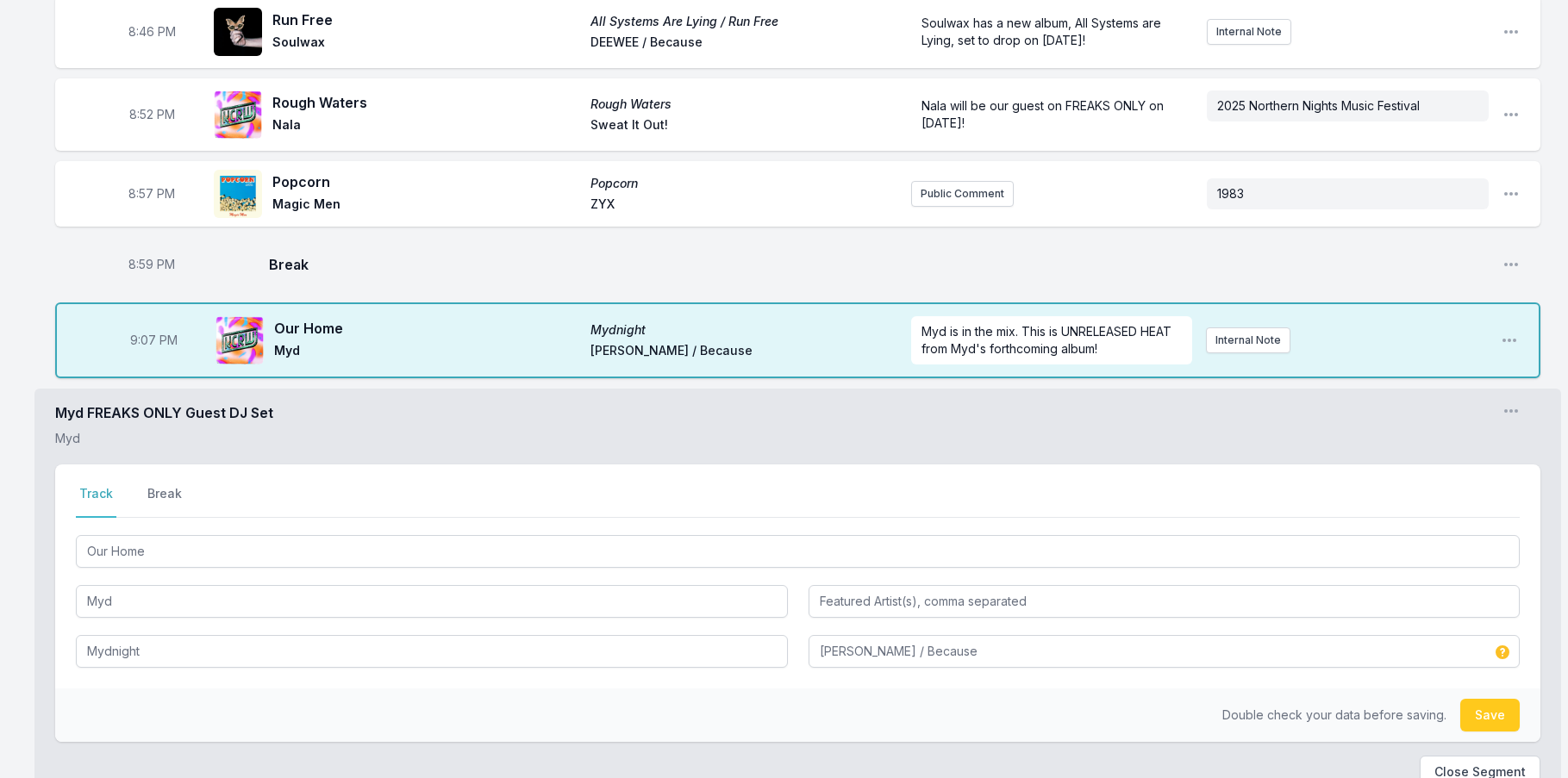 type 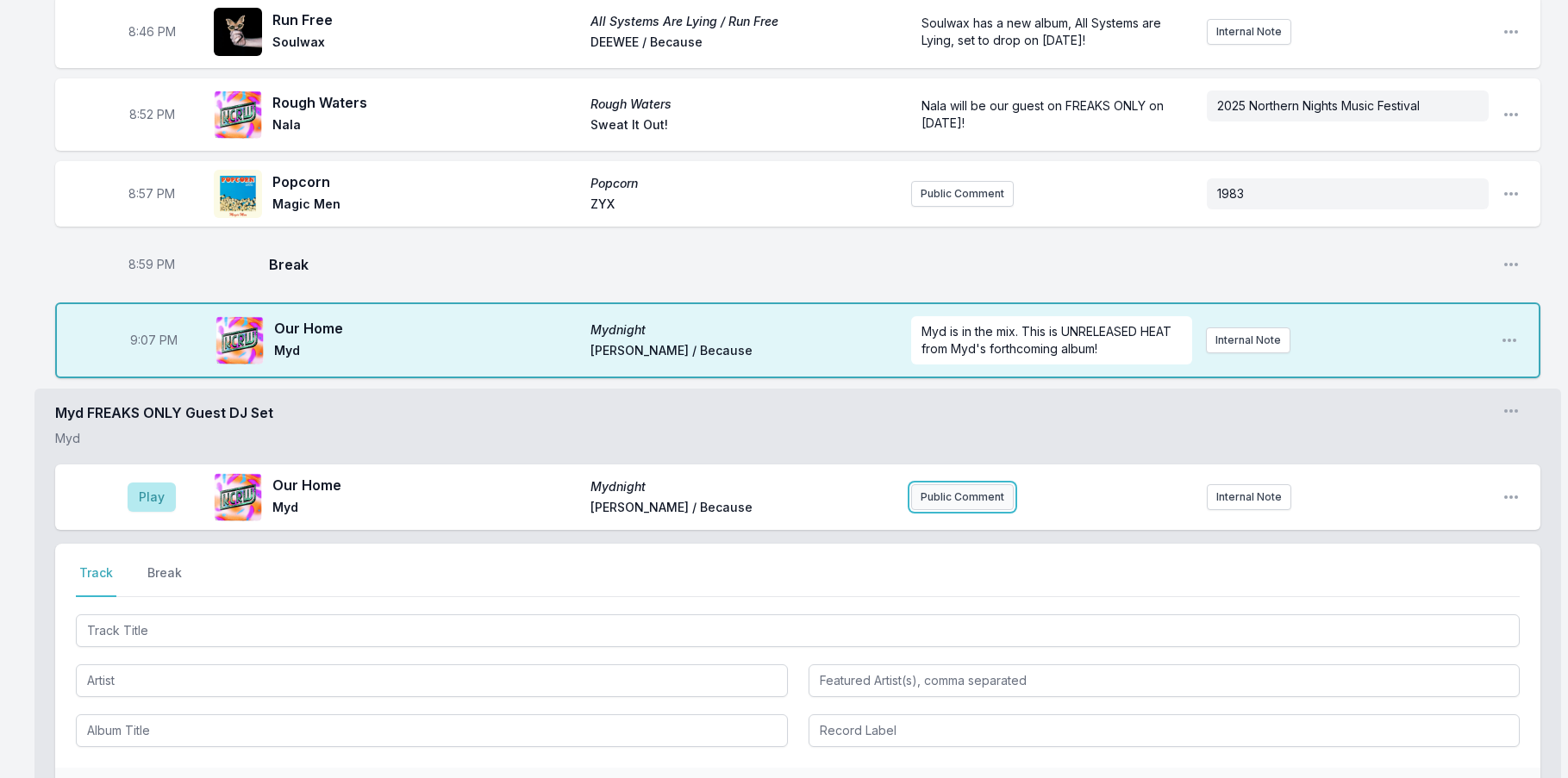 click on "Public Comment" at bounding box center (962, 497) 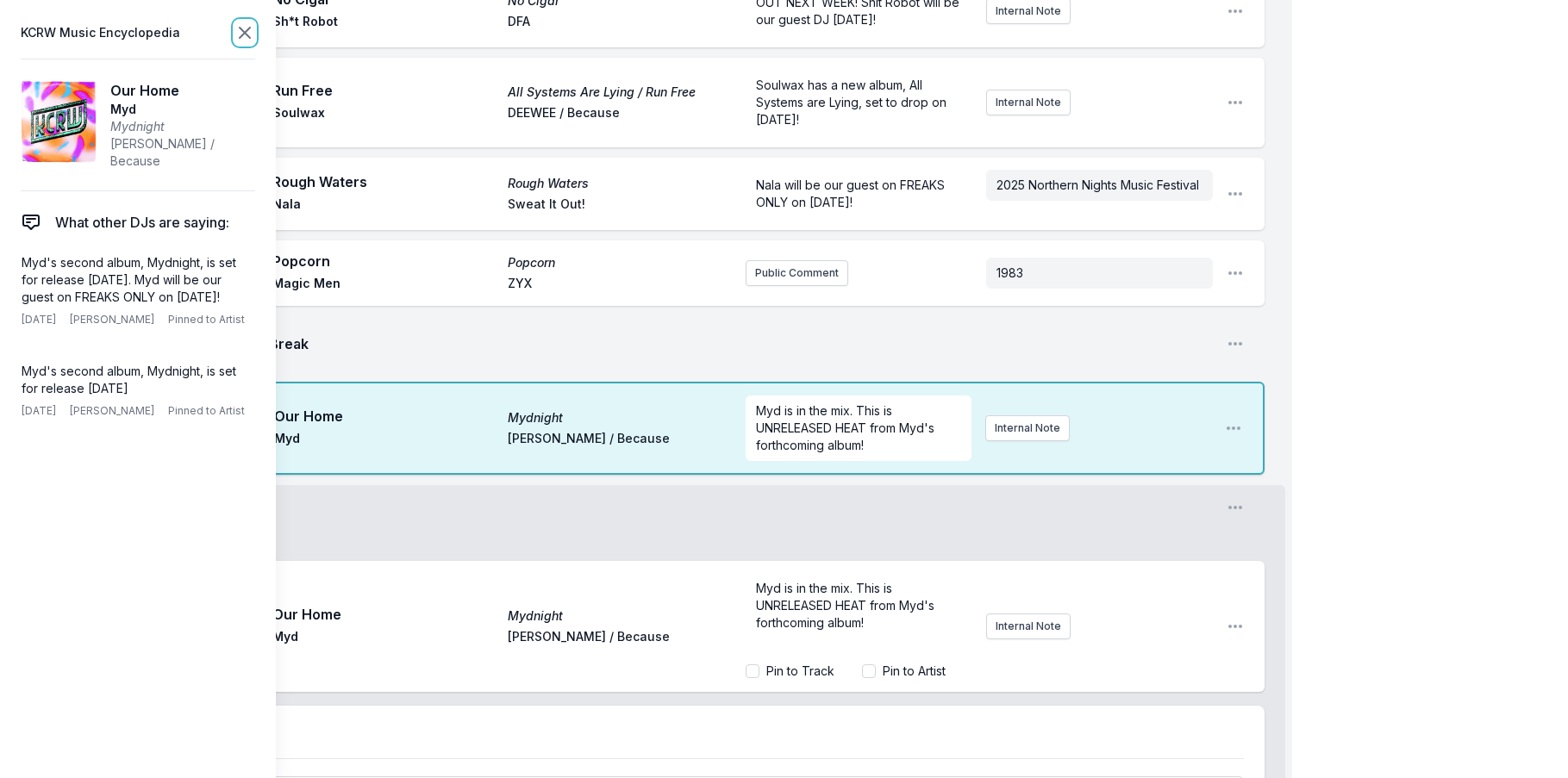 click 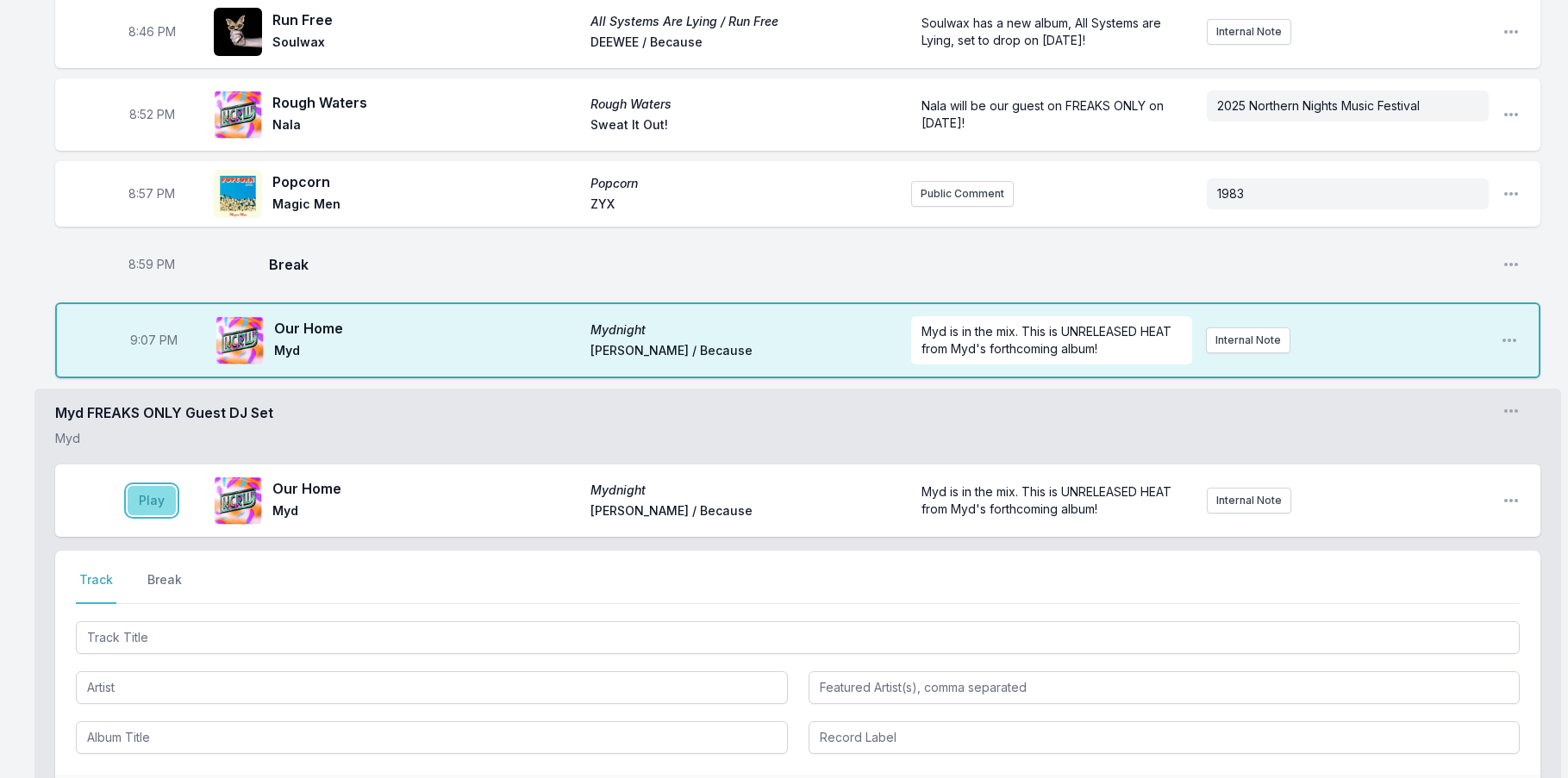 click on "Play" at bounding box center [152, 501] 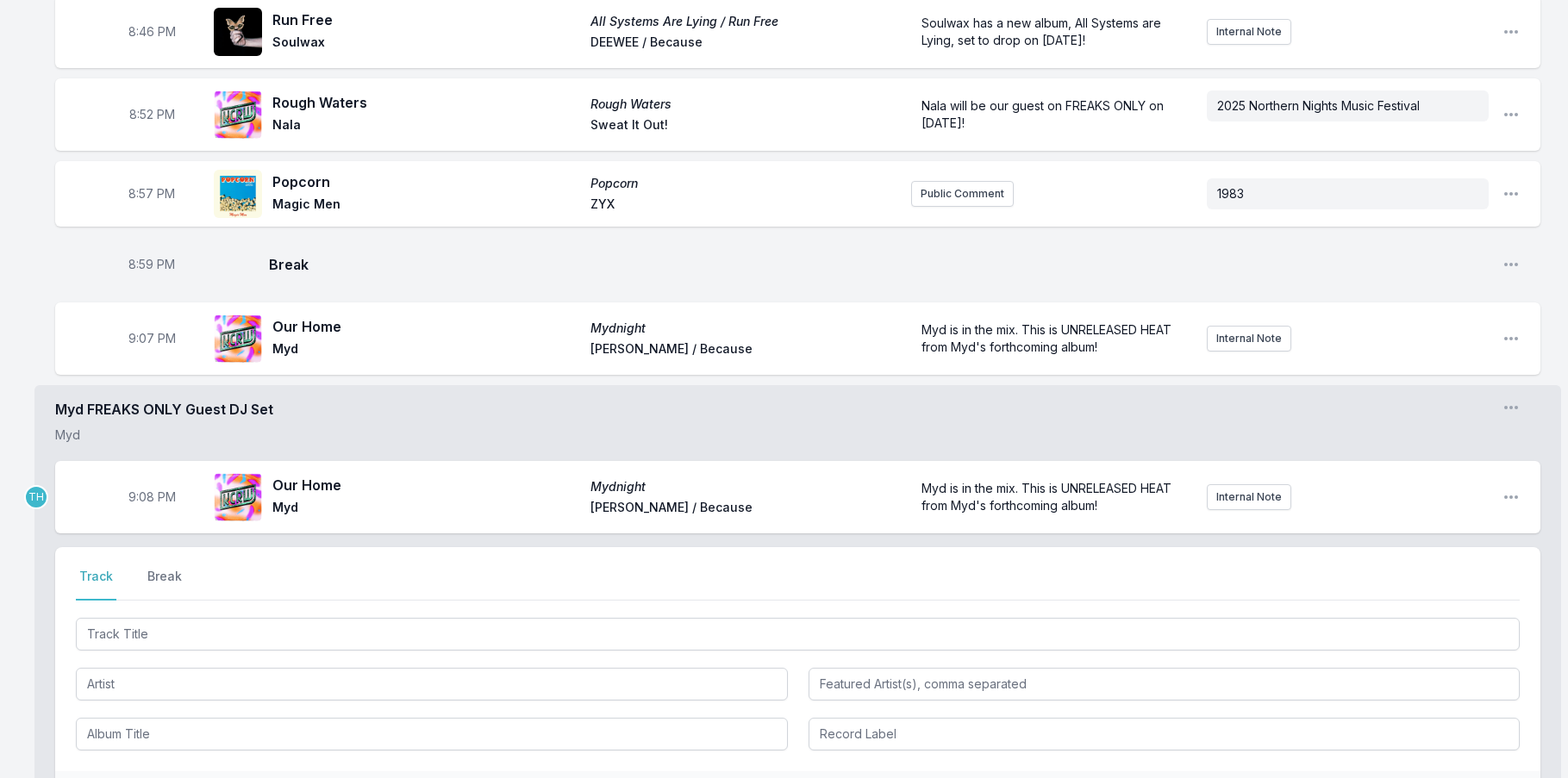 click on "9:08 PM" at bounding box center (152, 497) 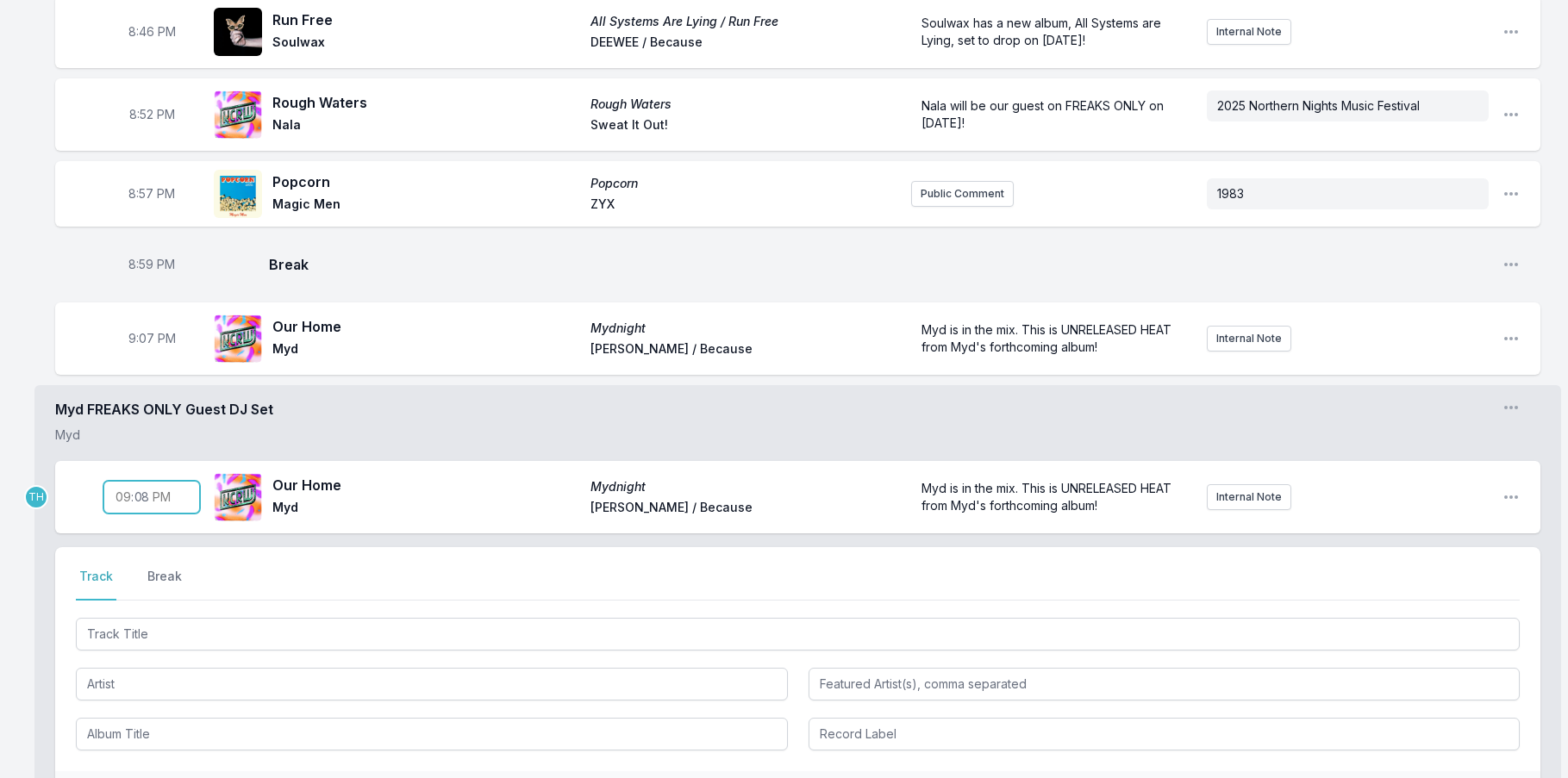 click on "21:08" at bounding box center [152, 497] 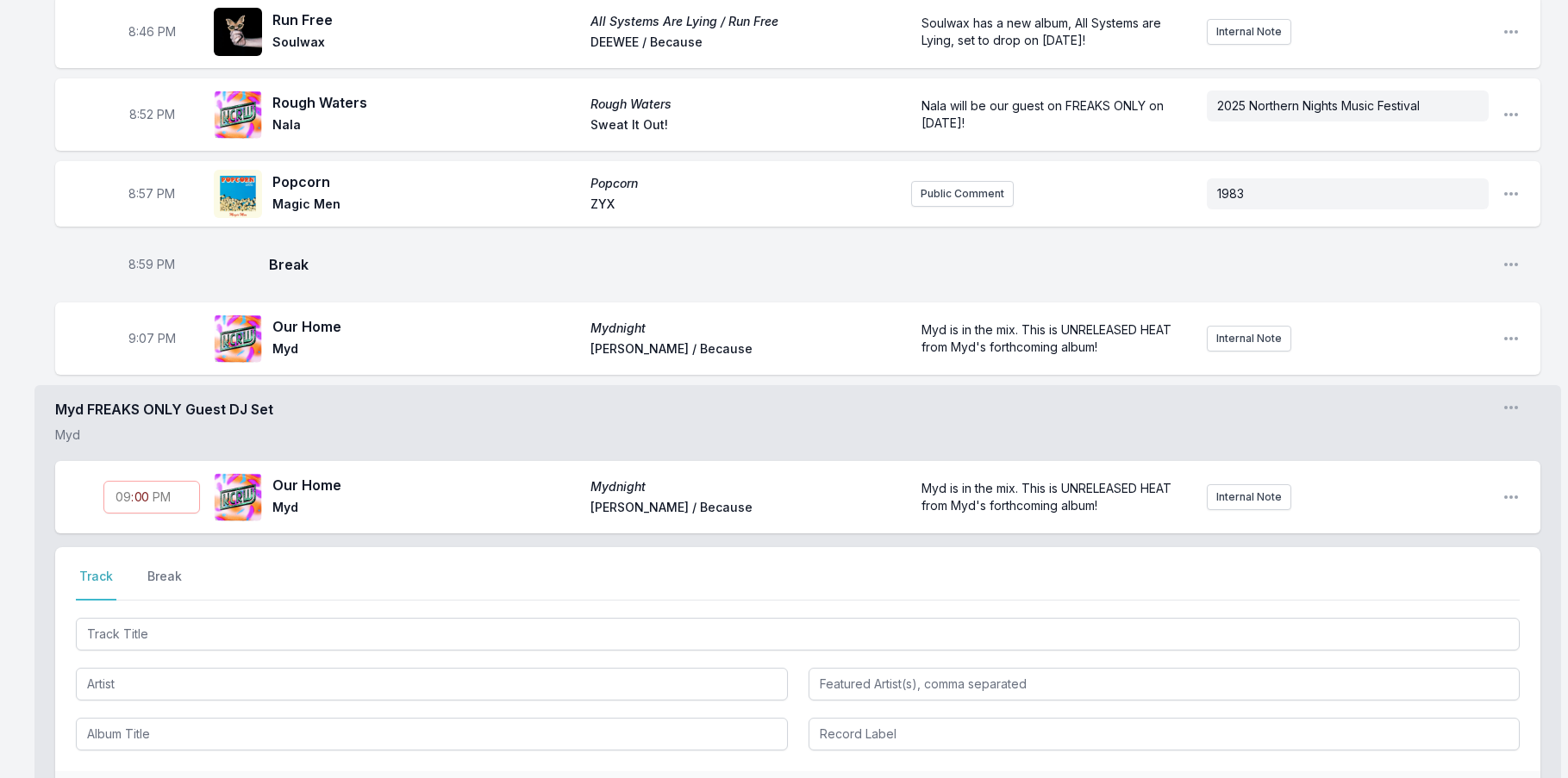 click on "Myd FREAKS ONLY Guest DJ Set Myd Open segment options 21:00 Our Home Mydnight Myd [PERSON_NAME] / Because Myd is in the mix. This is UNRELEASED HEAT from Myd's forthcoming album! Internal Note Open playlist item options Myd is in the mix. This is UNRELEASED HEAT from Myd's forthcoming album! Select a tab Track Break Track Break Save Close Segment" at bounding box center [797, 638] 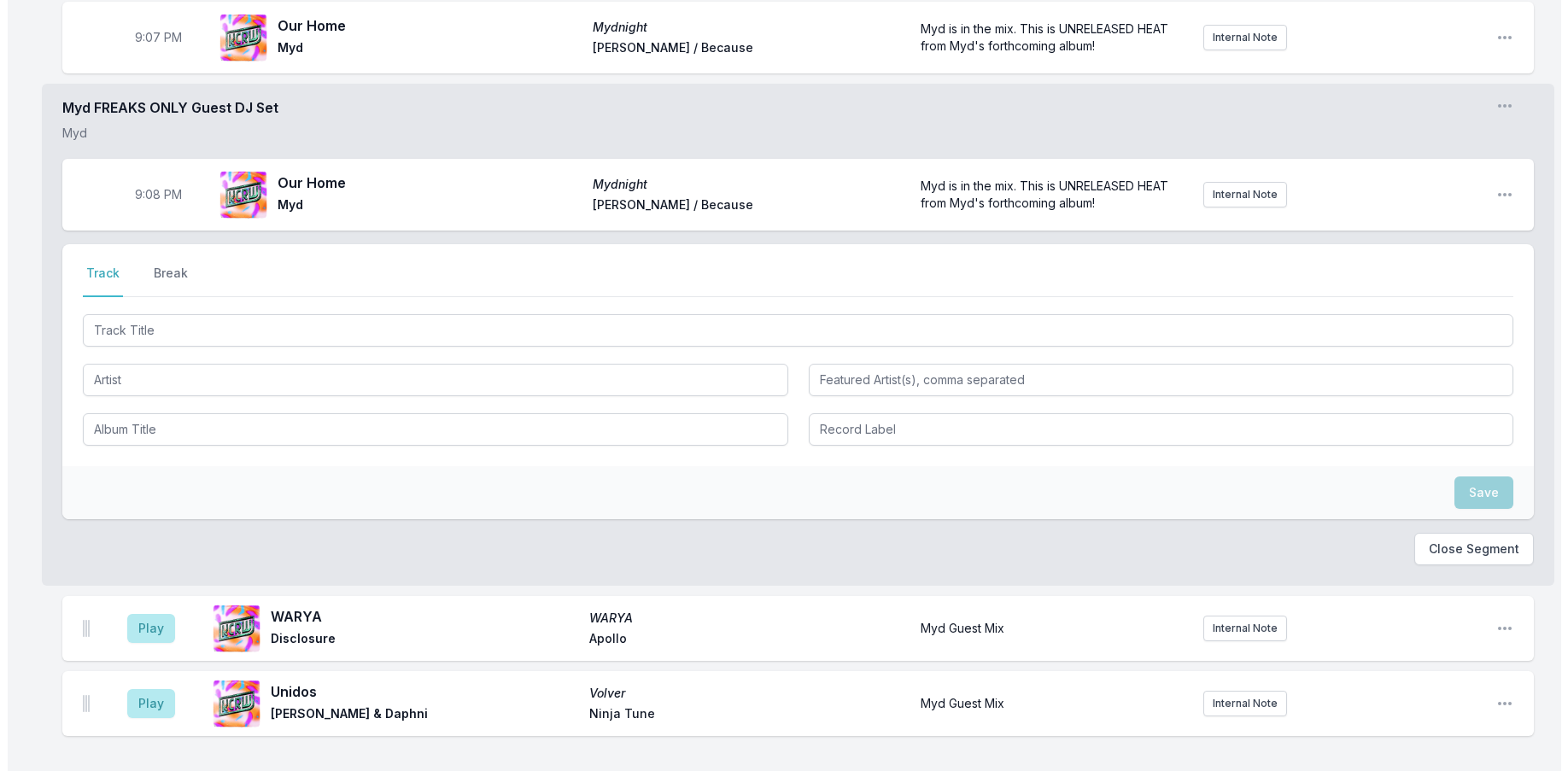 scroll, scrollTop: 1671, scrollLeft: 0, axis: vertical 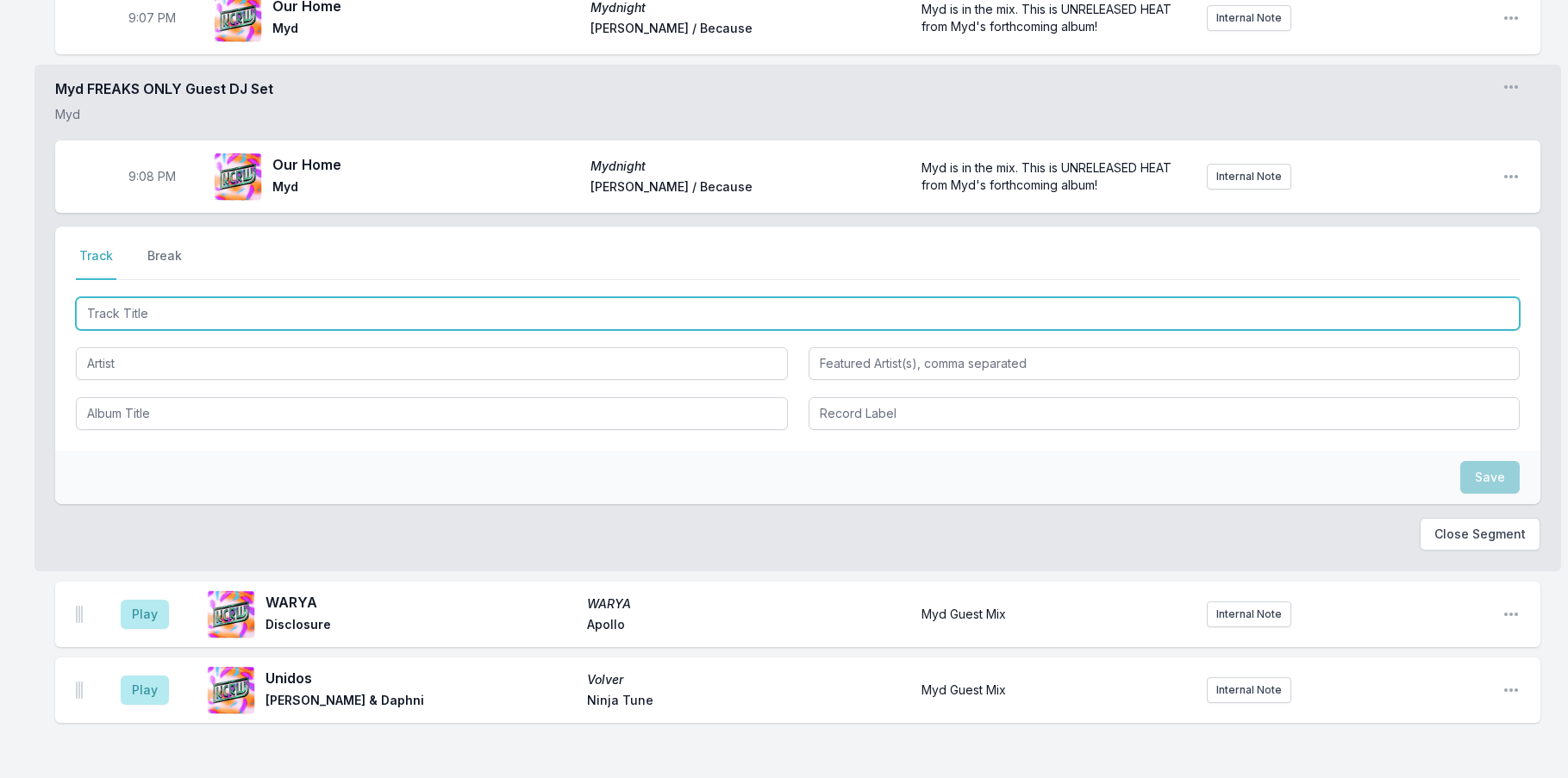 click at bounding box center (797, 314) 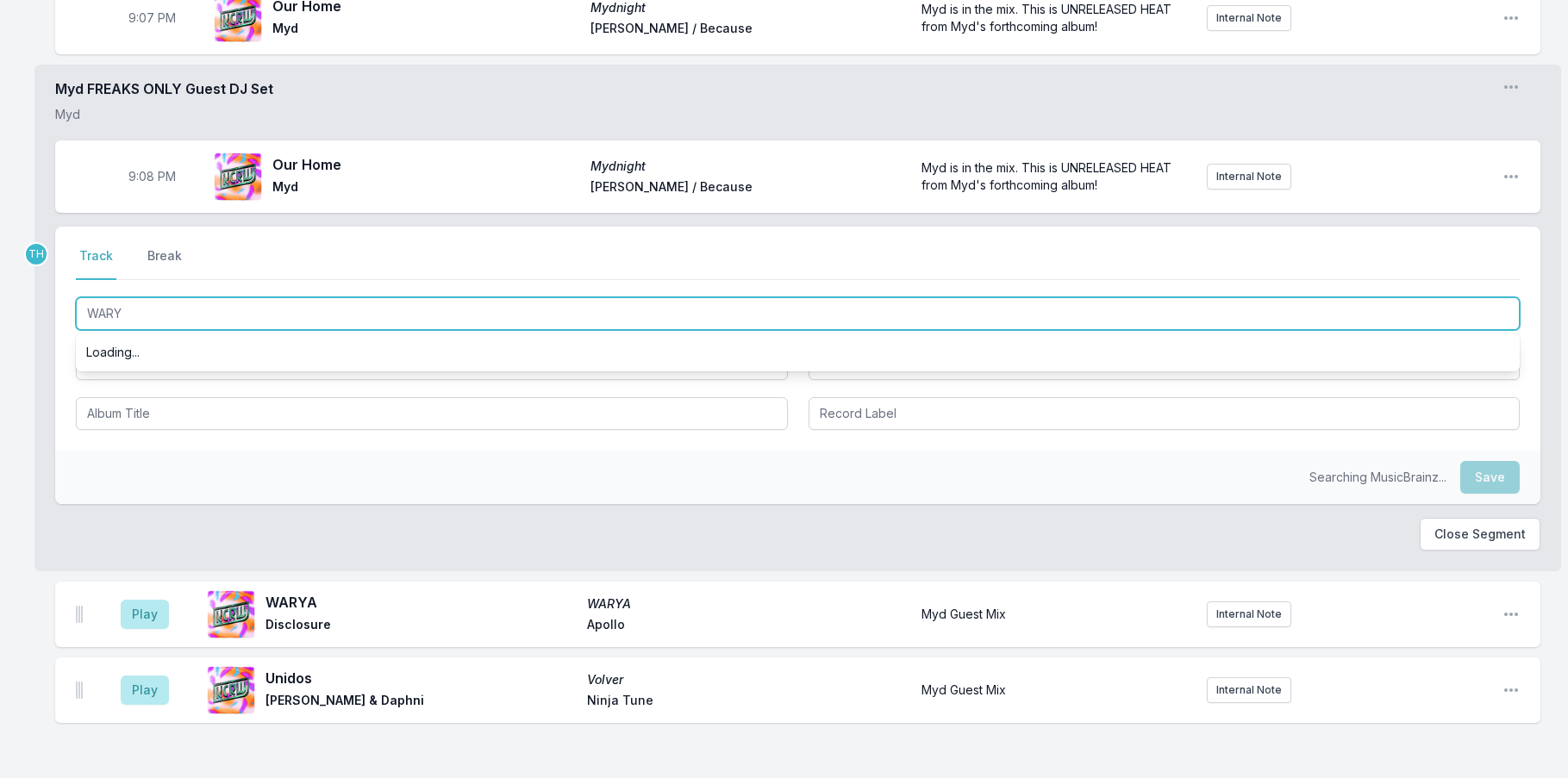type on "WARYA" 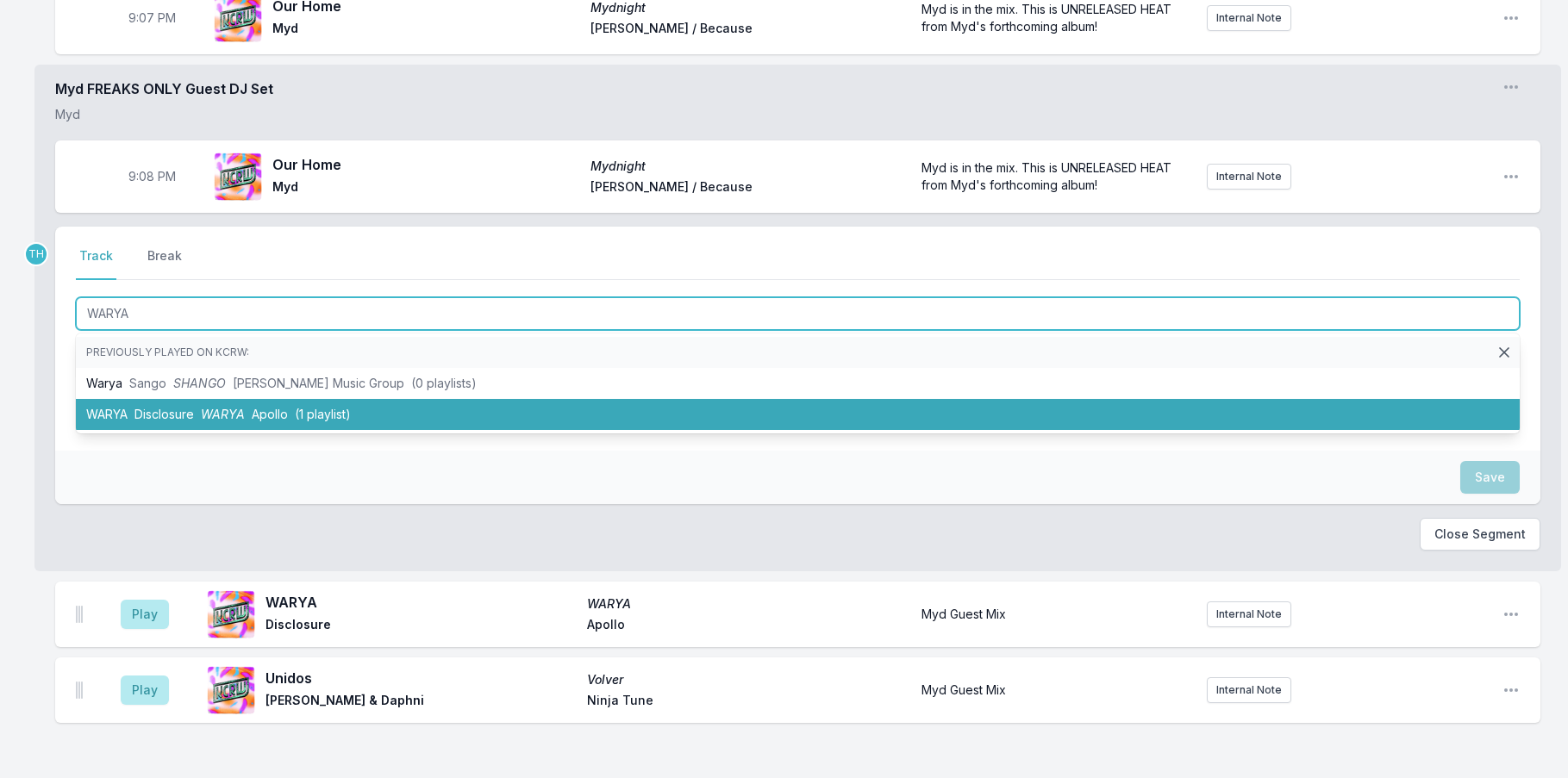 click on "Apollo" at bounding box center [270, 414] 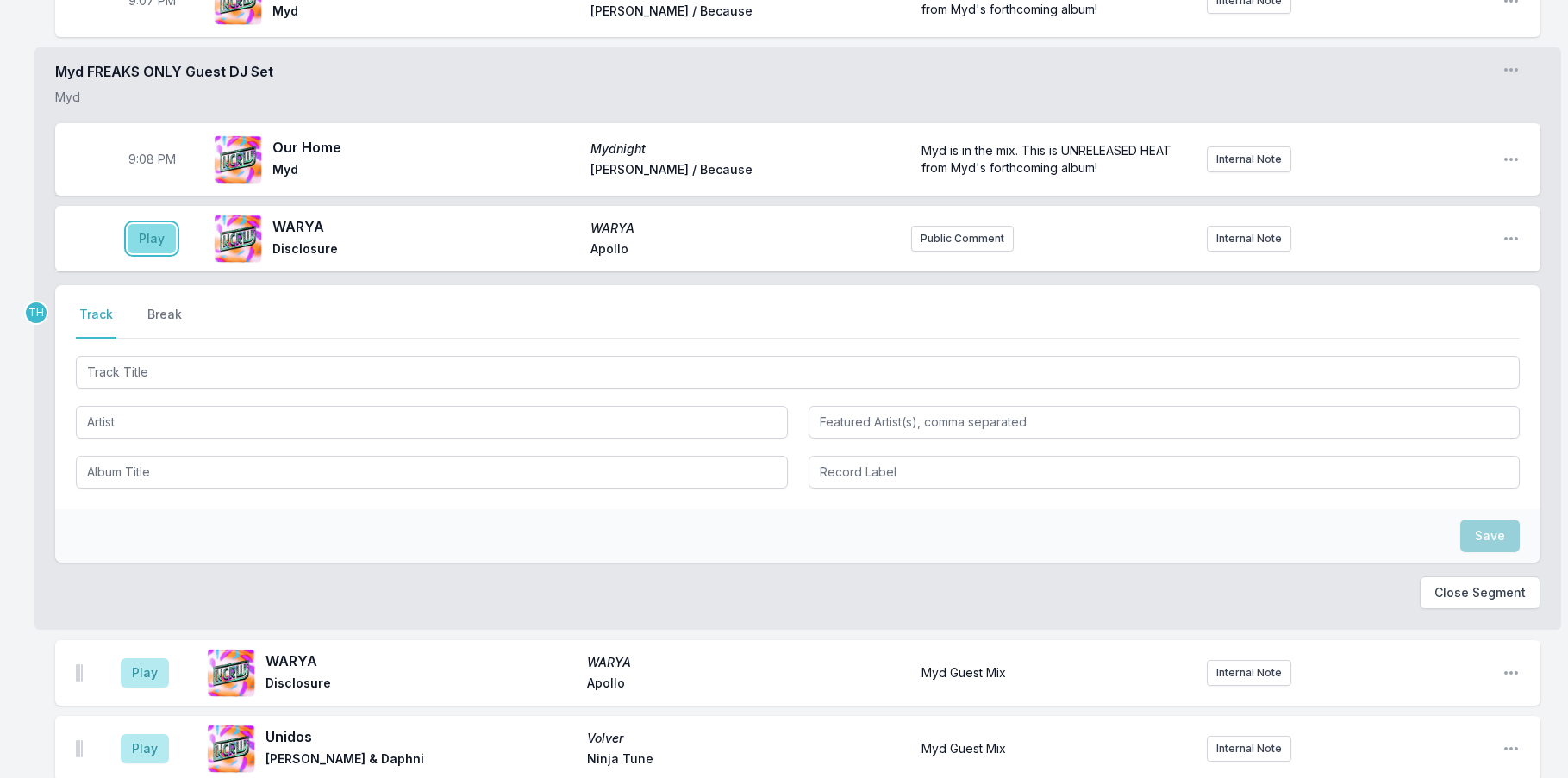 click on "Play" at bounding box center [152, 239] 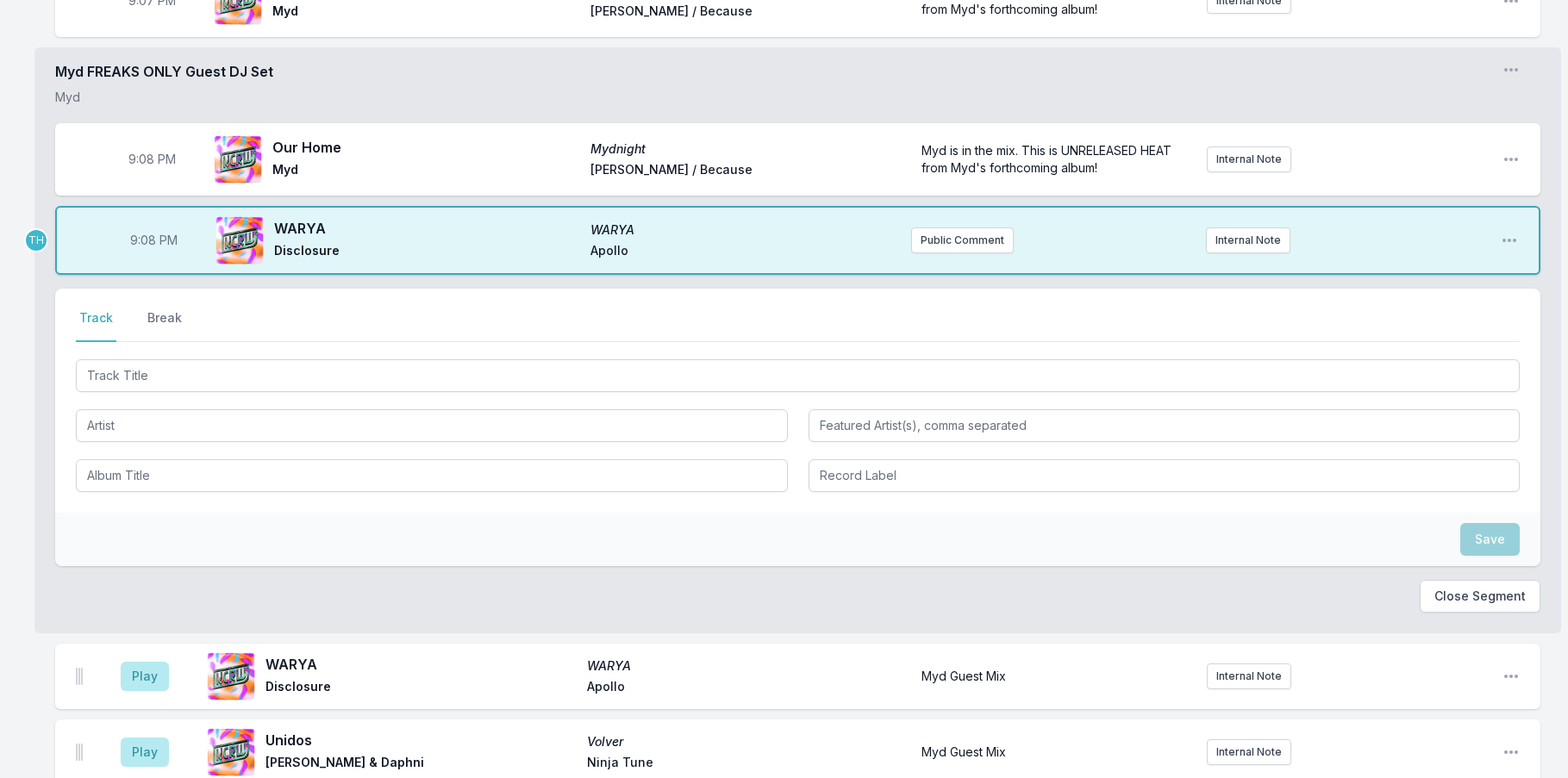 click on "9:08 PM" at bounding box center (152, 159) 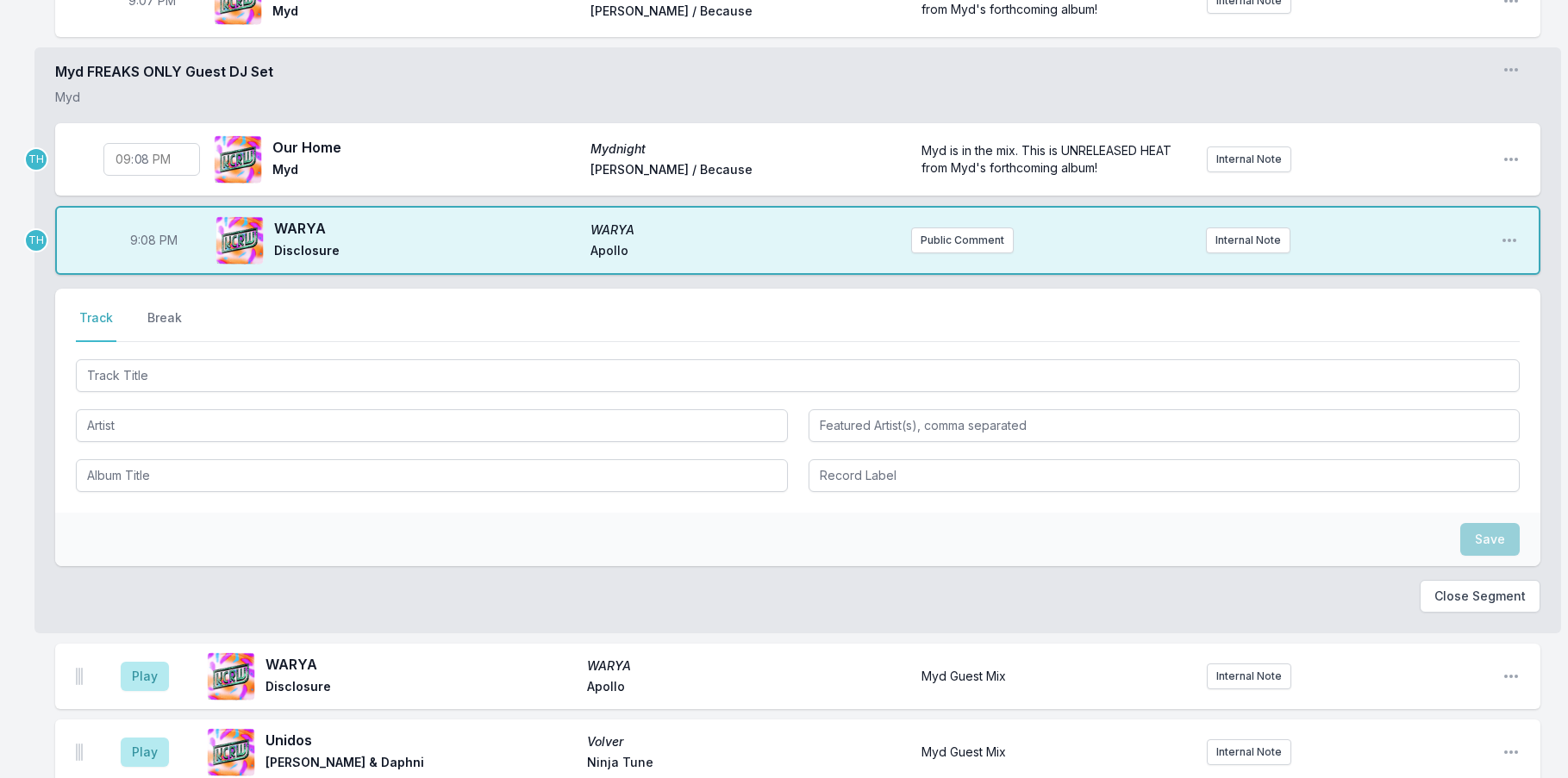 type on "21:00" 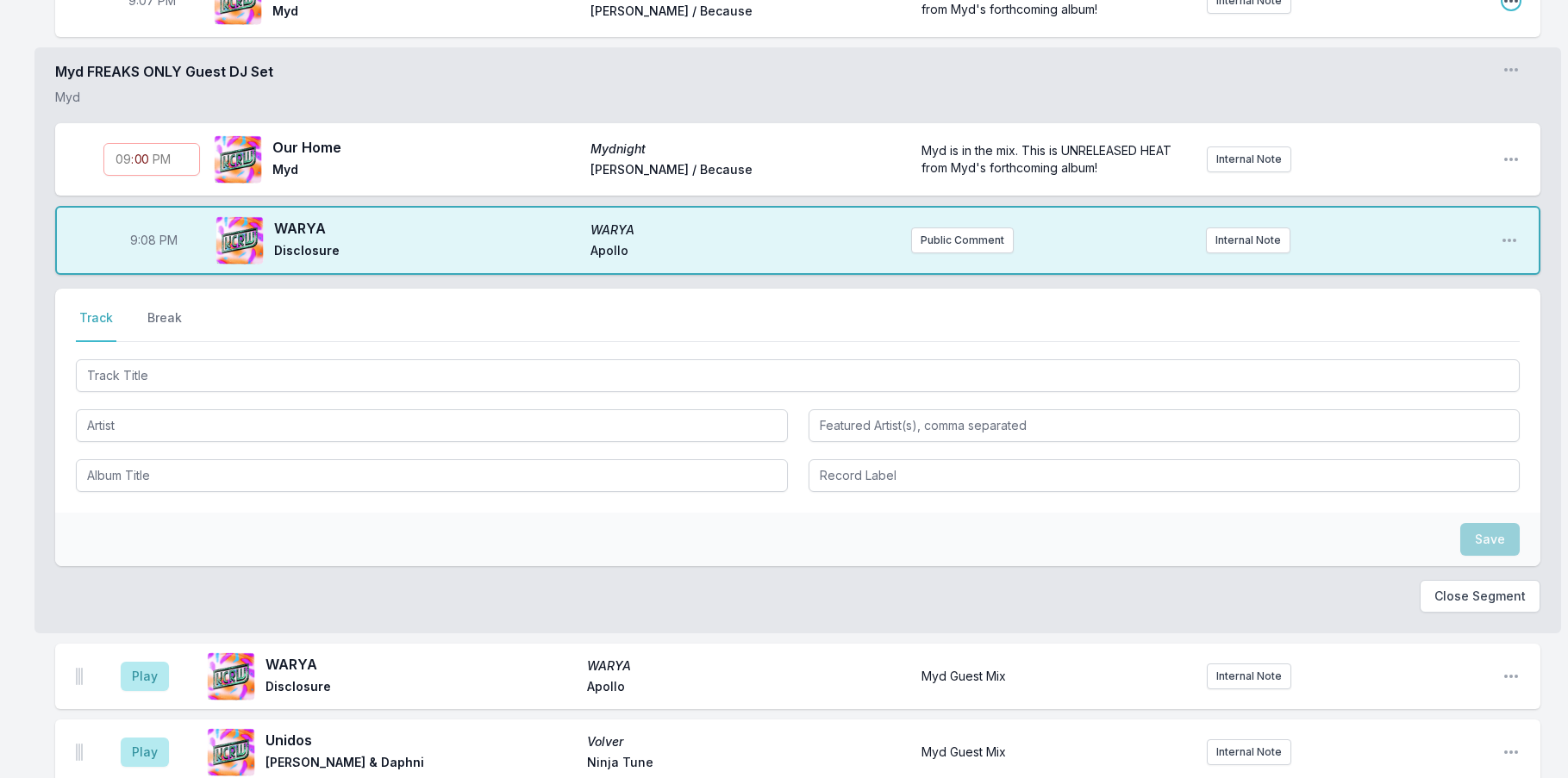 click 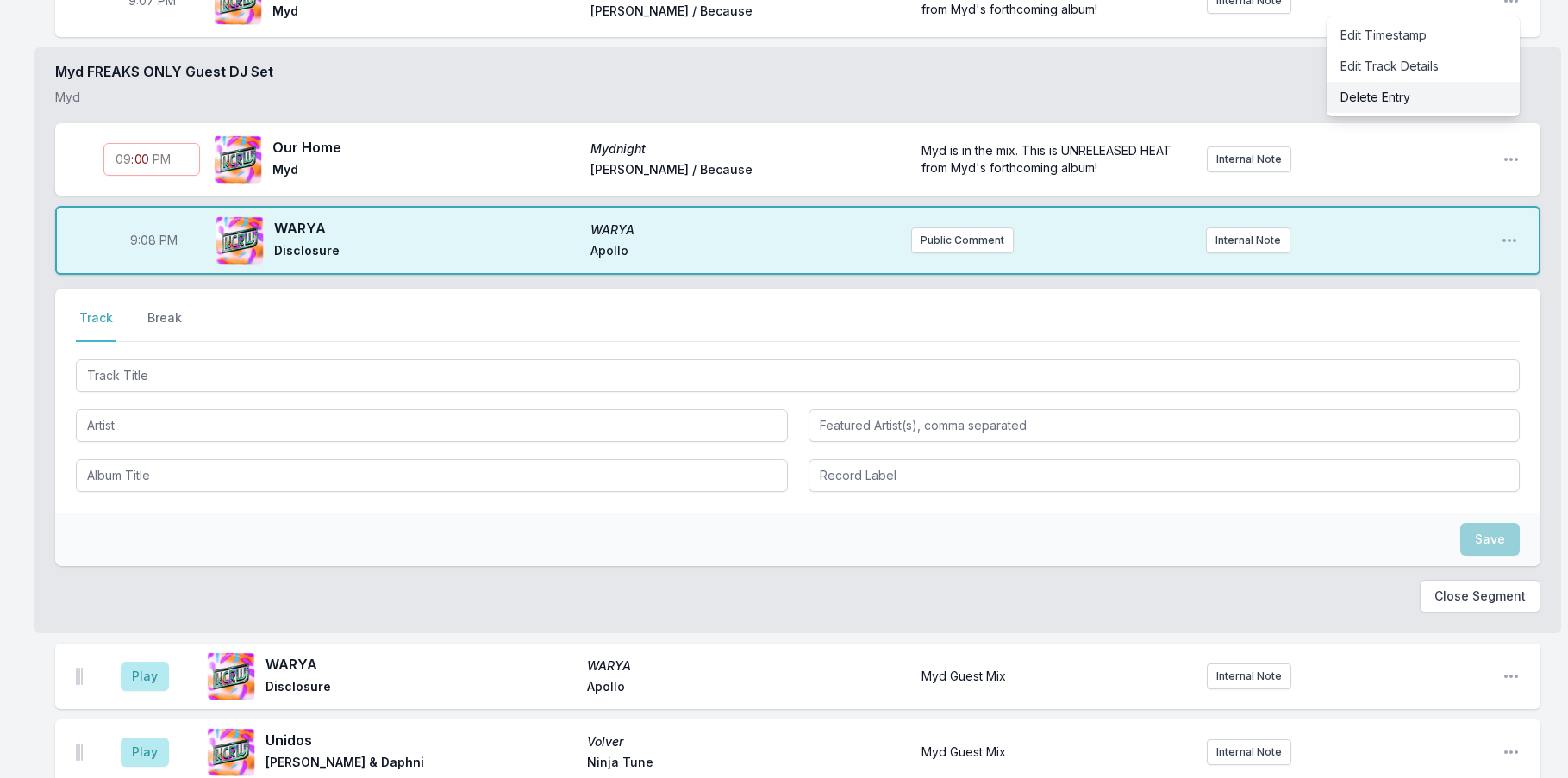 click on "Delete Entry" at bounding box center (1423, 97) 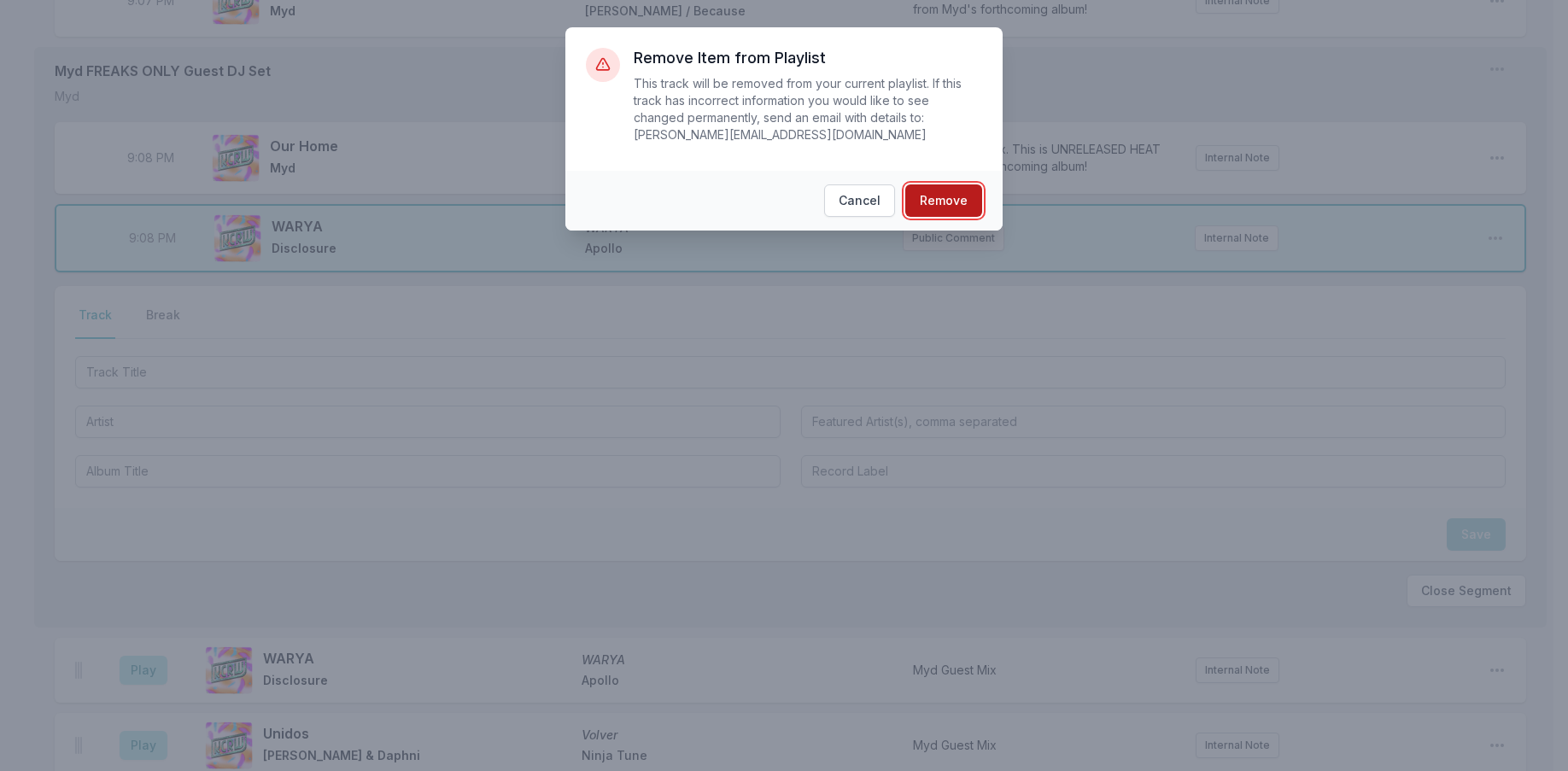 click on "Remove" at bounding box center (944, 201) 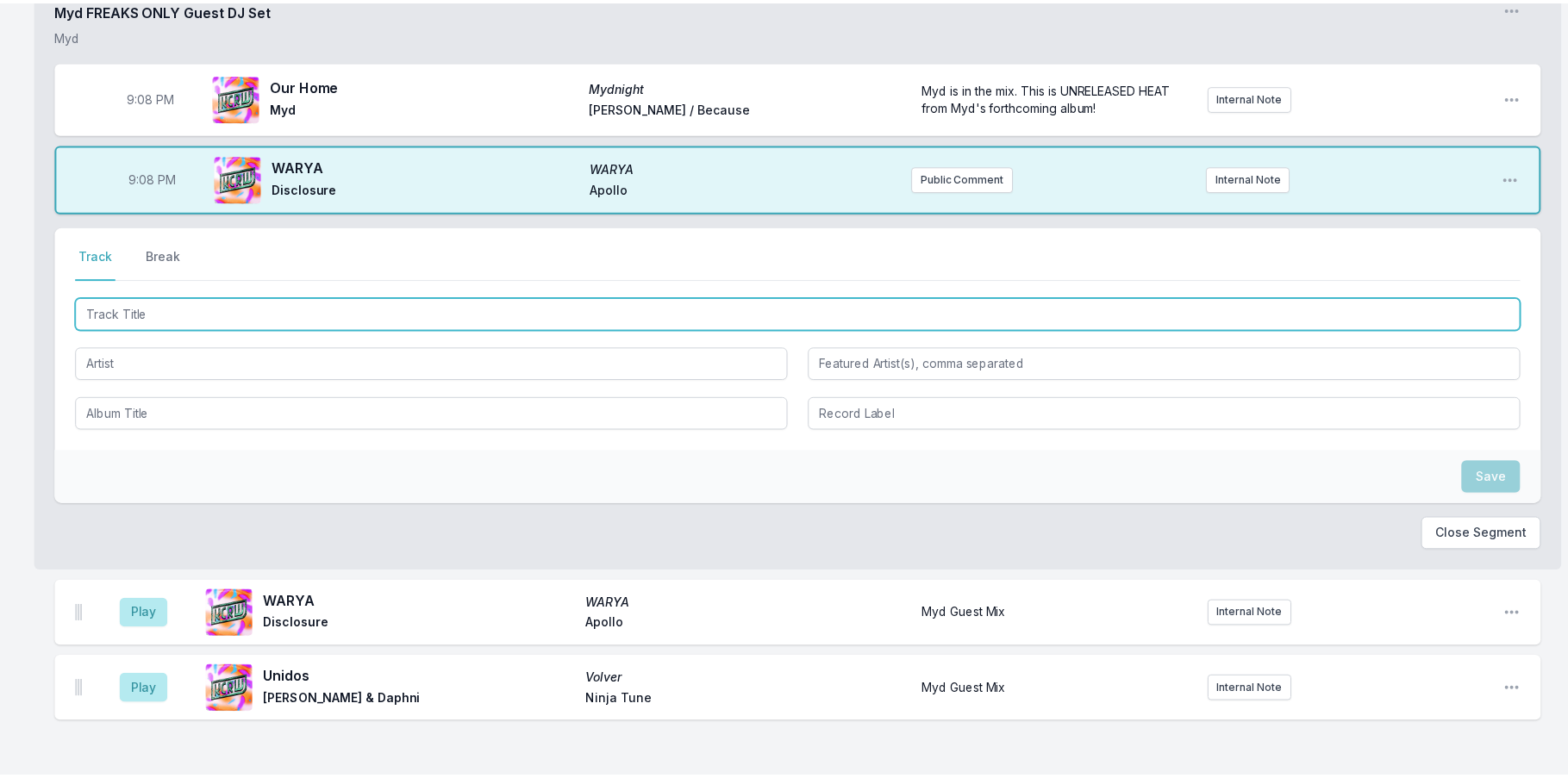 scroll, scrollTop: 1683, scrollLeft: 0, axis: vertical 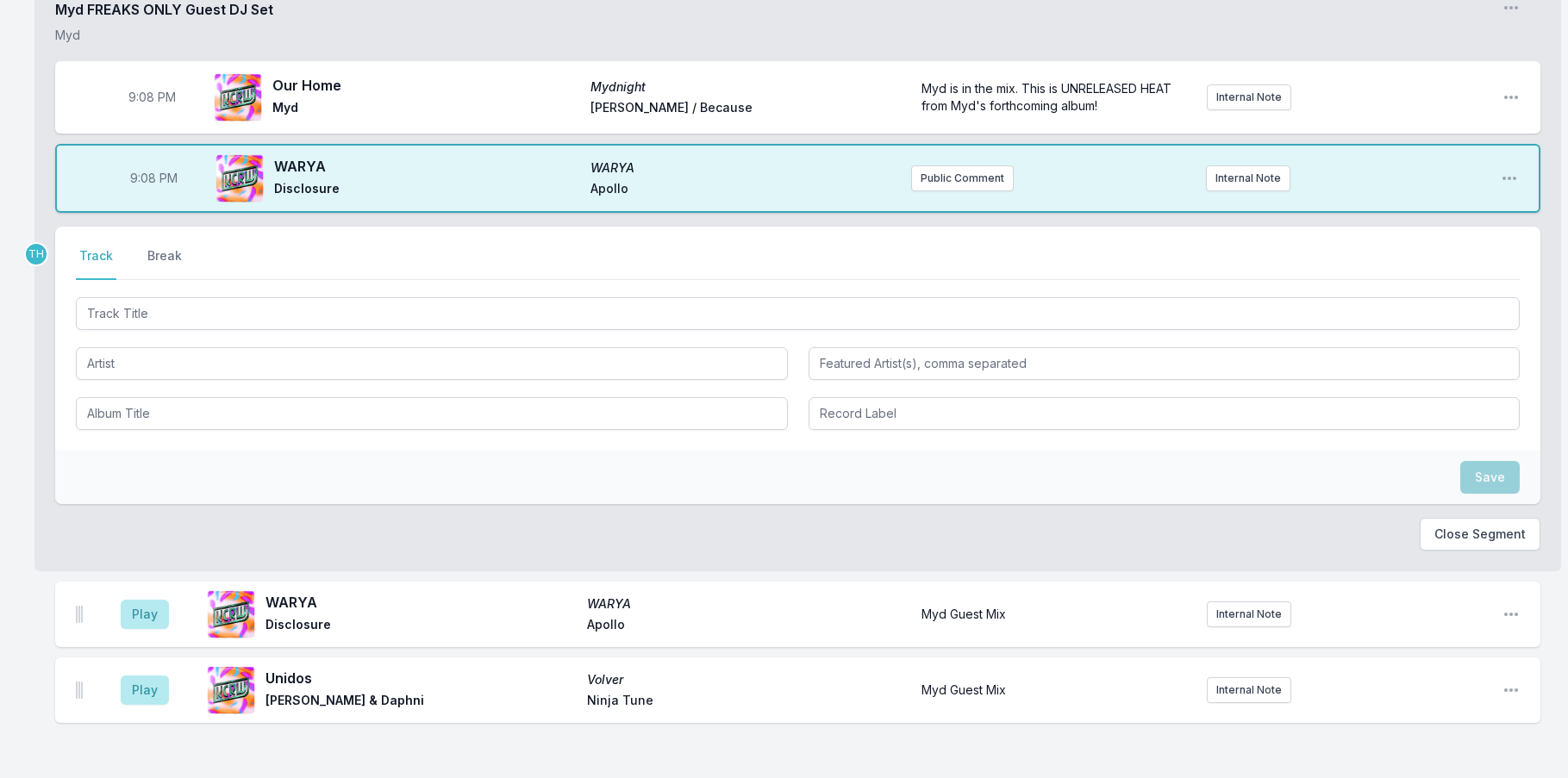 click on "9:08 PM" at bounding box center (152, 97) 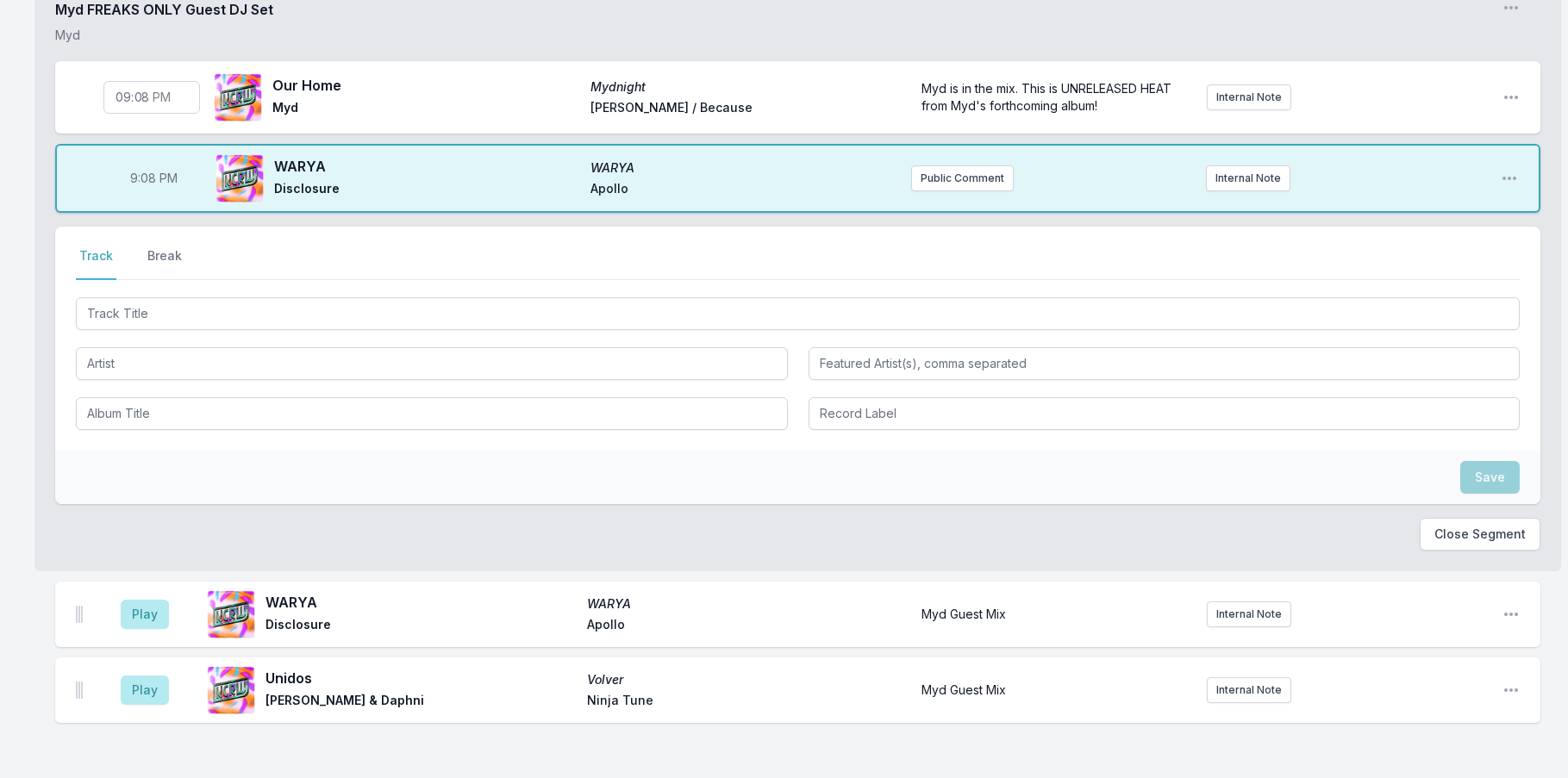 click on "21:08" at bounding box center (152, 97) 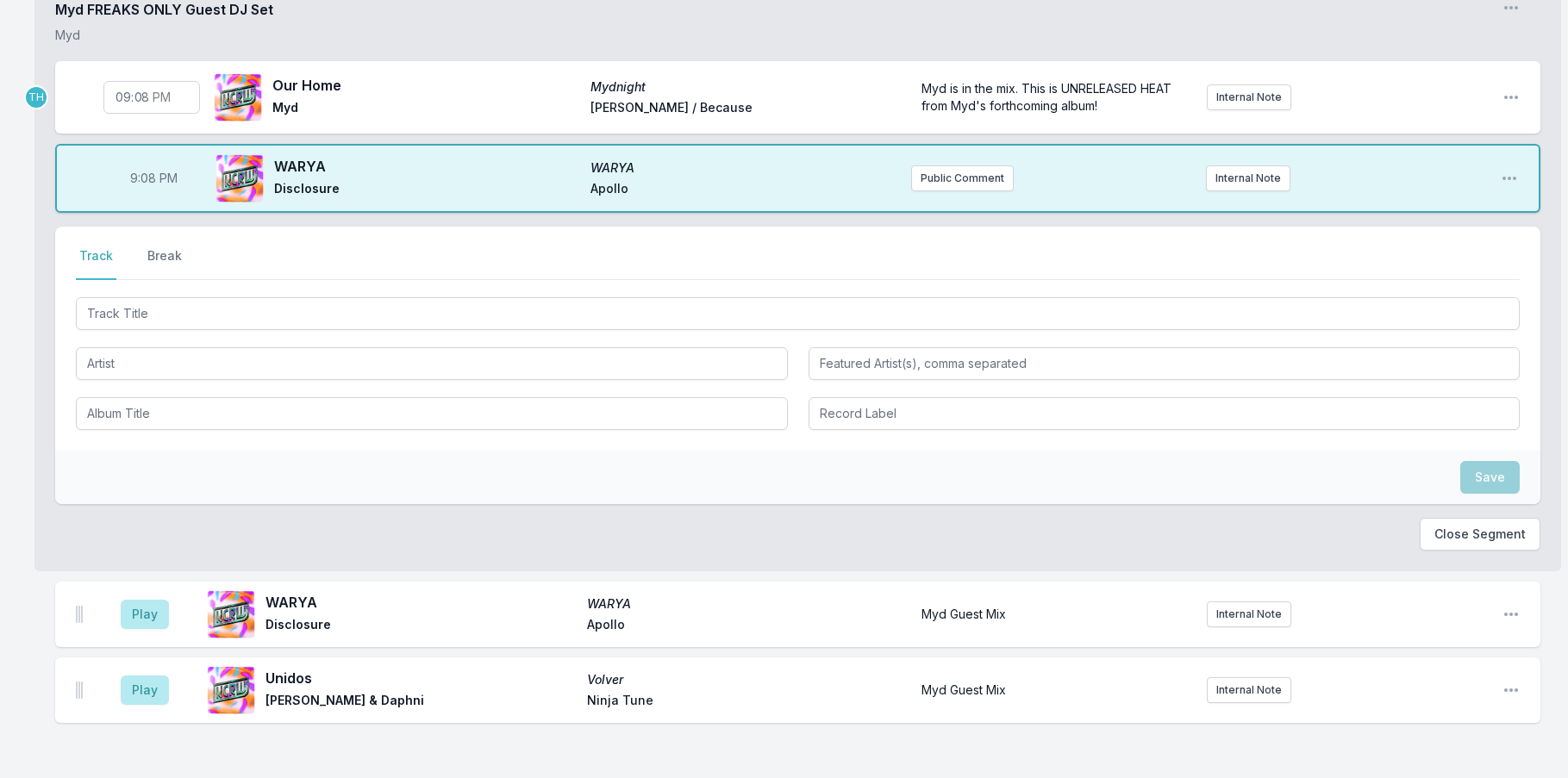 type on "21:00" 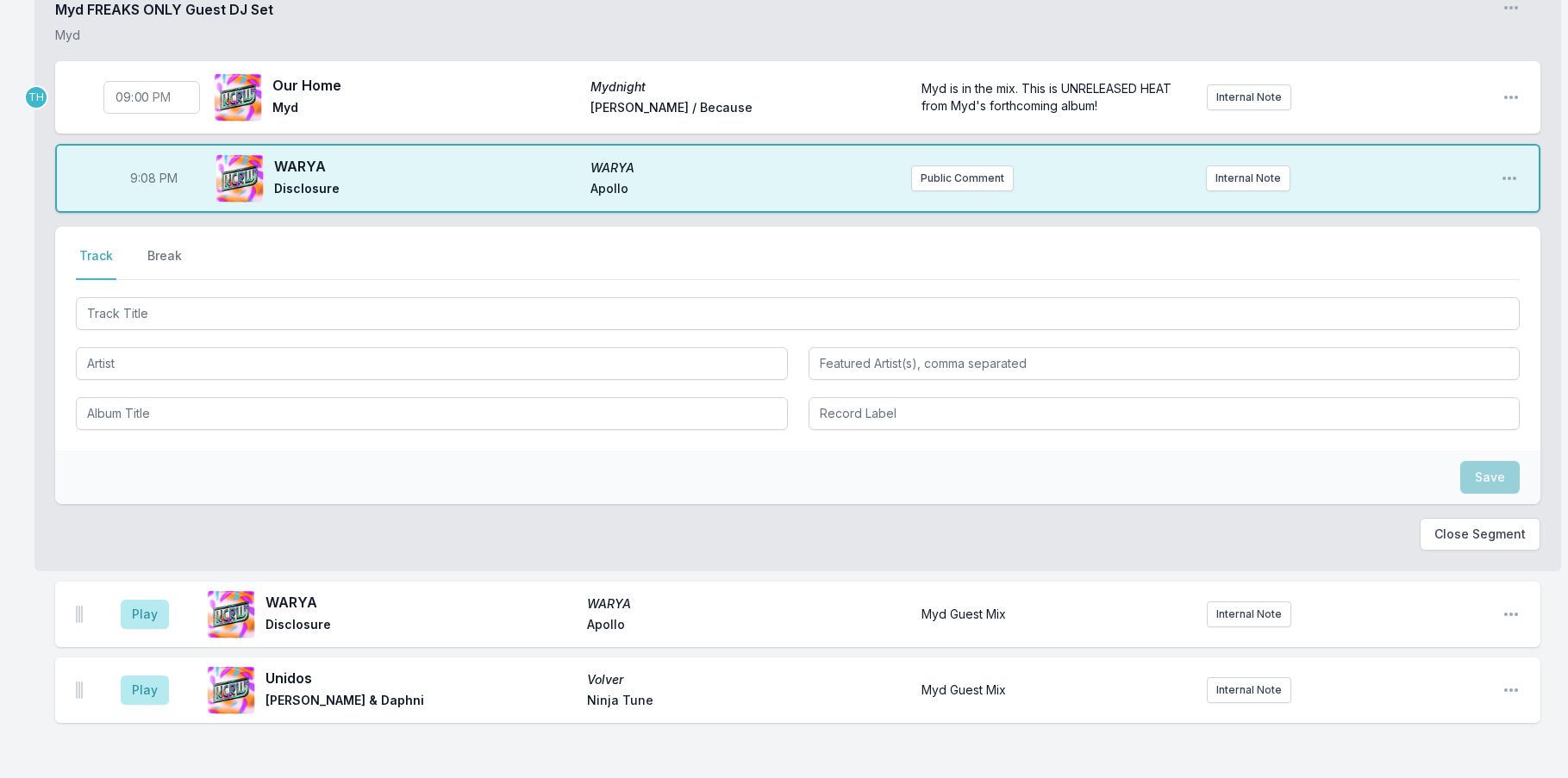 click on "9:08 PM" at bounding box center (153, 178) 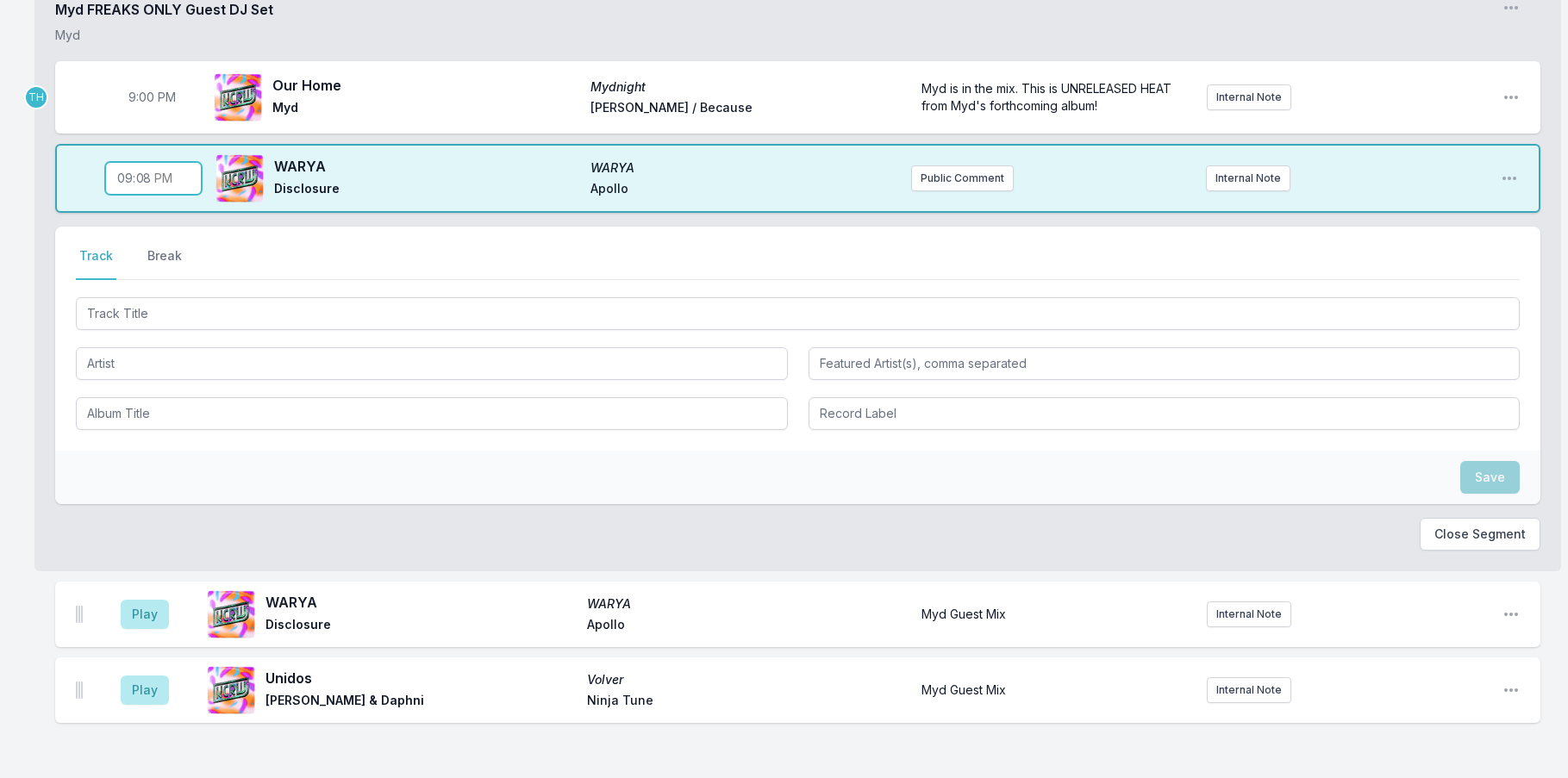 click on "21:08" at bounding box center [153, 178] 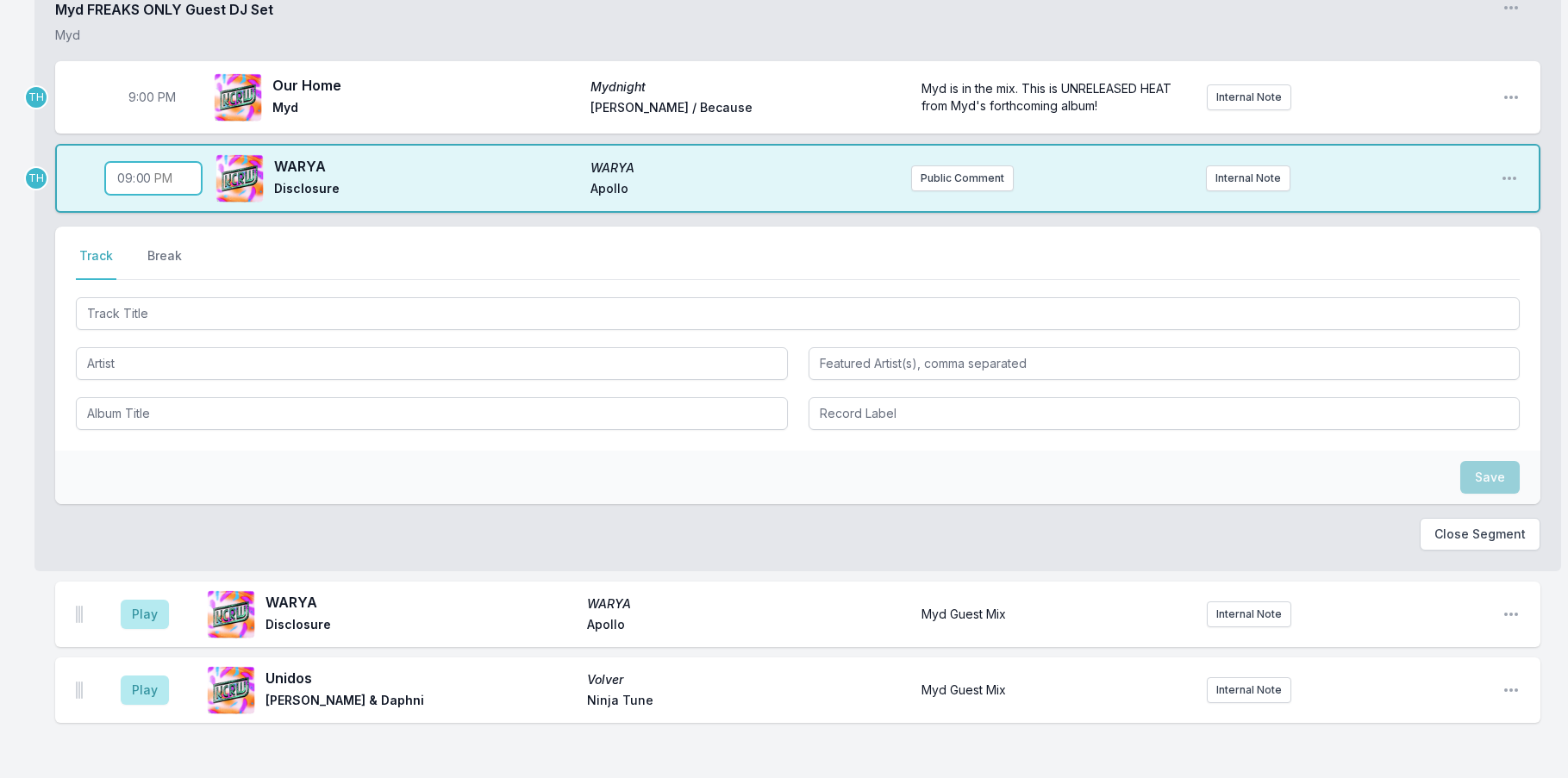 type on "21:04" 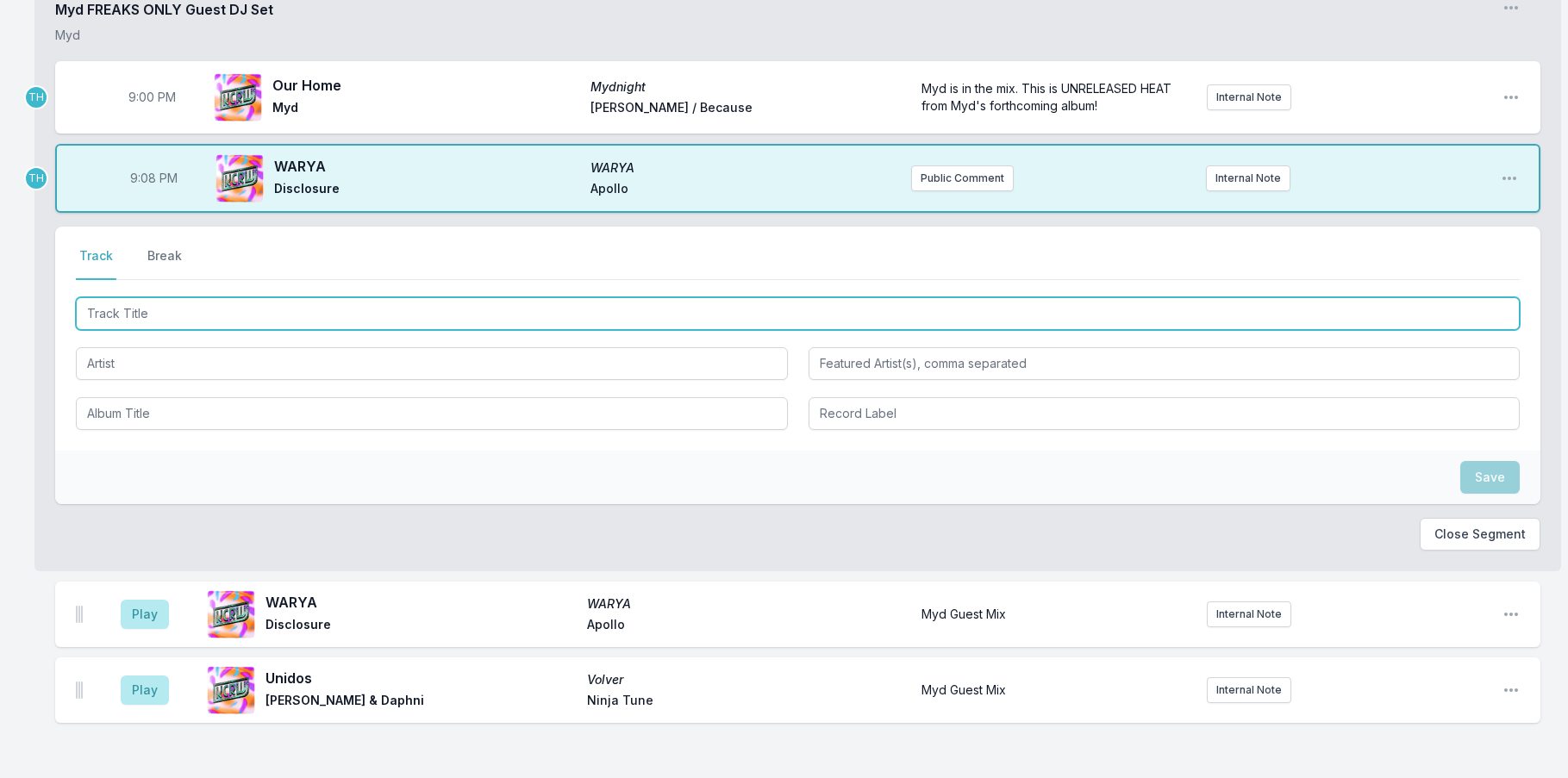 click at bounding box center (797, 314) 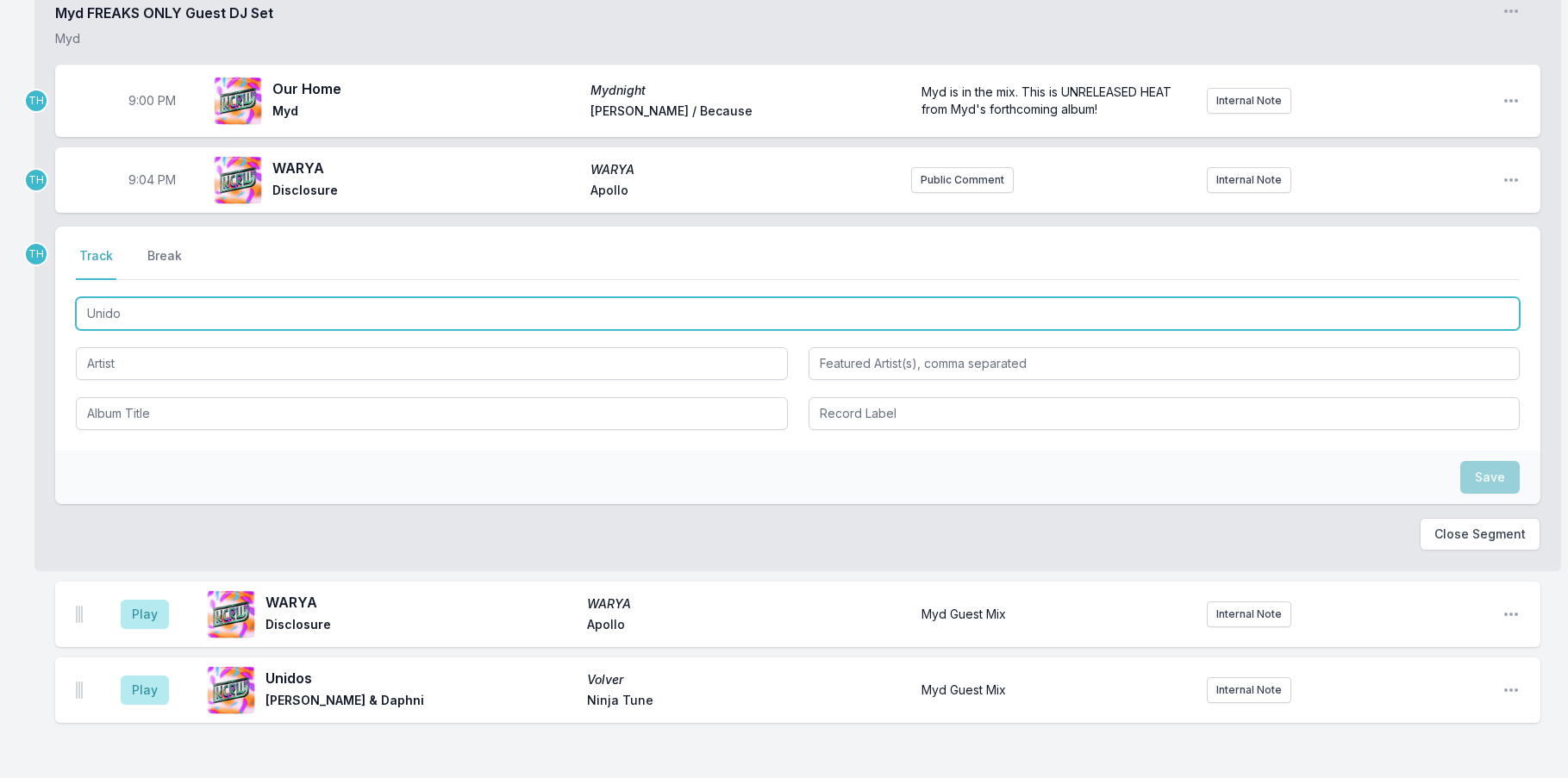 type on "Unidos" 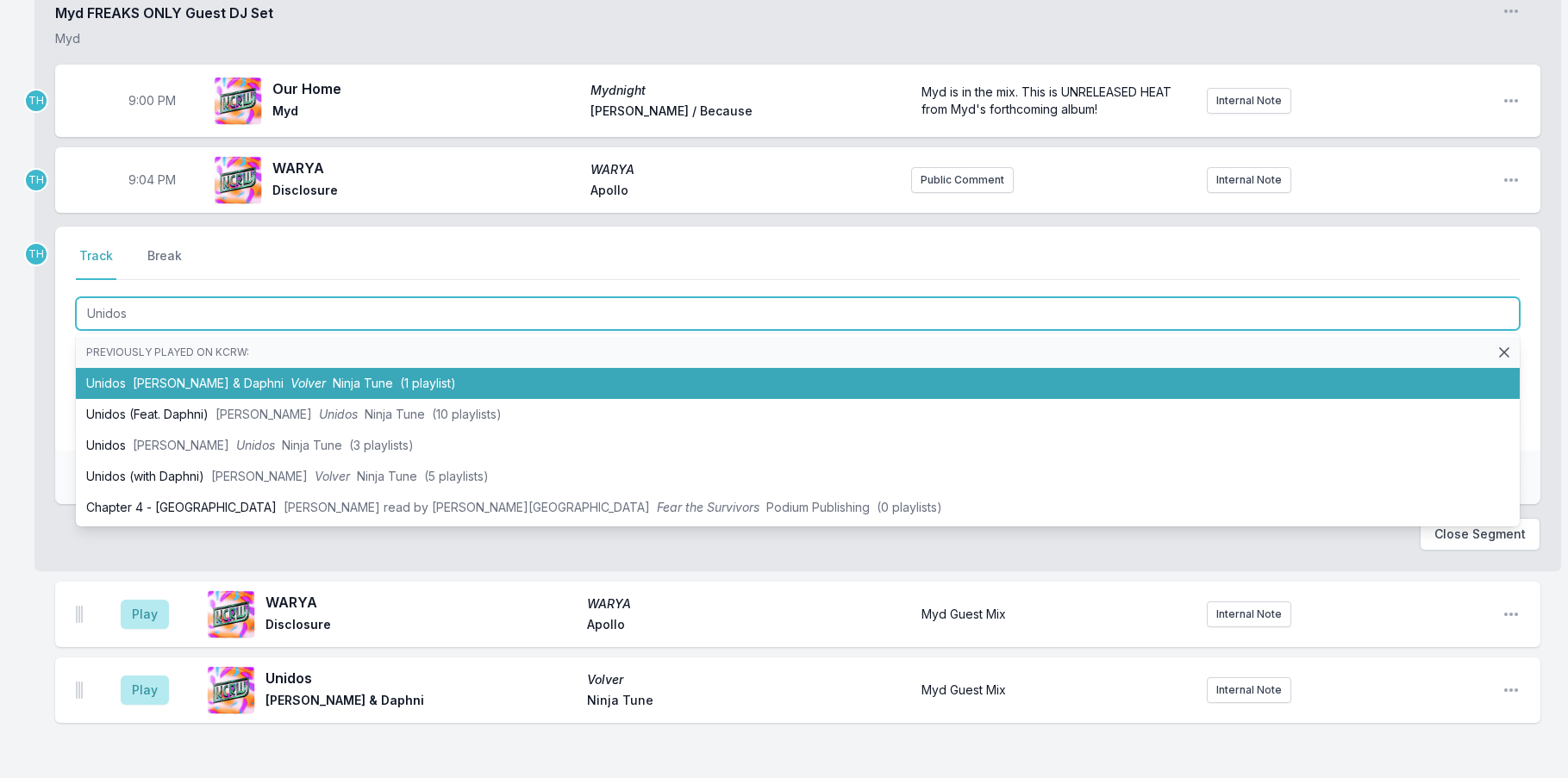click on "[PERSON_NAME] & Daphni" at bounding box center [208, 383] 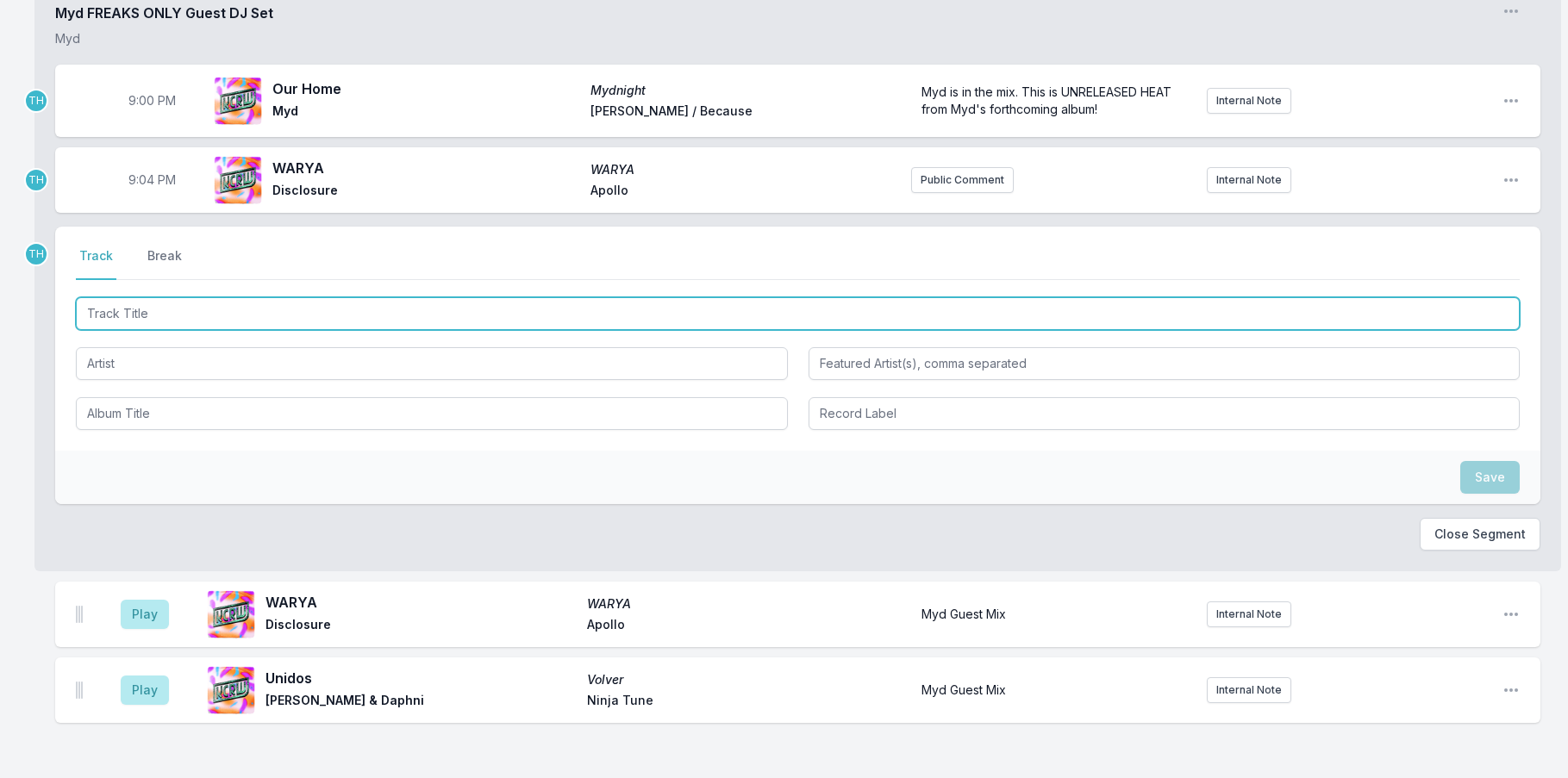 scroll, scrollTop: 1683, scrollLeft: 0, axis: vertical 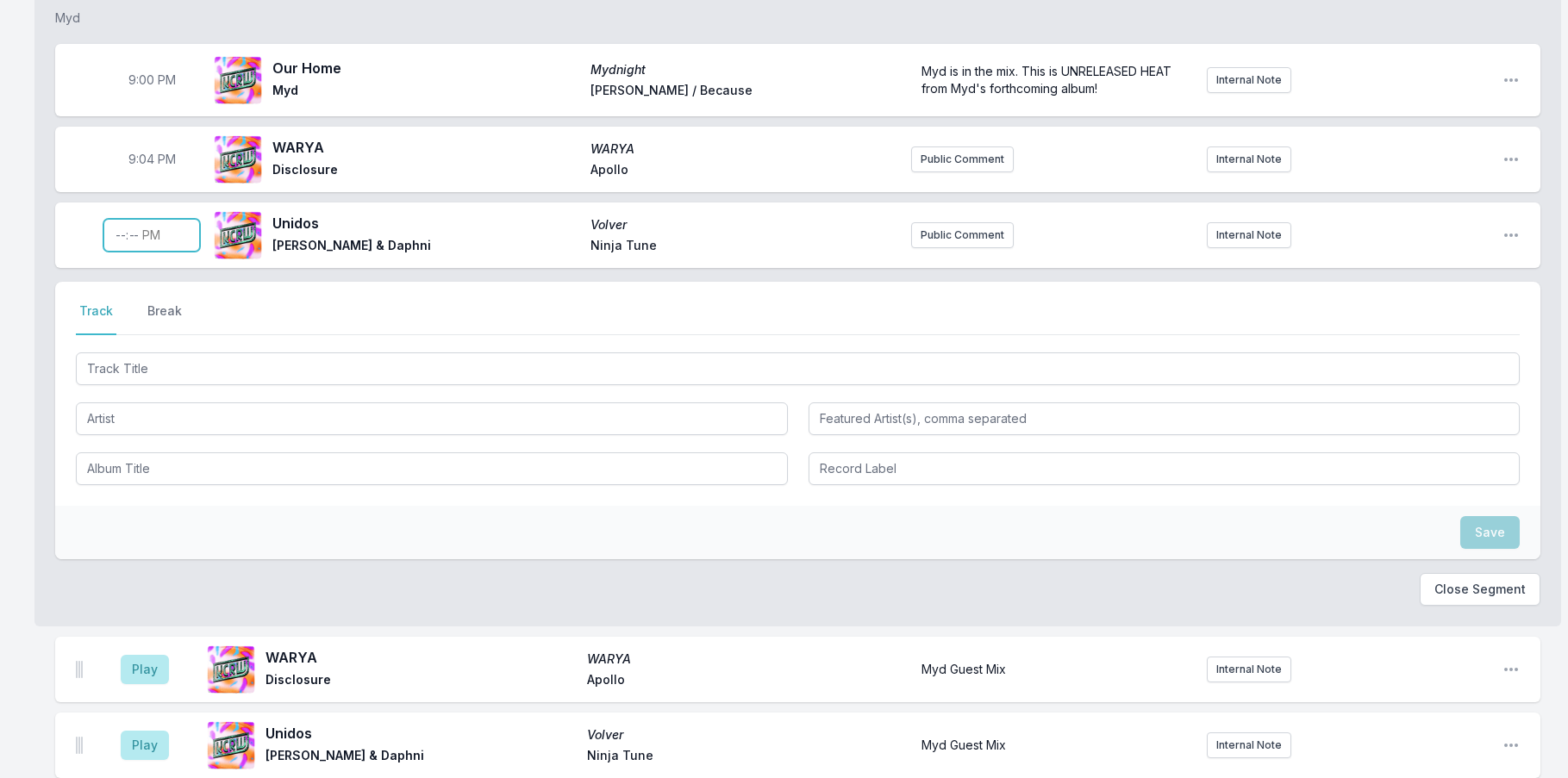 click at bounding box center (152, 235) 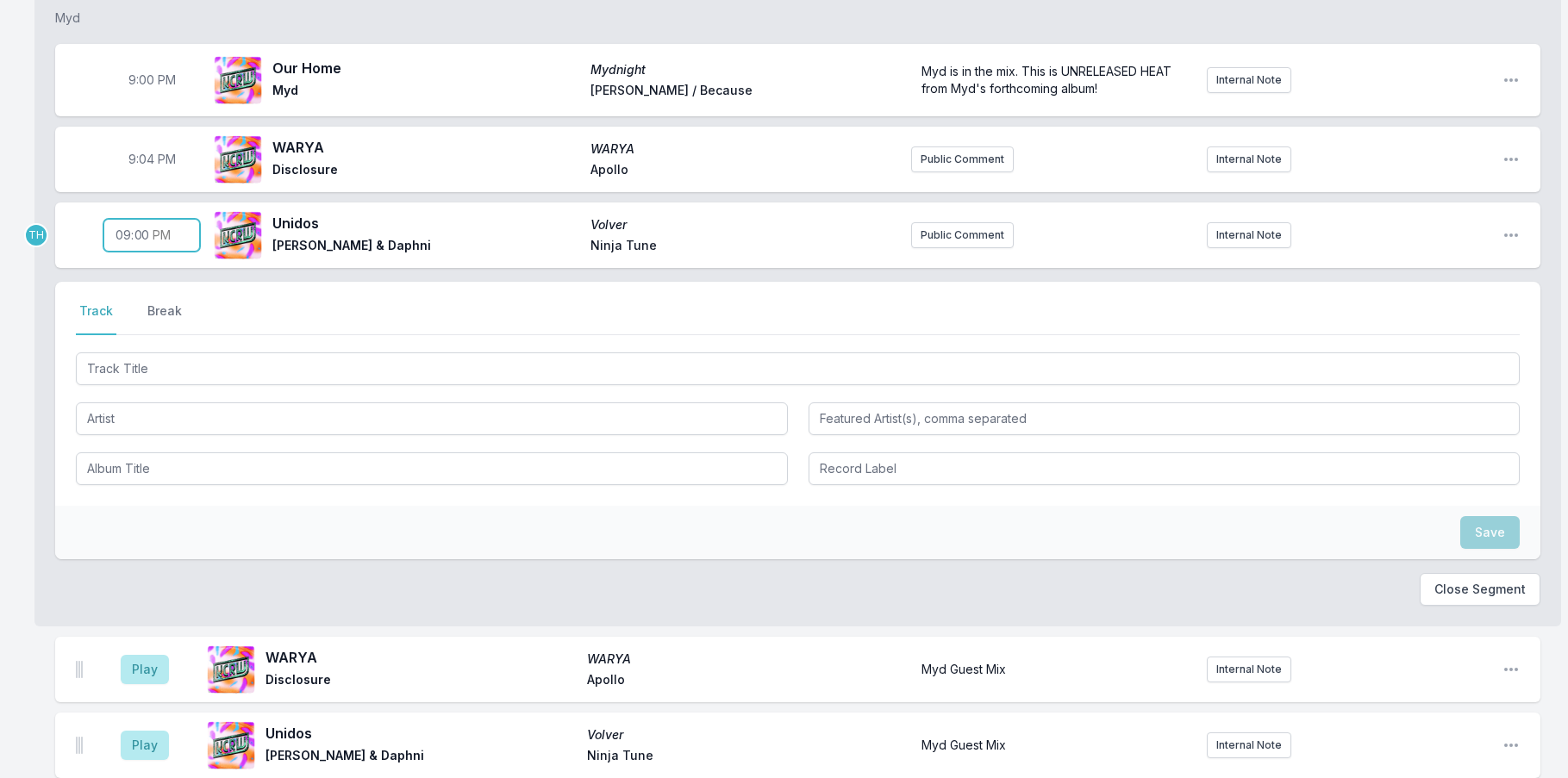 type on "21:07" 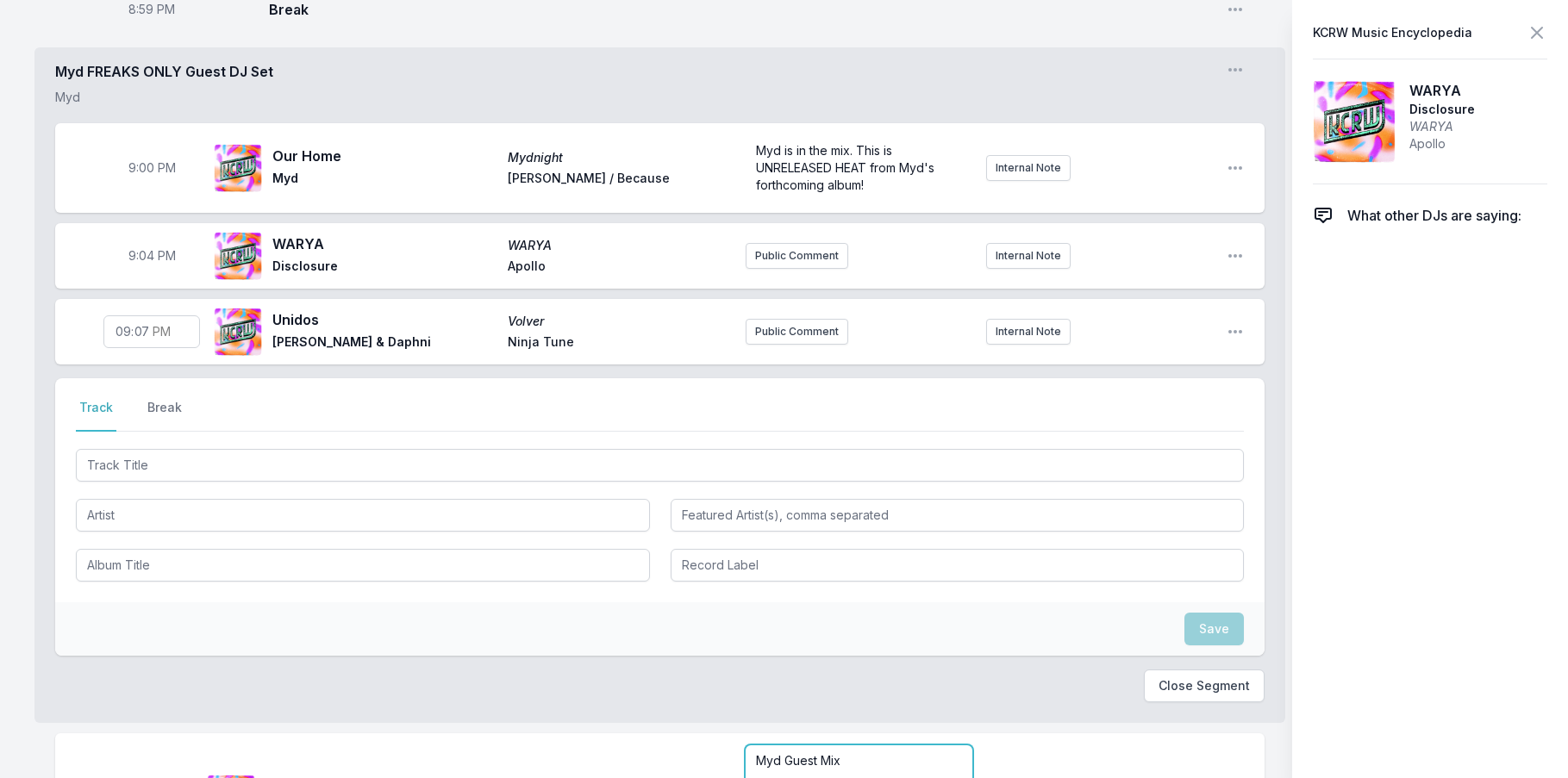 drag, startPoint x: 1020, startPoint y: 692, endPoint x: 871, endPoint y: 735, distance: 155.08062 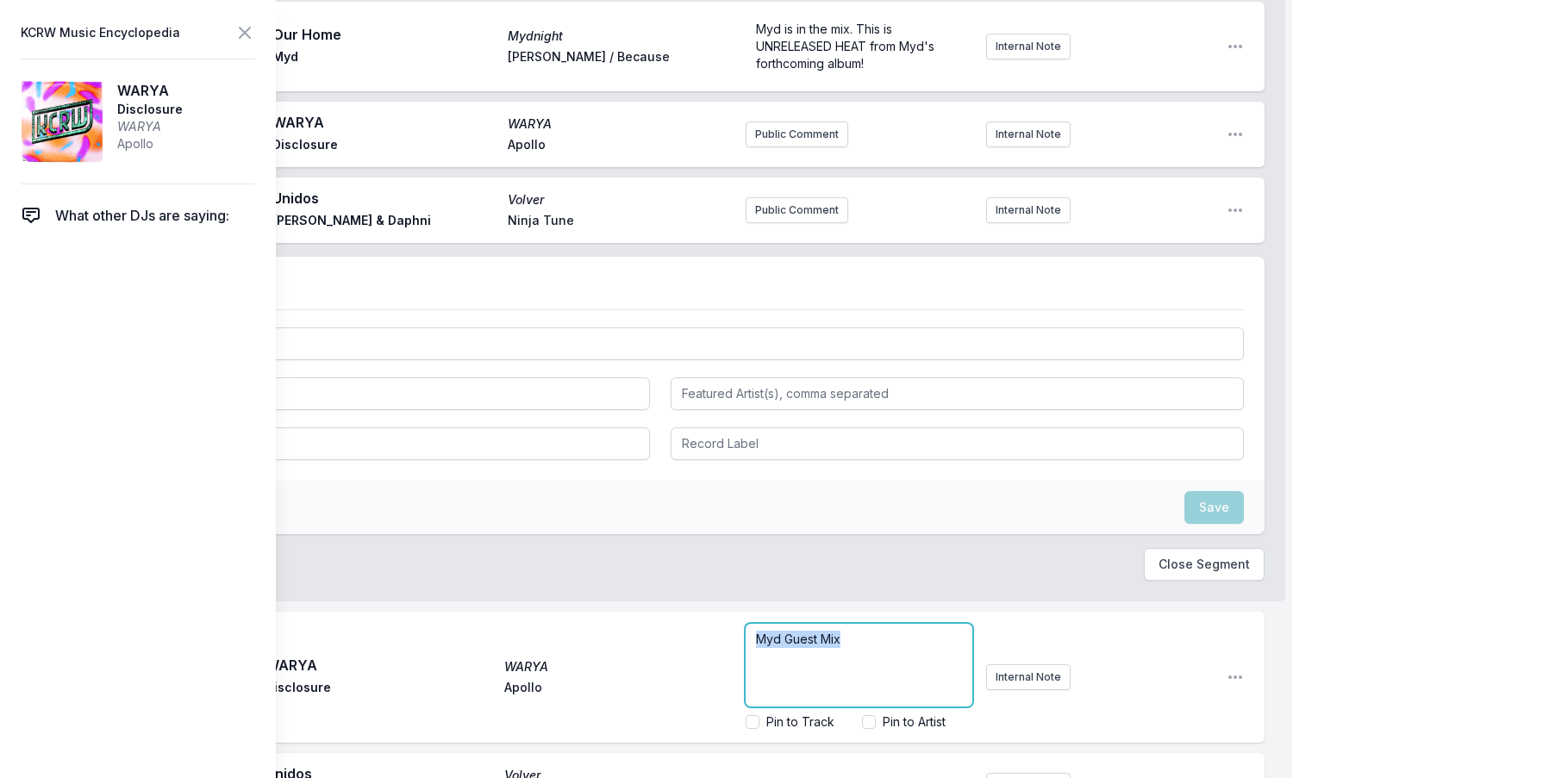 scroll, scrollTop: 1897, scrollLeft: 0, axis: vertical 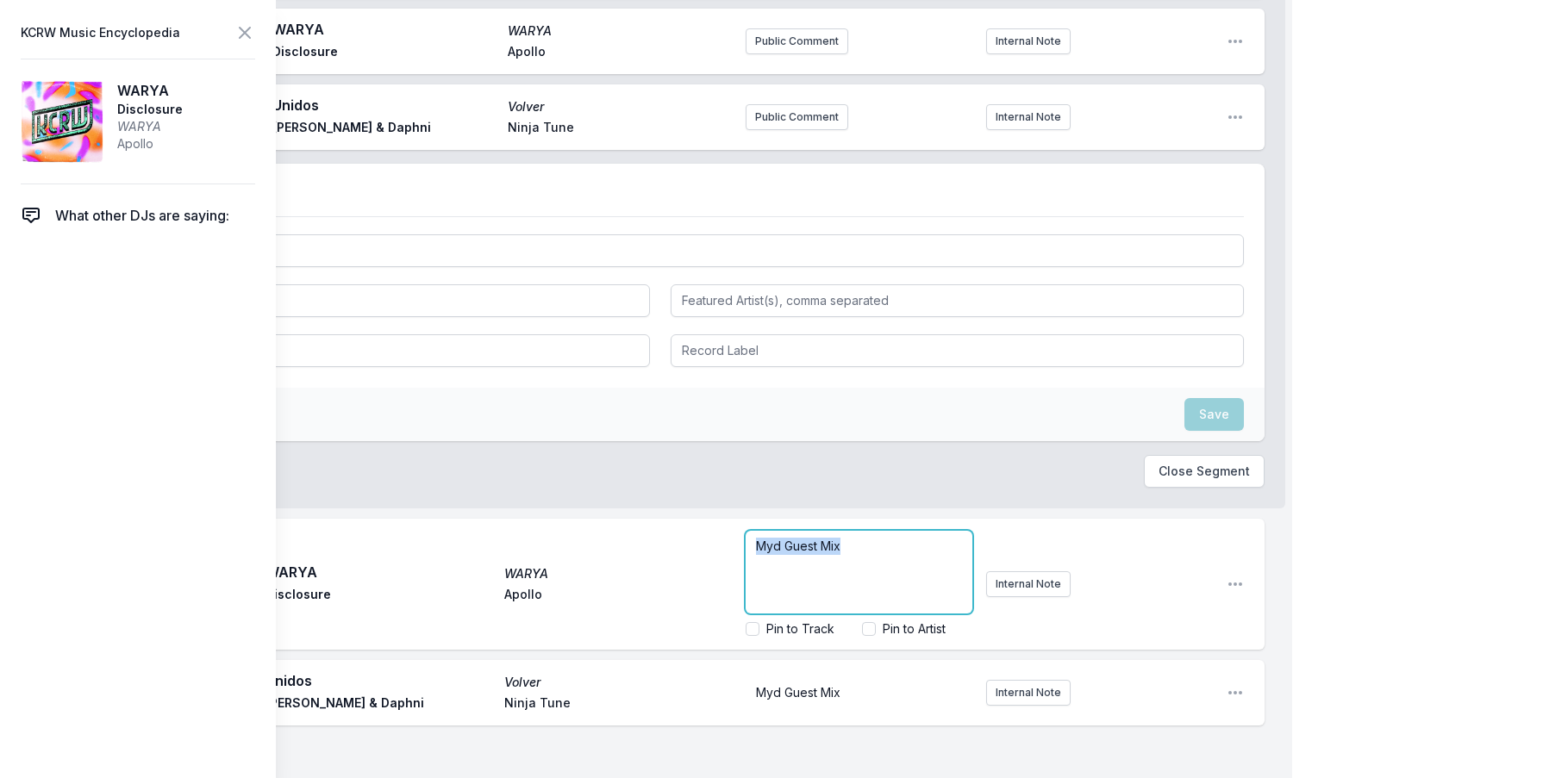 drag, startPoint x: 853, startPoint y: 749, endPoint x: 559, endPoint y: 629, distance: 317.54685 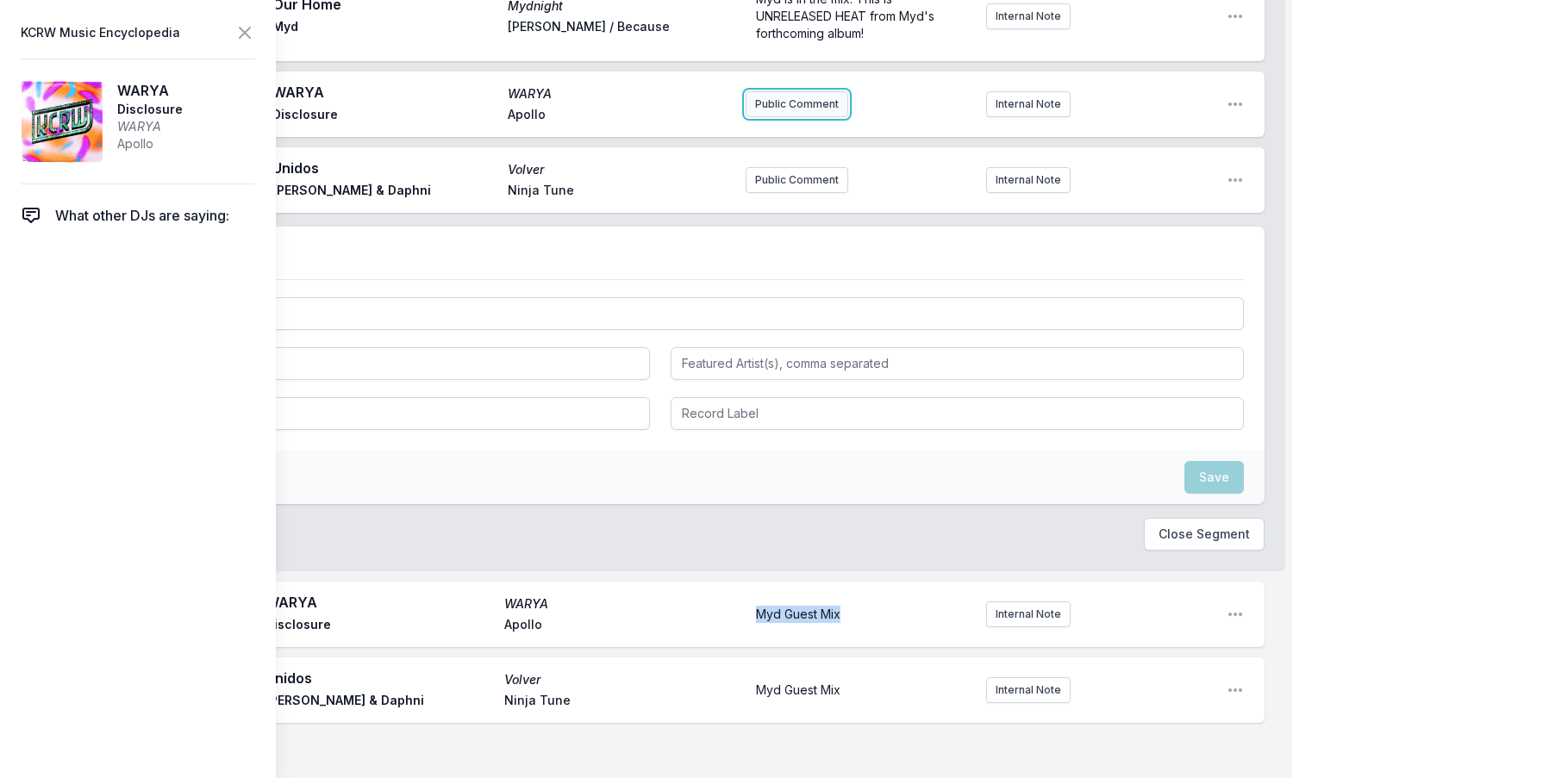 click on "9:00 PM Our Home Mydnight Myd [PERSON_NAME] / Because Myd is in the mix. This is UNRELEASED HEAT from Myd's forthcoming album! Internal Note Open playlist item options Myd is in the mix. This is UNRELEASED HEAT from Myd's forthcoming album! 9:04 PM WARYA WARYA Disclosure Apollo Public Comment Internal Note Open playlist item options 9:07 PM Unidos Volver [PERSON_NAME] & Daphni Ninja Tune Public Comment Internal Note Open playlist item options" at bounding box center (659, 92) 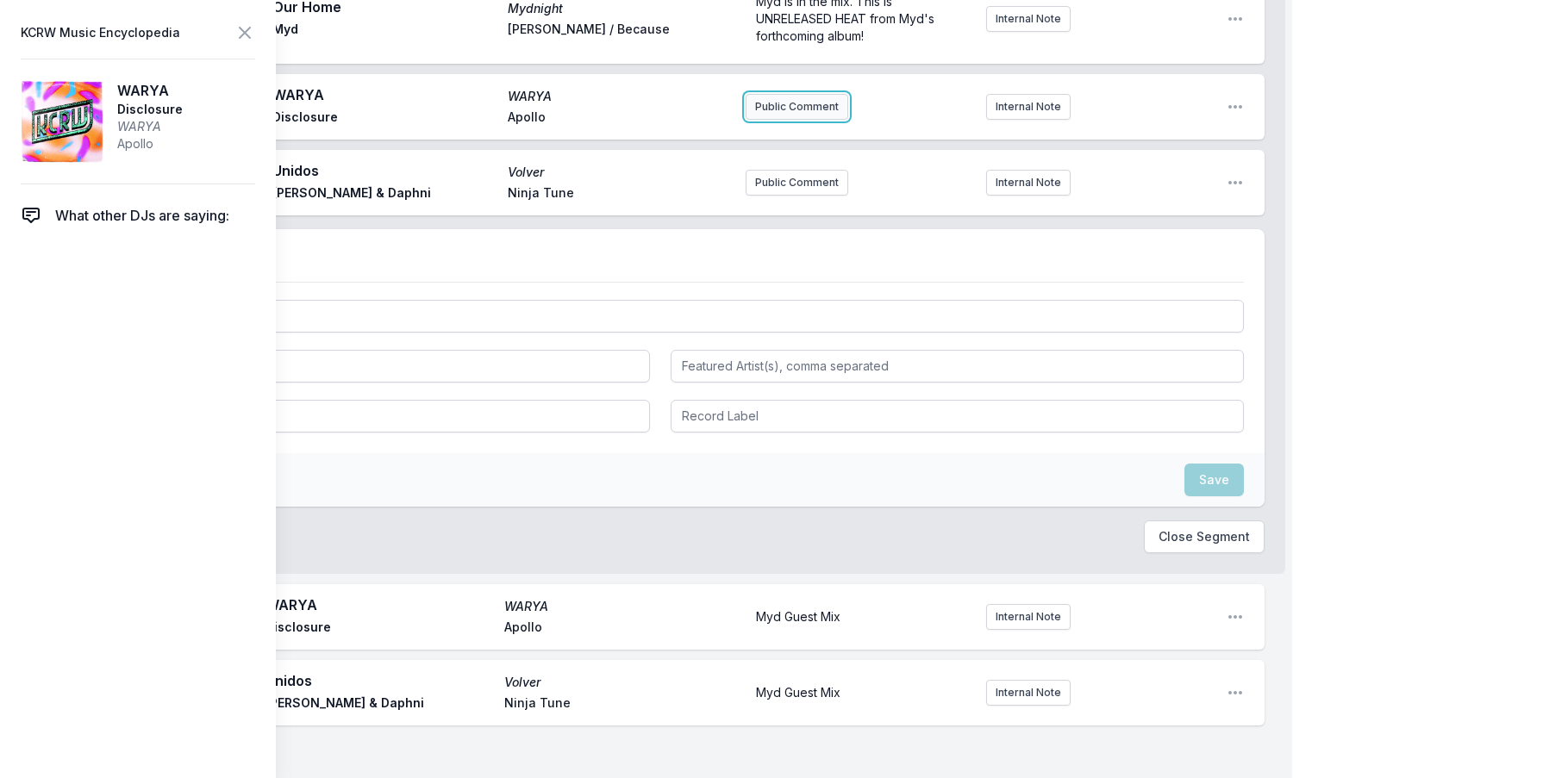 click on "Public Comment" at bounding box center (796, 107) 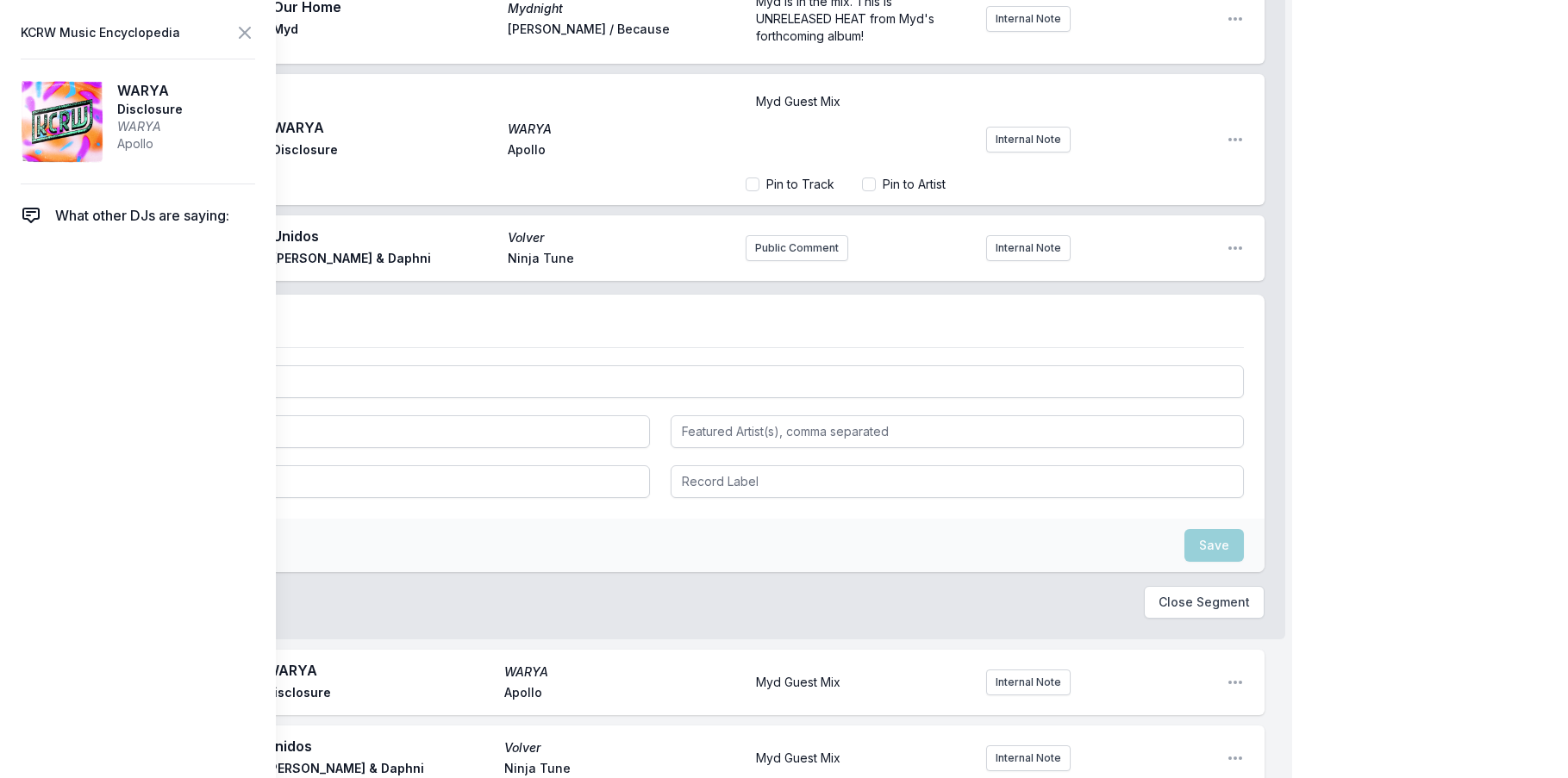 click on "Myd FREAKS ONLY Guest DJ Set Myd Open segment options 9:00 PM Our Home Mydnight Myd [PERSON_NAME] / Because Myd is in the mix. This is UNRELEASED HEAT from Myd's forthcoming album! Internal Note Open playlist item options Myd is in the mix. This is UNRELEASED HEAT from Myd's forthcoming album! TH 9:04 PM WARYA WARYA Disclosure Apollo Myd Guest Mix Pin to Track Pin to Artist Internal Note Open playlist item options 9:07 PM Unidos Volver [PERSON_NAME] & Daphni Ninja Tune Public Comment Internal Note Open playlist item options Select a tab Track Break Track Break Save Close Segment" at bounding box center [659, 269] 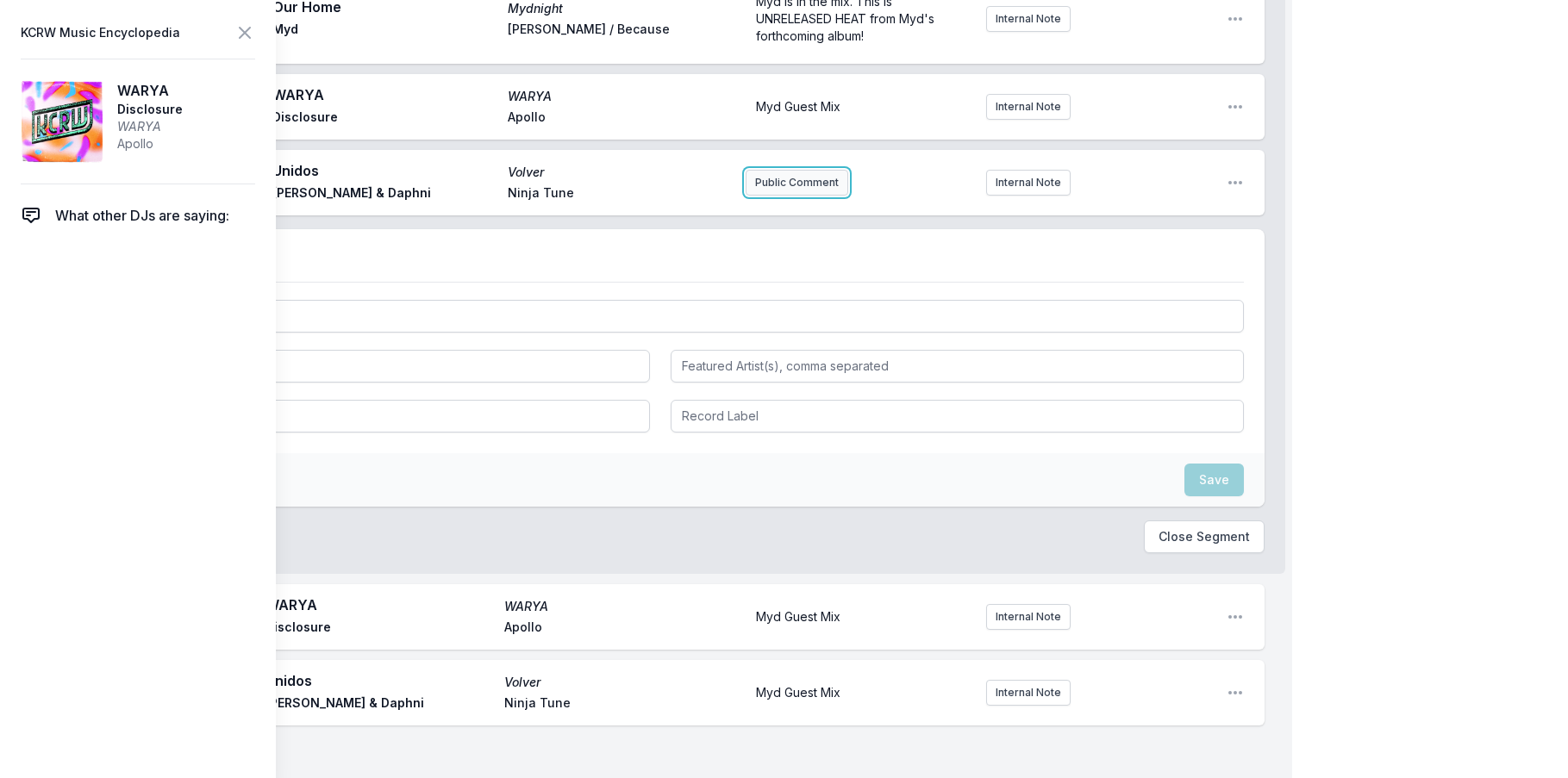 click on "Public Comment" at bounding box center [796, 183] 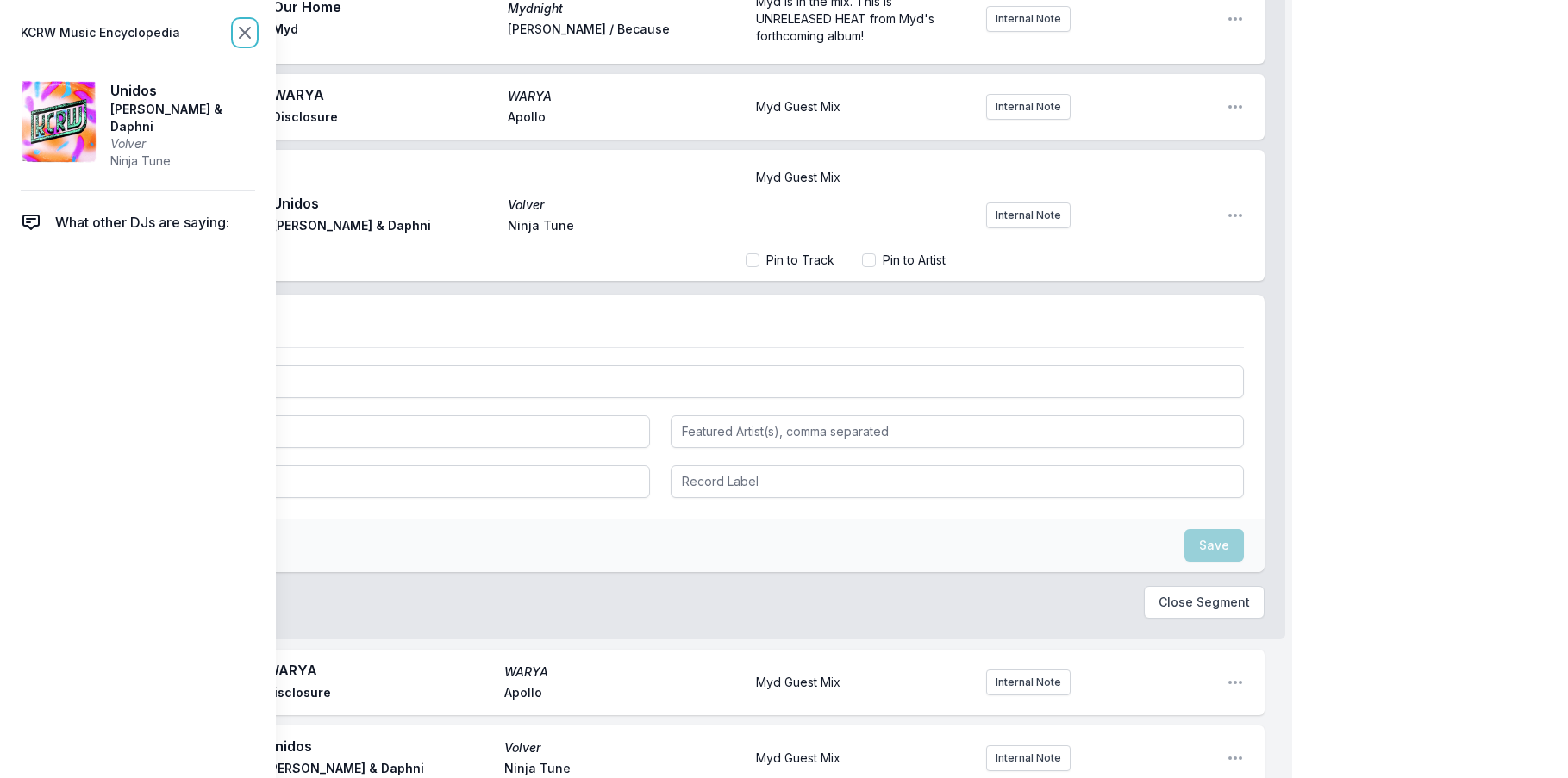 click 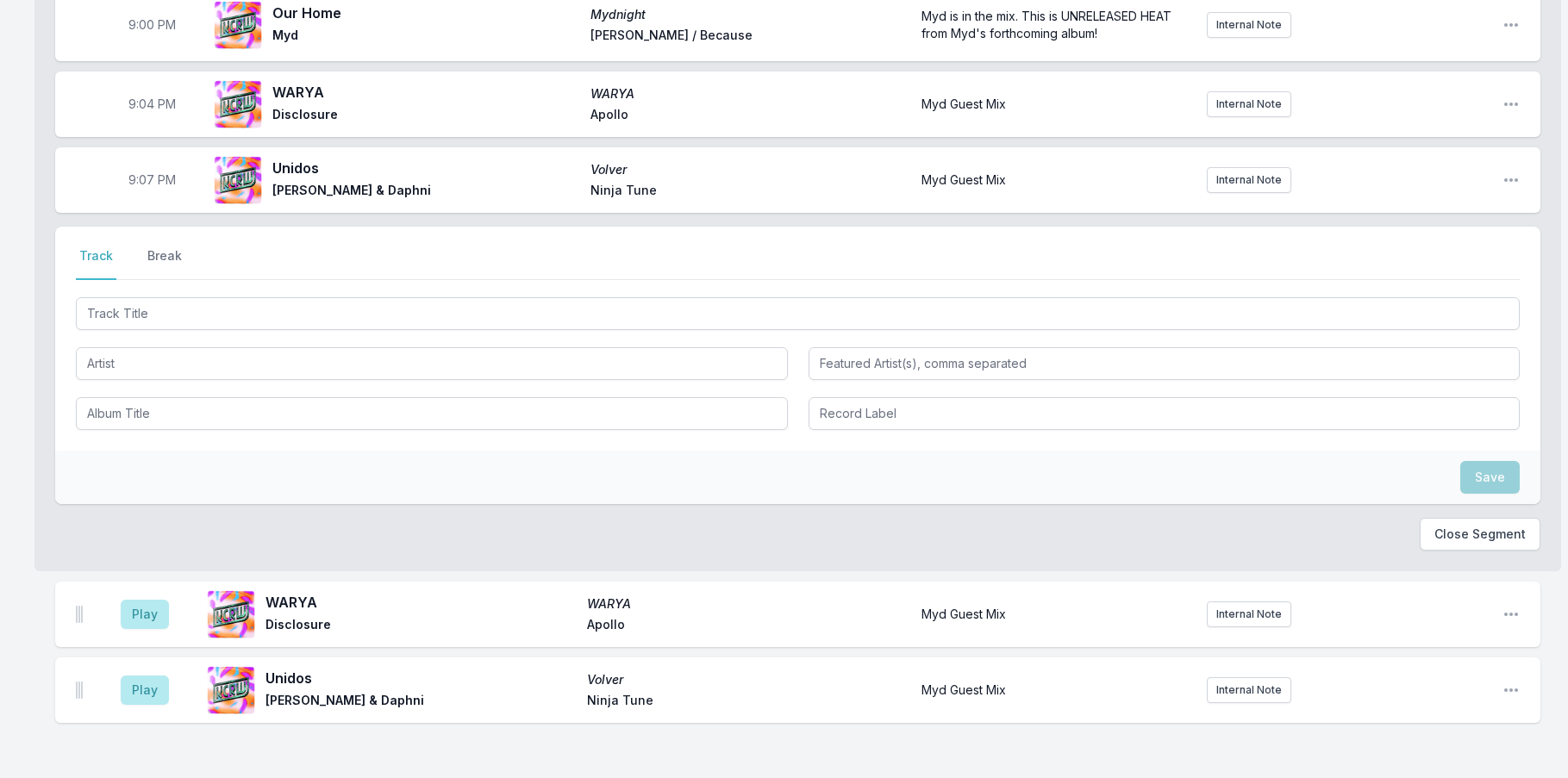 scroll, scrollTop: 1755, scrollLeft: 0, axis: vertical 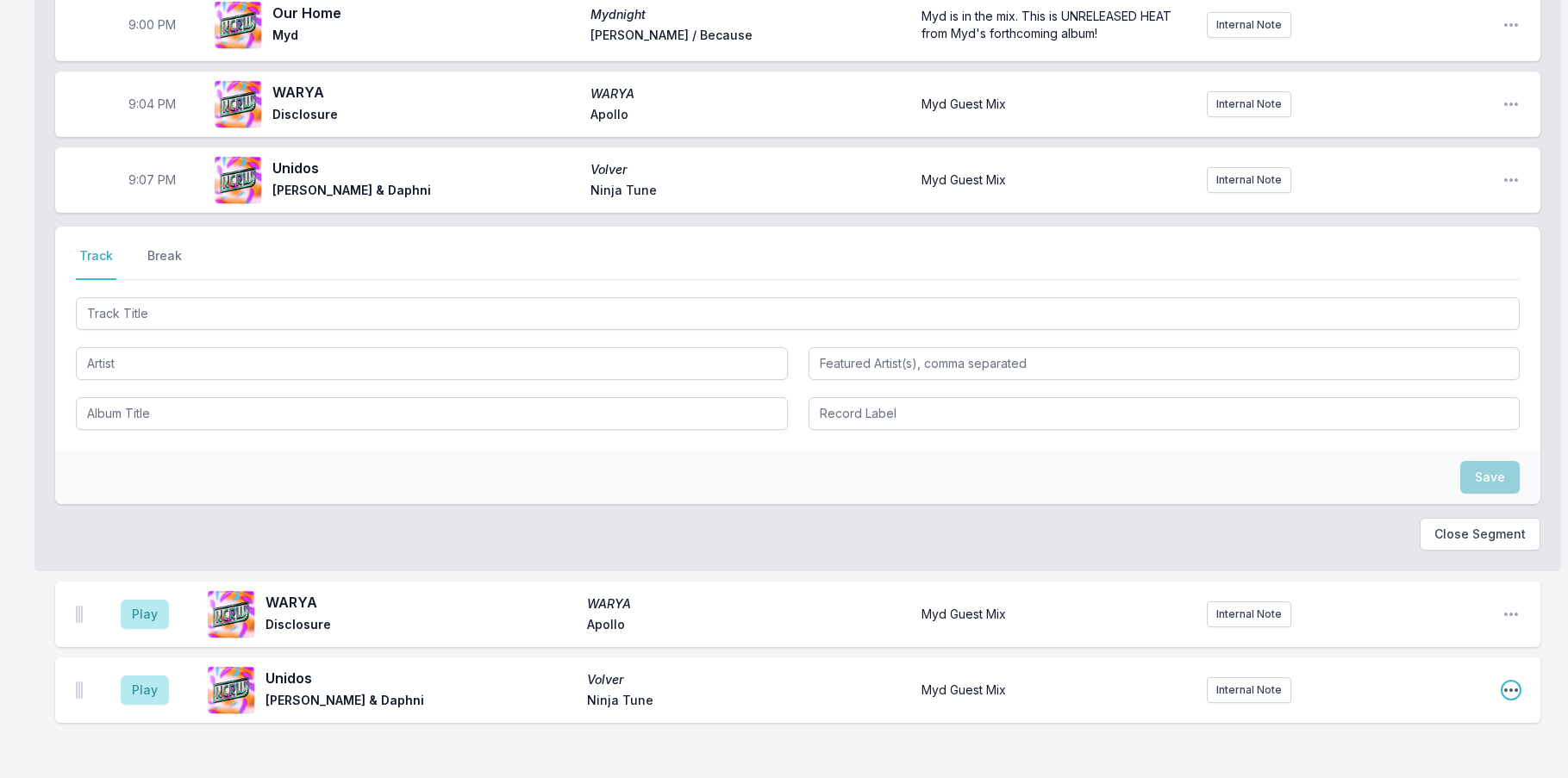 click 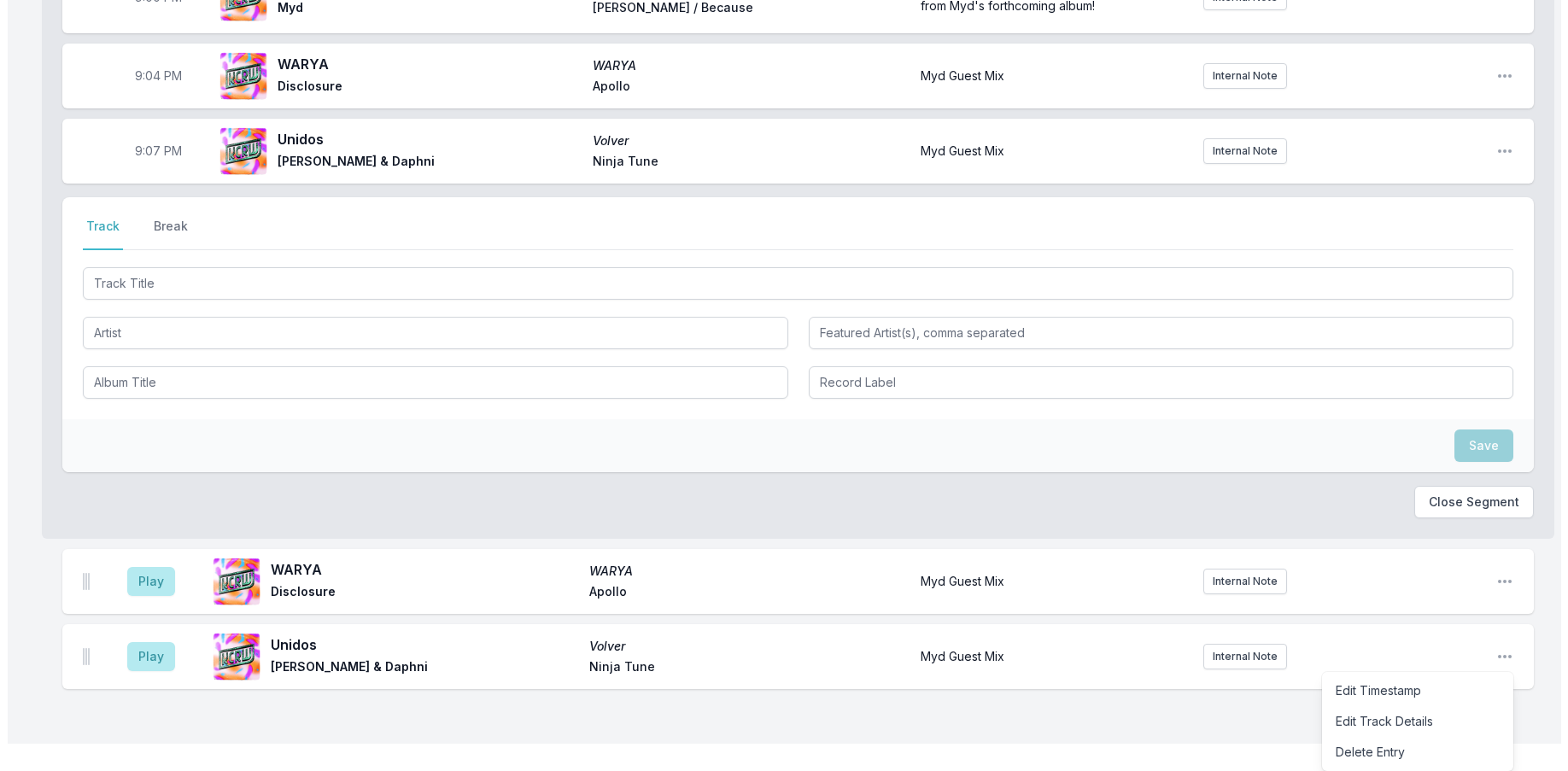 scroll, scrollTop: 1767, scrollLeft: 0, axis: vertical 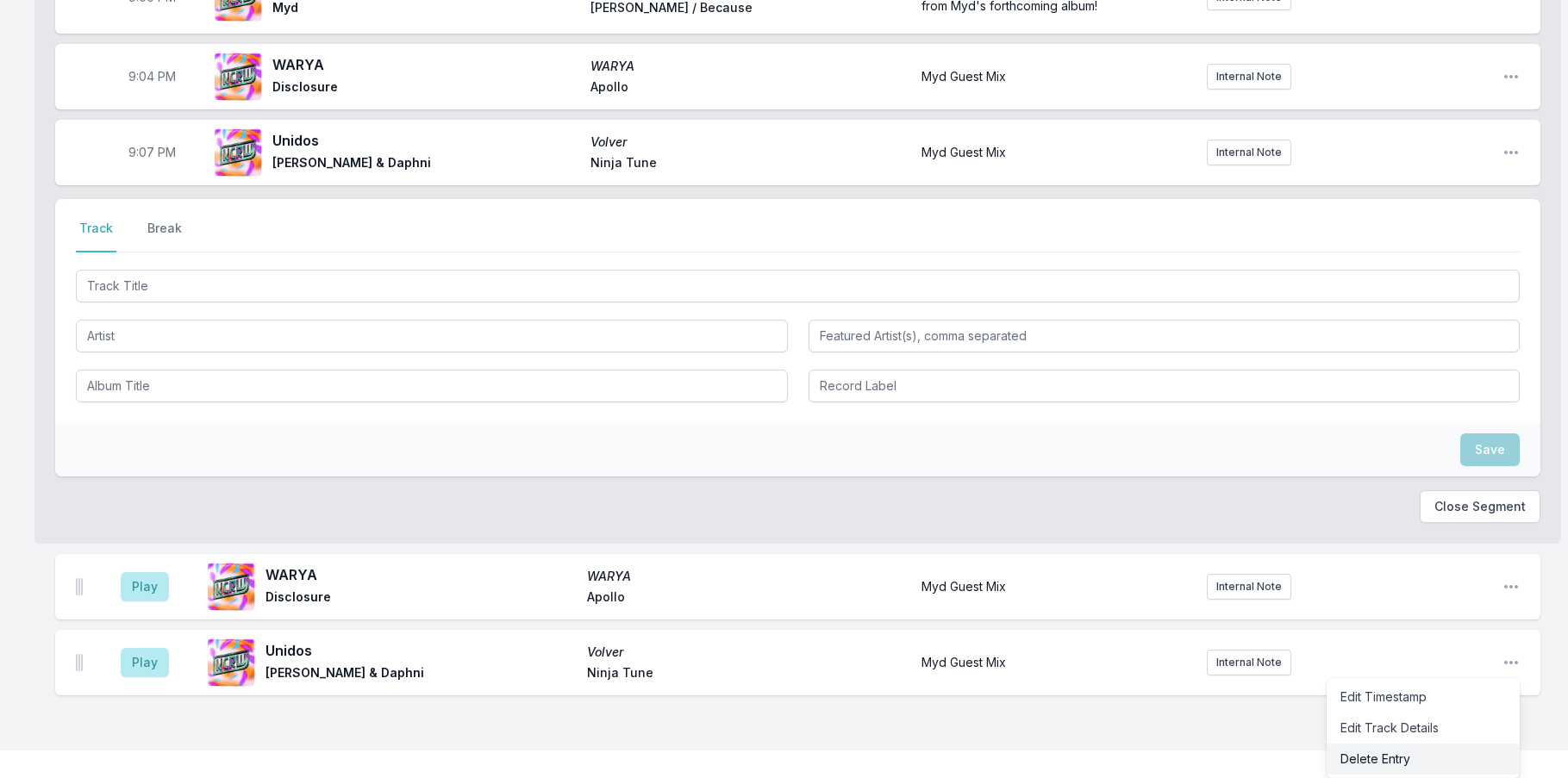 click on "Delete Entry" at bounding box center [1423, 759] 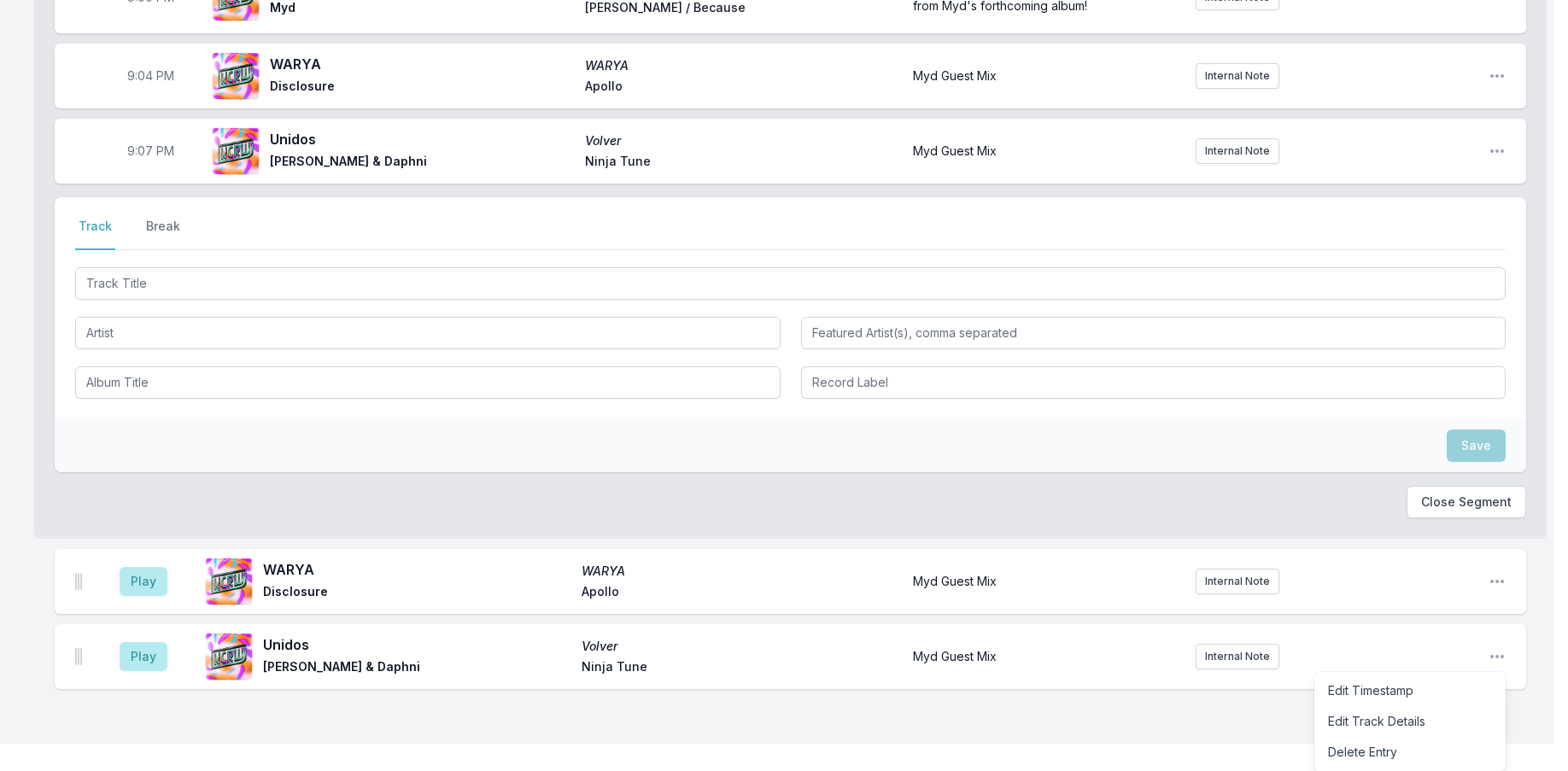 scroll, scrollTop: 1739, scrollLeft: 0, axis: vertical 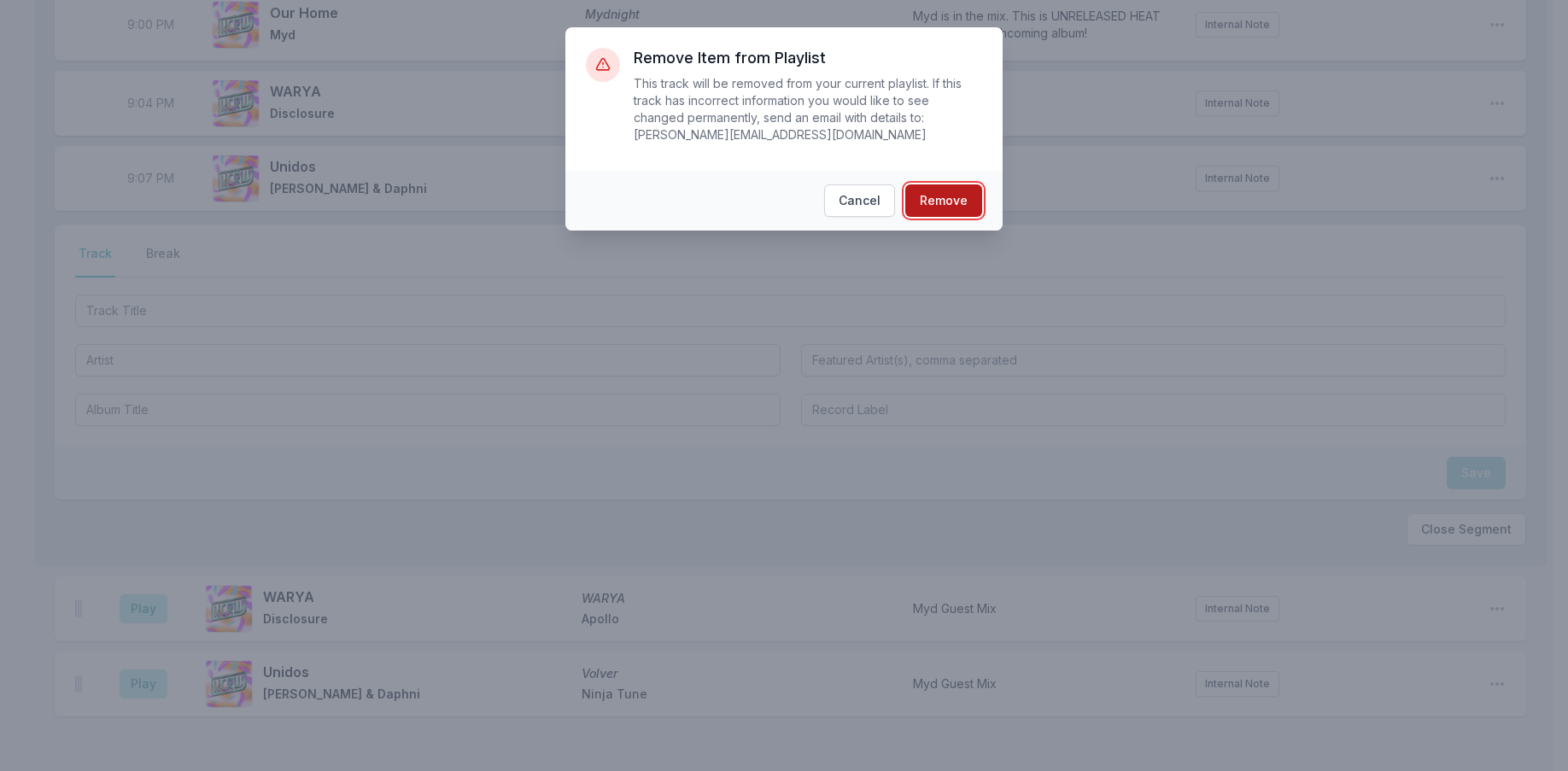 click on "Remove" at bounding box center (944, 201) 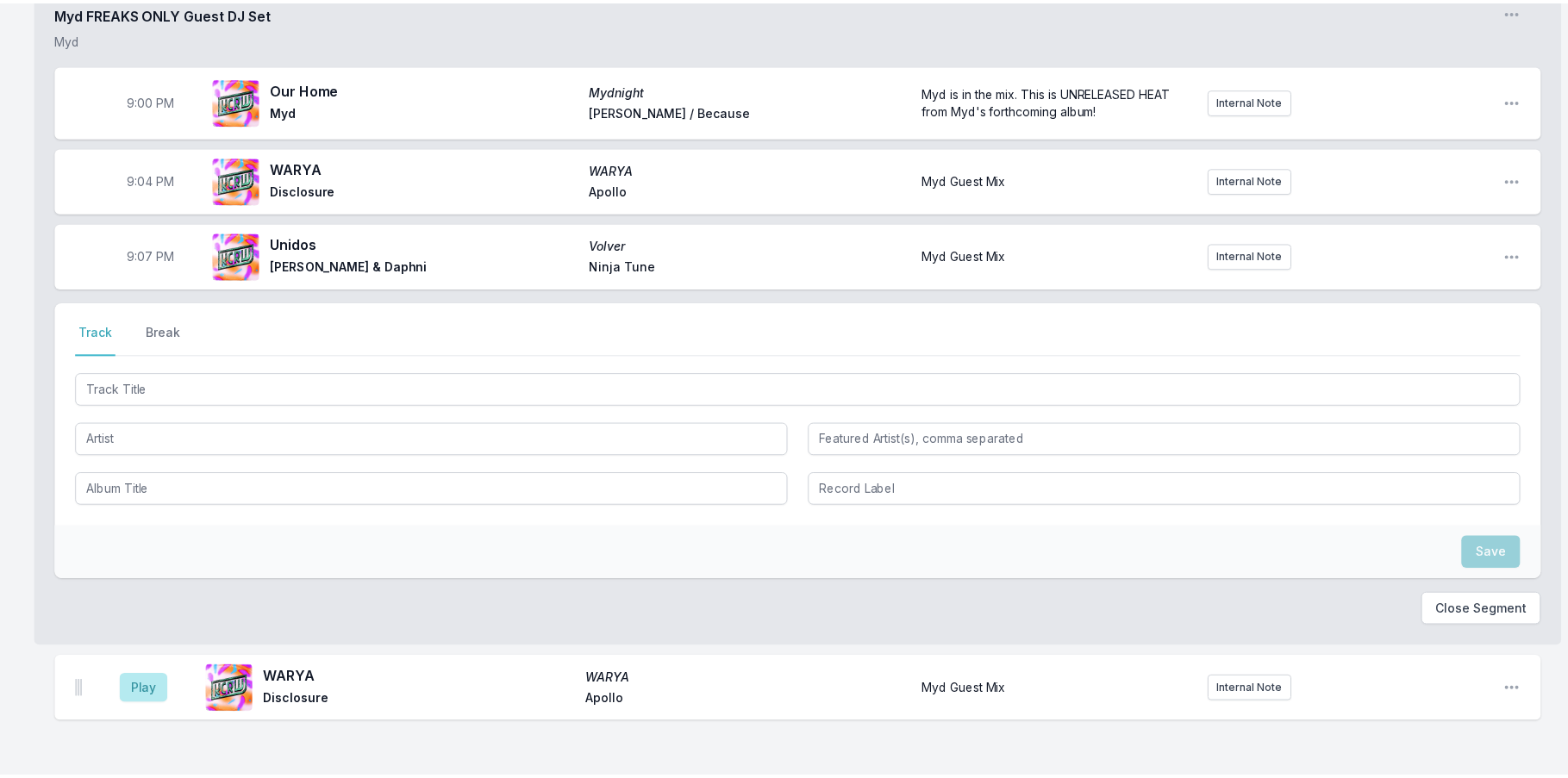 scroll, scrollTop: 1679, scrollLeft: 0, axis: vertical 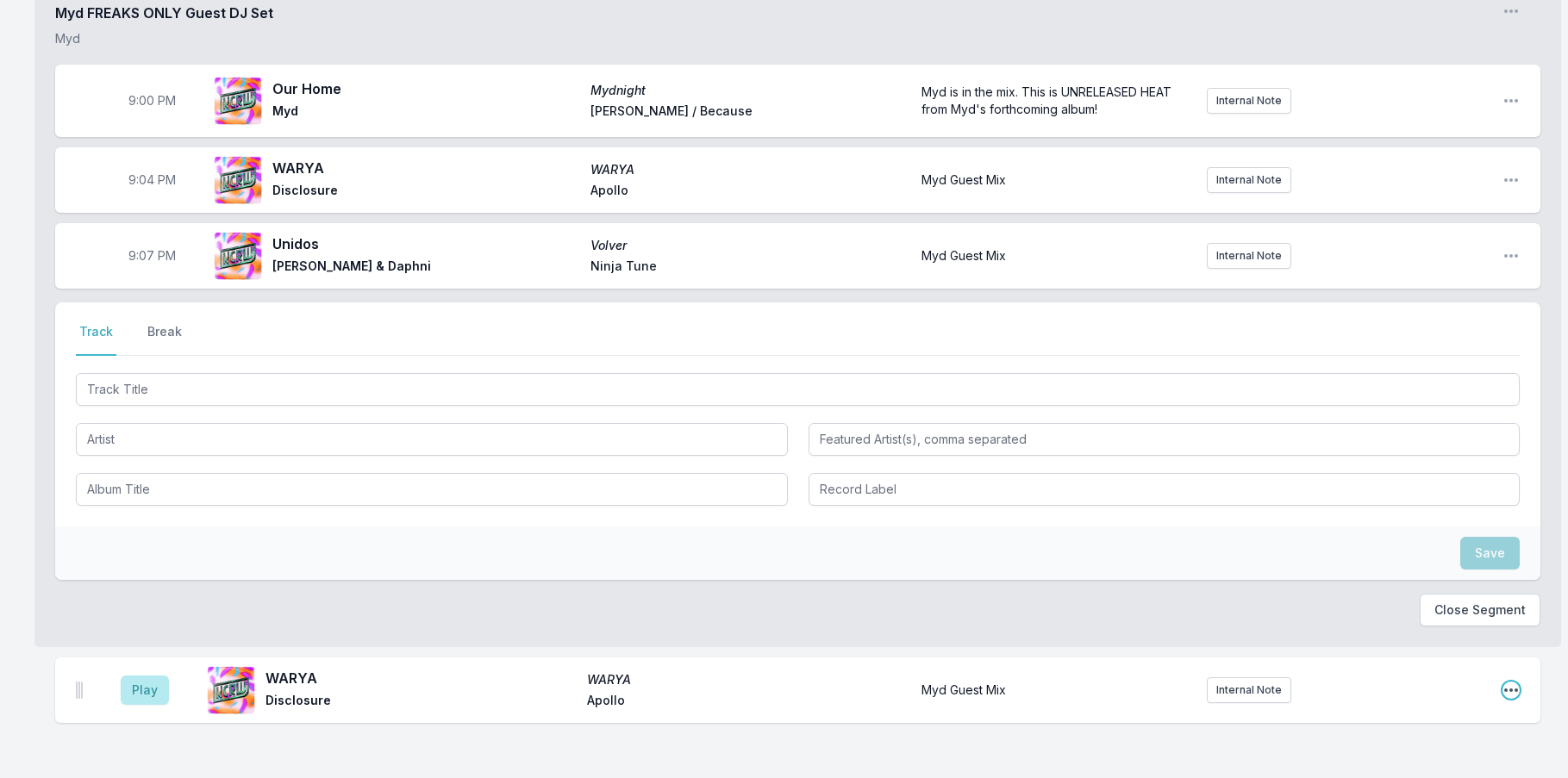 click 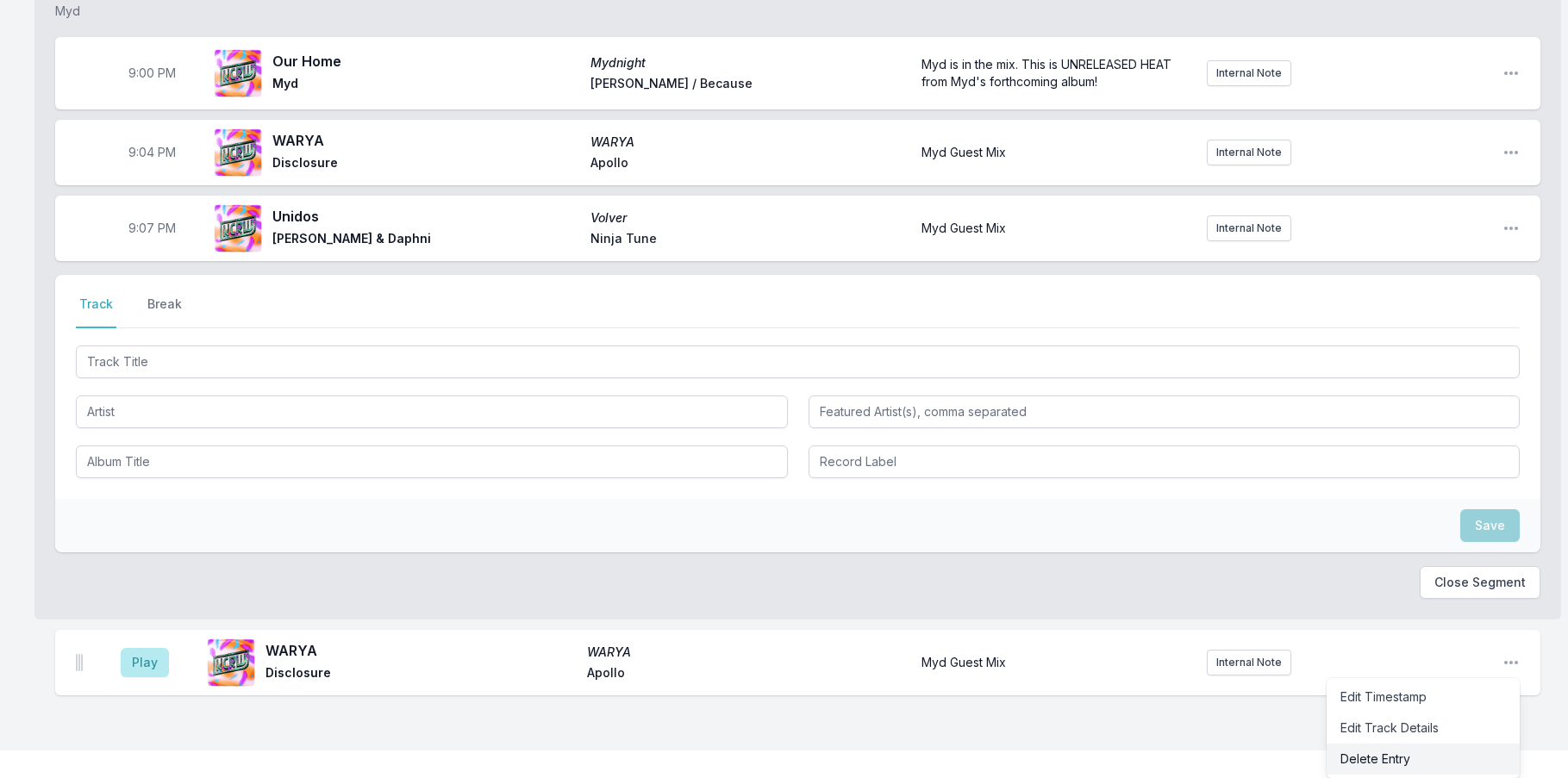 click on "Delete Entry" at bounding box center (1423, 759) 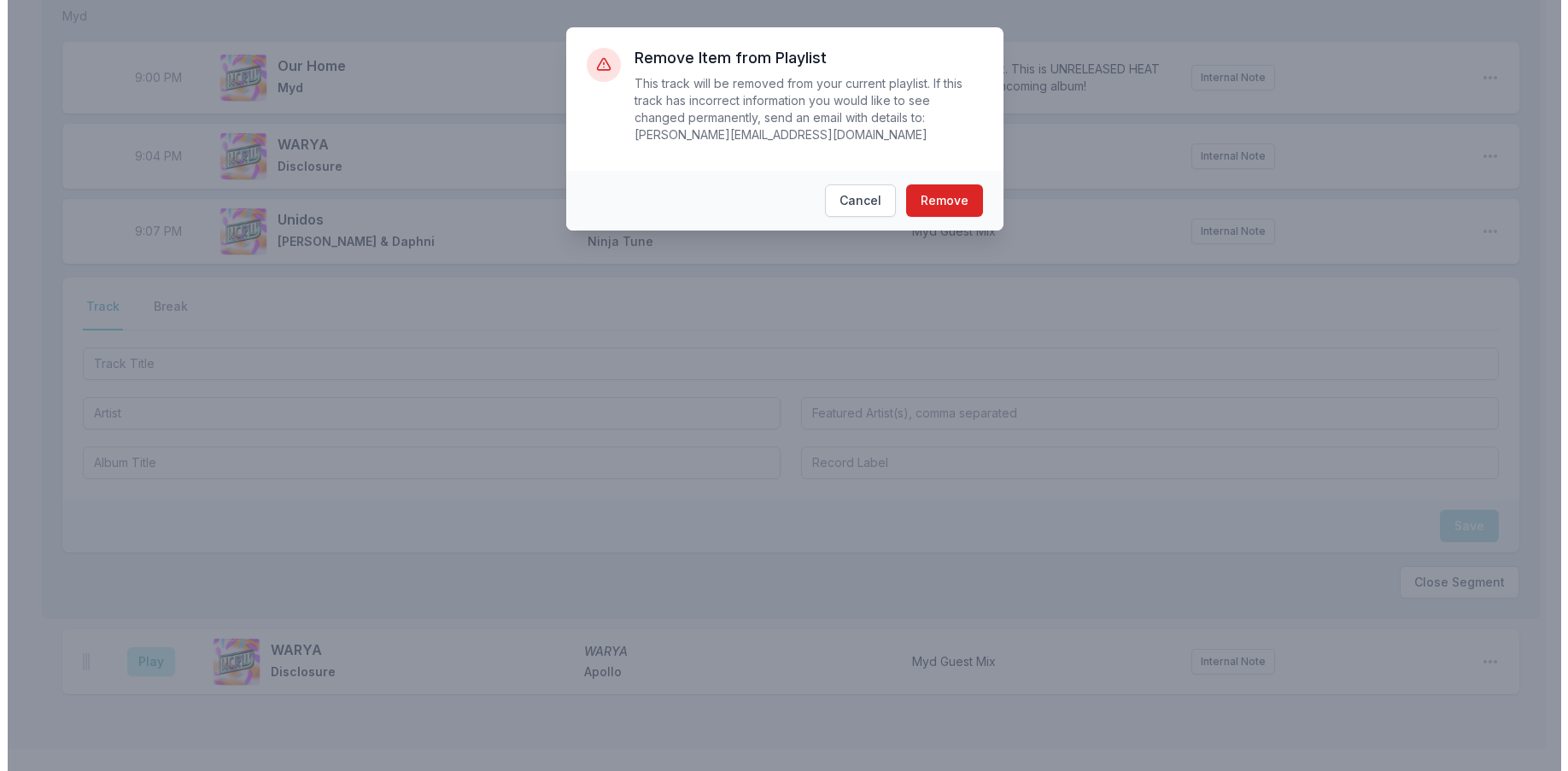 scroll, scrollTop: 1664, scrollLeft: 0, axis: vertical 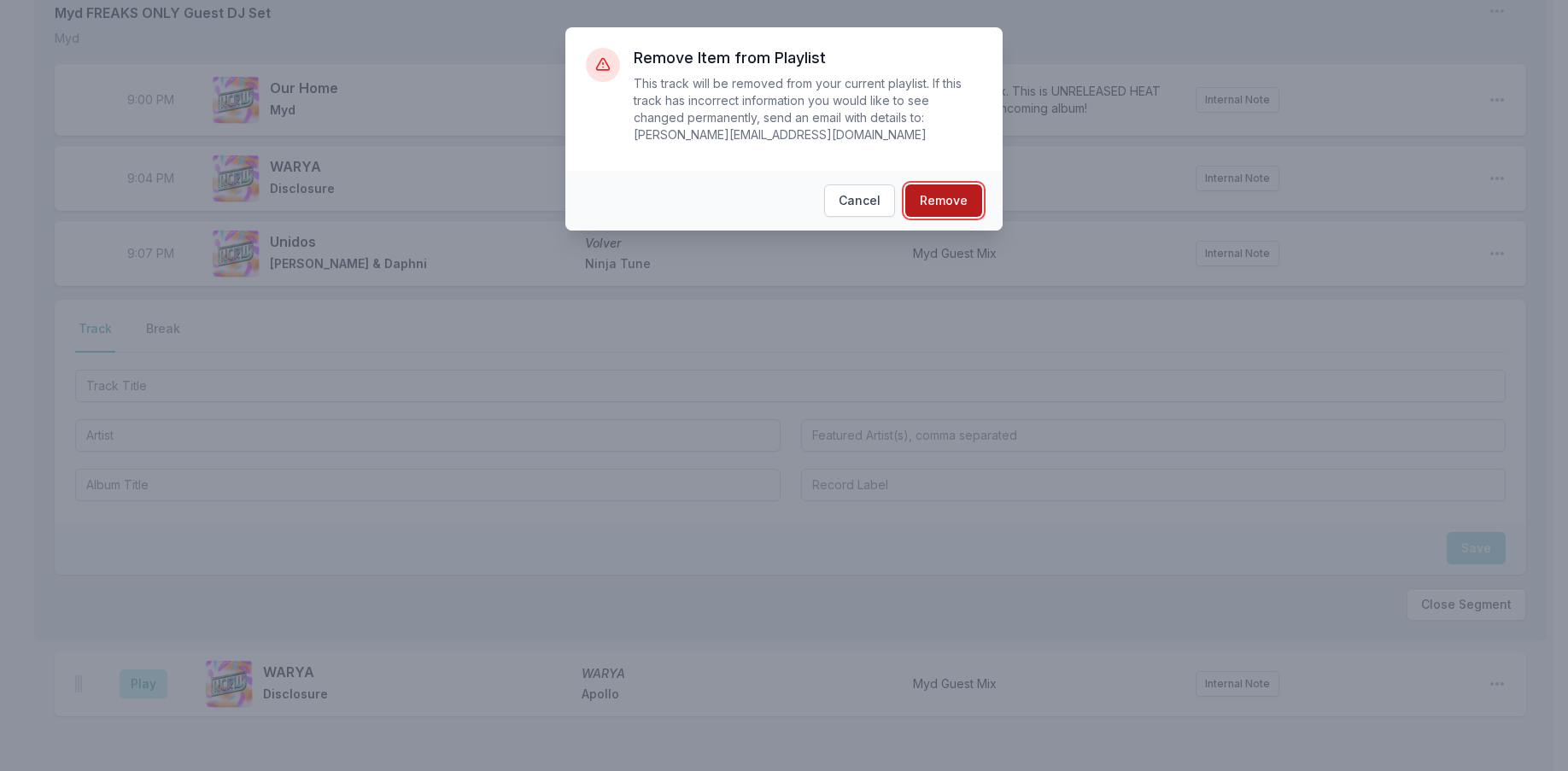 click on "Remove" at bounding box center (944, 201) 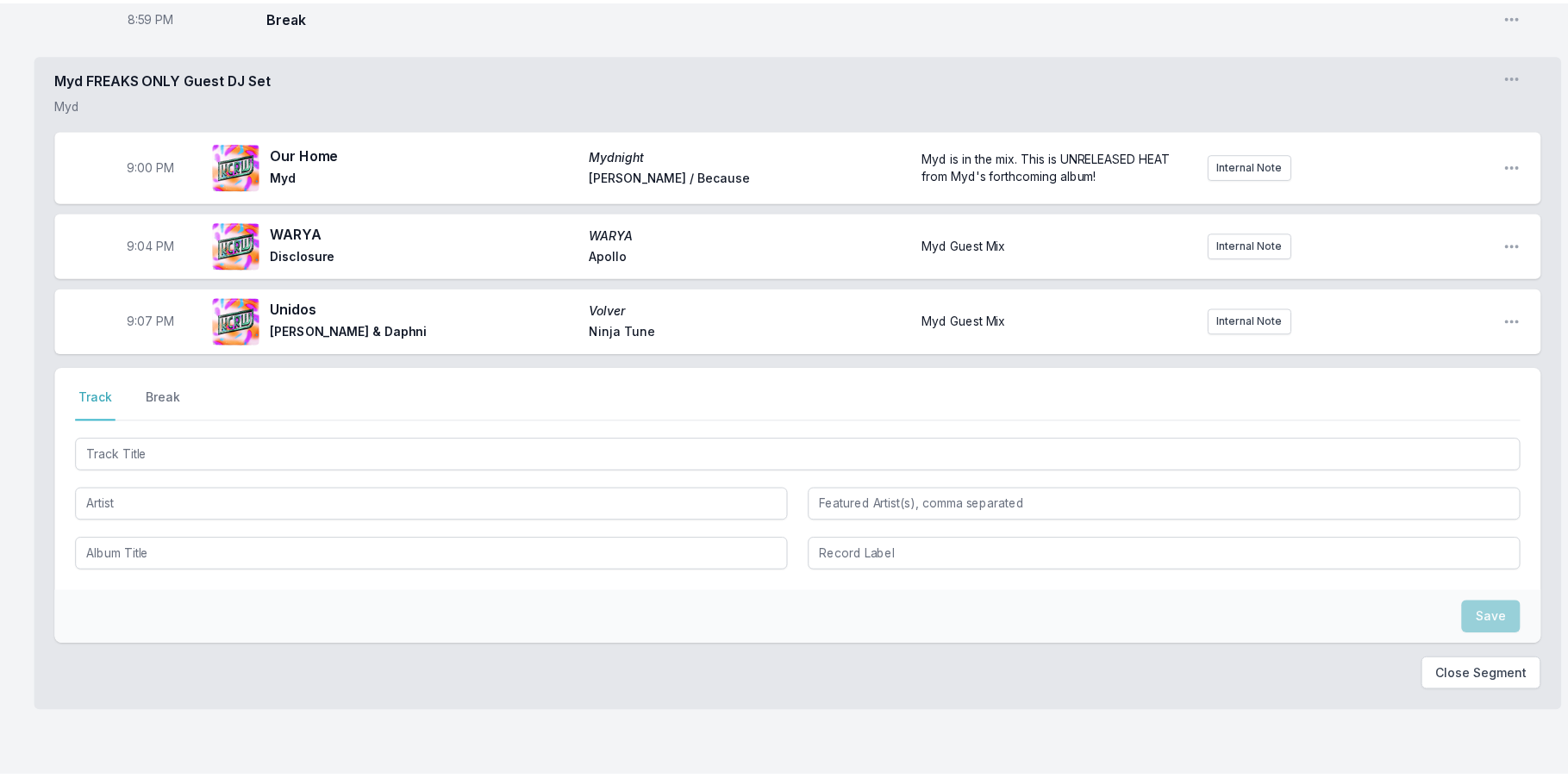 scroll, scrollTop: 1614, scrollLeft: 0, axis: vertical 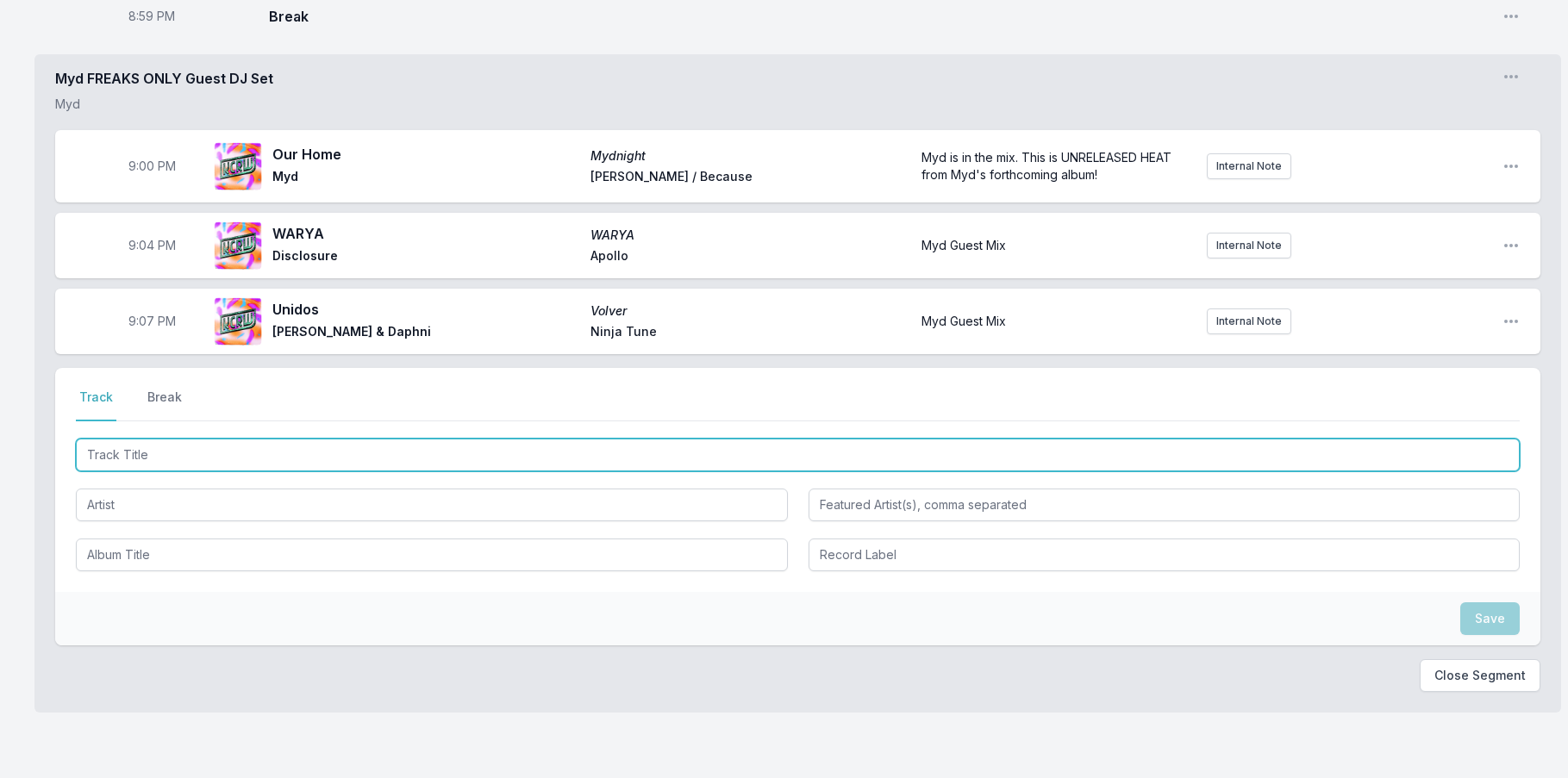 click at bounding box center [797, 455] 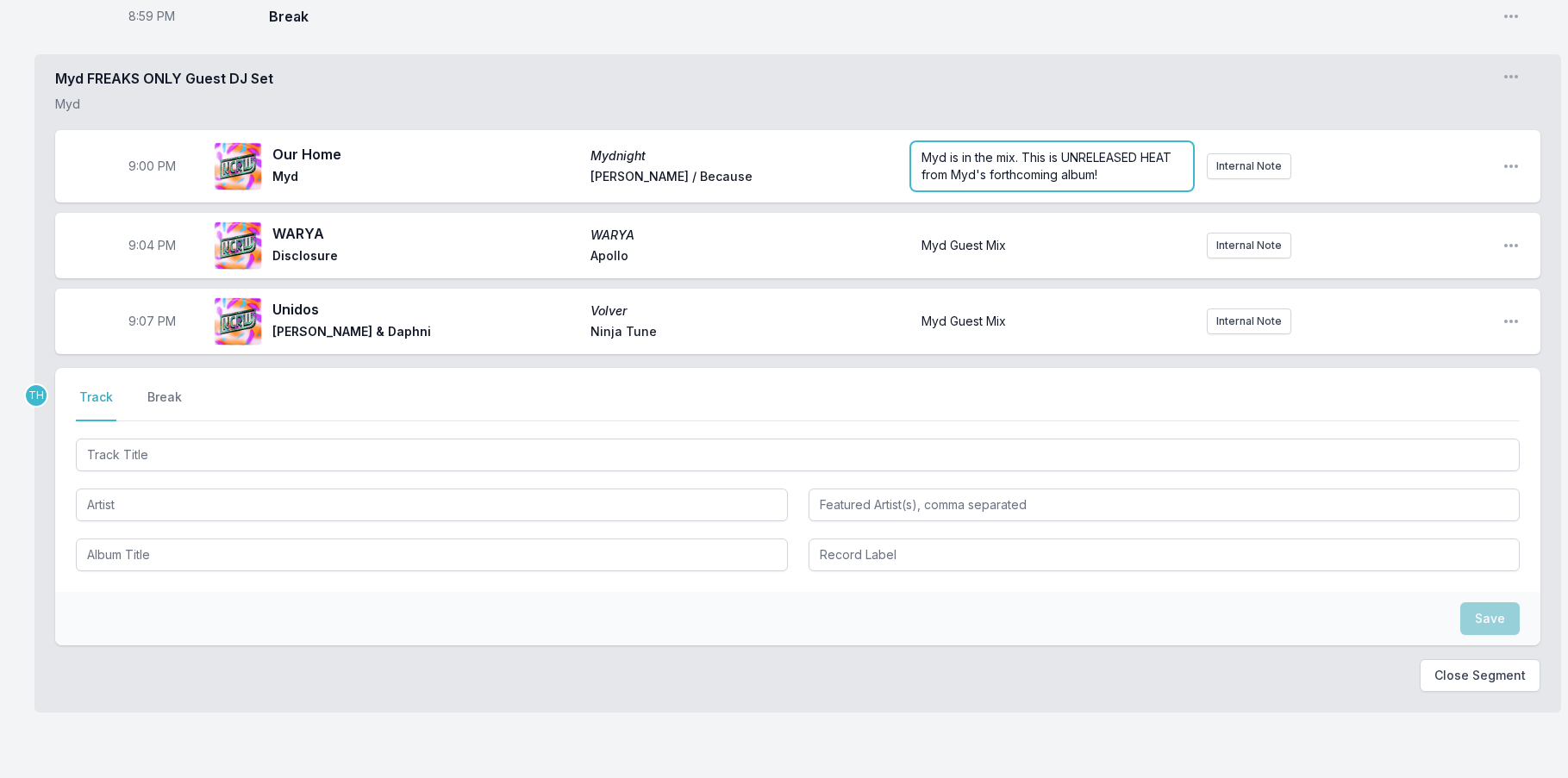 click on "Myd is in the mix. This is UNRELEASED HEAT from Myd's forthcoming album!" at bounding box center [1052, 166] 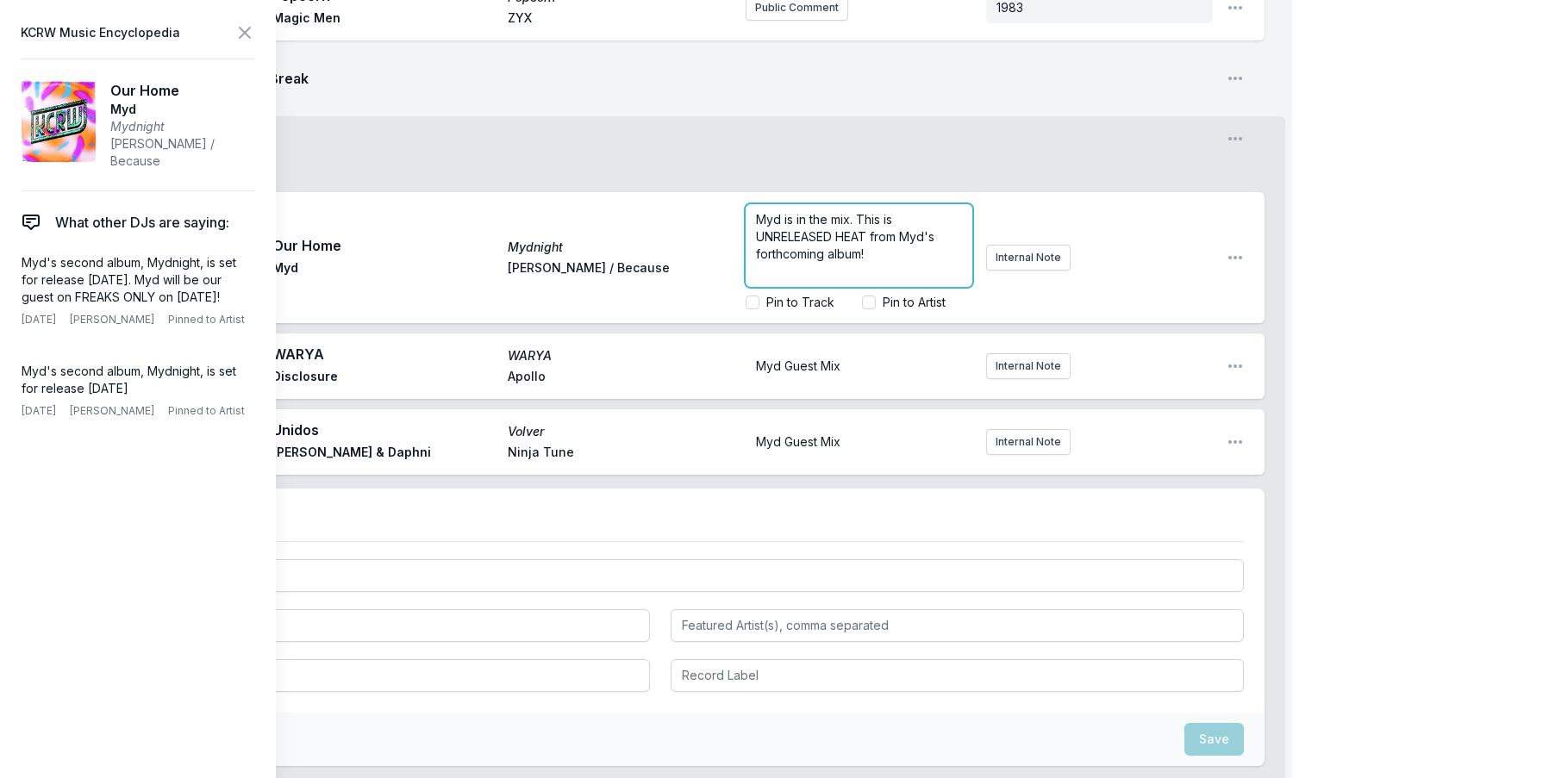 click on "Myd is in the mix. This is UNRELEASED HEAT from Myd's forthcoming album!" at bounding box center [859, 237] 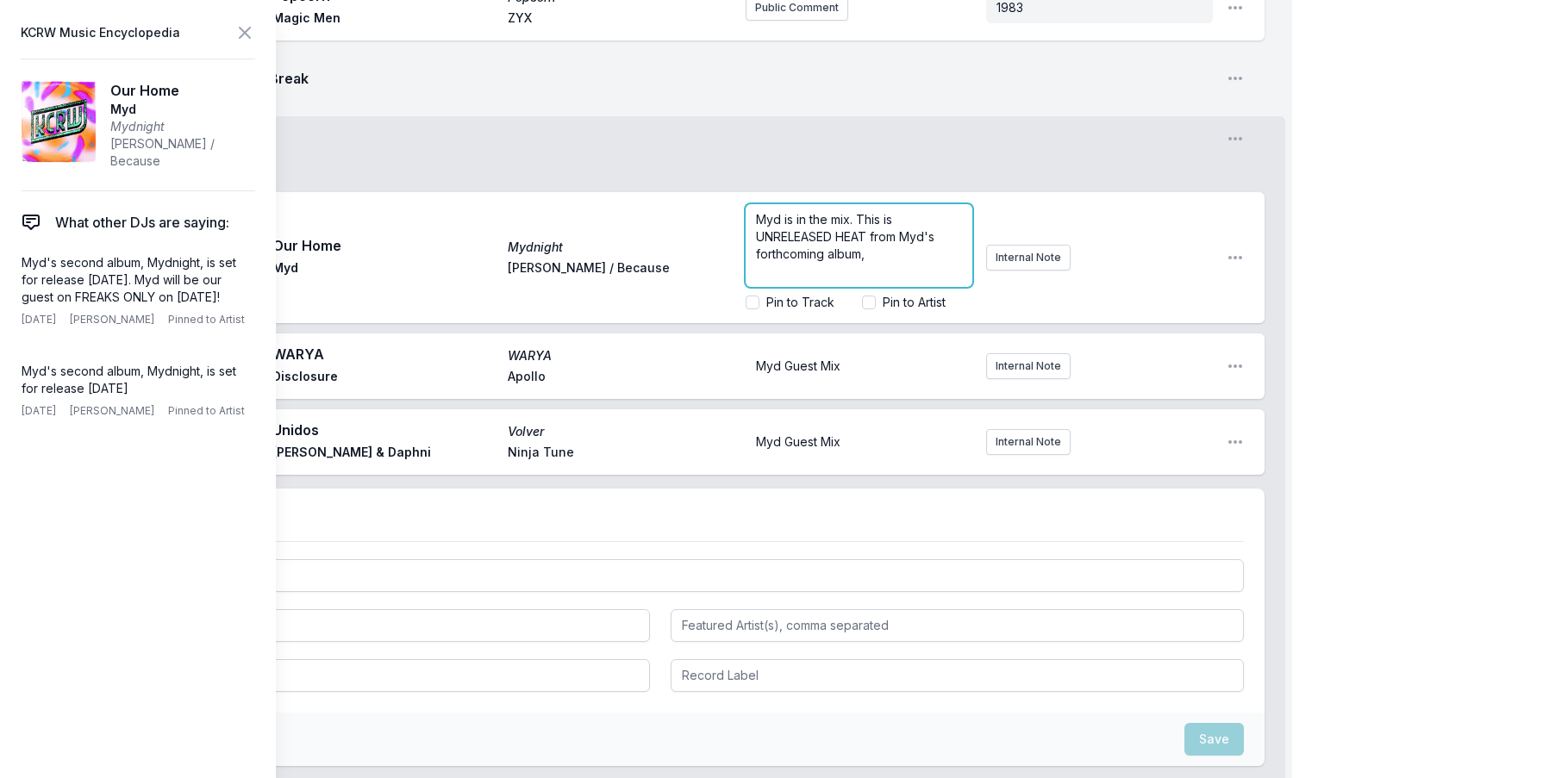 type 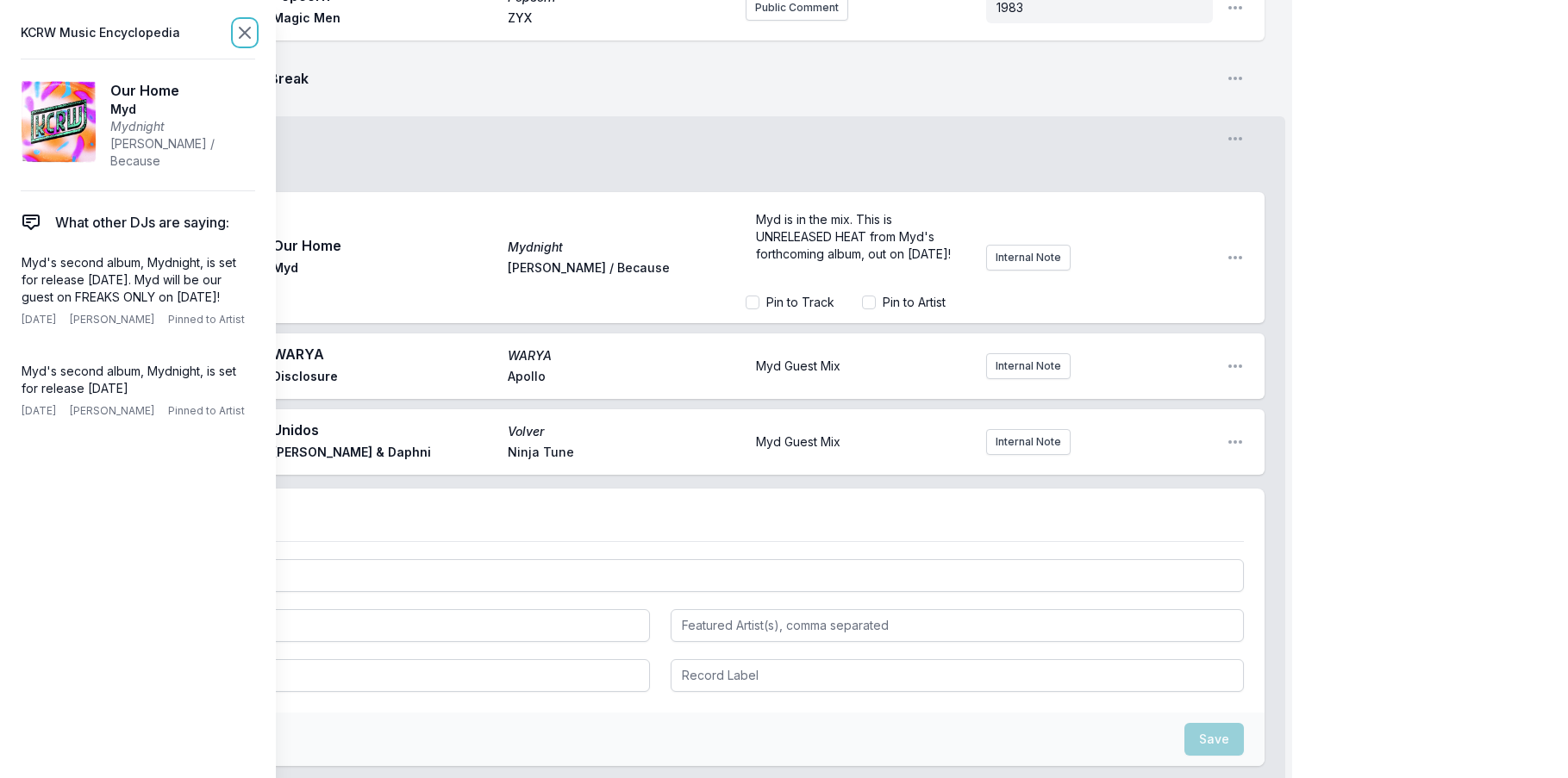 click 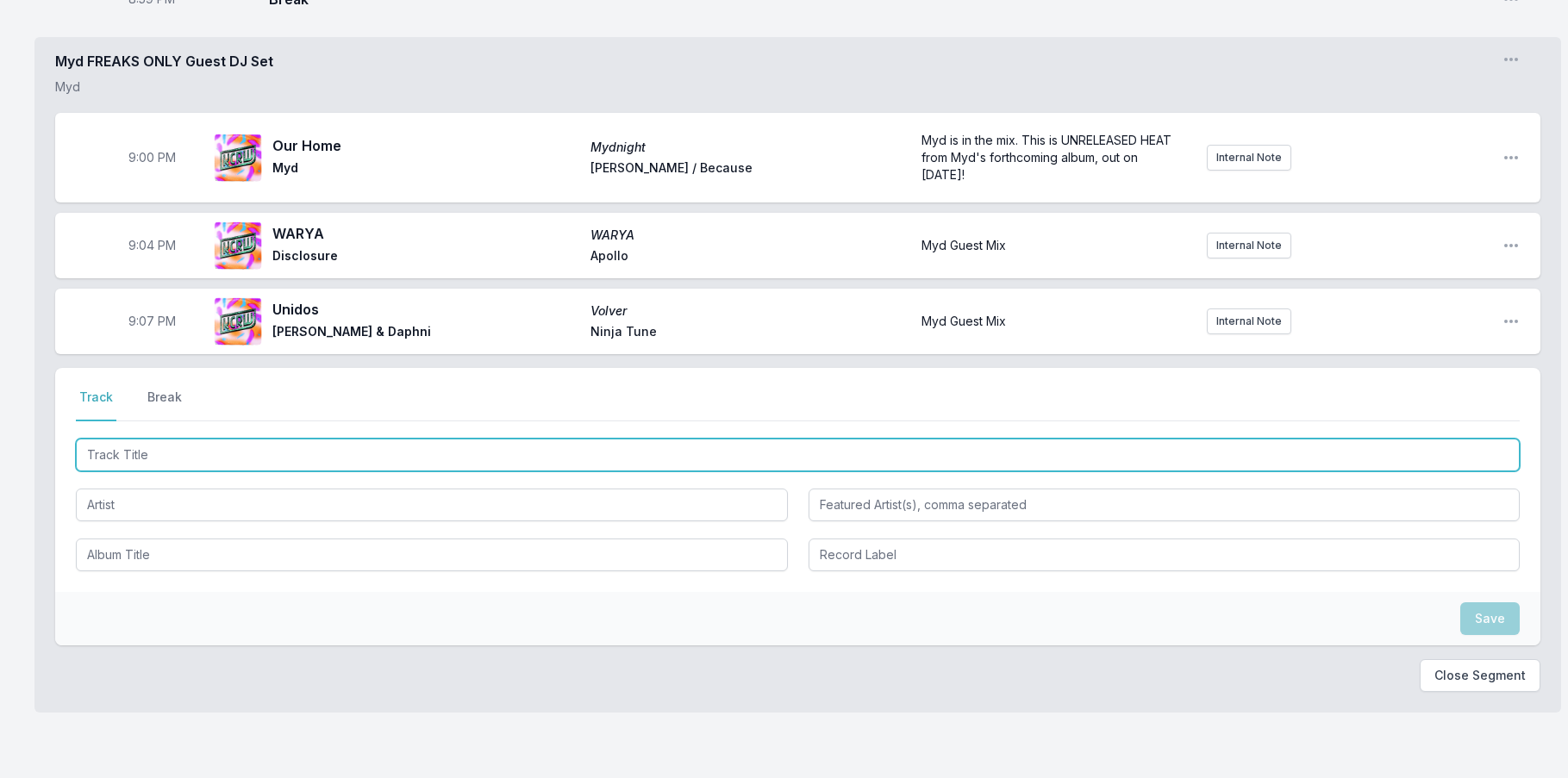 click at bounding box center [797, 455] 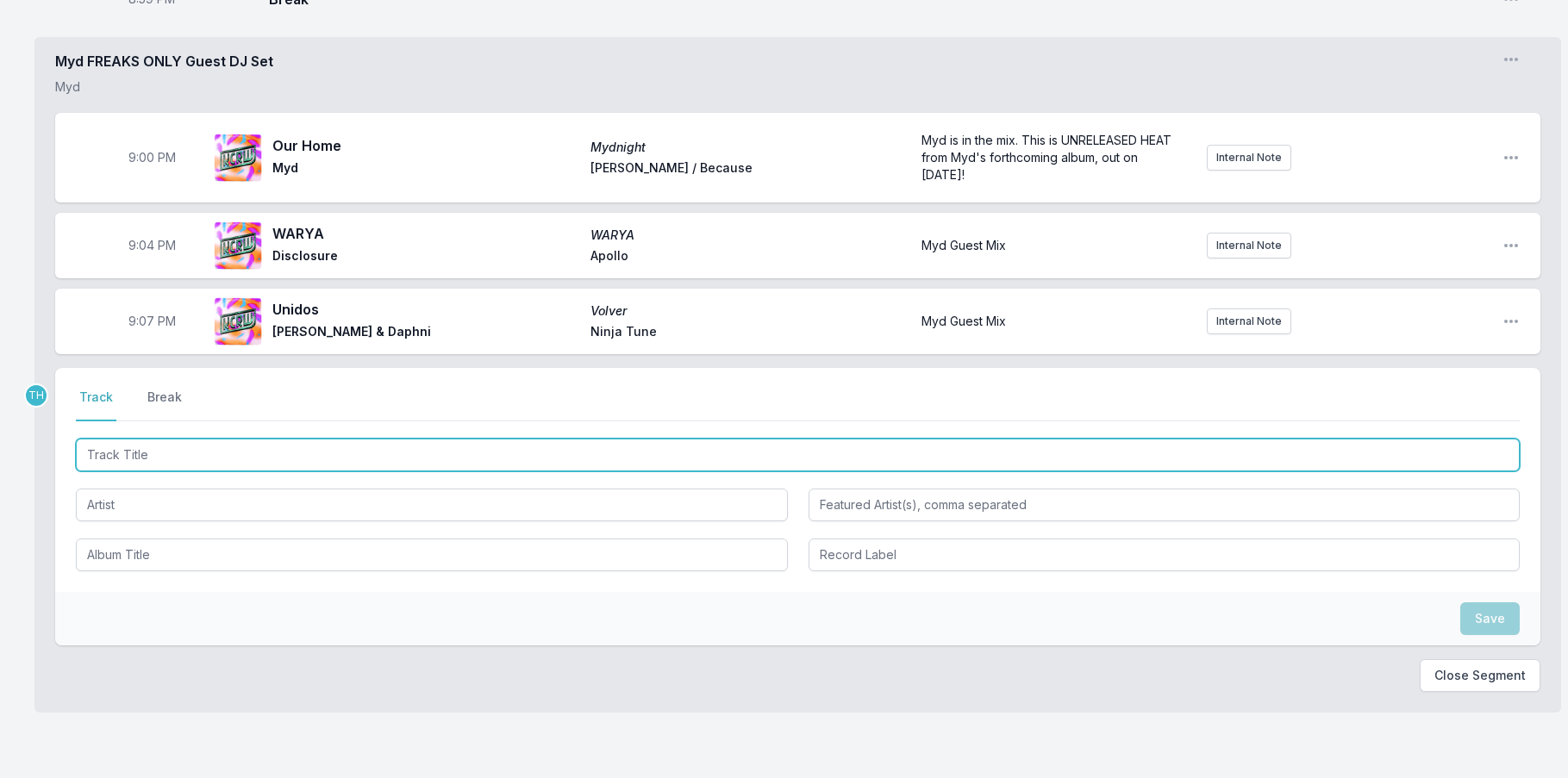 click at bounding box center [797, 455] 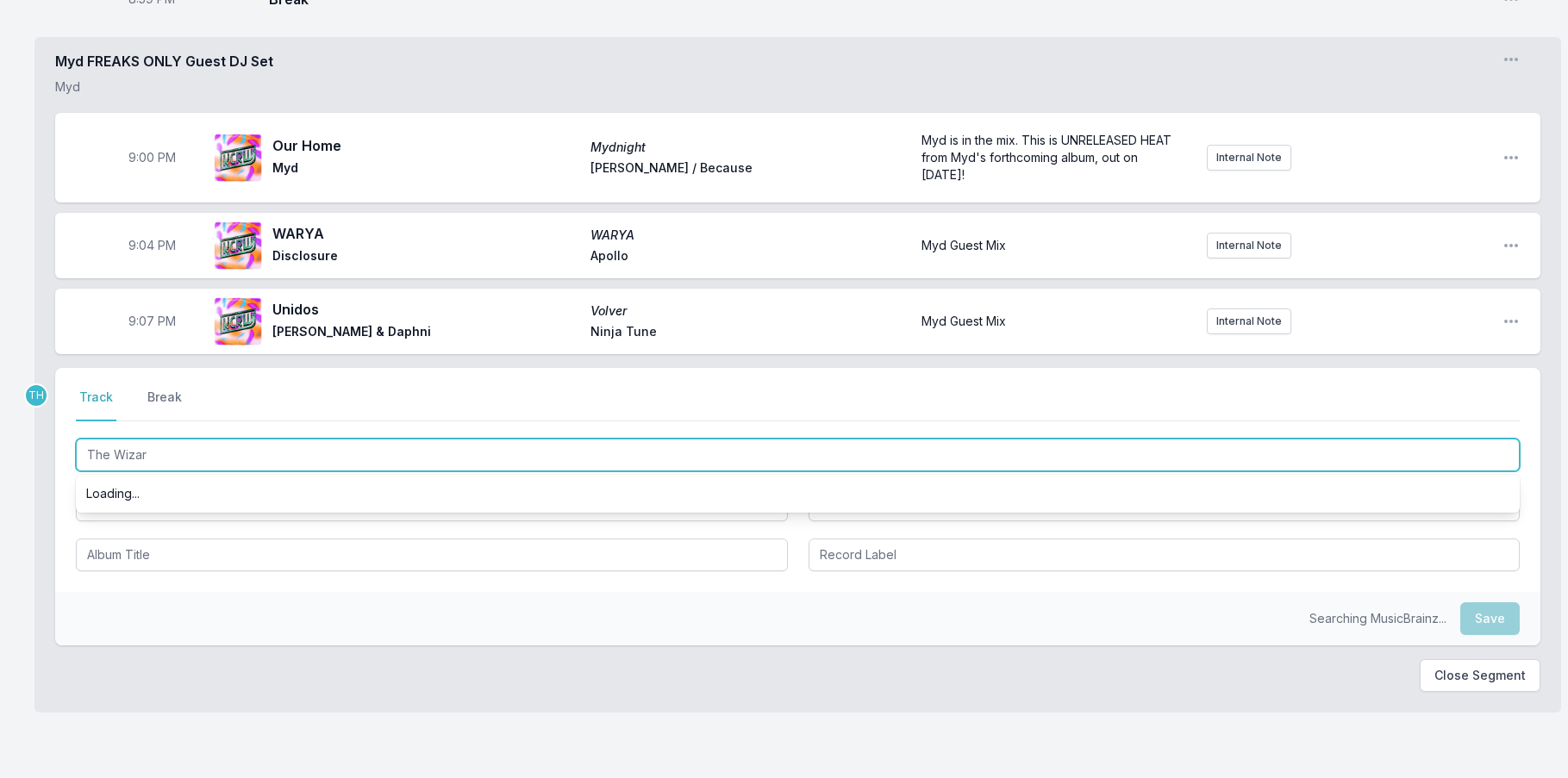 type on "The Wizard" 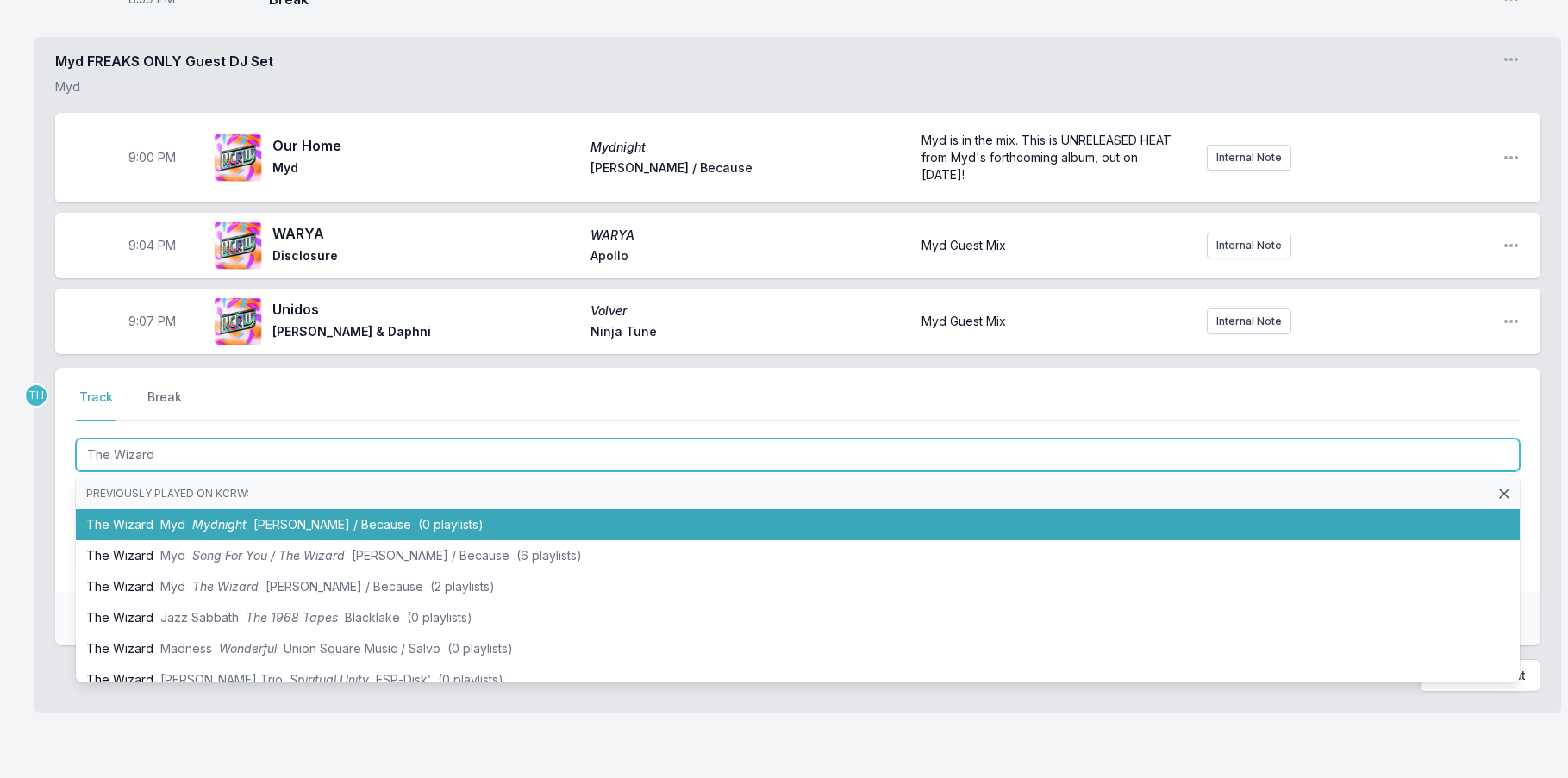 click on "Mydnight" at bounding box center [219, 524] 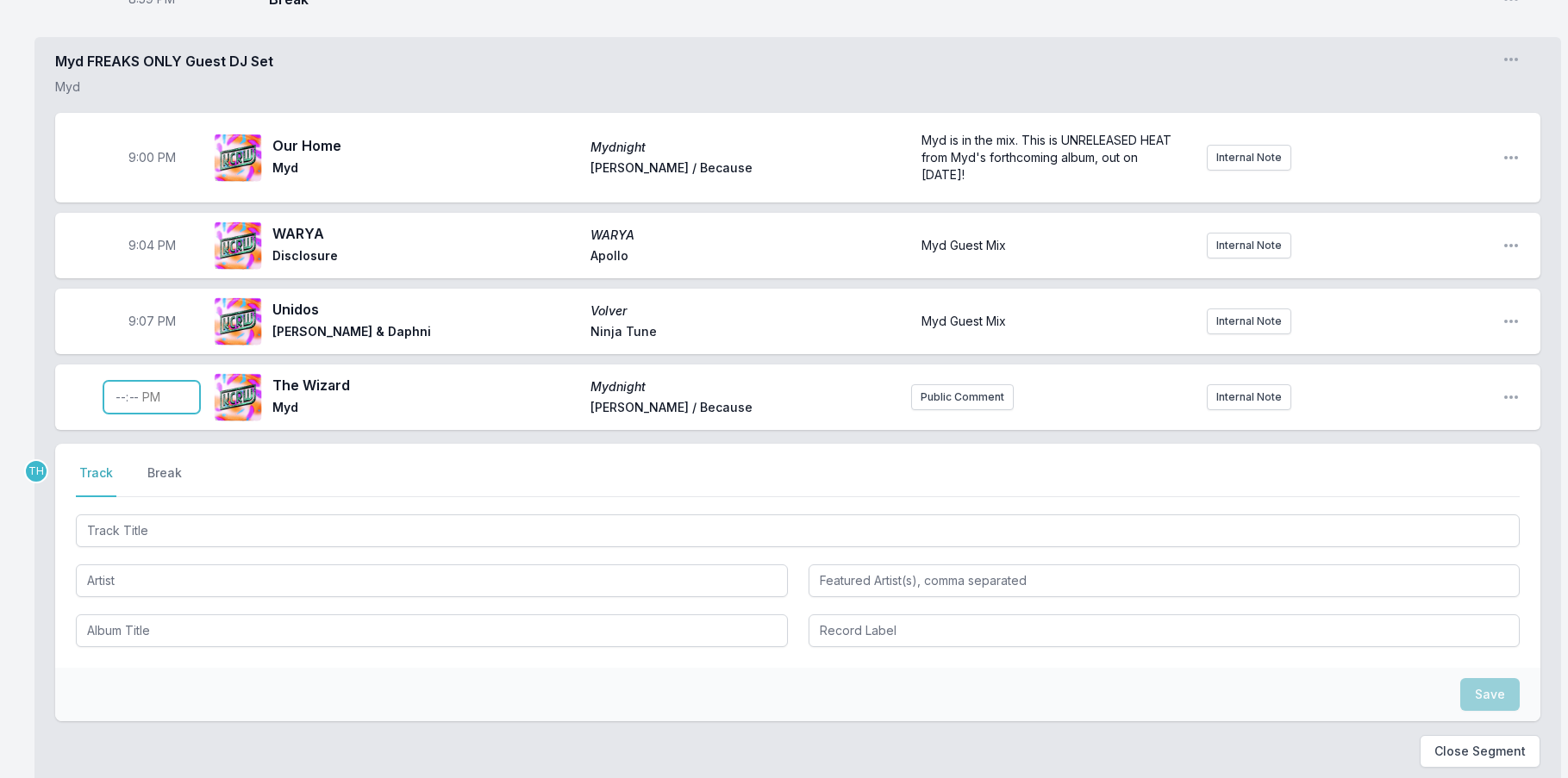 click at bounding box center (152, 397) 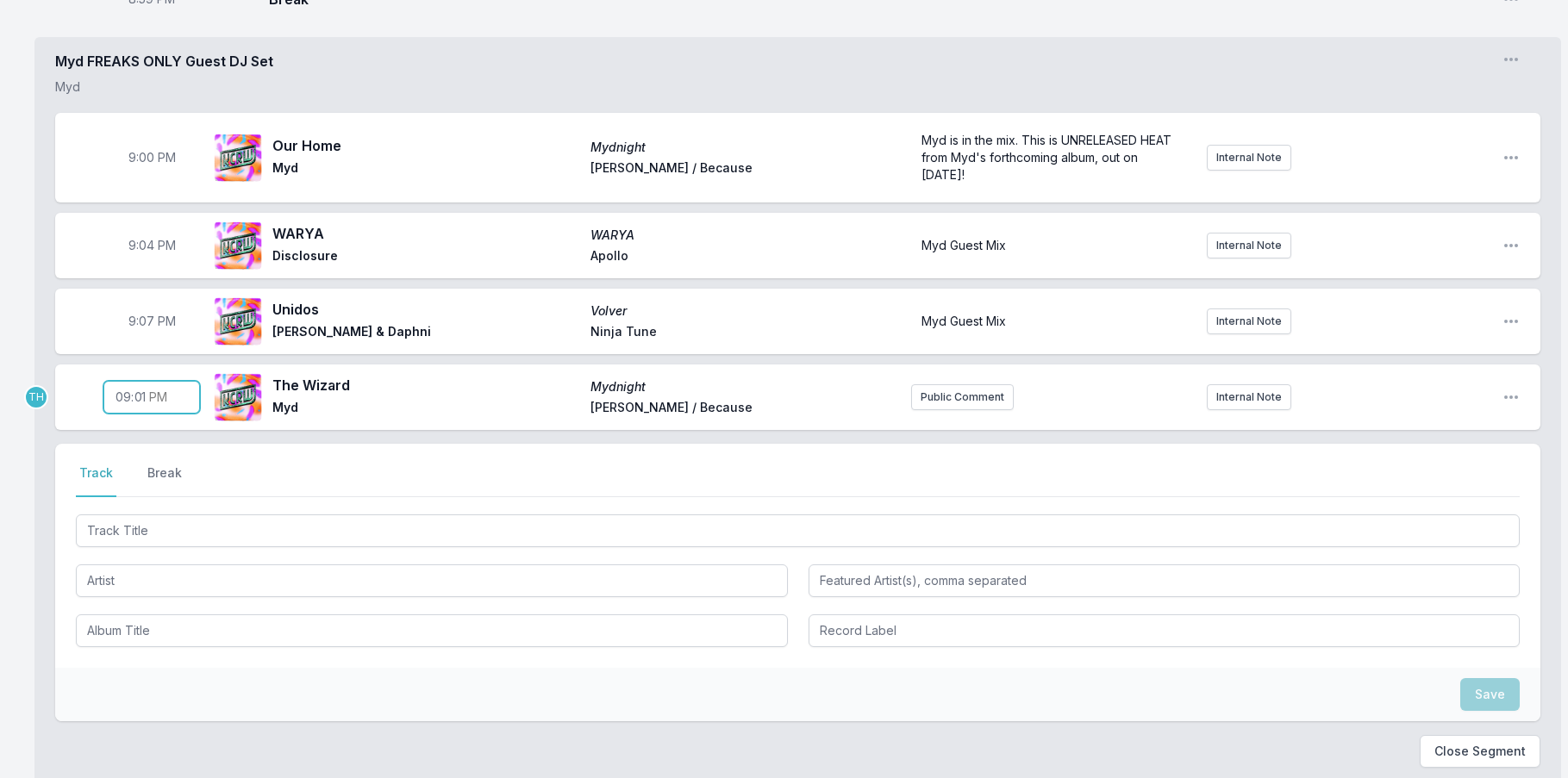type on "21:11" 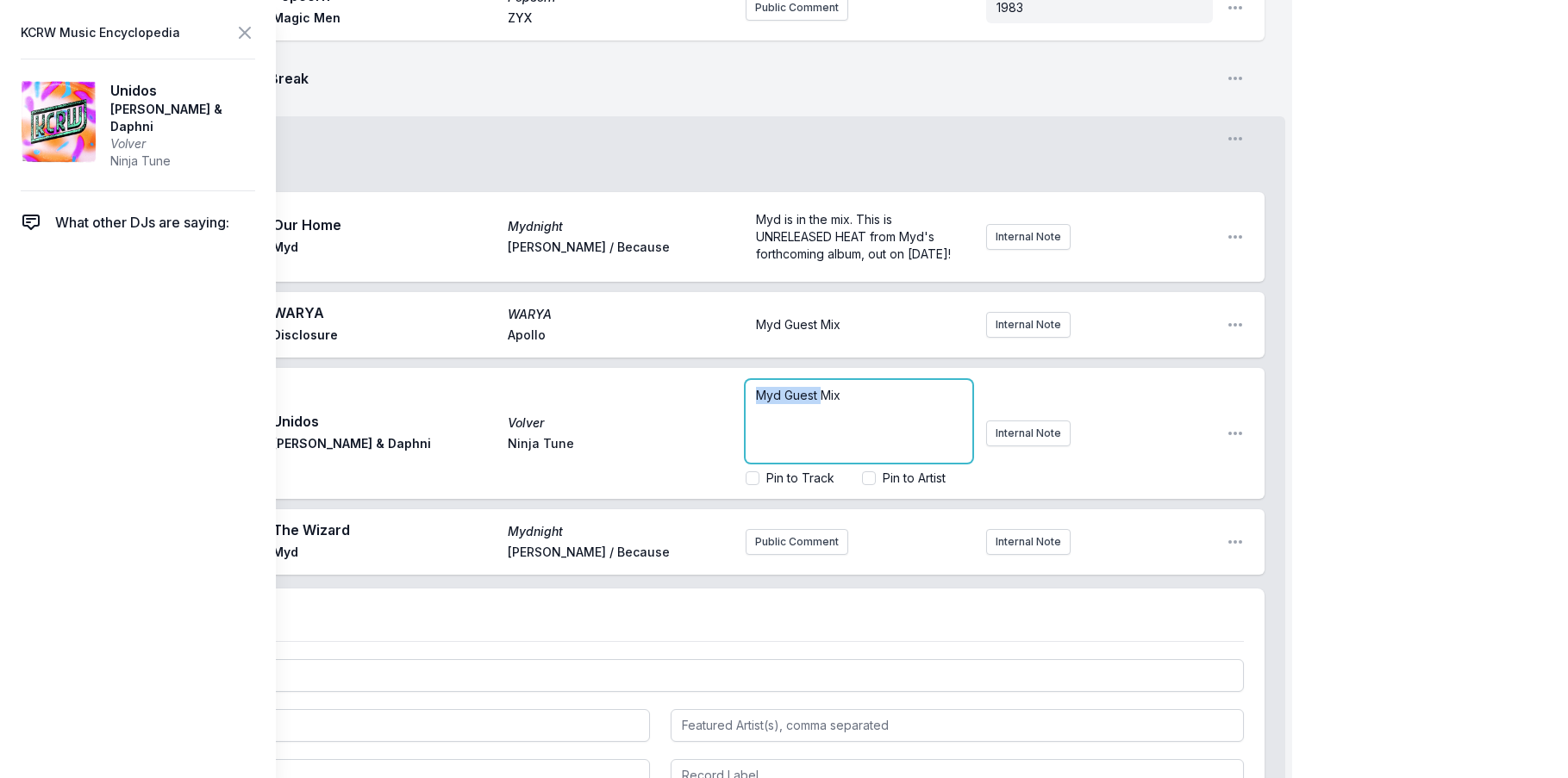 drag, startPoint x: 1024, startPoint y: 345, endPoint x: 684, endPoint y: 408, distance: 345.7875 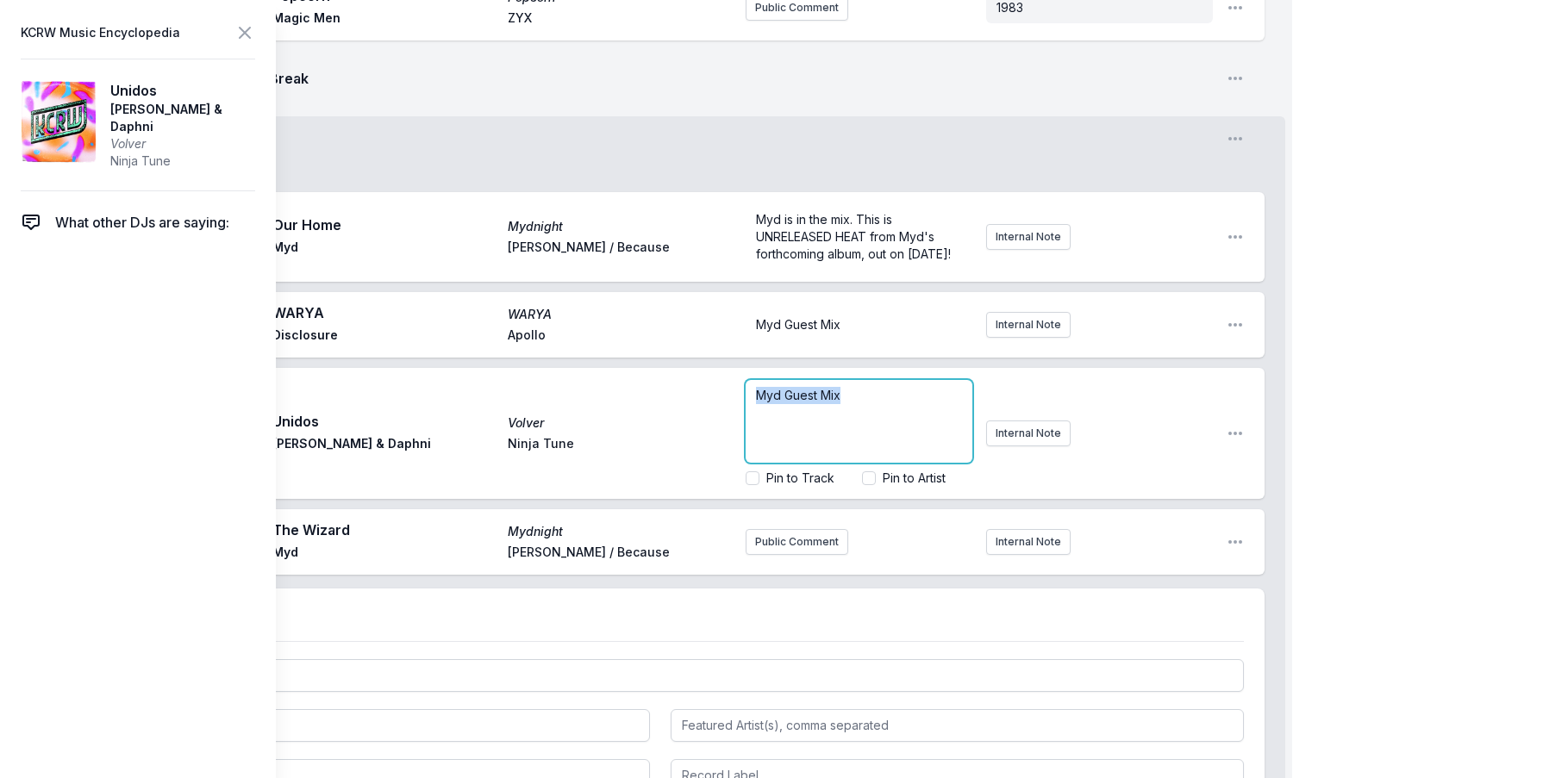 drag, startPoint x: 845, startPoint y: 394, endPoint x: 653, endPoint y: 405, distance: 192.31485 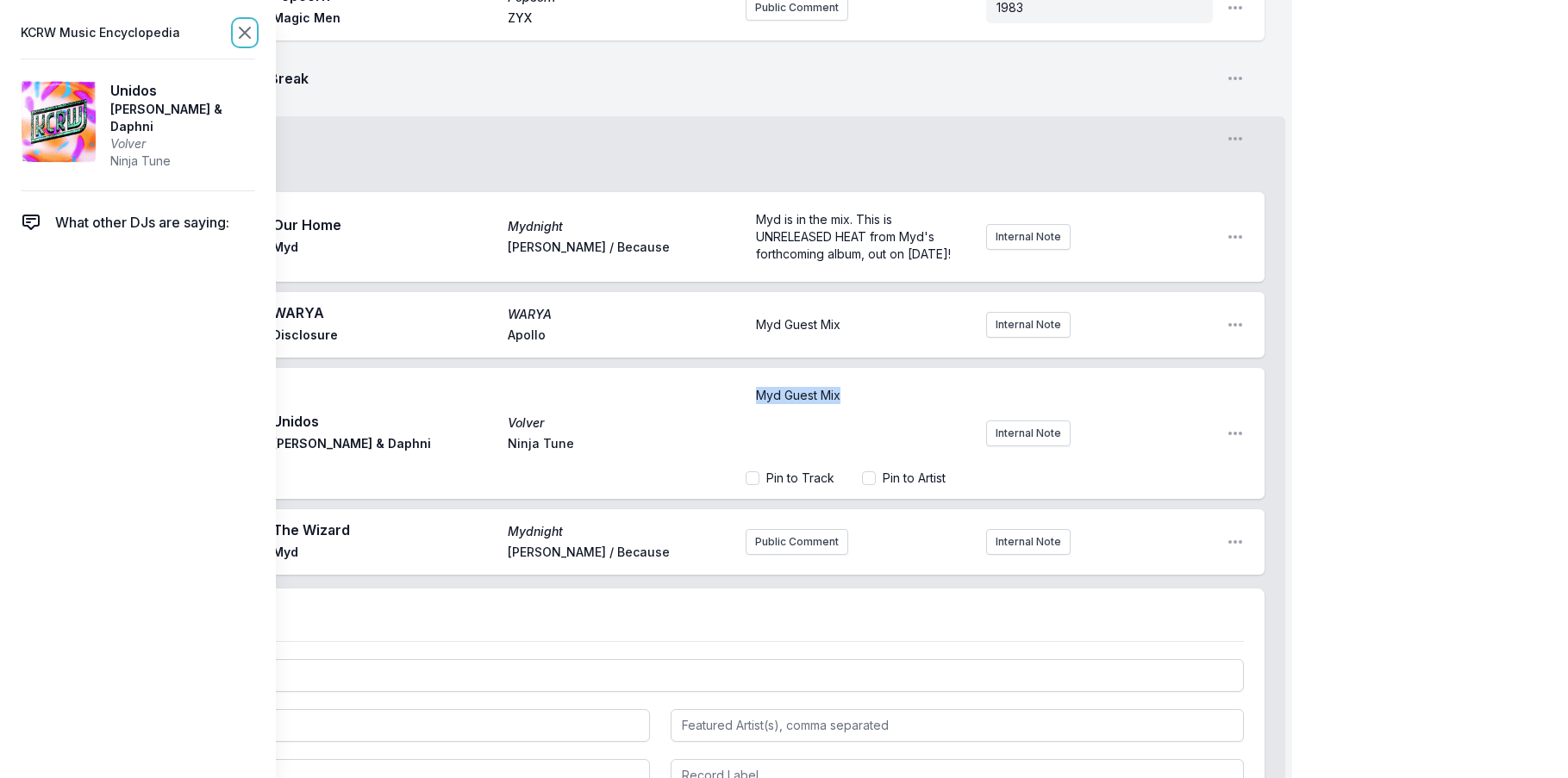 click 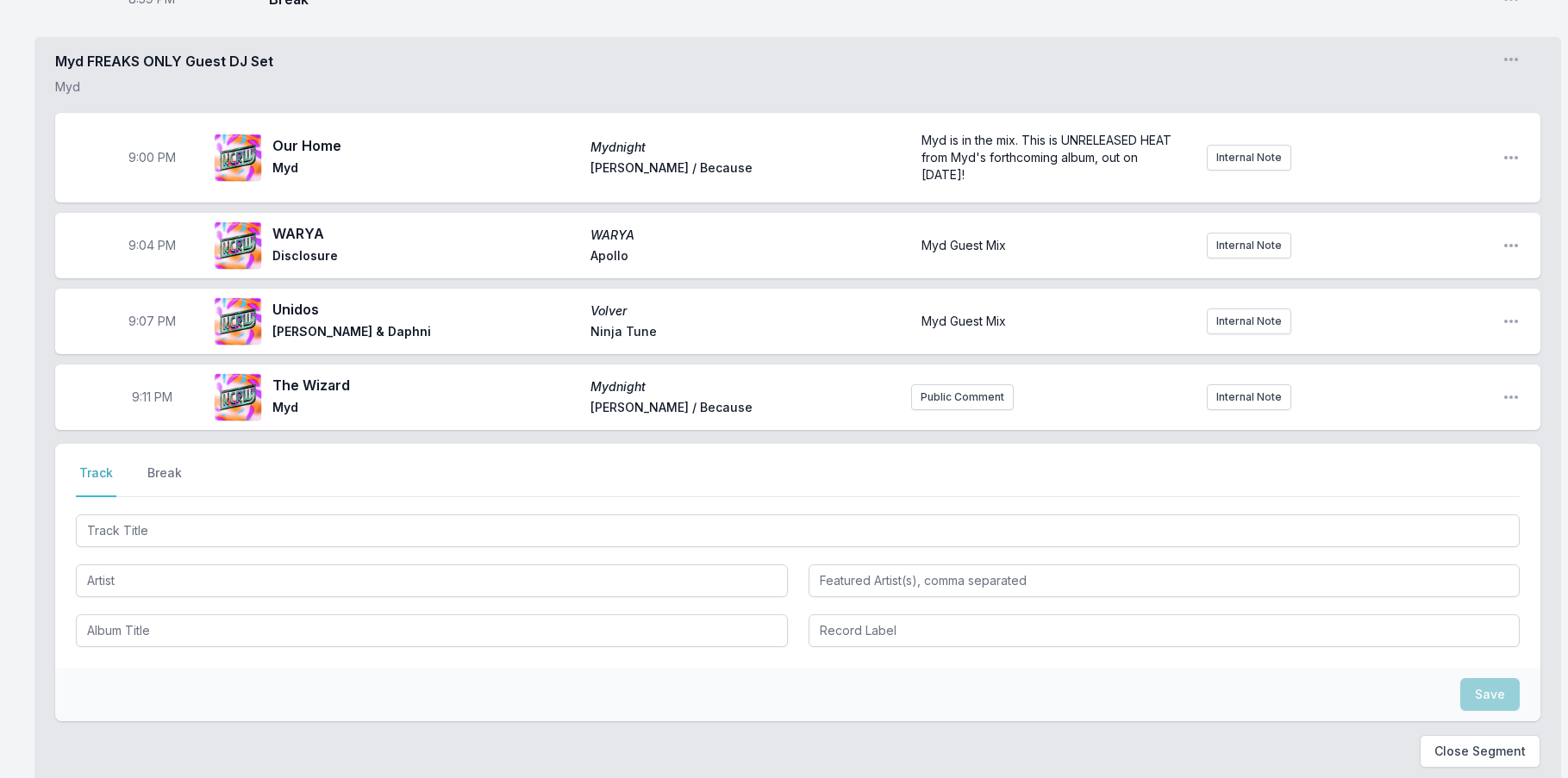 click on "The Wizard" at bounding box center (426, 385) 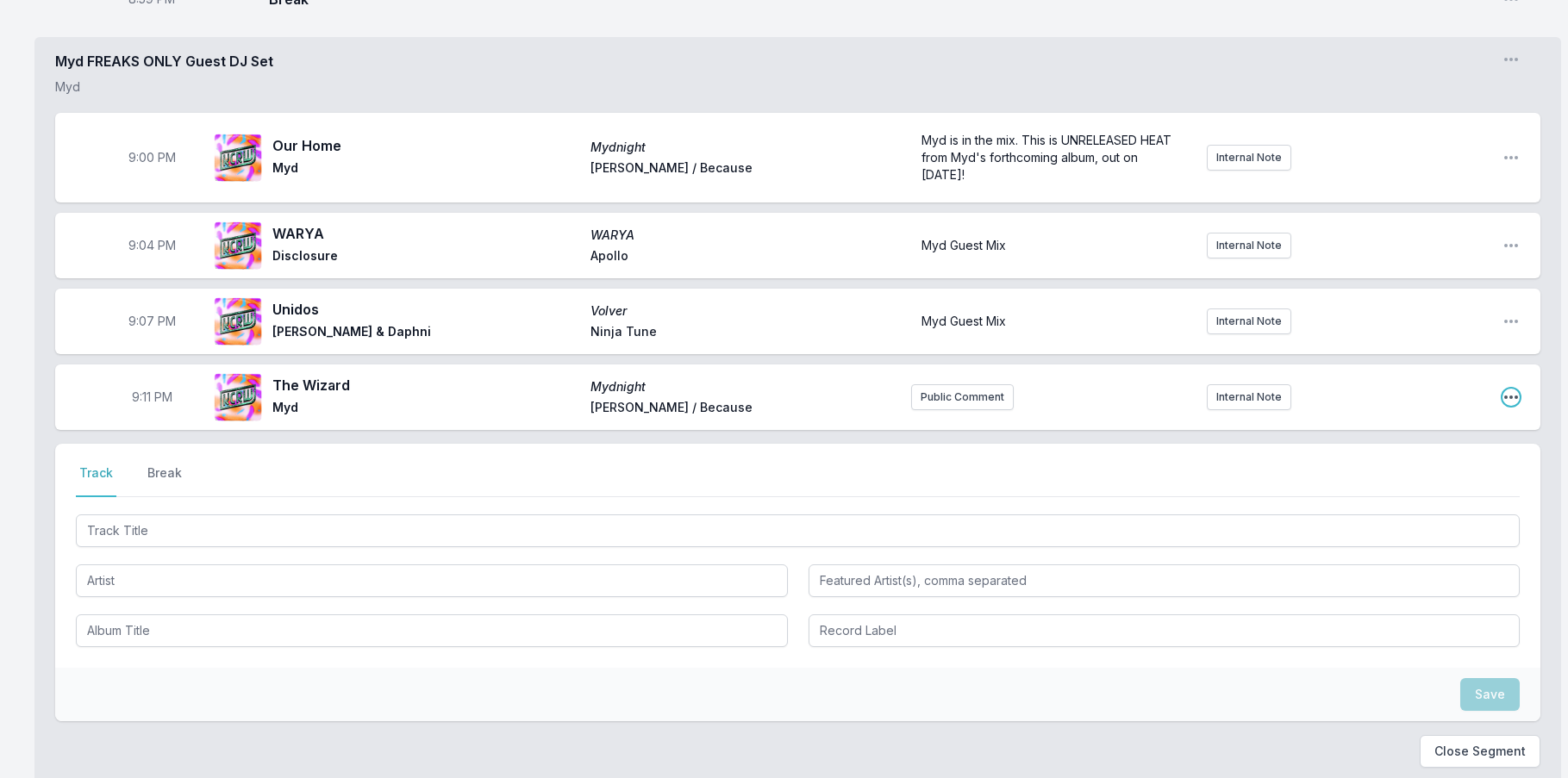 click 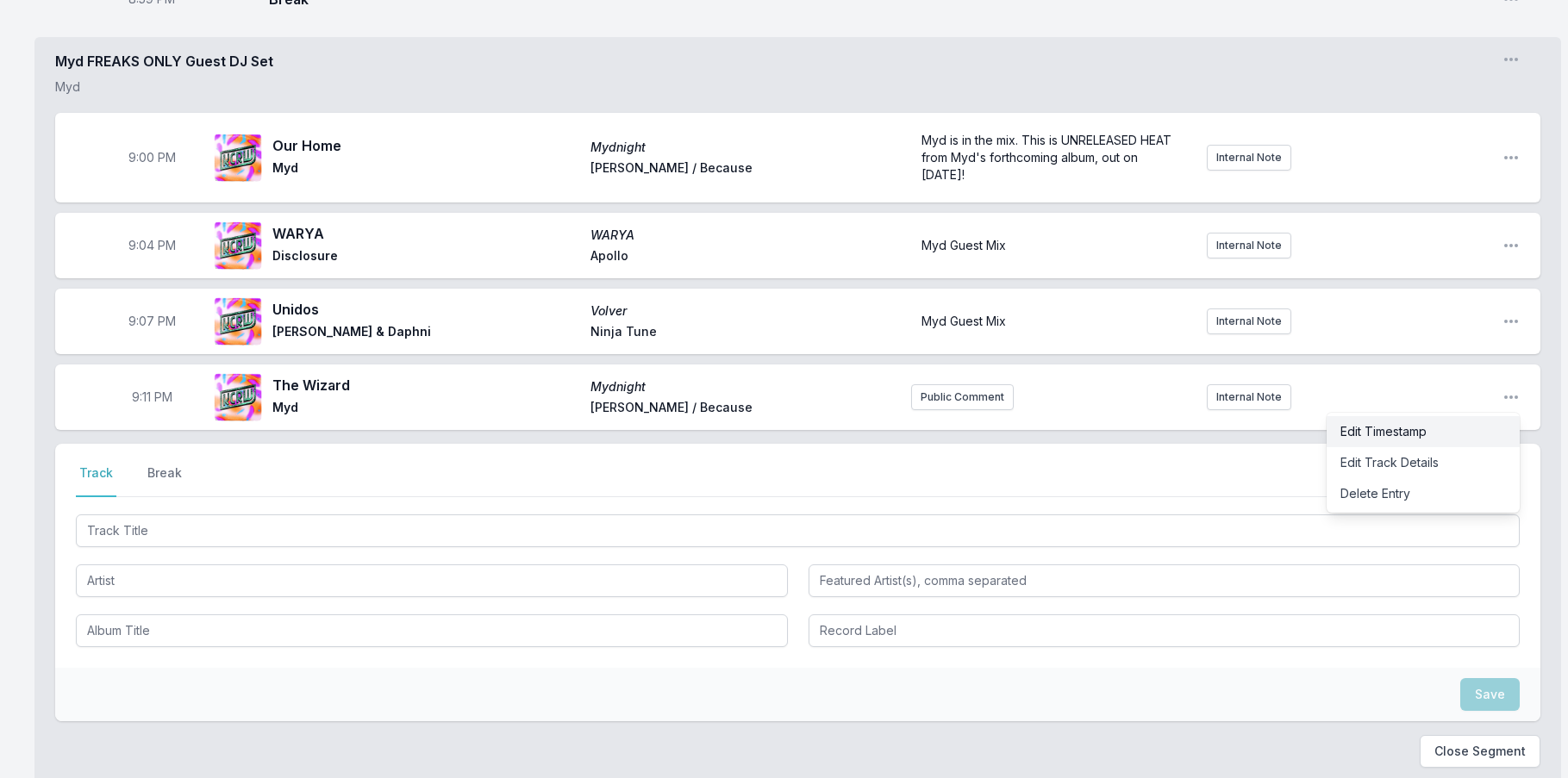 click on "Edit Timestamp" at bounding box center [1423, 432] 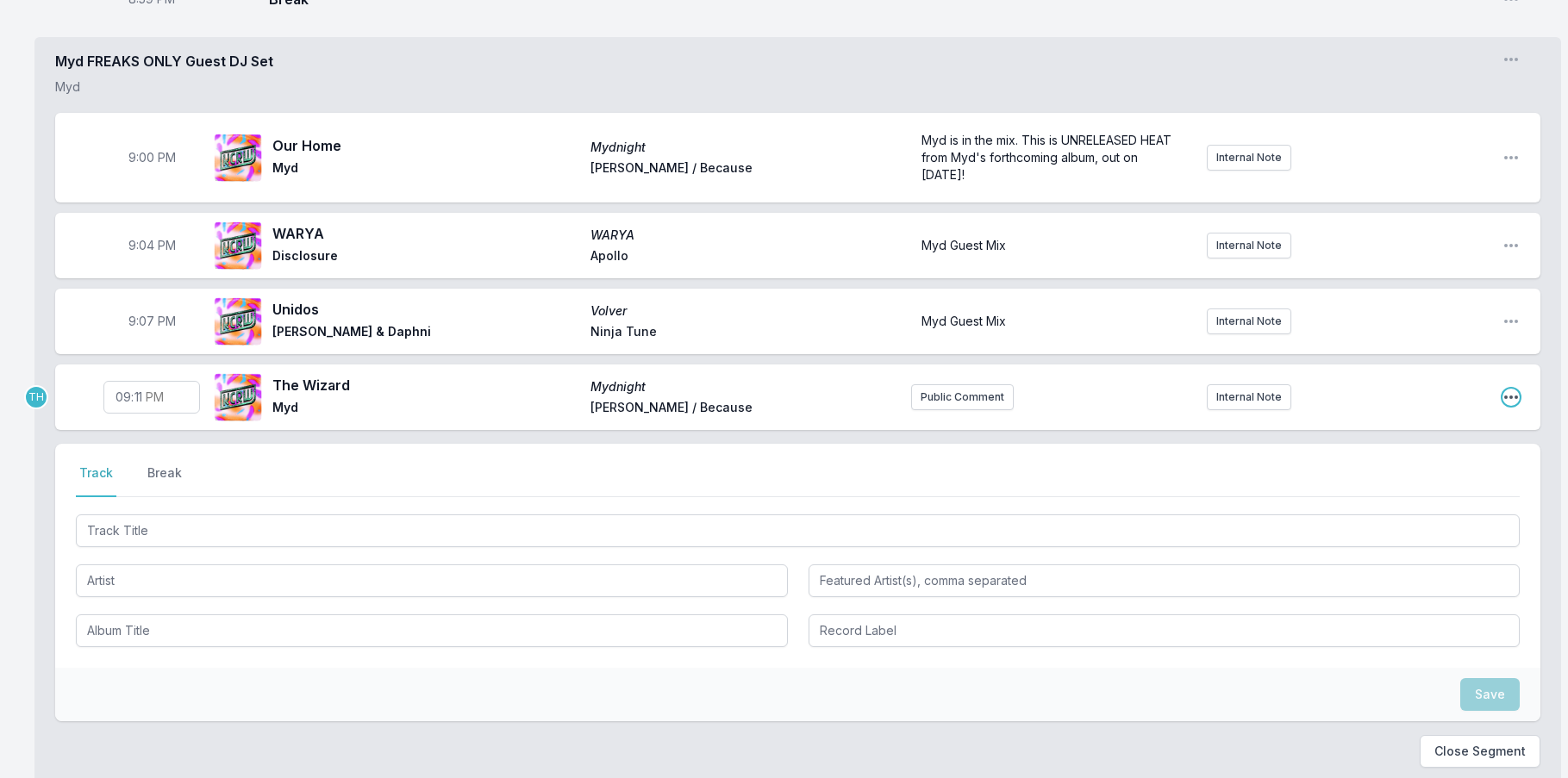 click 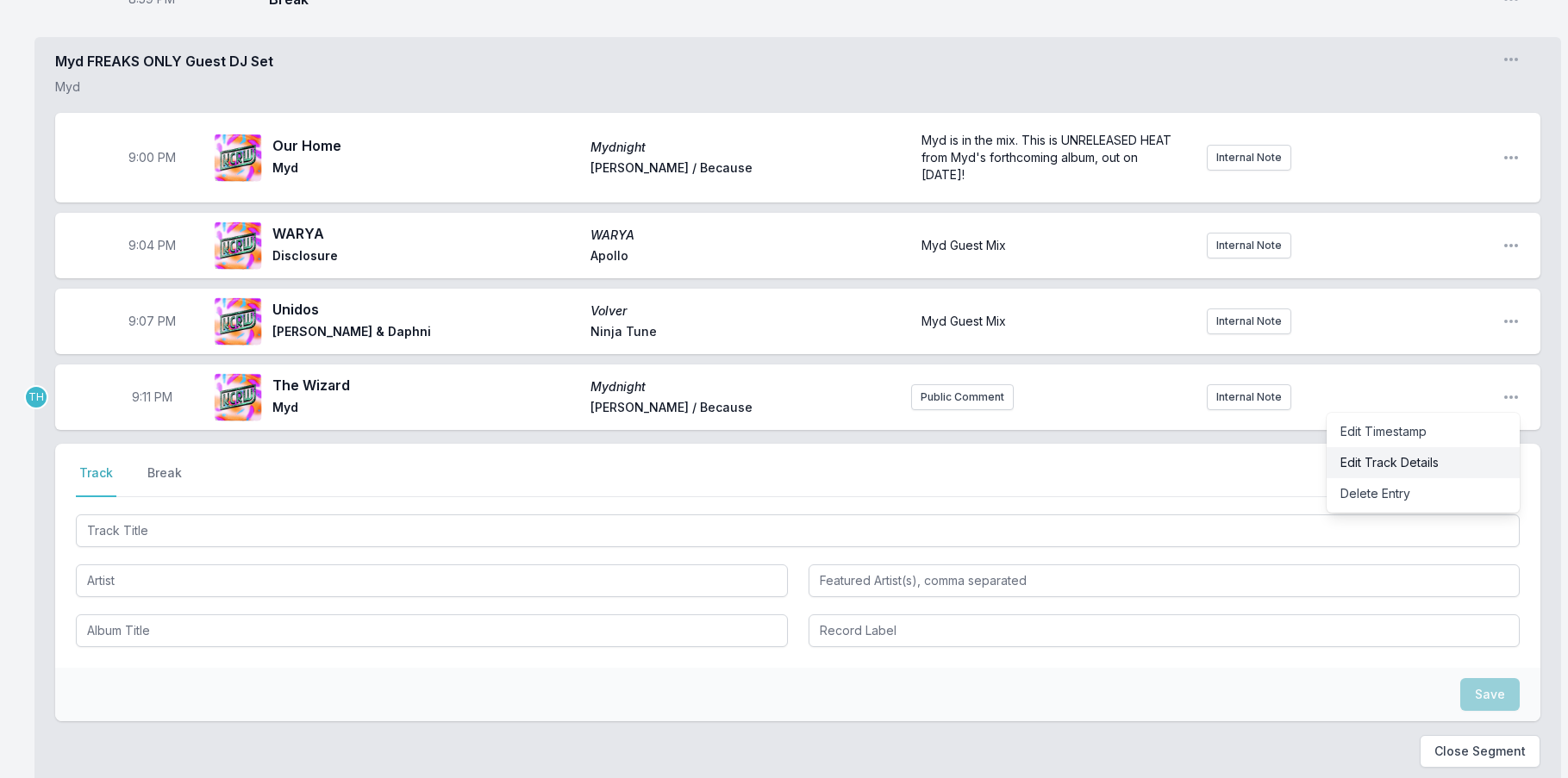click on "Edit Track Details" at bounding box center [1423, 463] 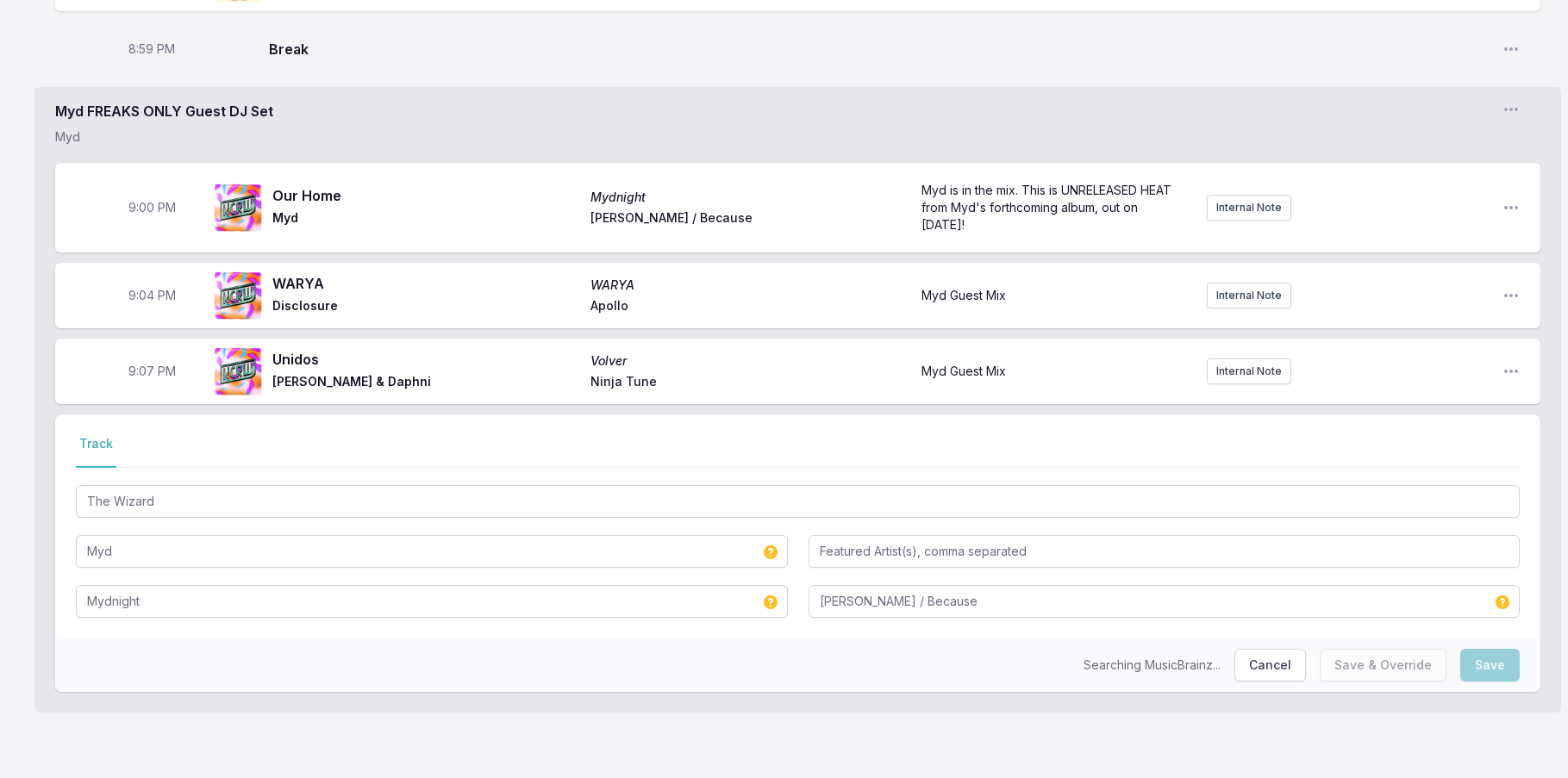 scroll, scrollTop: 1581, scrollLeft: 0, axis: vertical 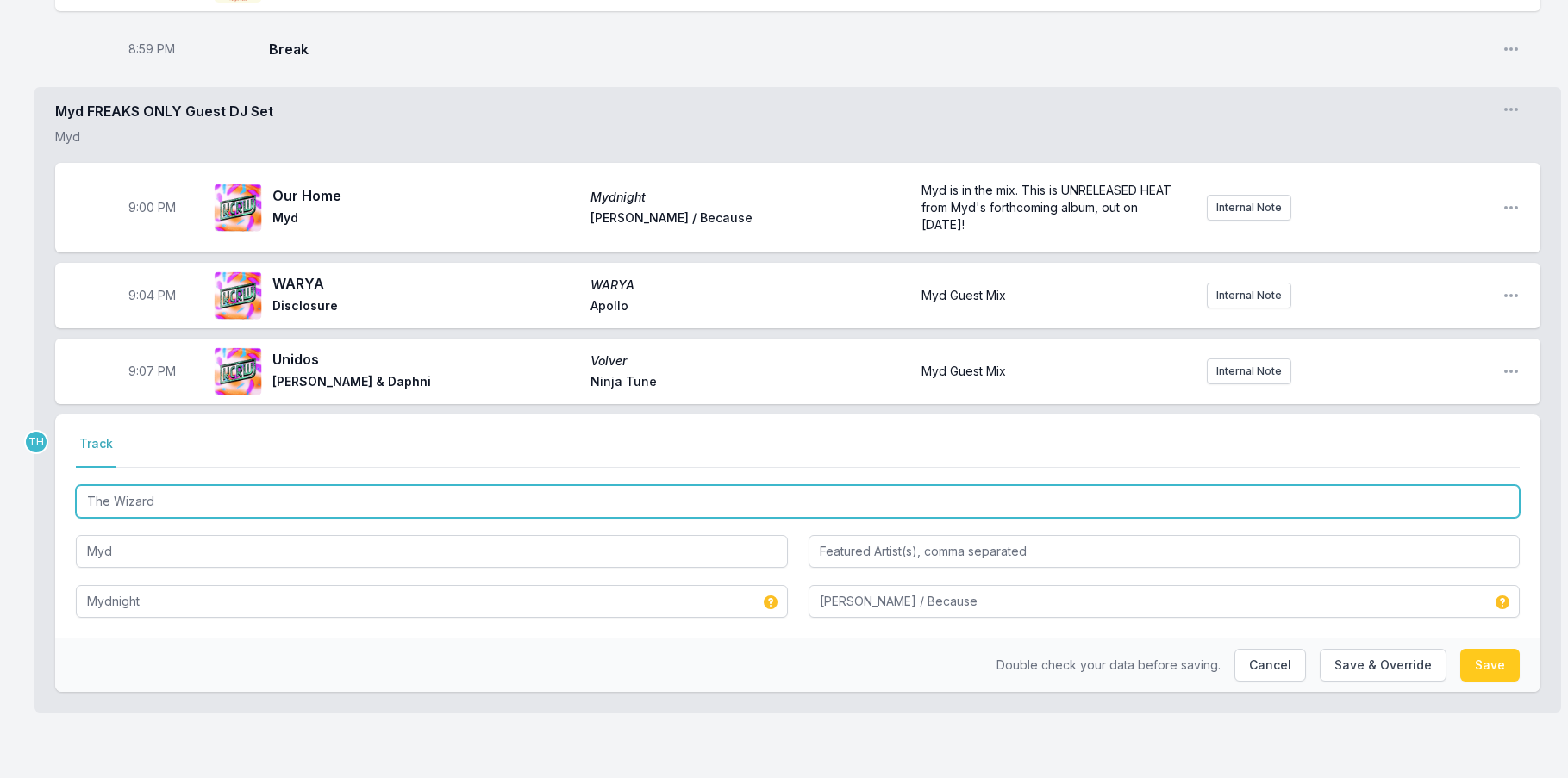 drag, startPoint x: 181, startPoint y: 506, endPoint x: 3, endPoint y: 469, distance: 181.80484 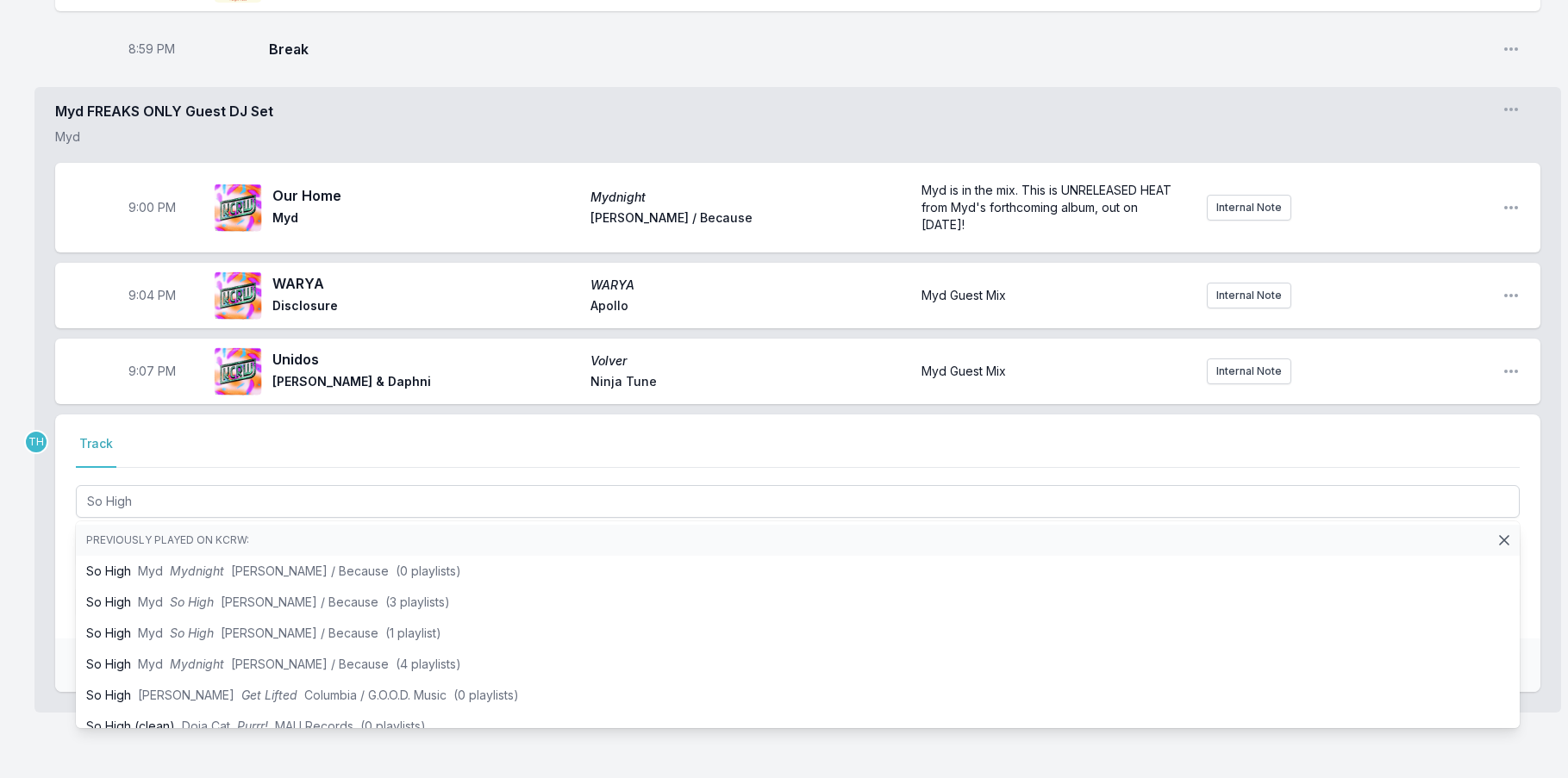 click on "Select a tab Track Track So High Previously played on KCRW: So High Myd Mydnight [PERSON_NAME] / Because (0 playlists) So High Myd So High Ed Banger / Because (3 playlists) So High Myd So High Ed Banger / Because (1 playlist) So High Myd Mydnight [PERSON_NAME] / Because (4 playlists) So High [PERSON_NAME] Get Lifted Columbia / G.O.O.D. Music (0 playlists) So High (clean) Doja Cat Purrr! MAU Records (0 playlists) So High (explicit) Doja Cat Purrr! MAU Records (0 playlists) So High [PERSON_NAME] III Yellow Productions (1 playlist) Highway Song [PERSON_NAME] Keep Walkin’: Singles, Demos & Rarities [DATE]–[DATE] Light in the Attic (1 playlist) High Society Erase Errata Other Animals Troubleman Unlimited (0 playlists) Highway Song Blackfoot Pop Rock Station by Zegut Warner Music France / wea music (0 playlists) High Society [PERSON_NAME] Legends of Jazz Weton‐Wesgram (0 playlists) So High So Low [PERSON_NAME] Diamonds on the Inside Virgin Records America, Inc. (0 playlists) So Low, So High Maps We Can Create Mute (0 playlists)" at bounding box center (797, 526) 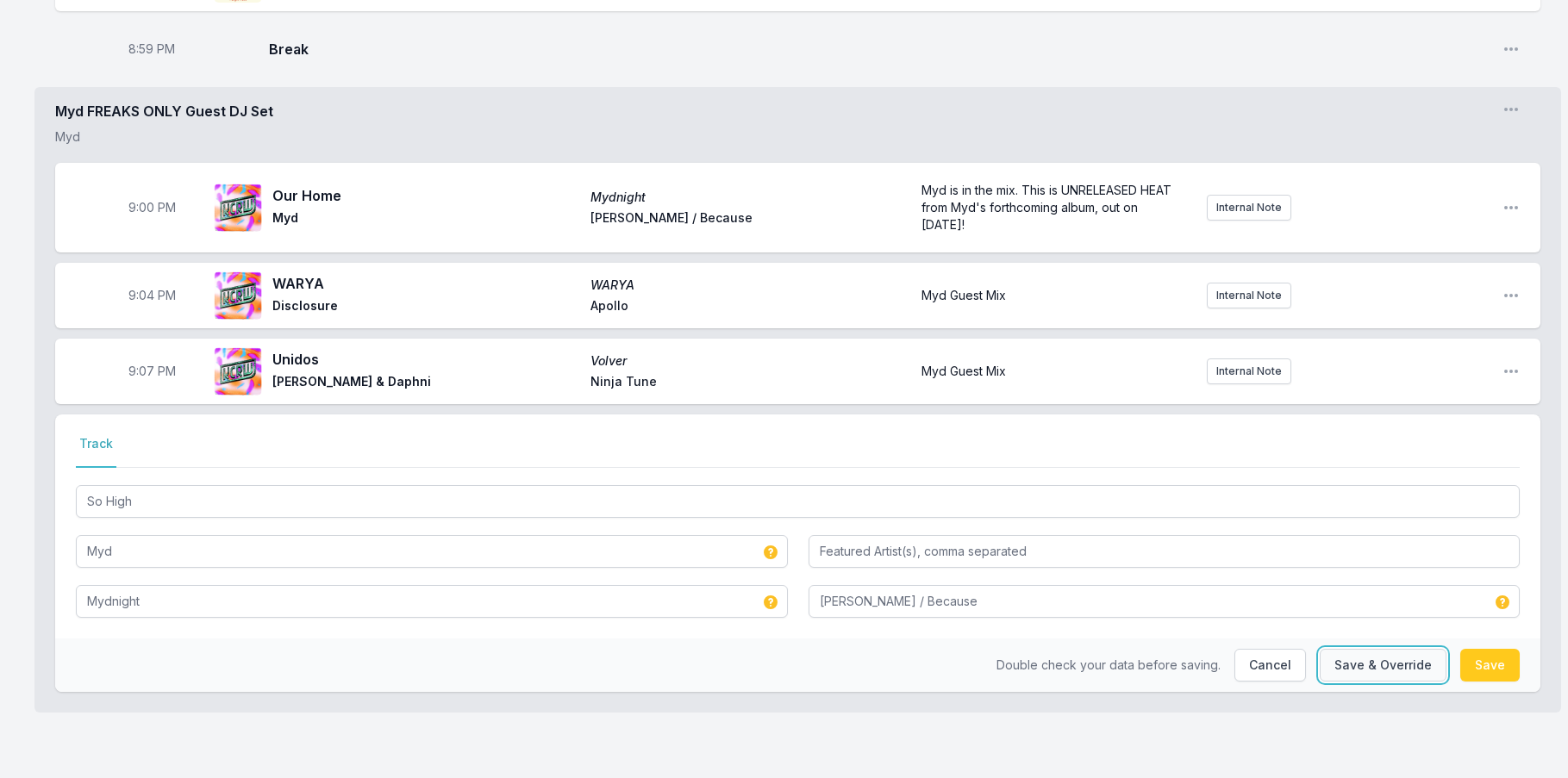 click on "Save & Override" at bounding box center [1383, 665] 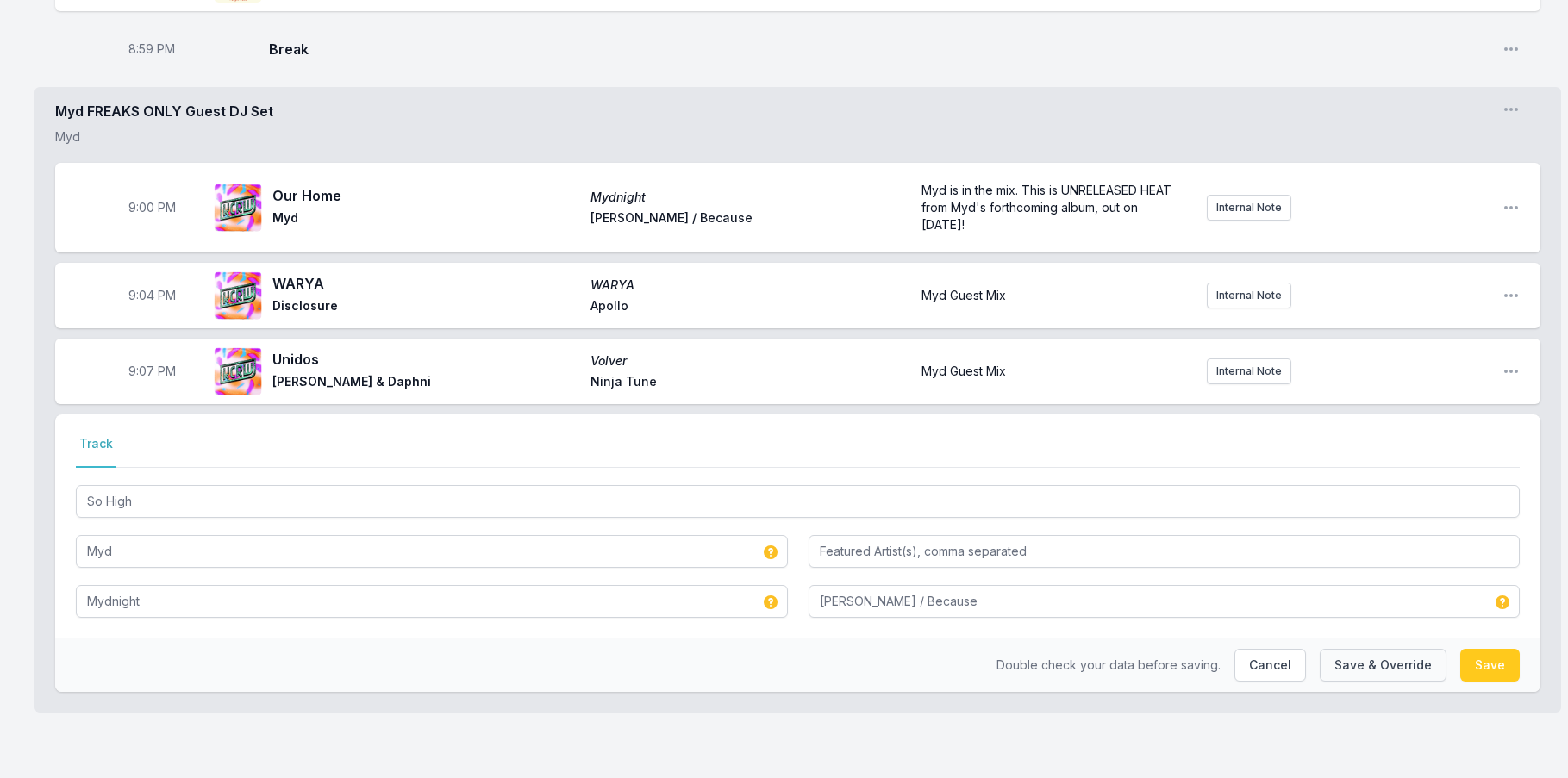 type on "The Wizard" 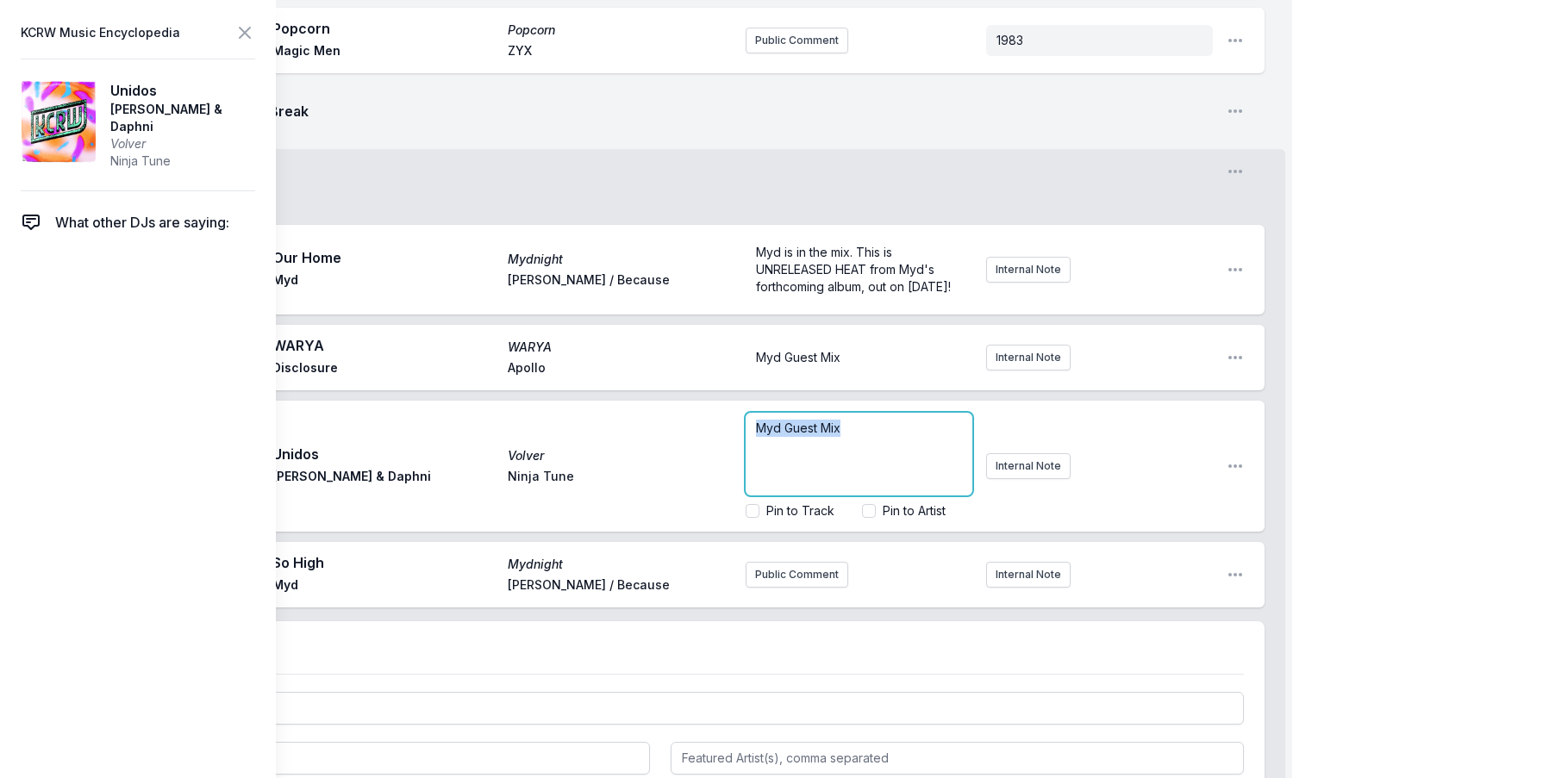 drag, startPoint x: 1019, startPoint y: 367, endPoint x: 680, endPoint y: 407, distance: 341.35172 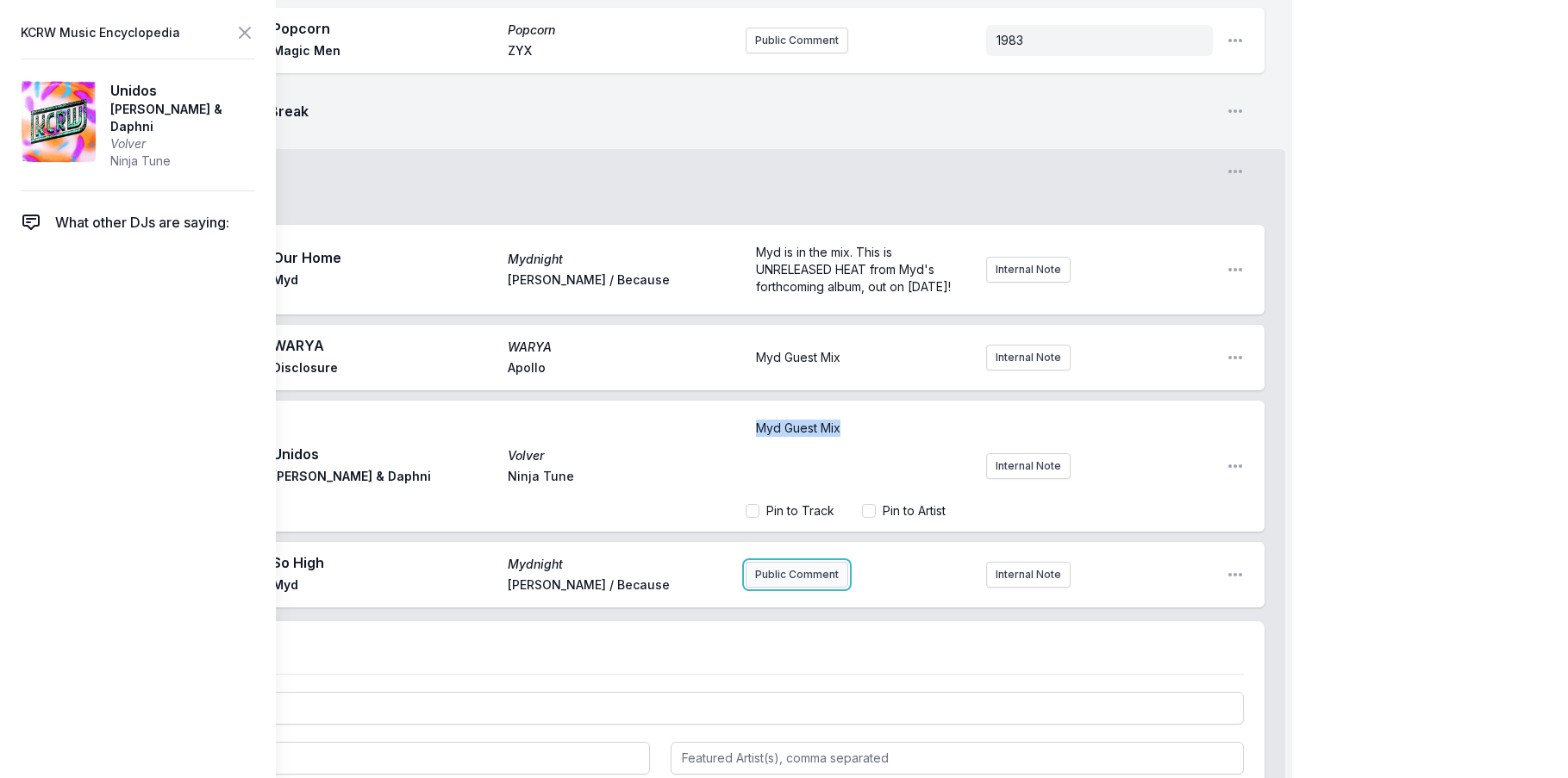 click on "Myd FREAKS ONLY Guest DJ Set Myd Open segment options 9:00 PM Our Home Mydnight Myd [PERSON_NAME] / Because Myd is in the mix. This is UNRELEASED HEAT from Myd's forthcoming album, out on [DATE]! Internal Note Open playlist item options Myd is in the mix. This is UNRELEASED HEAT from Myd's forthcoming album, out on [DATE]! 9:04 PM WARYA WARYA Disclosure Apollo Myd Guest Mix Internal Note Open playlist item options Myd Guest Mix TH 9:07 PM Unidos Volver [PERSON_NAME] & Daphni Ninja Tune Myd Guest Mix Pin to Track Pin to Artist Internal Note Open playlist item options Myd Guest Mix 9:11 PM So High Mydnight Myd [PERSON_NAME] / Because Public Comment Internal Note Open playlist item options Select a tab Track Break Track Break Save Close Segment" at bounding box center [659, 557] 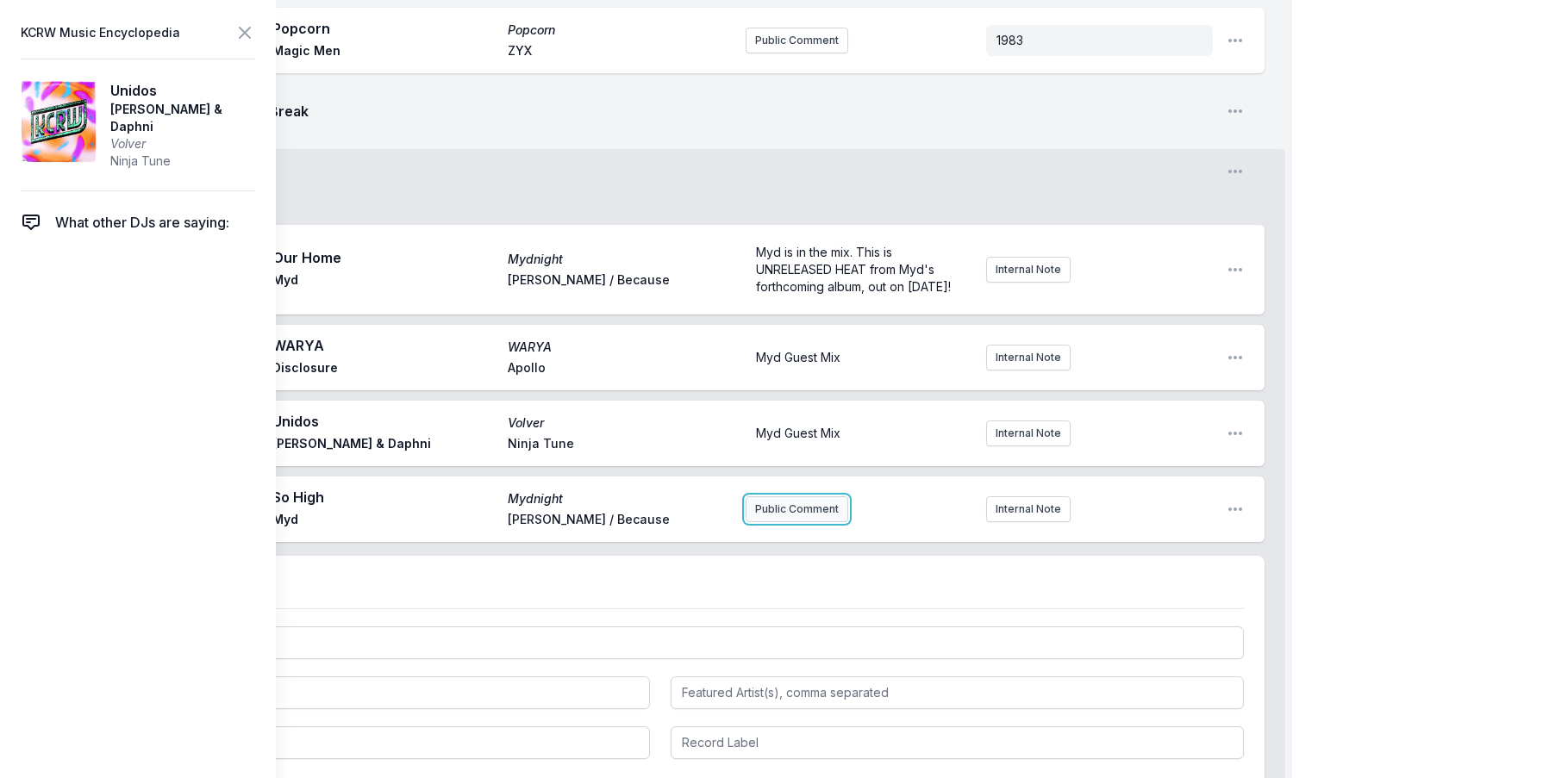 click on "Public Comment" at bounding box center [796, 509] 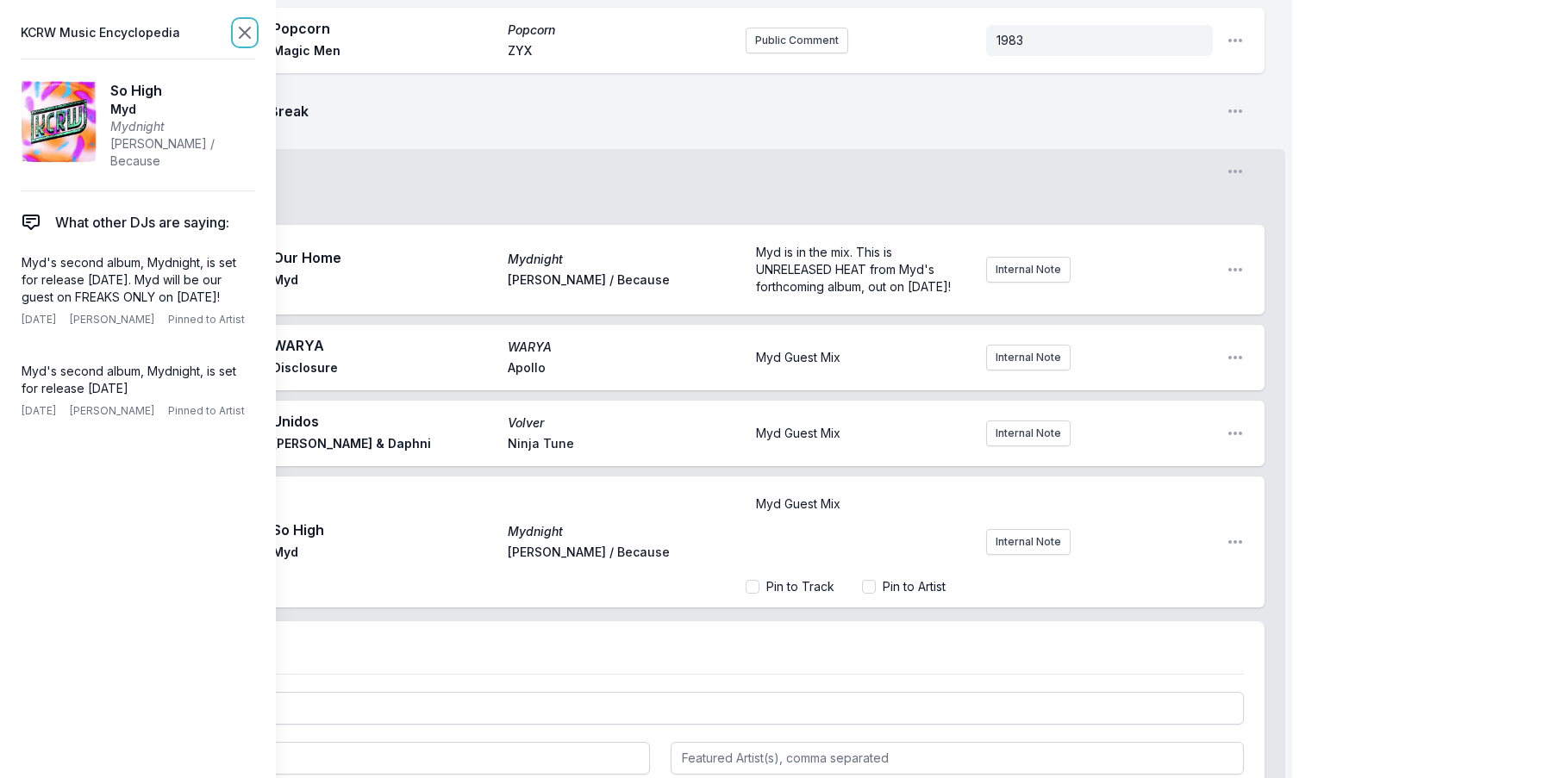 click 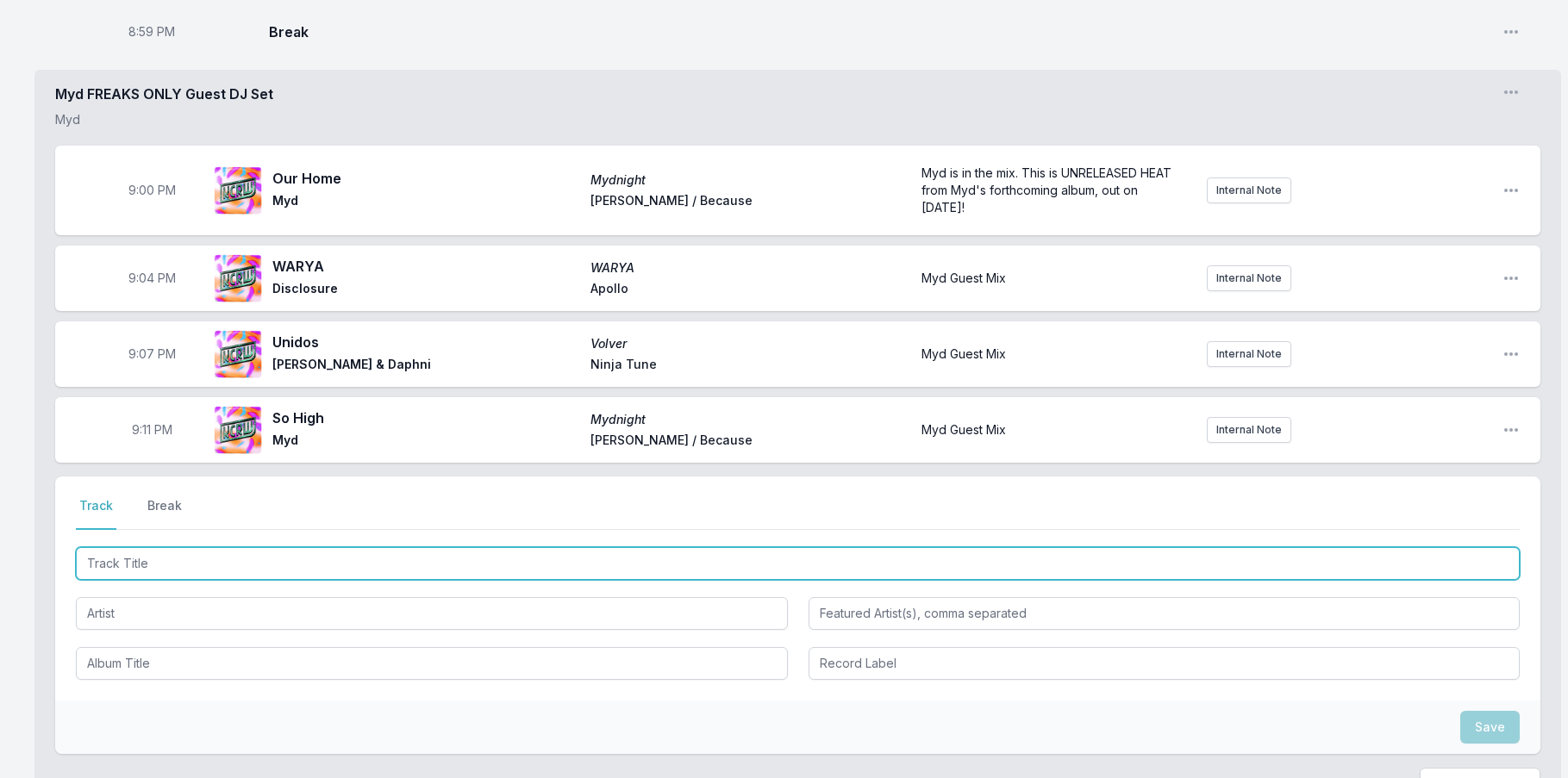 click at bounding box center [797, 563] 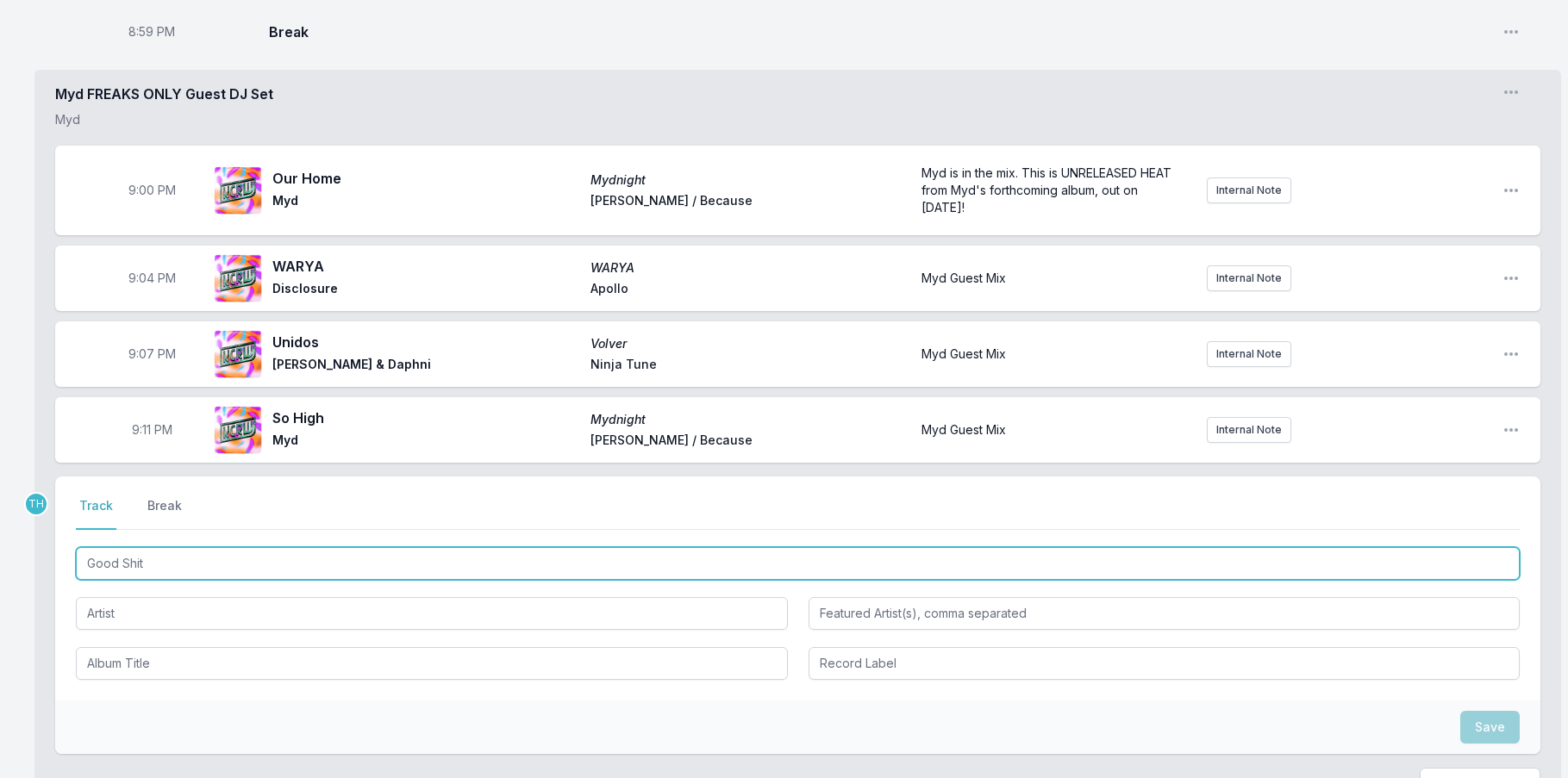 type on "Good Shit" 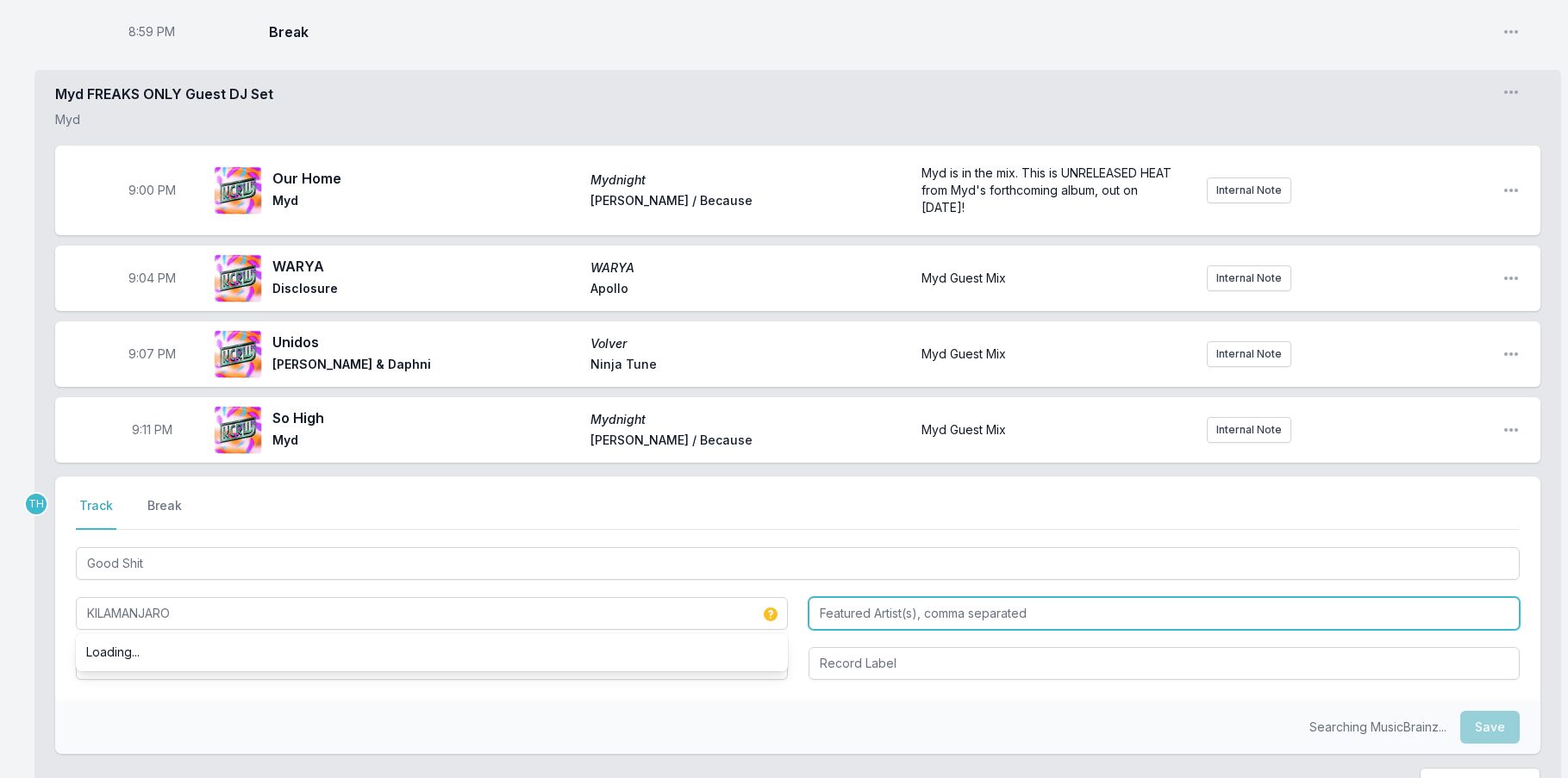 type on "KILAMANJARO" 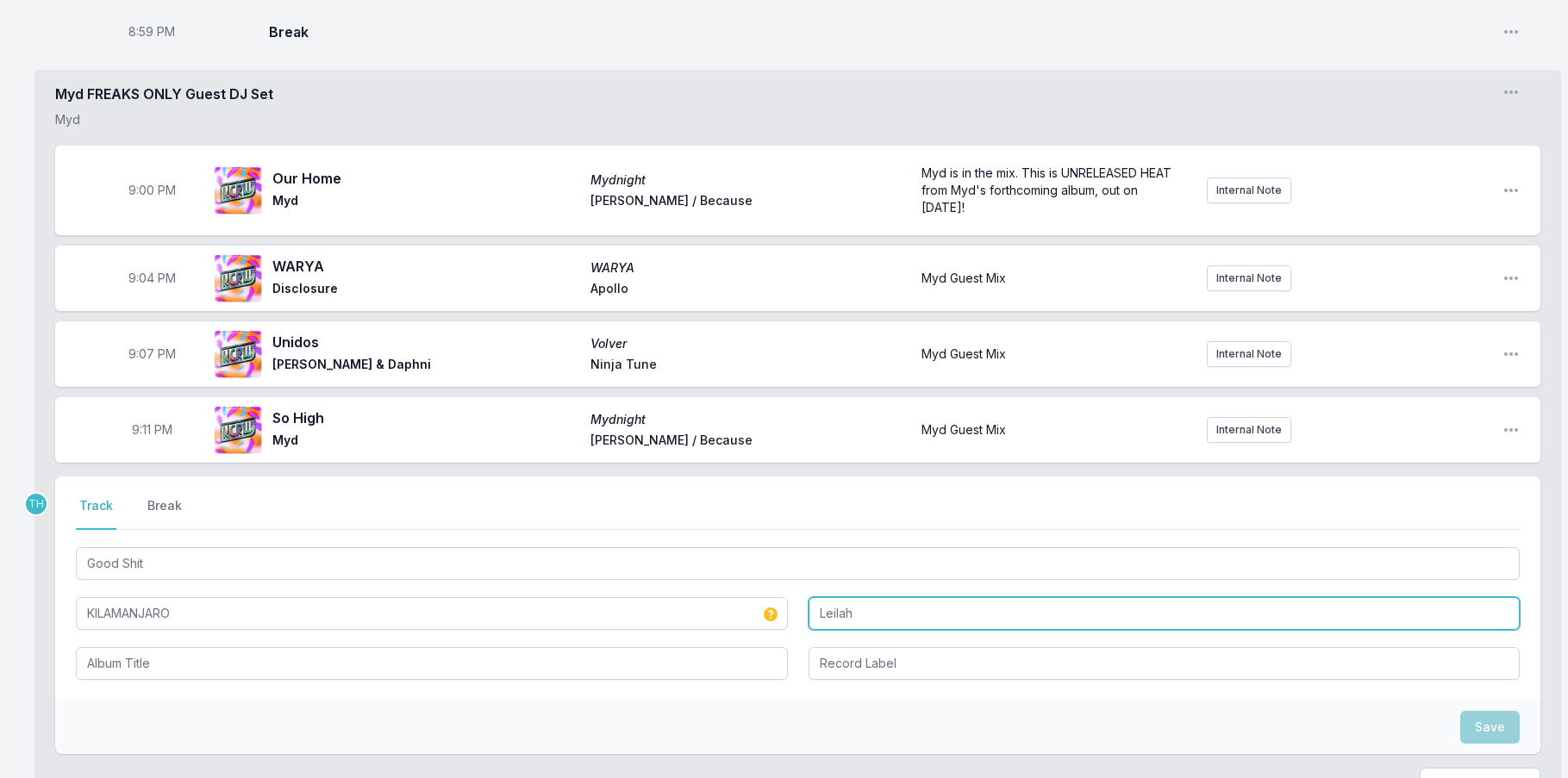 type on "Leilah" 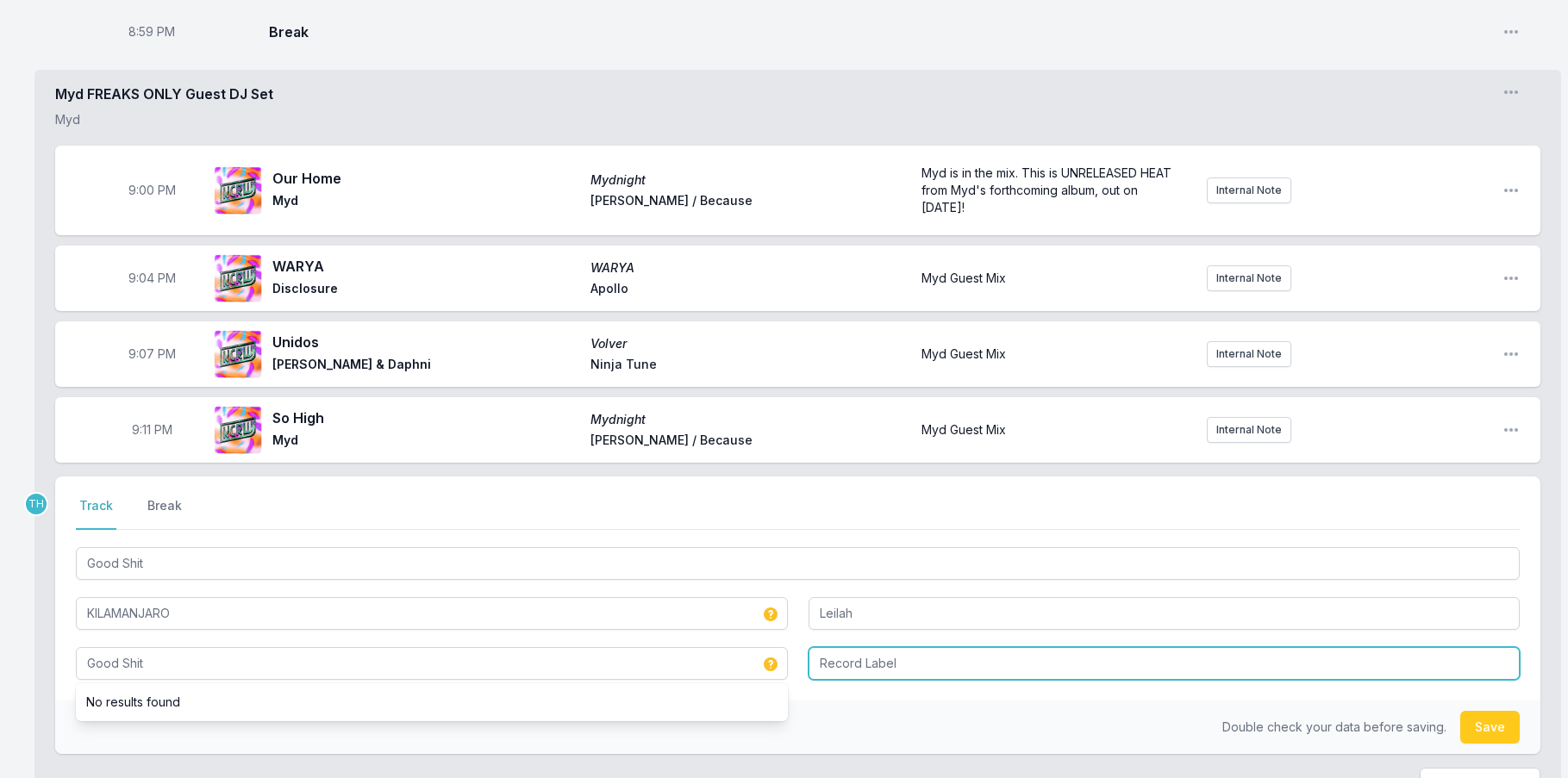 type on "Good Shit" 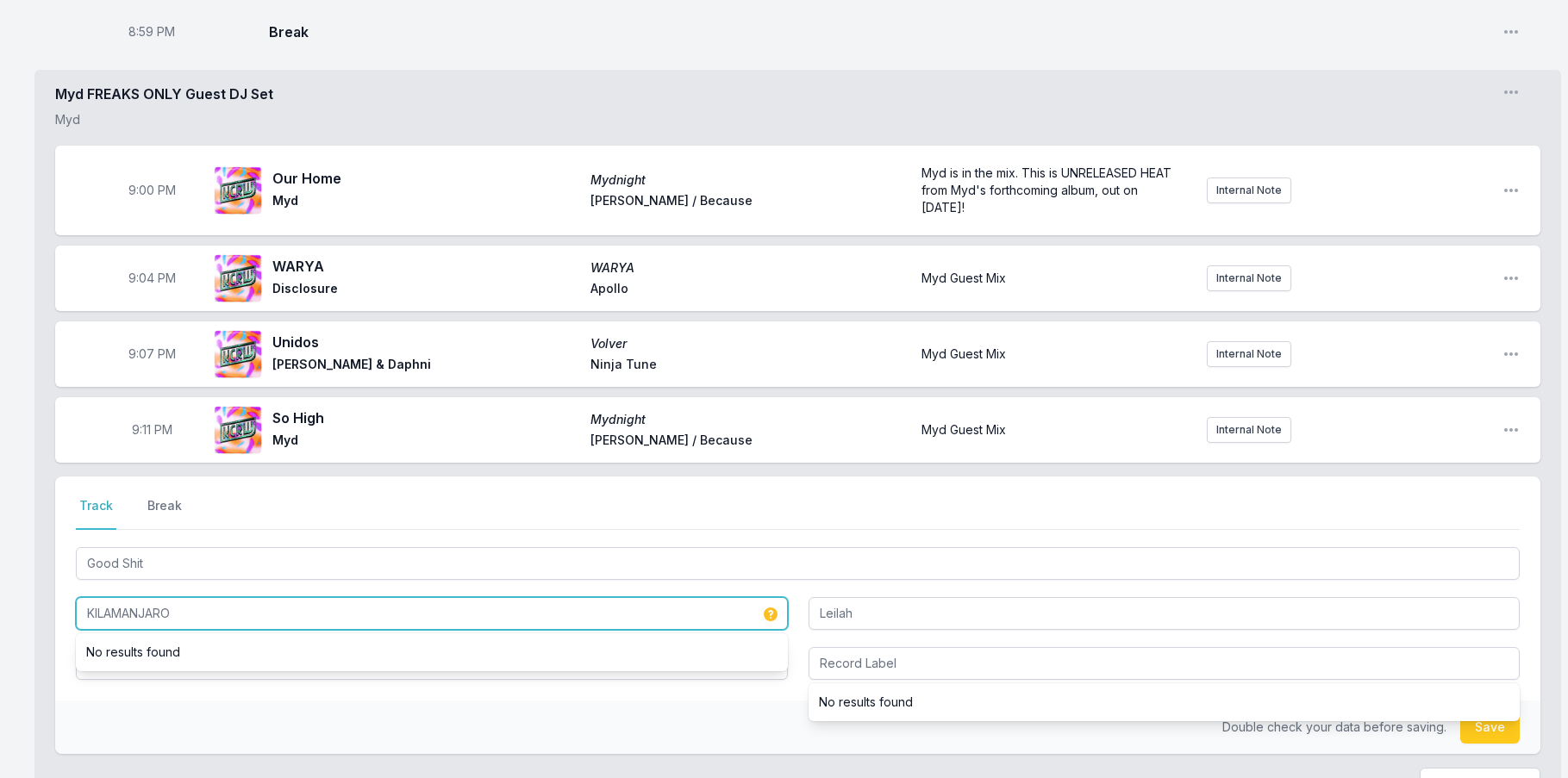 drag, startPoint x: 191, startPoint y: 632, endPoint x: -70, endPoint y: 636, distance: 261.03065 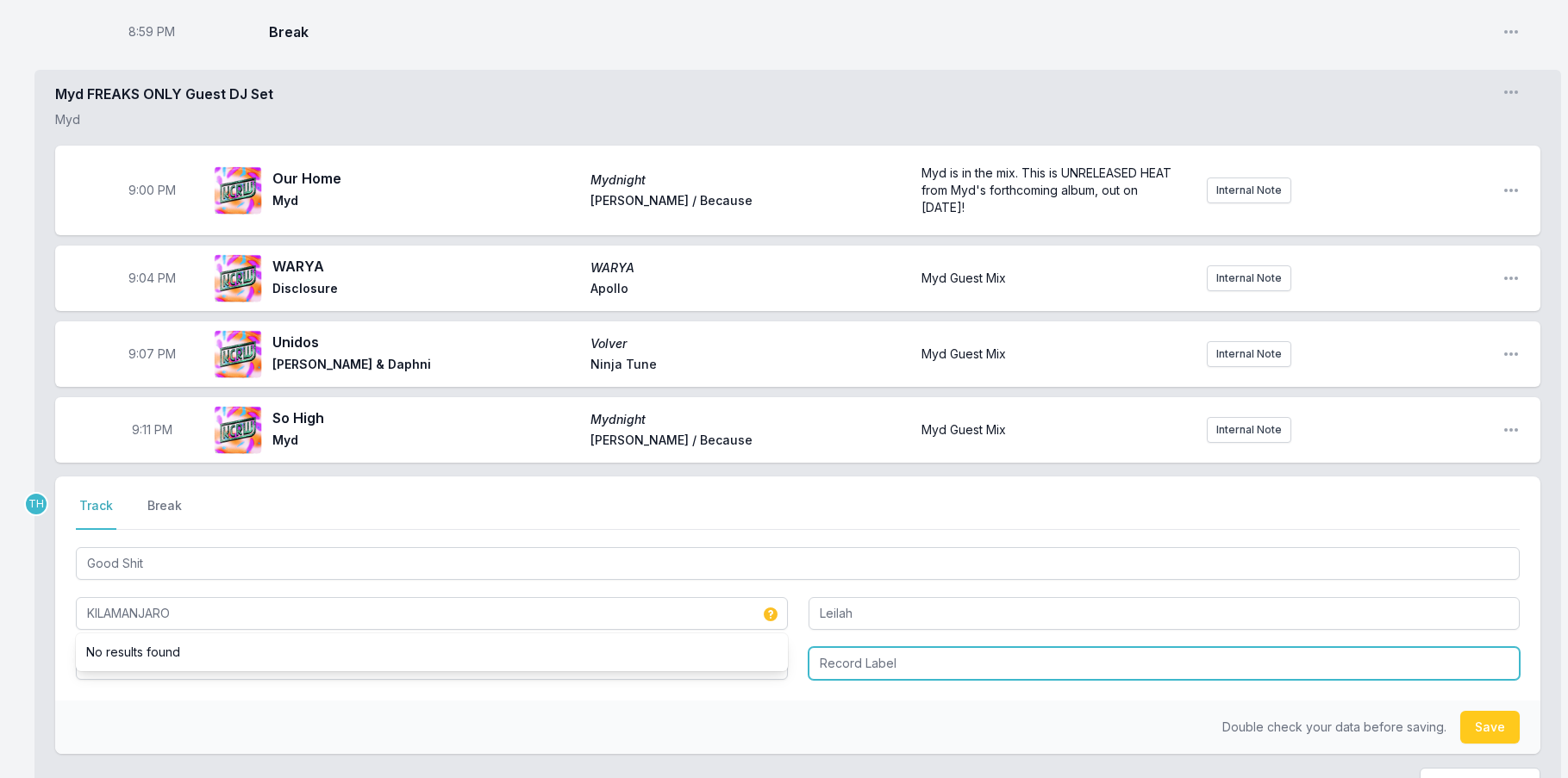click at bounding box center (1165, 663) 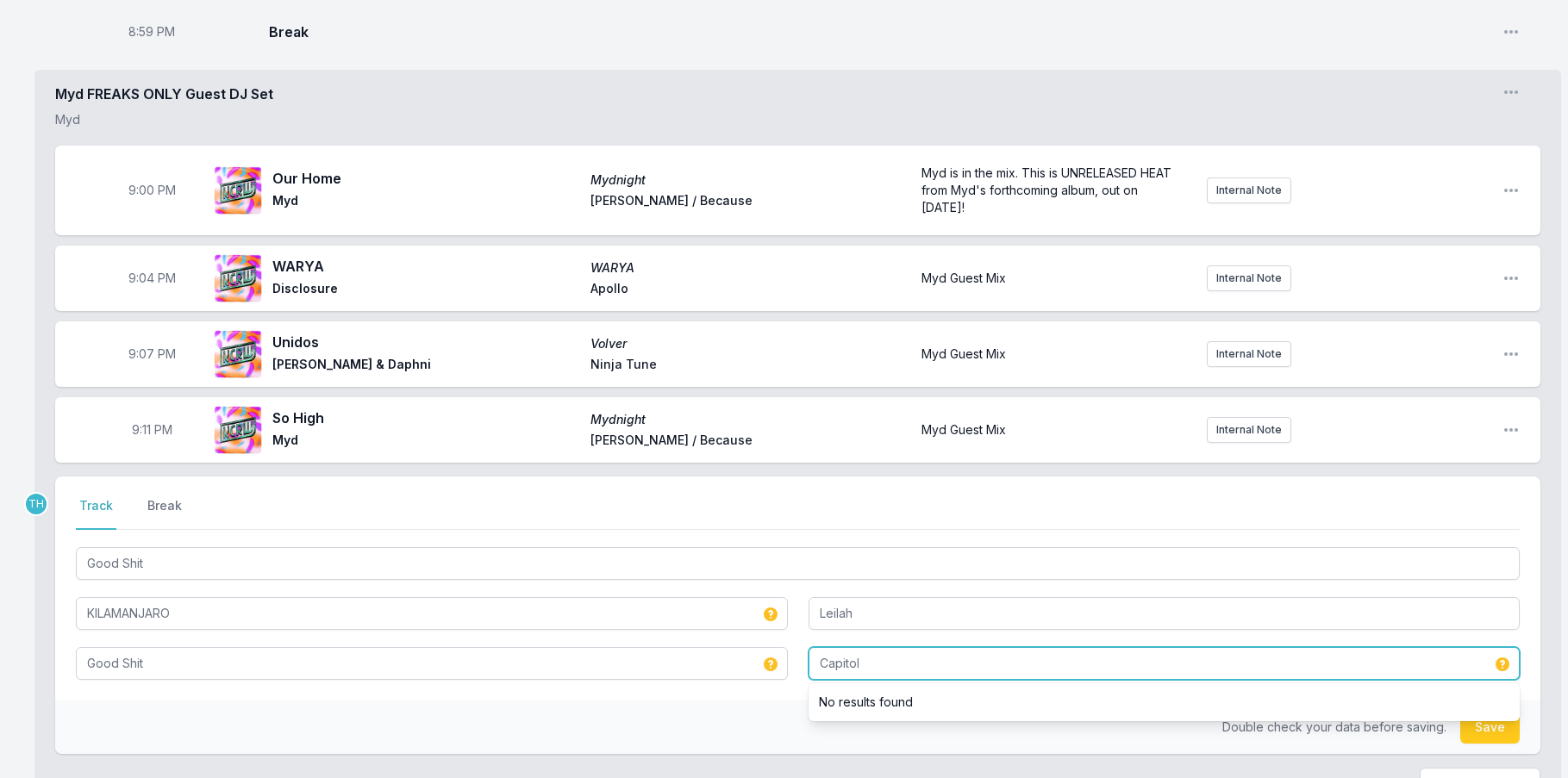 type on "Capitol" 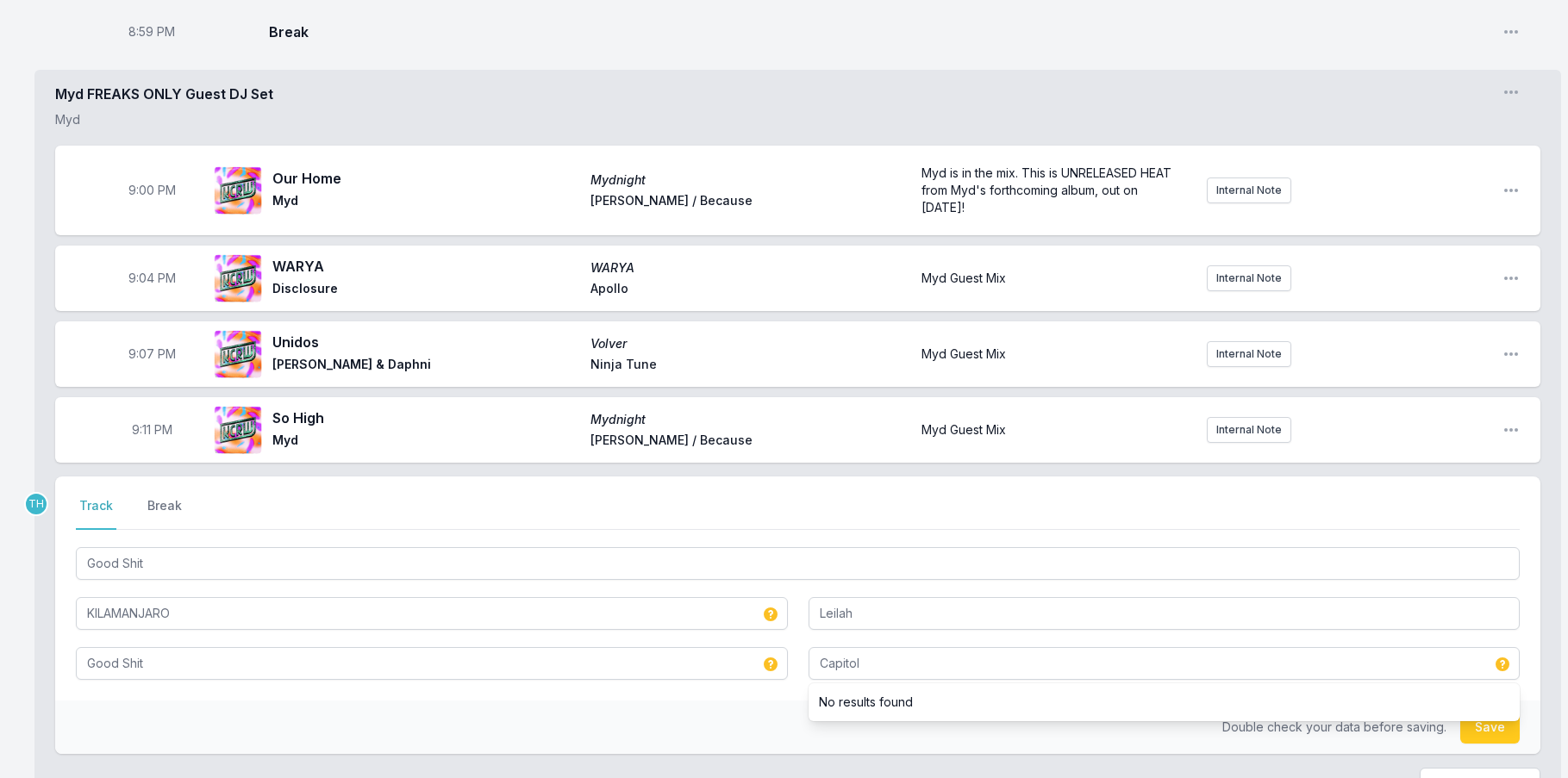 click on "Double check your data before saving. Save" at bounding box center (797, 727) 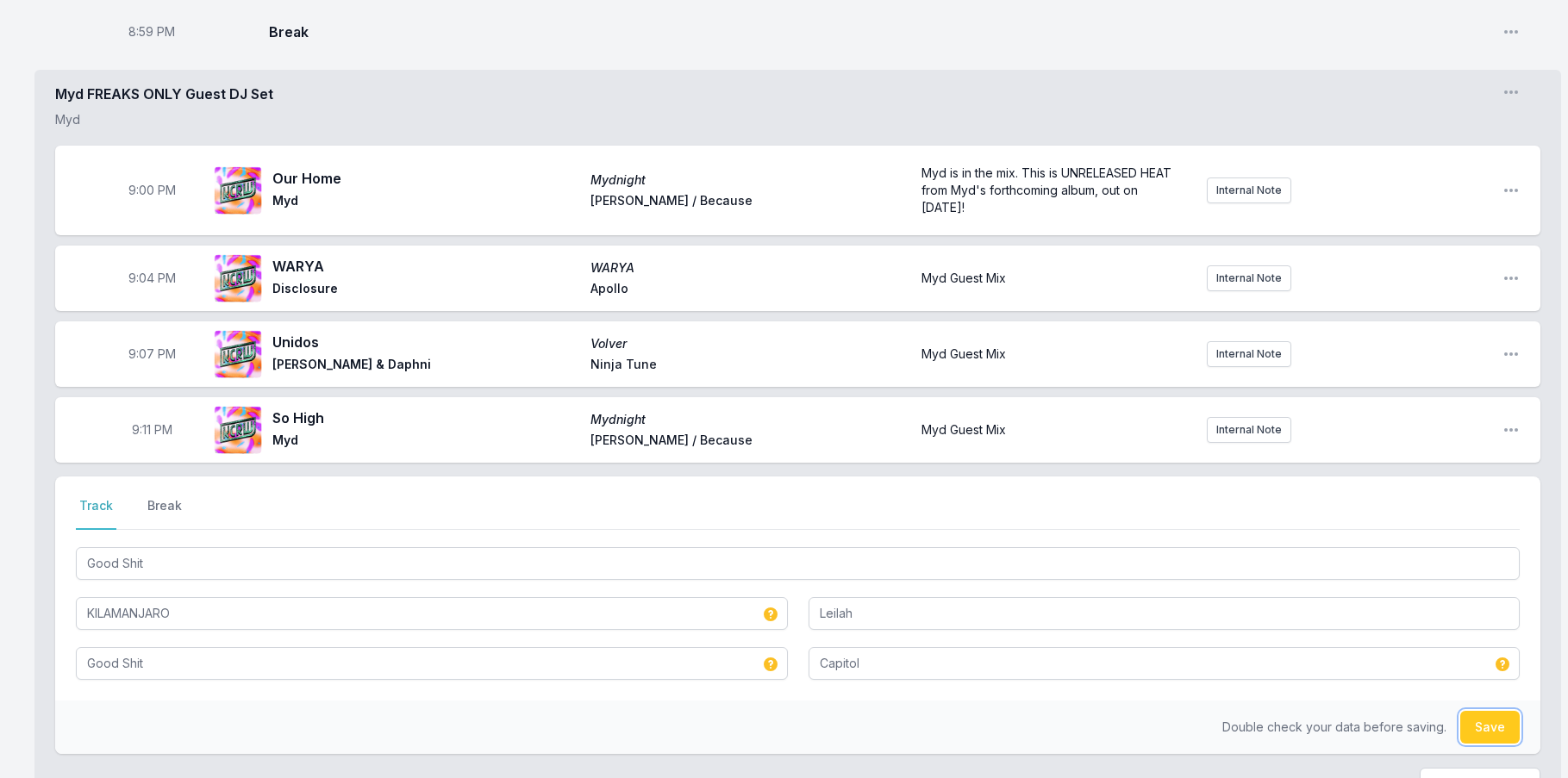 click on "Save" at bounding box center (1490, 727) 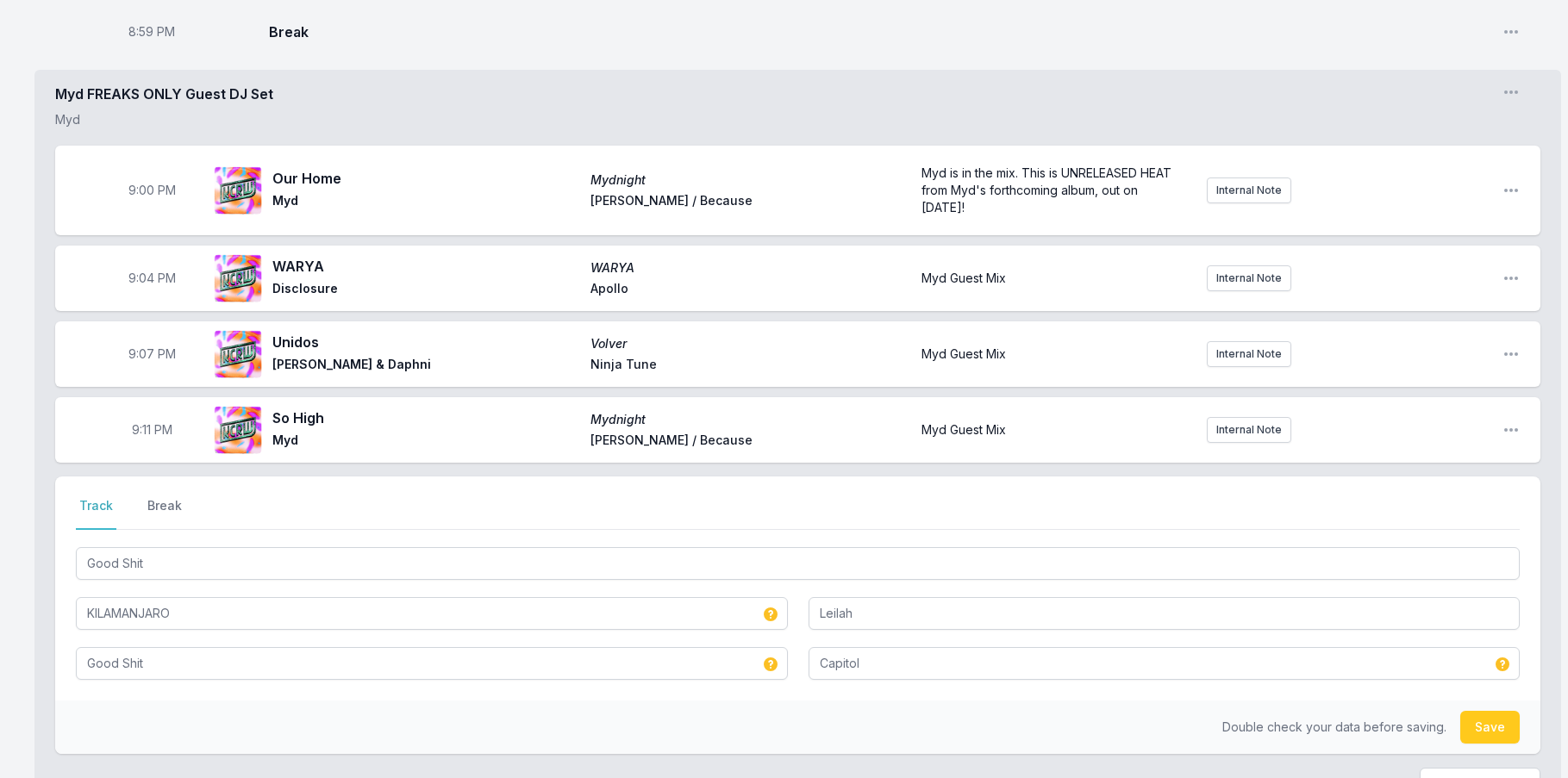 type 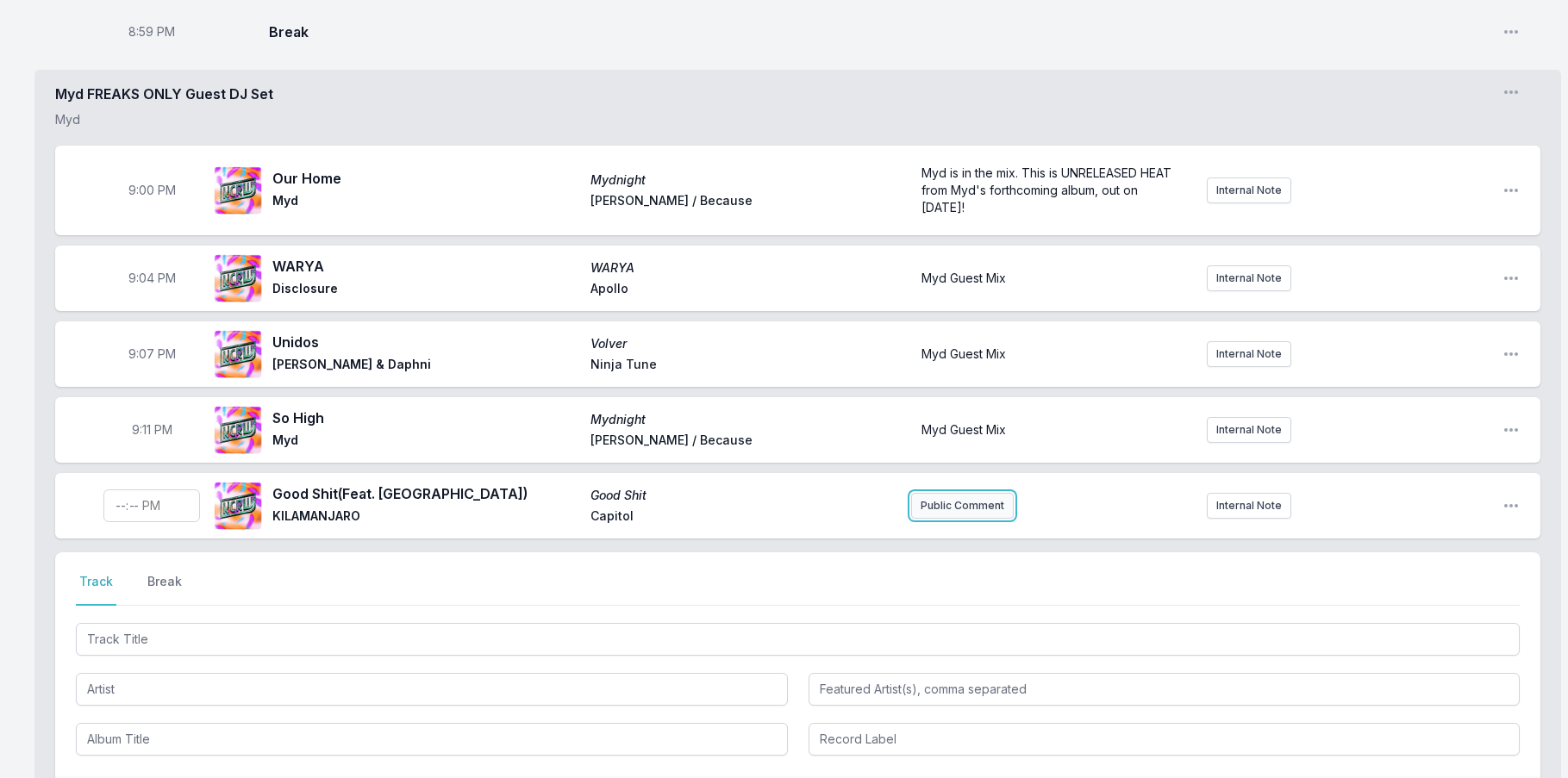 click on "Public Comment" at bounding box center [962, 506] 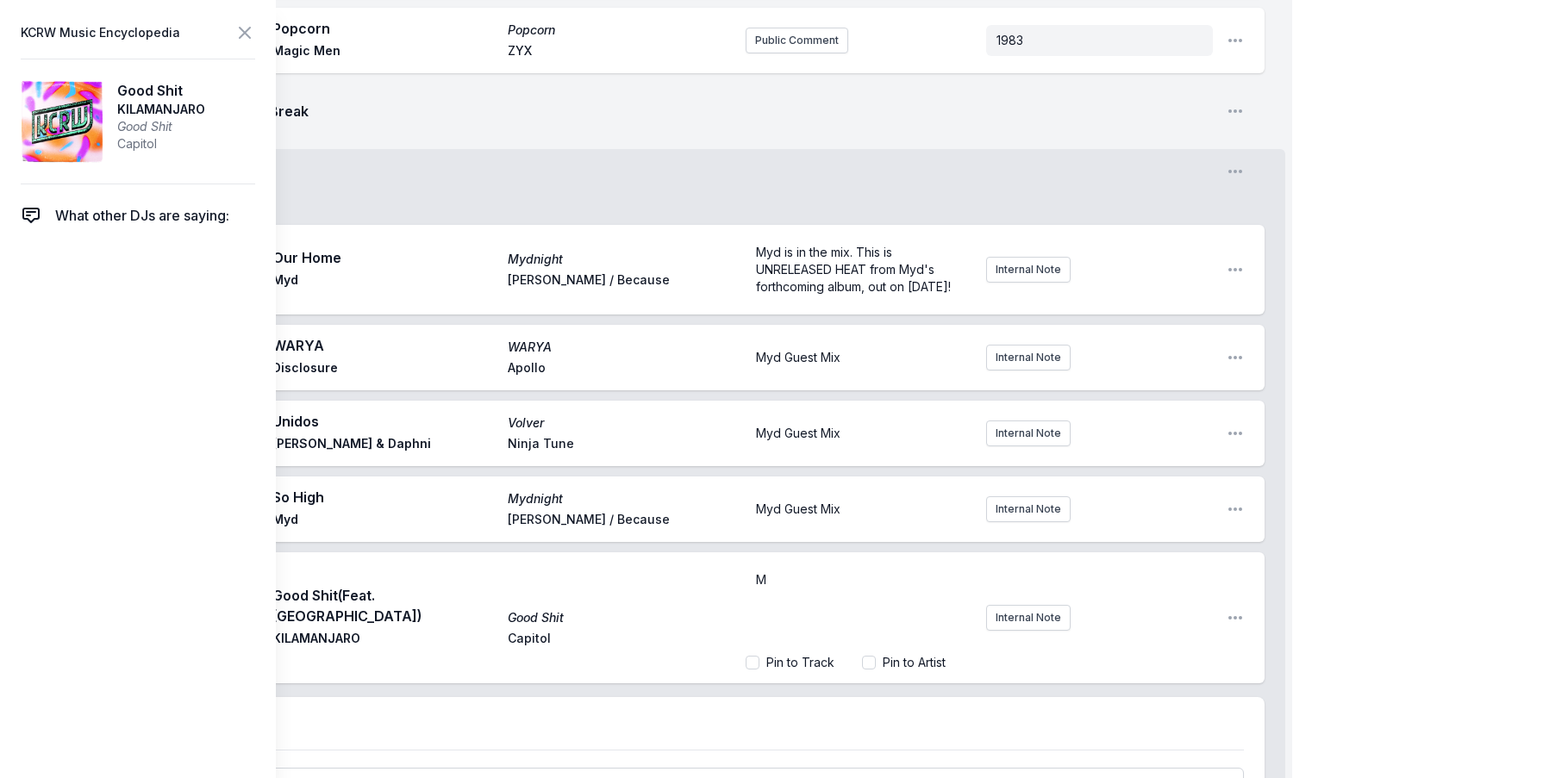 type 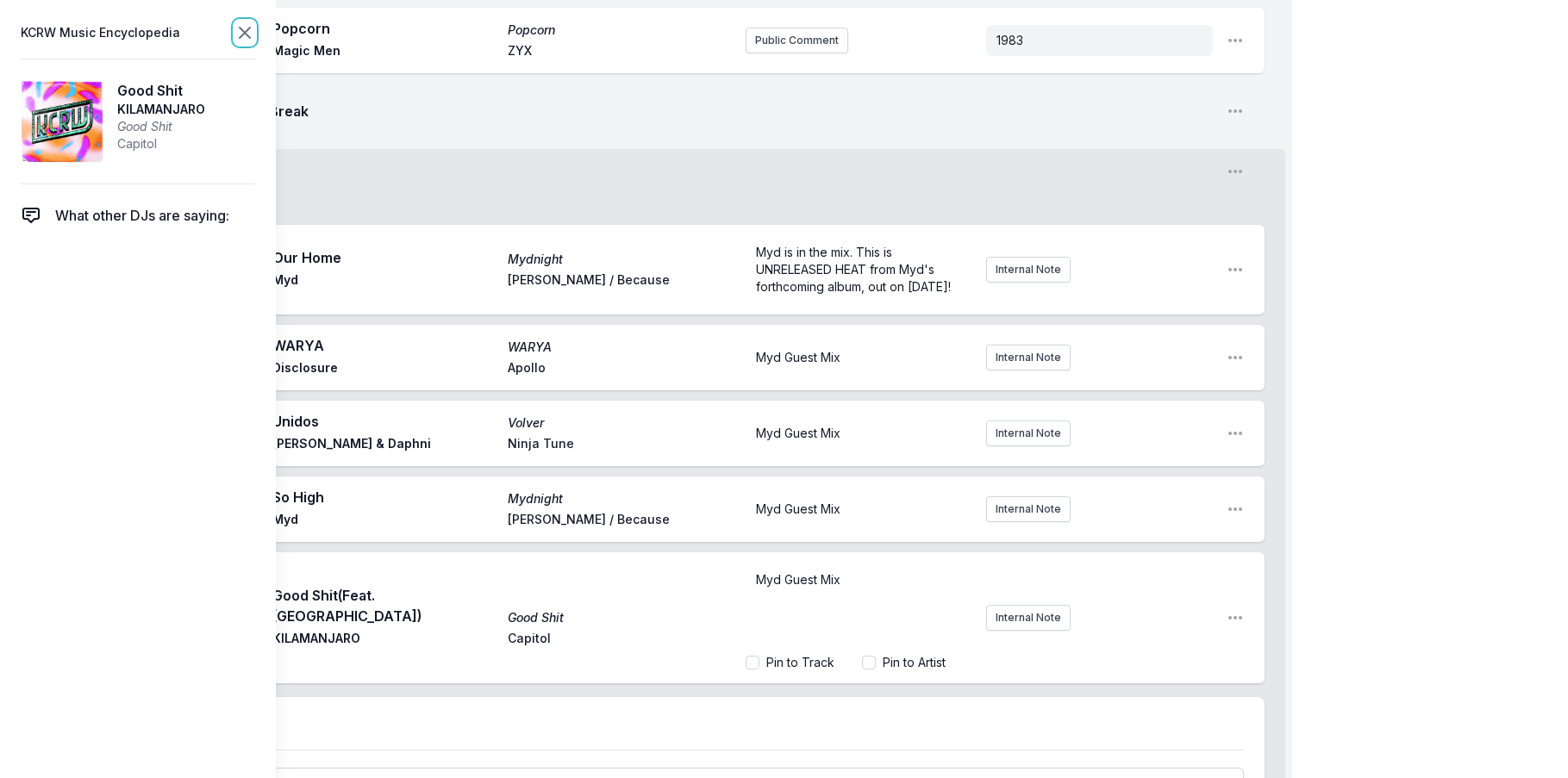 click 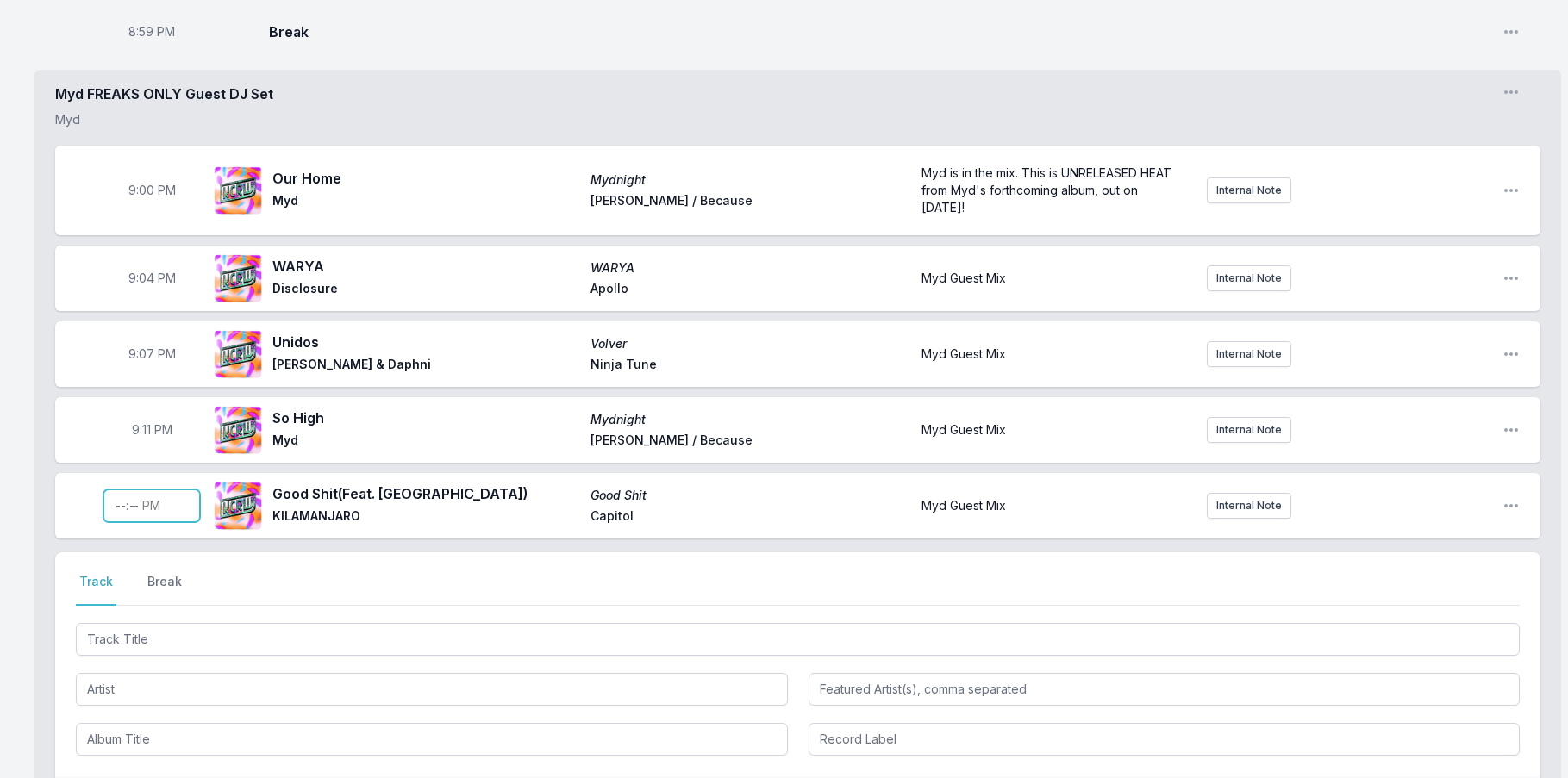 click at bounding box center (152, 506) 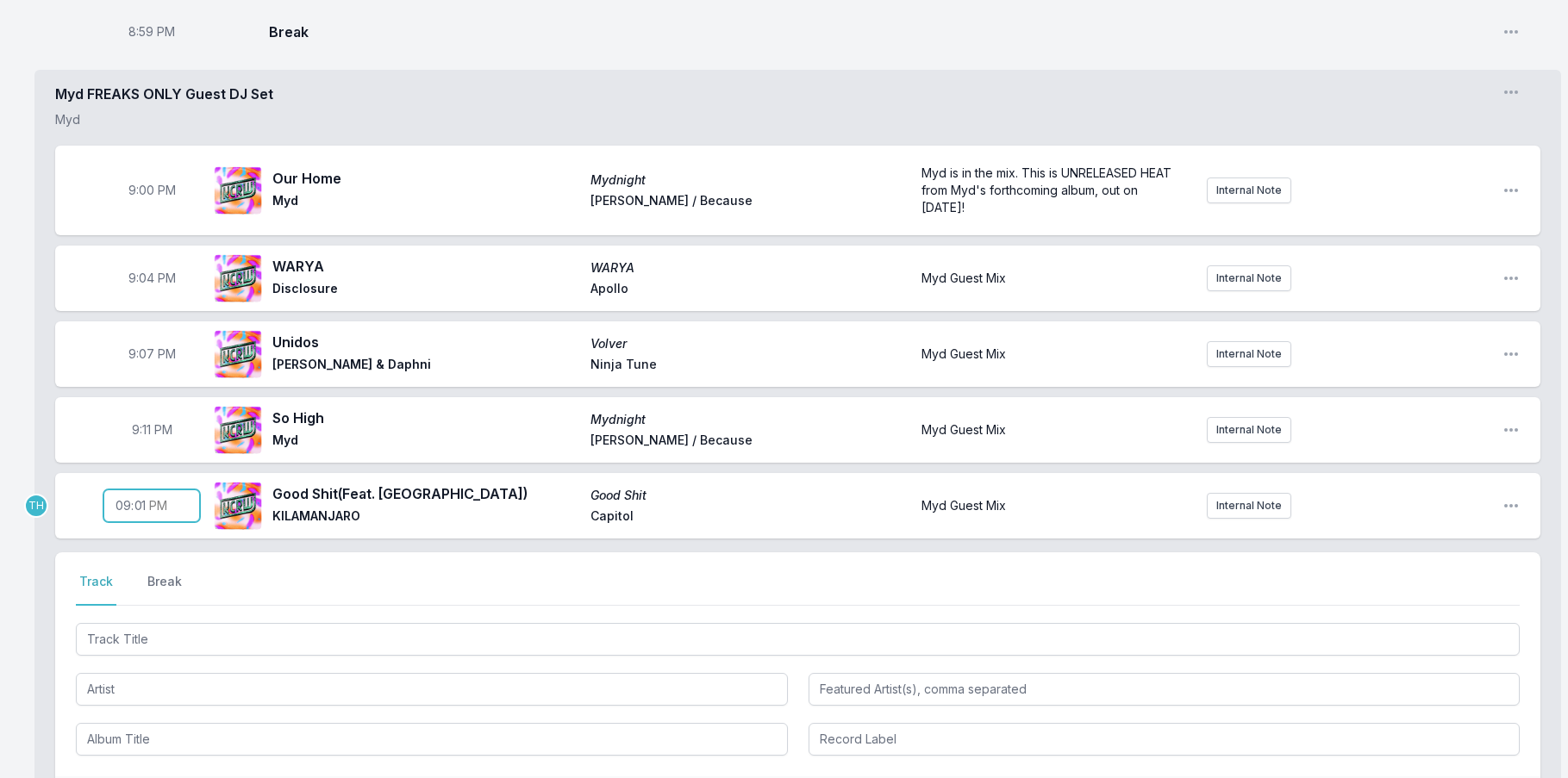 type on "21:16" 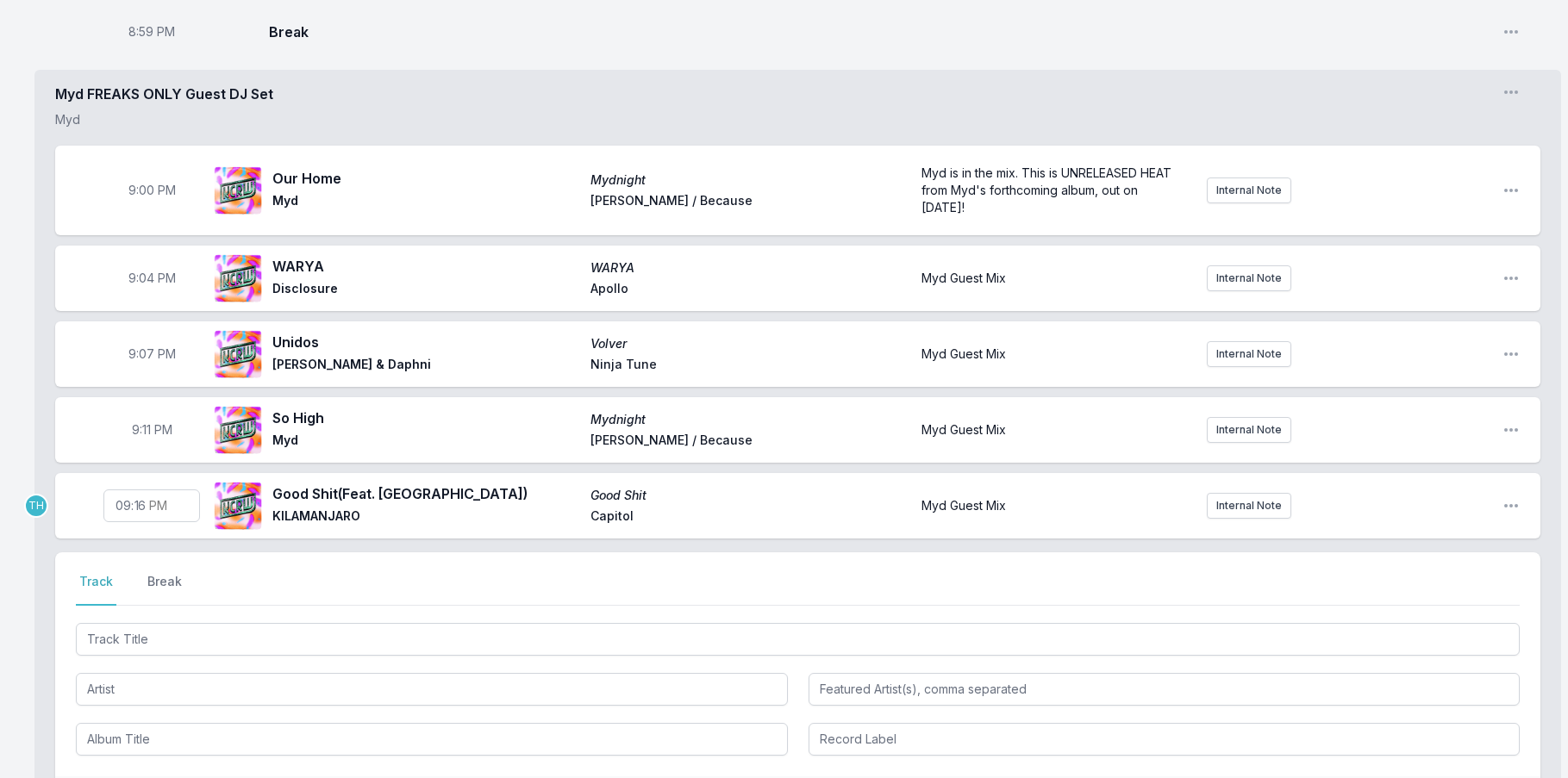 click on "Myd FREAKS ONLY Guest DJ Set Myd Open segment options 9:00 PM Our Home Mydnight Myd [PERSON_NAME] / Because Myd is in the mix. This is UNRELEASED HEAT from Myd's forthcoming album, out on [DATE]! Internal Note Open playlist item options Myd is in the mix. This is UNRELEASED HEAT from Myd's forthcoming album, out on [DATE]! 9:04 PM WARYA WARYA Disclosure Apollo Myd Guest Mix Internal Note Open playlist item options Myd Guest Mix 9:07 PM Unidos Volver [PERSON_NAME] & Daphni Ninja Tune Myd Guest Mix Internal Note Open playlist item options Myd Guest Mix 9:11 PM So High Mydnight Myd [PERSON_NAME] / Because Myd Guest Mix Internal Note Open playlist item options Myd Guest Mix TH 21:16 Good Shit  (Feat. [PERSON_NAME]) Good Shit KILAMANJARO Capitol Myd Guest Mix Internal Note Open playlist item options Myd Guest Mix Select a tab Track Break Track Break Save Close Segment" at bounding box center (797, 483) 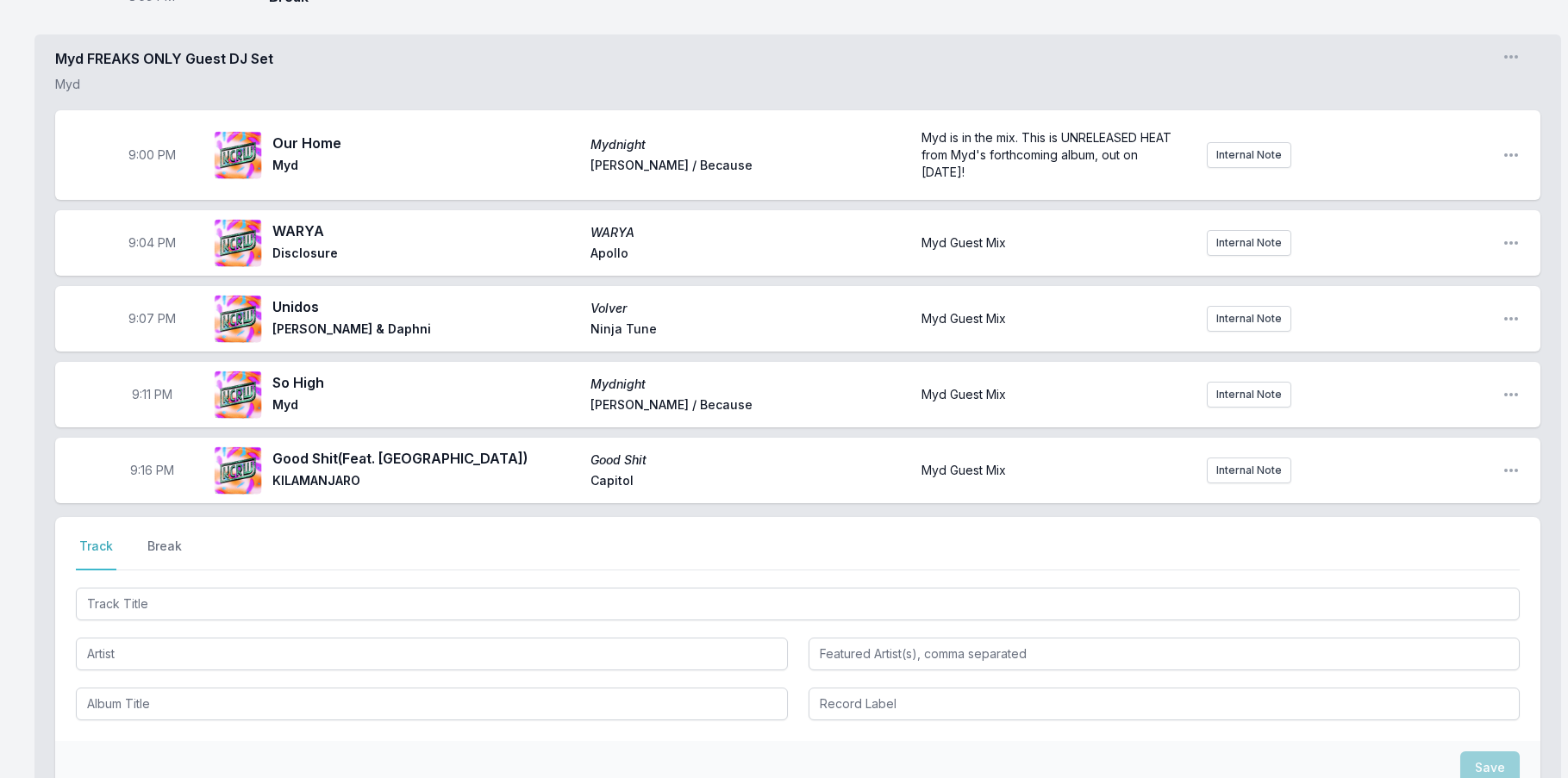 scroll, scrollTop: 1610, scrollLeft: 0, axis: vertical 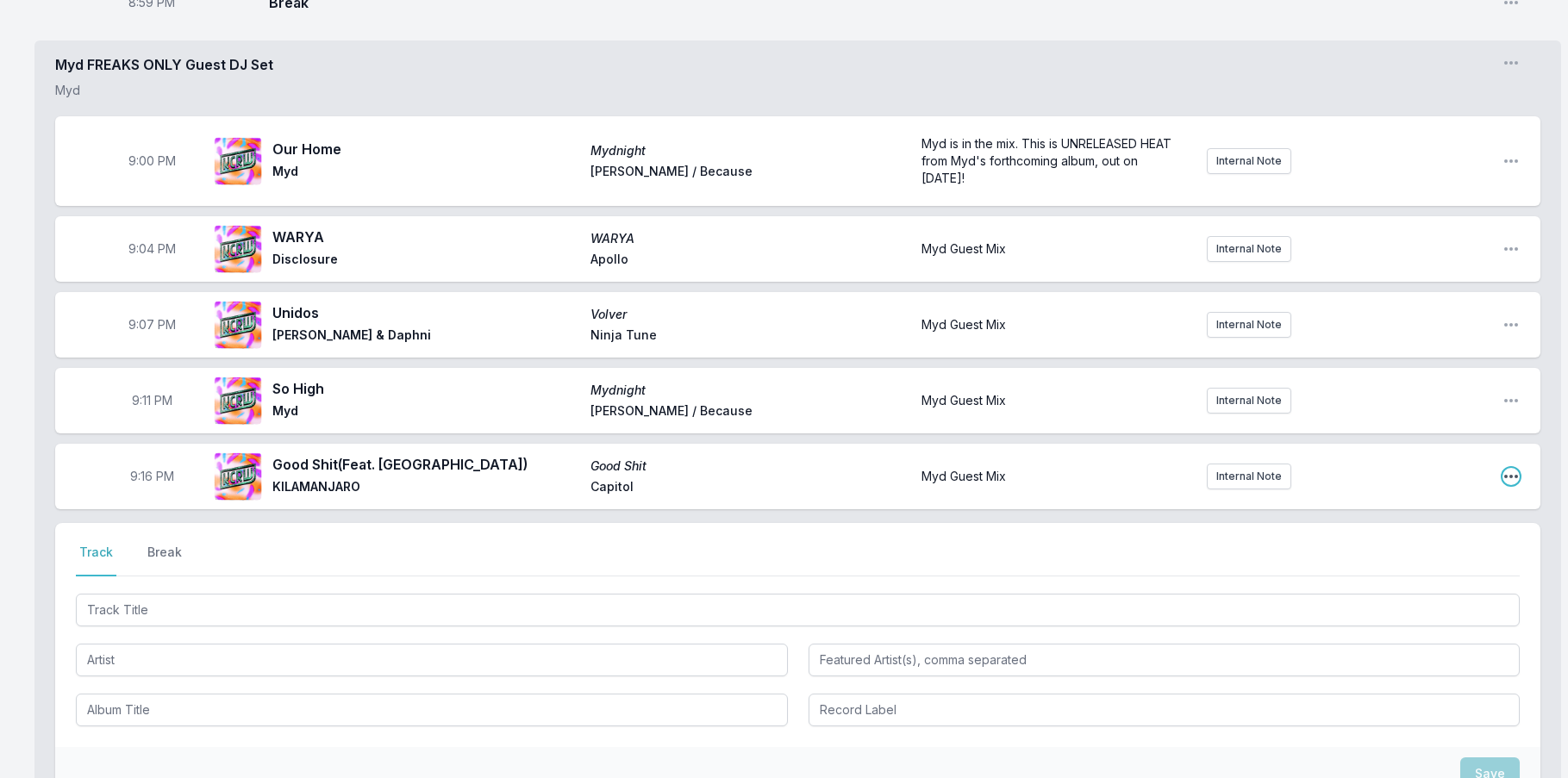 click 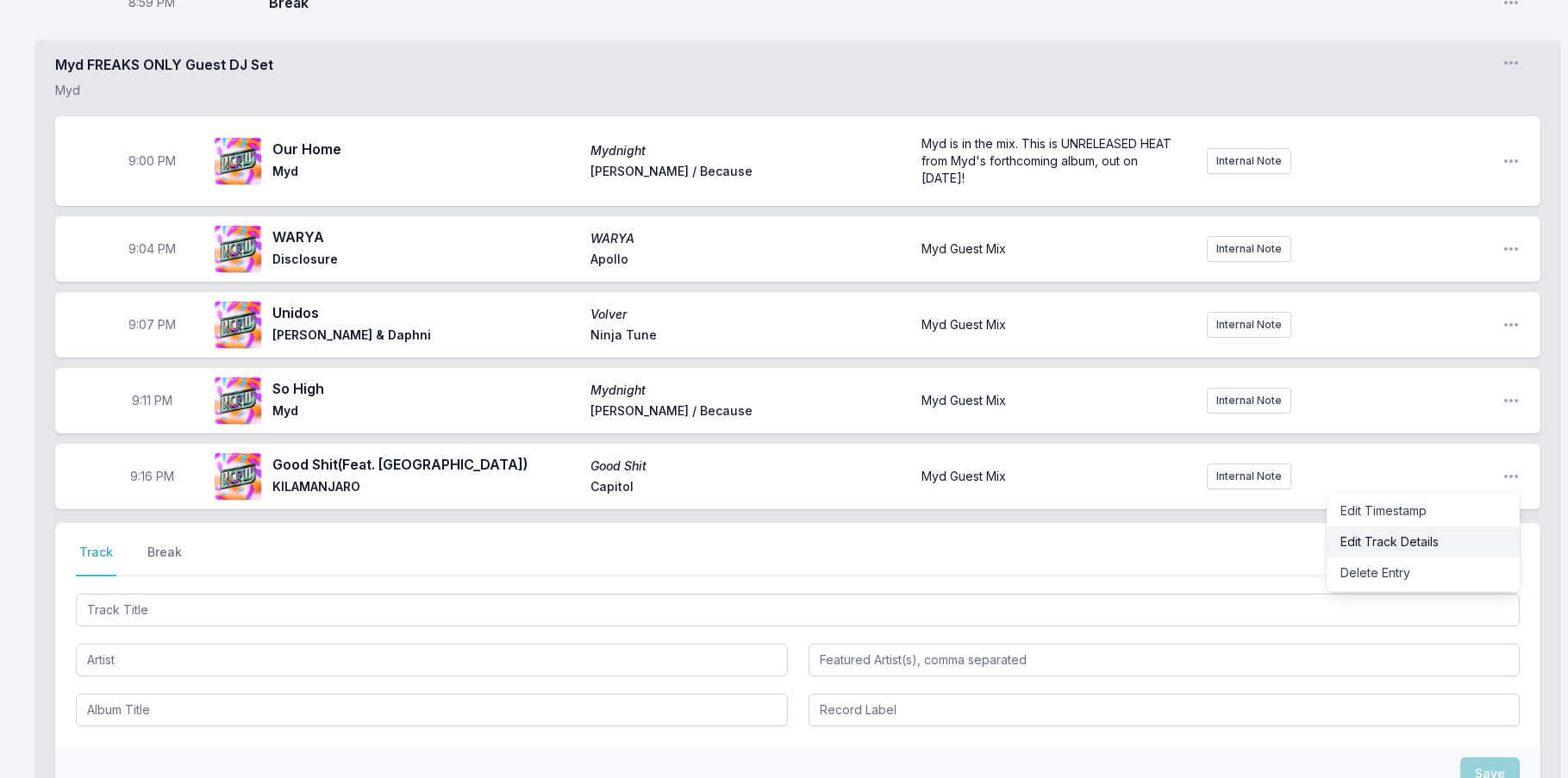 click on "Edit Track Details" at bounding box center [1423, 542] 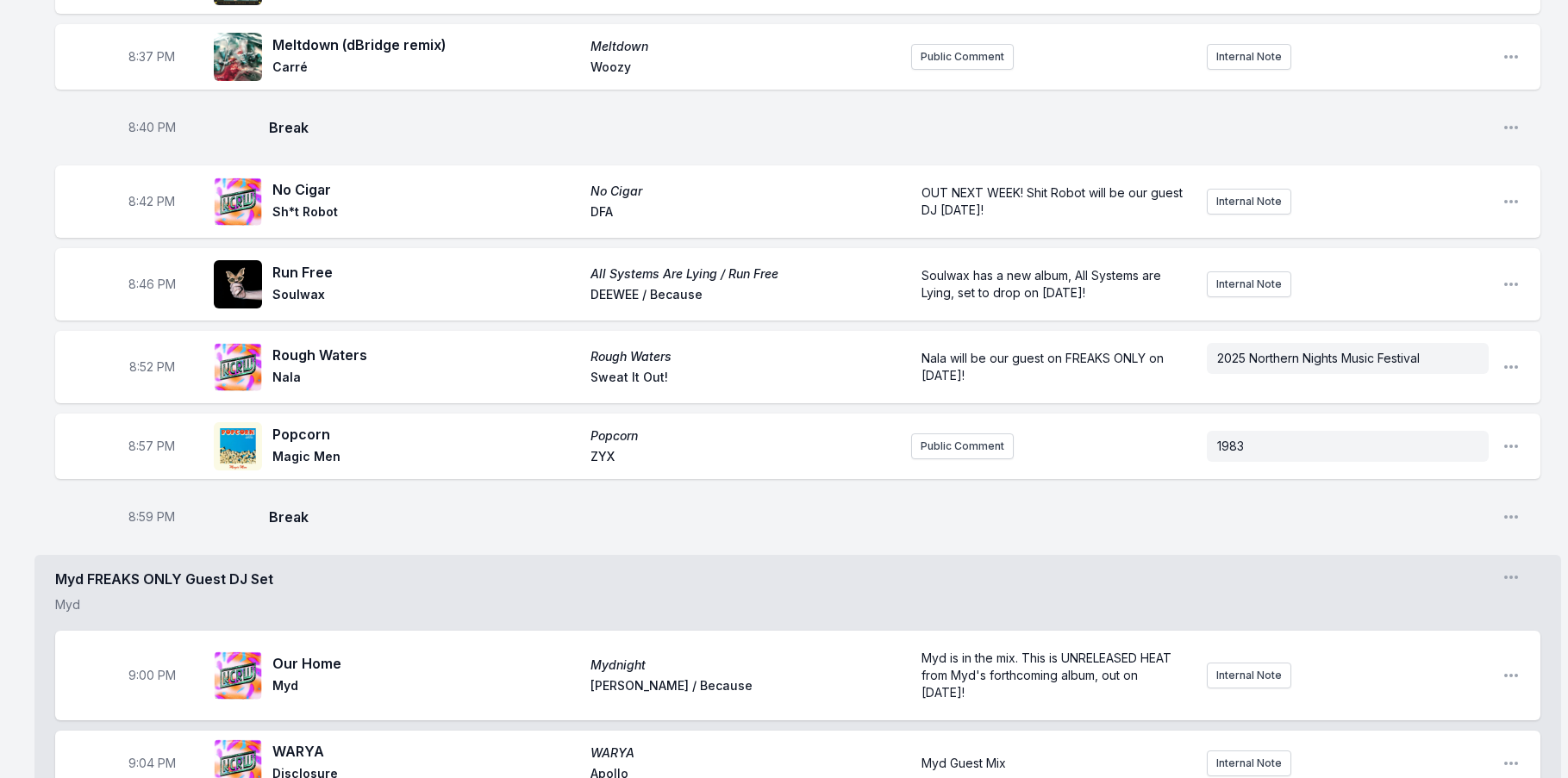 scroll, scrollTop: 1093, scrollLeft: 0, axis: vertical 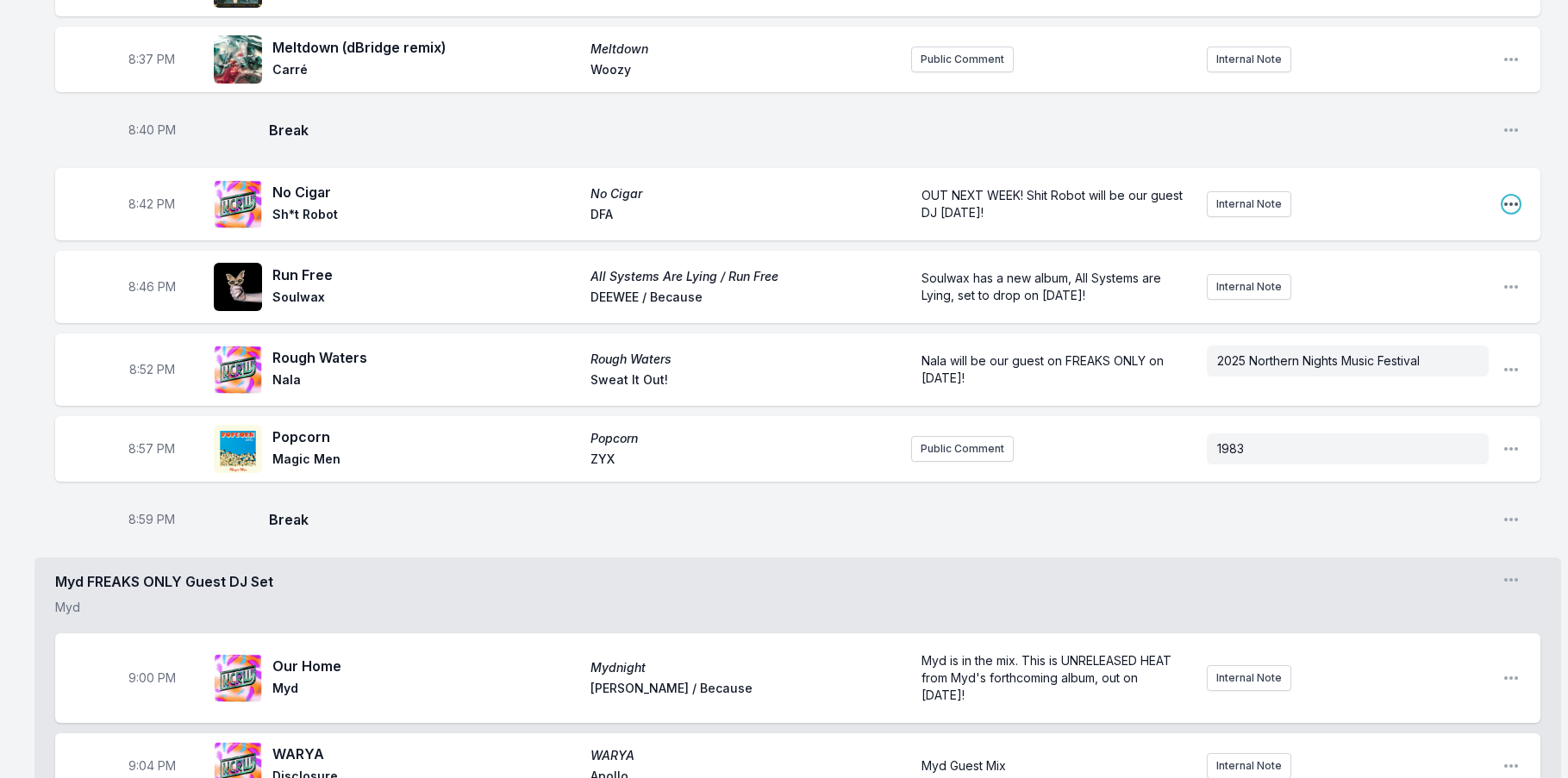 click 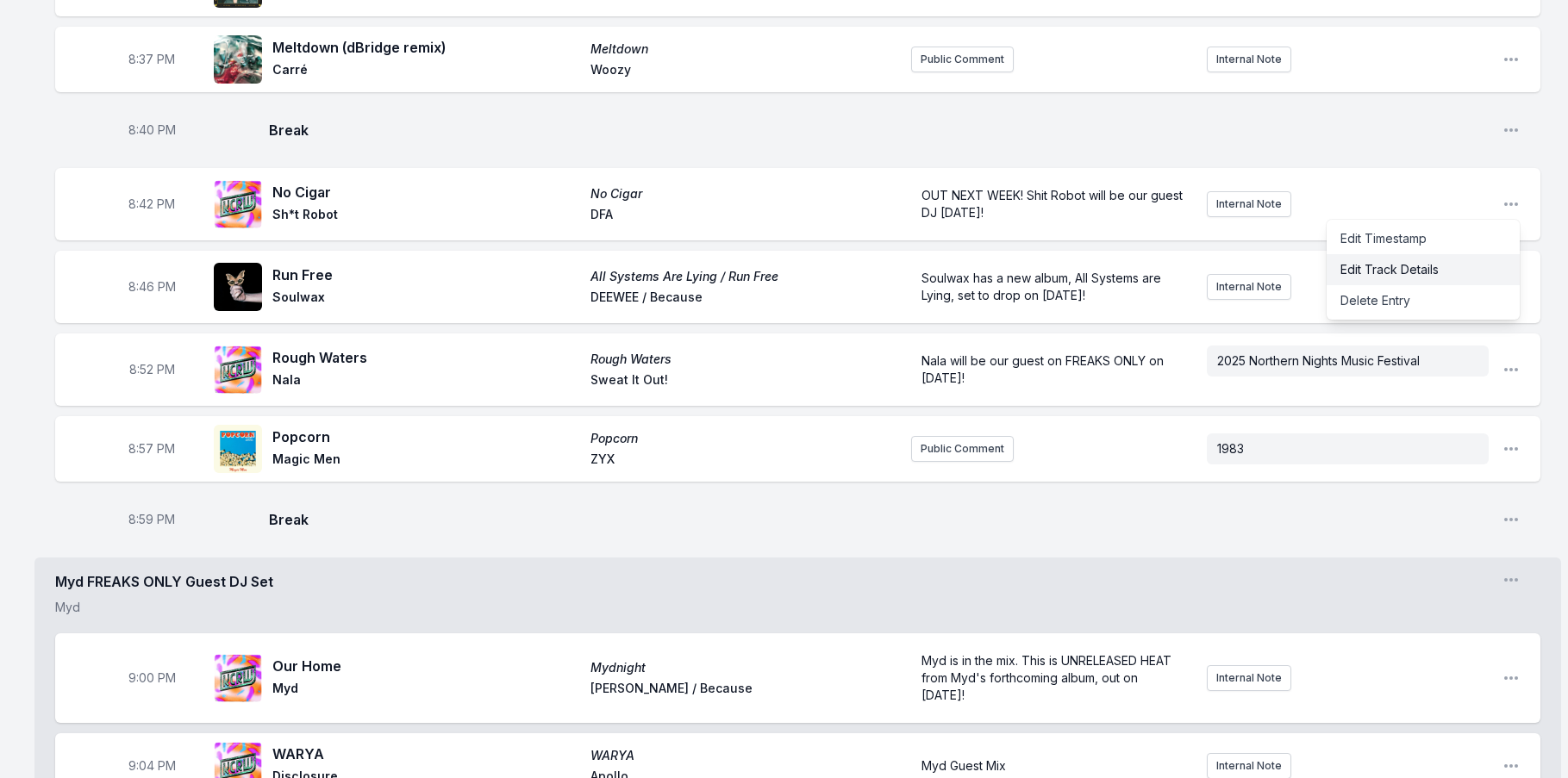 click on "Edit Track Details" at bounding box center [1423, 270] 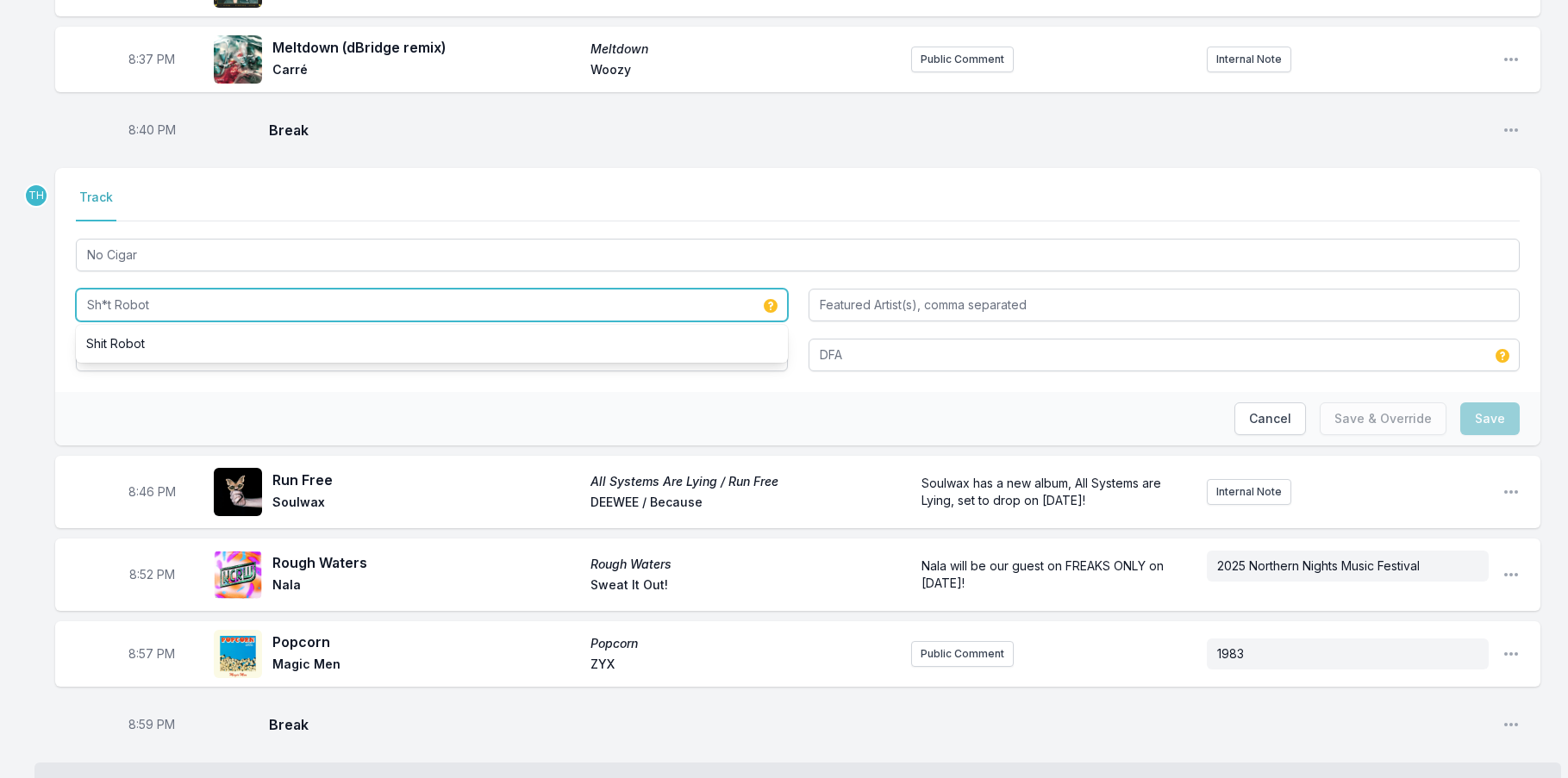 click on "Sh*t Robot" at bounding box center (432, 305) 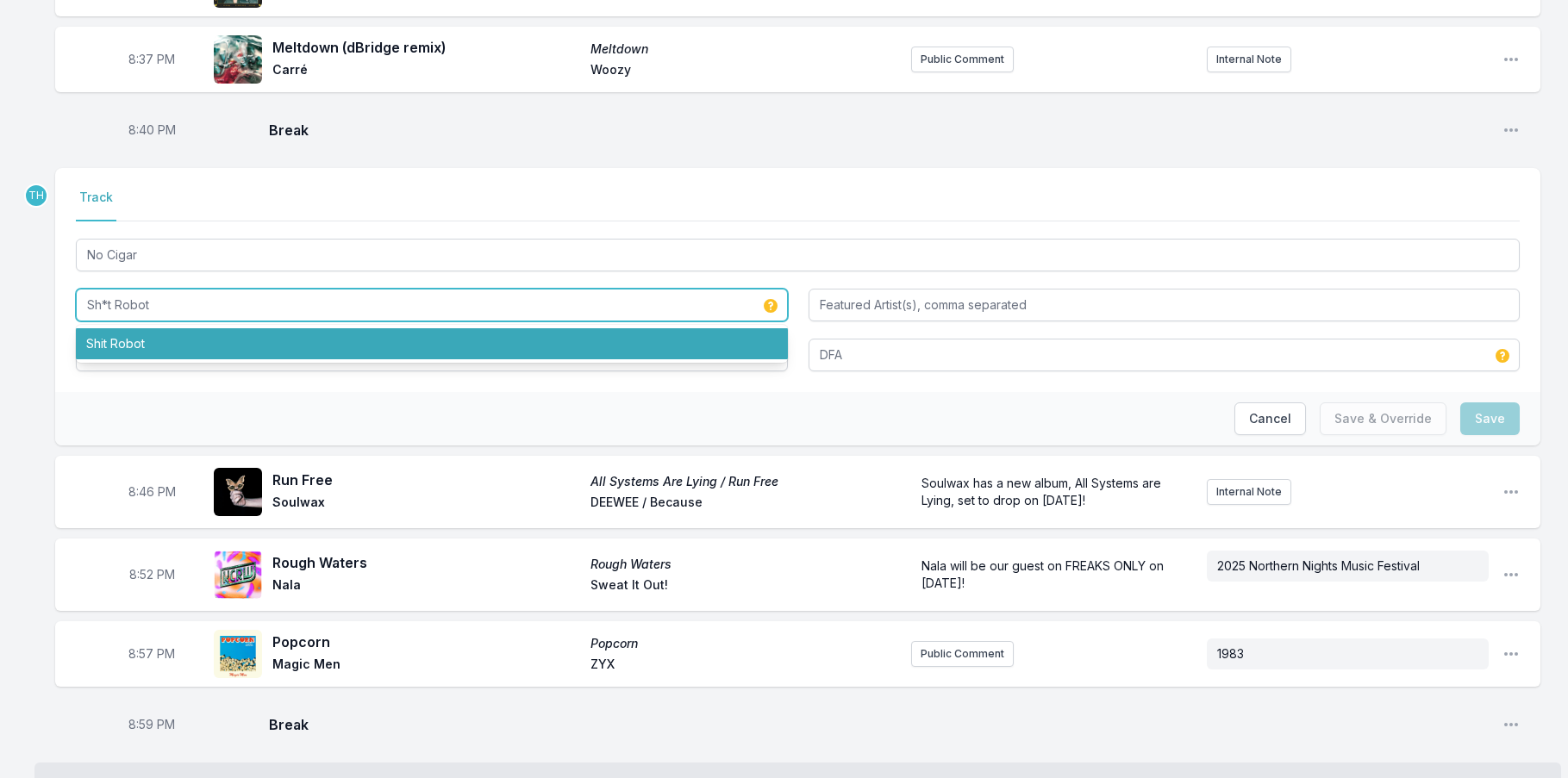 click on "Shit Robot" at bounding box center (432, 344) 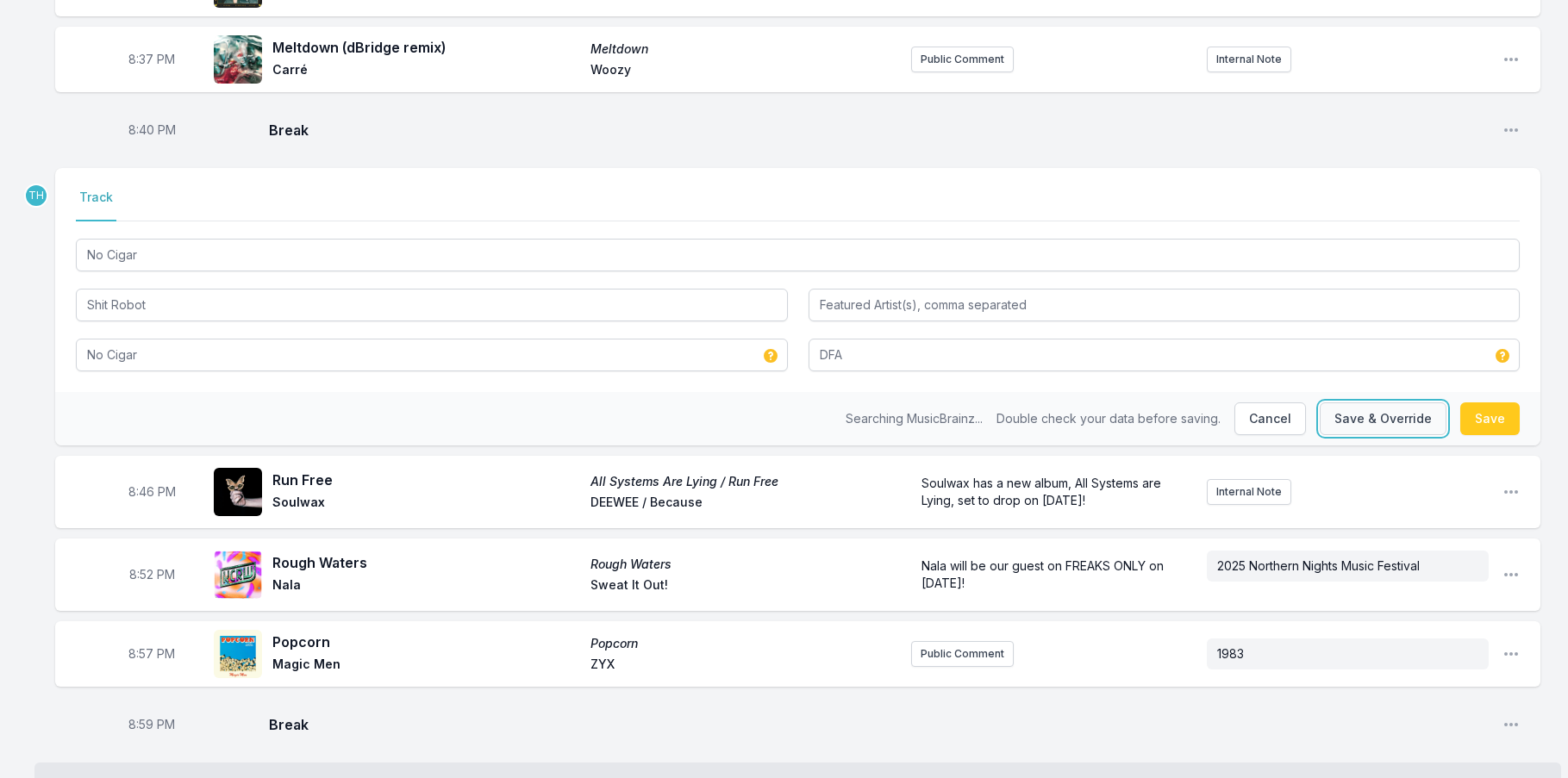 click on "Save & Override" at bounding box center (1383, 419) 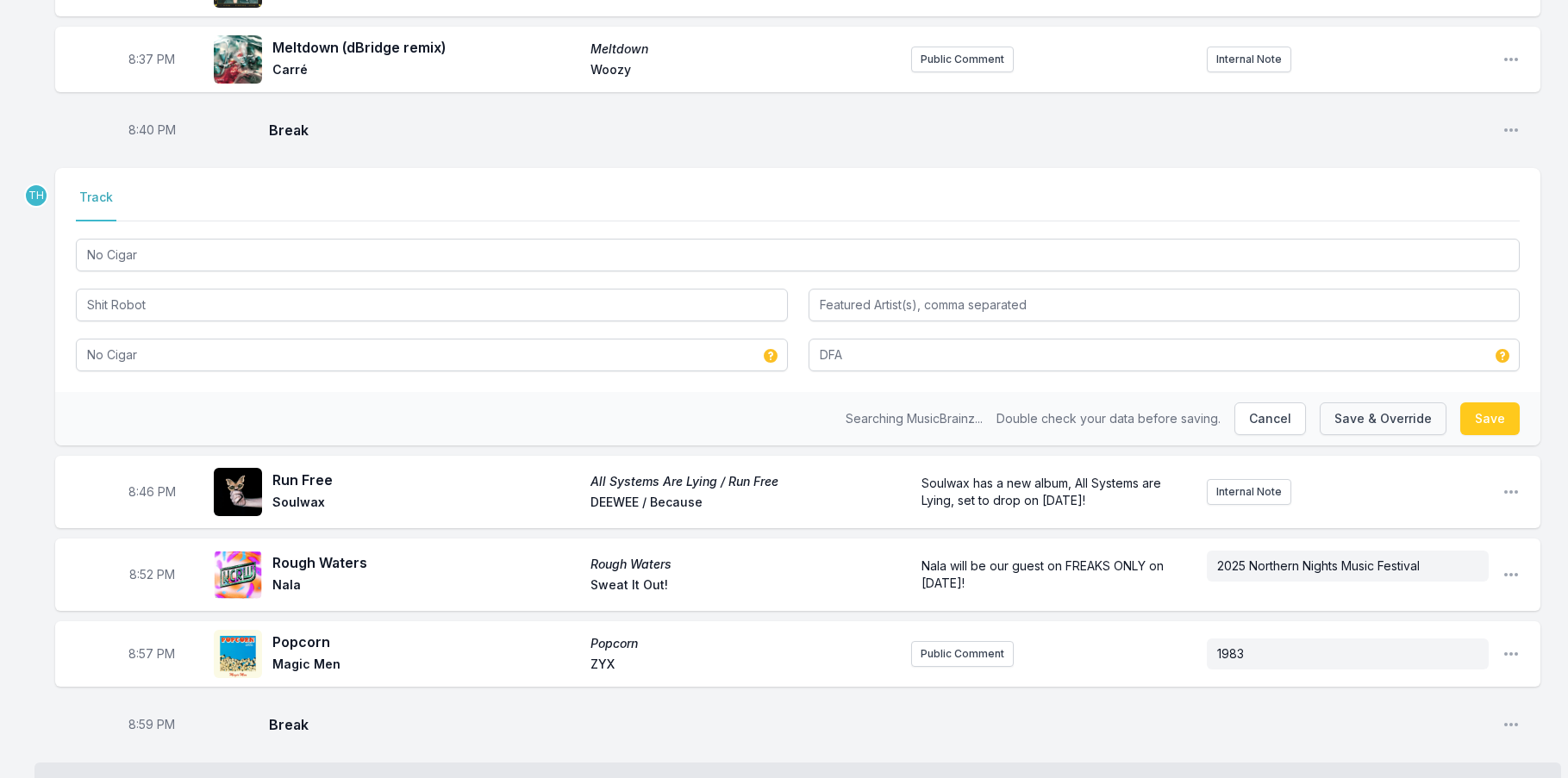 type on "Sh*t Robot" 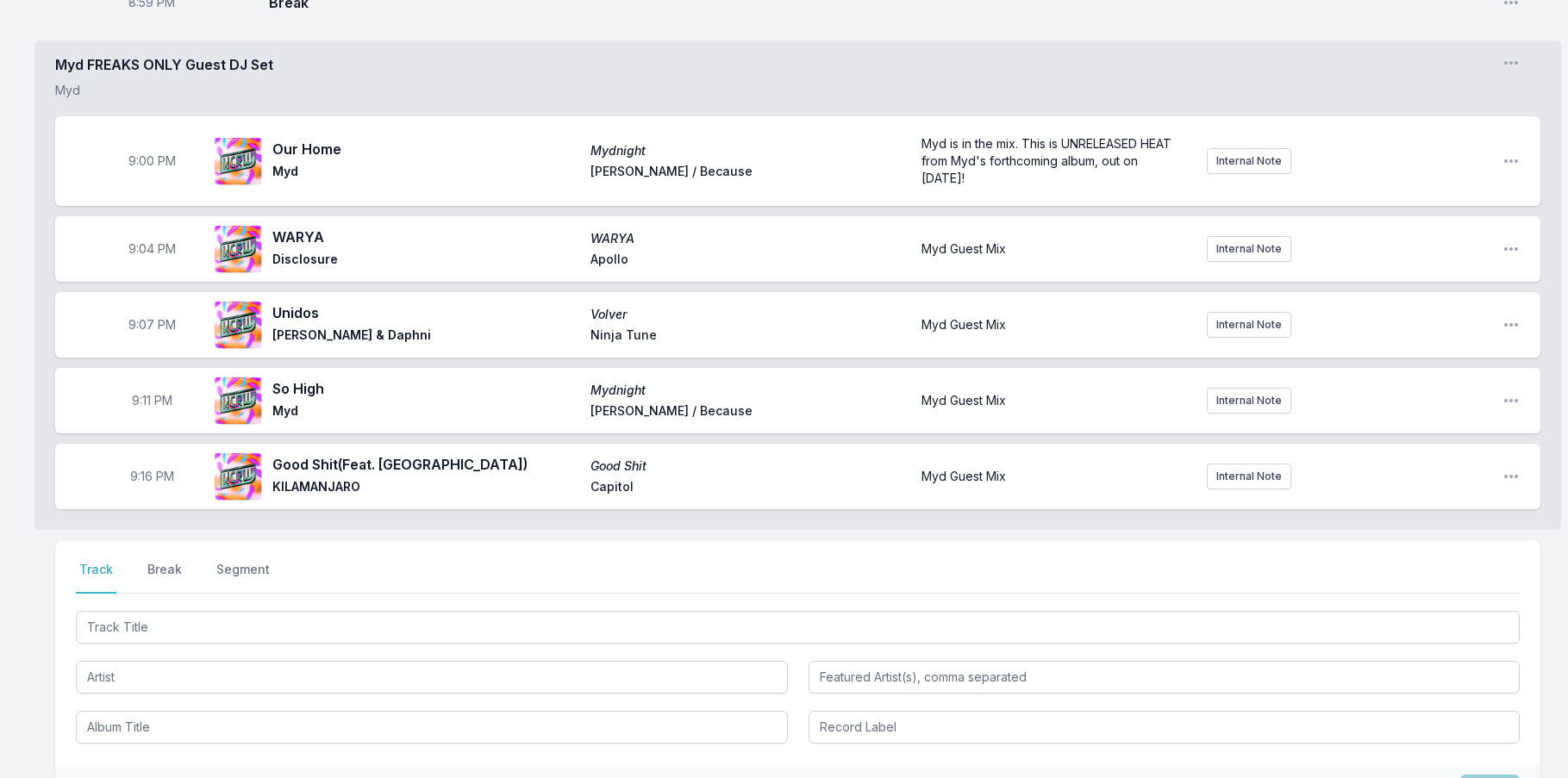 scroll, scrollTop: 1696, scrollLeft: 0, axis: vertical 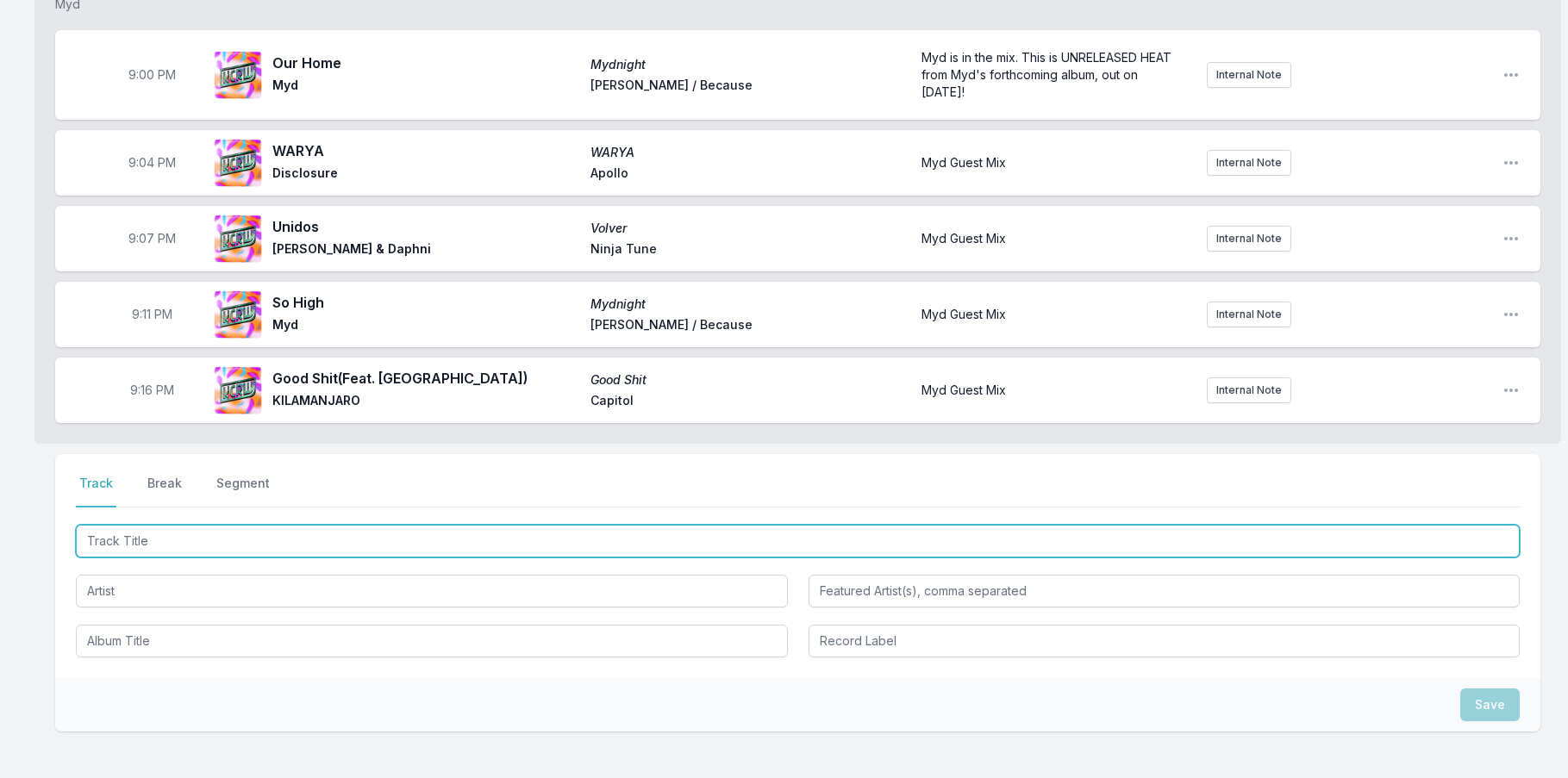 click at bounding box center (797, 541) 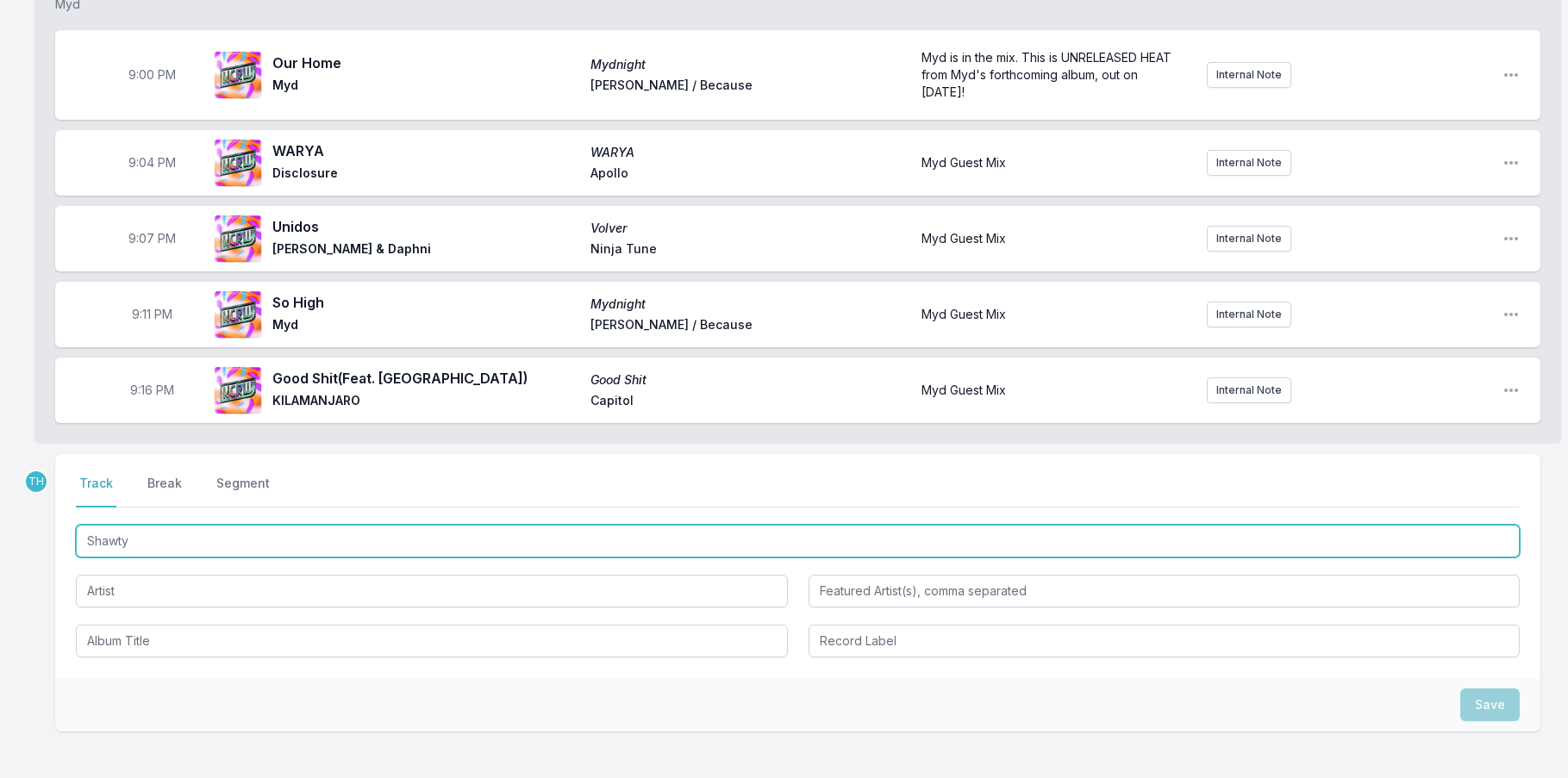 type on "Shawty" 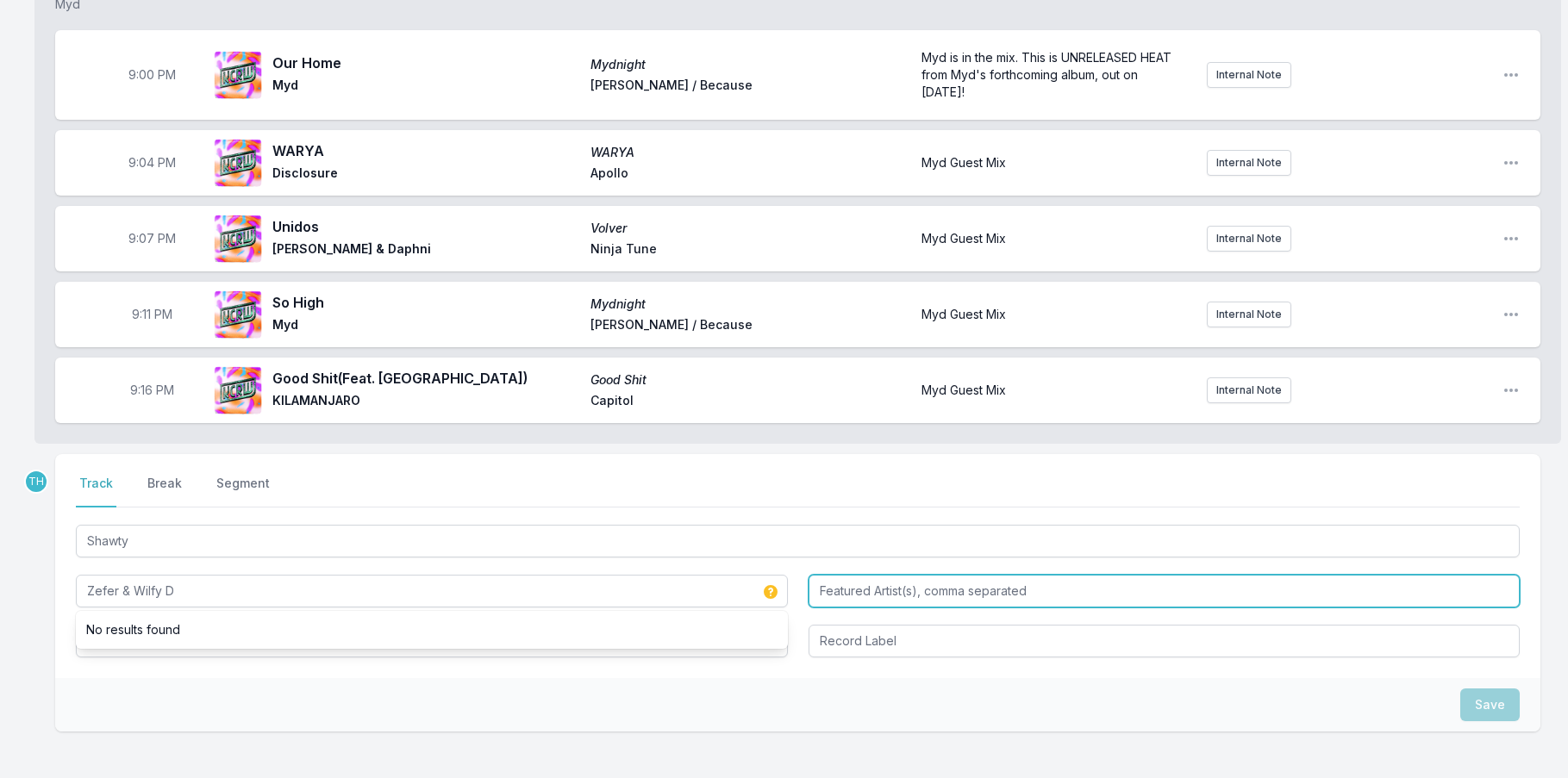 type on "Zefer & Wilfy D" 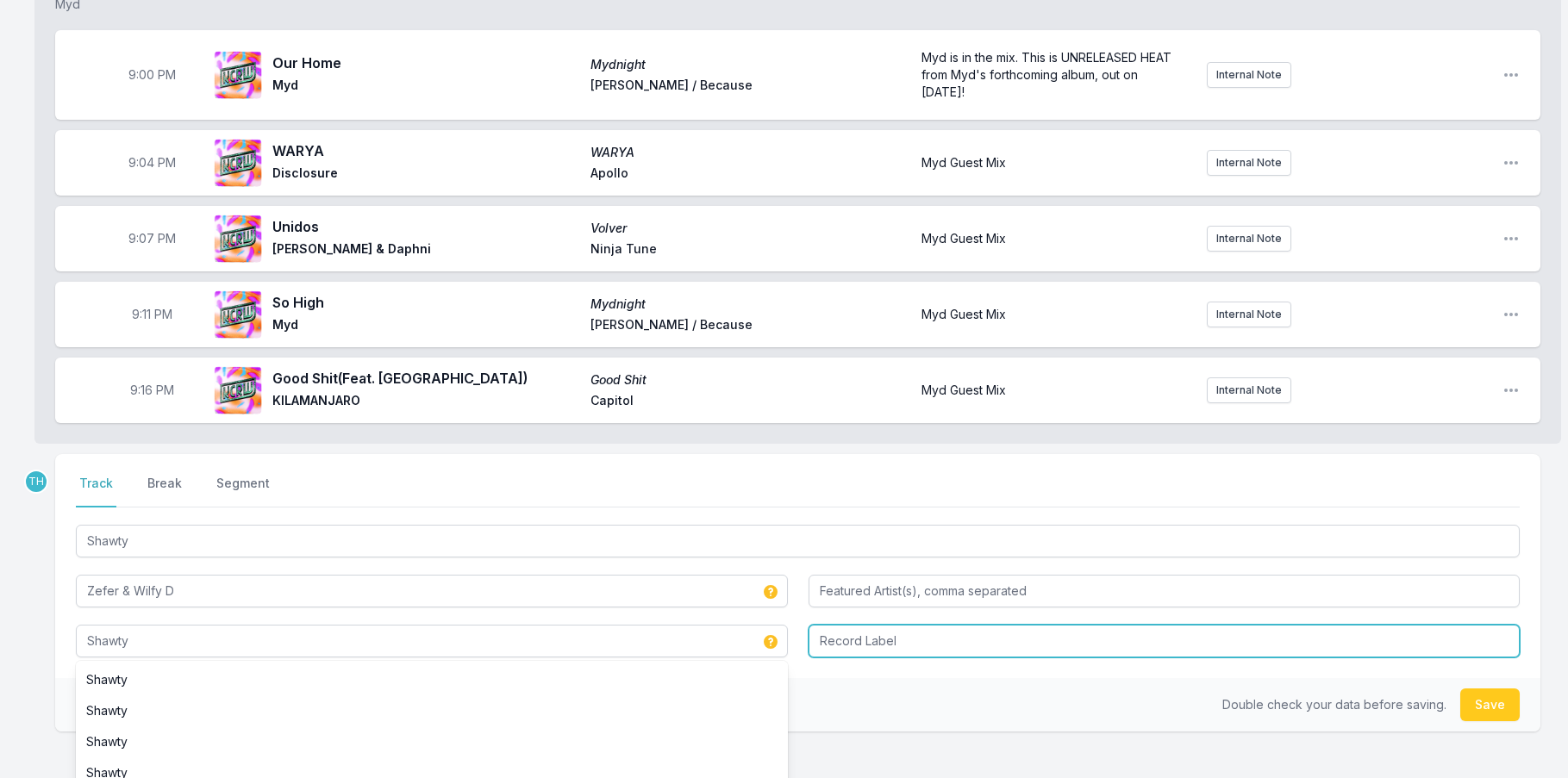 type on "Shawty" 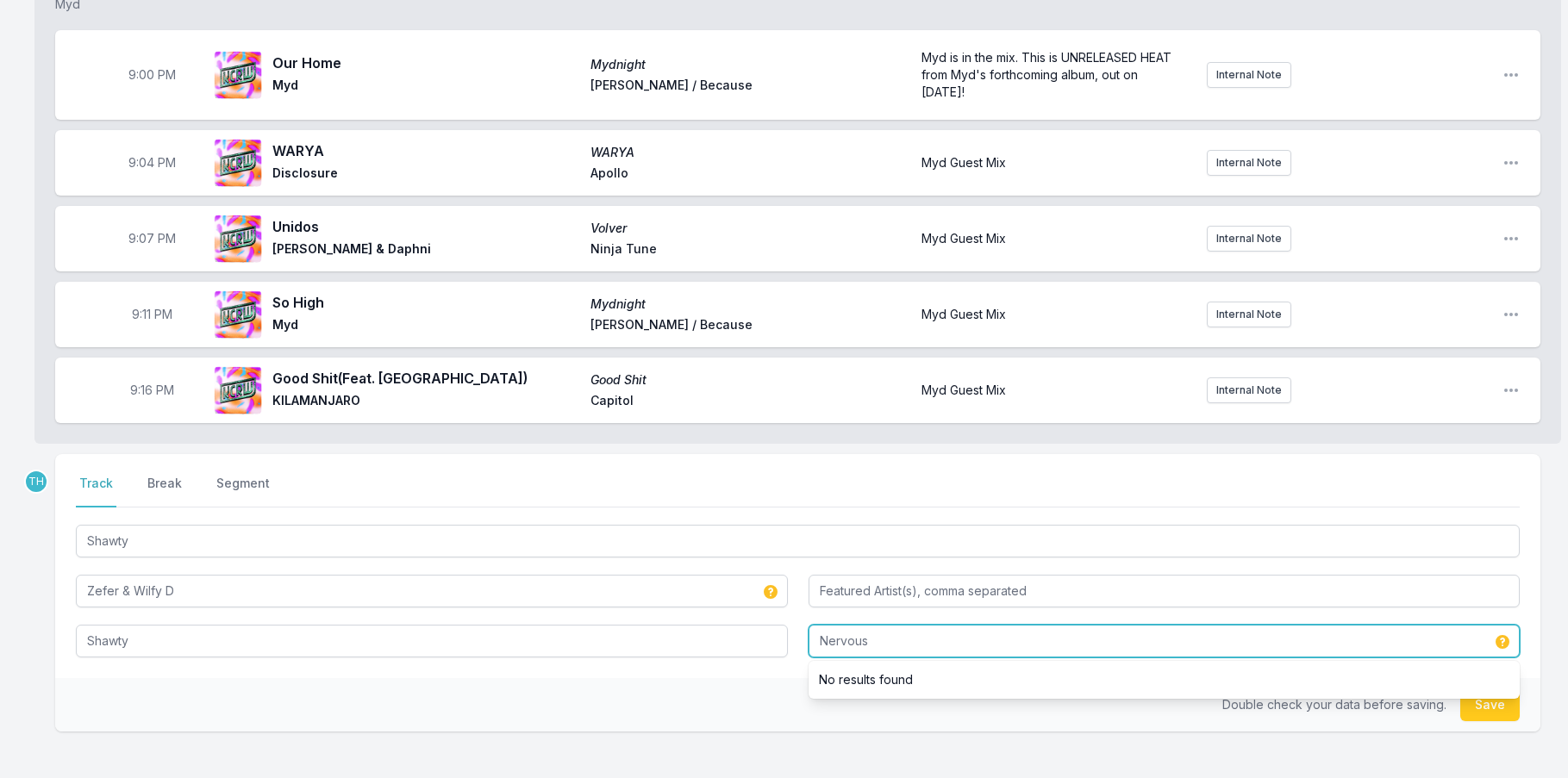 type on "Nervous" 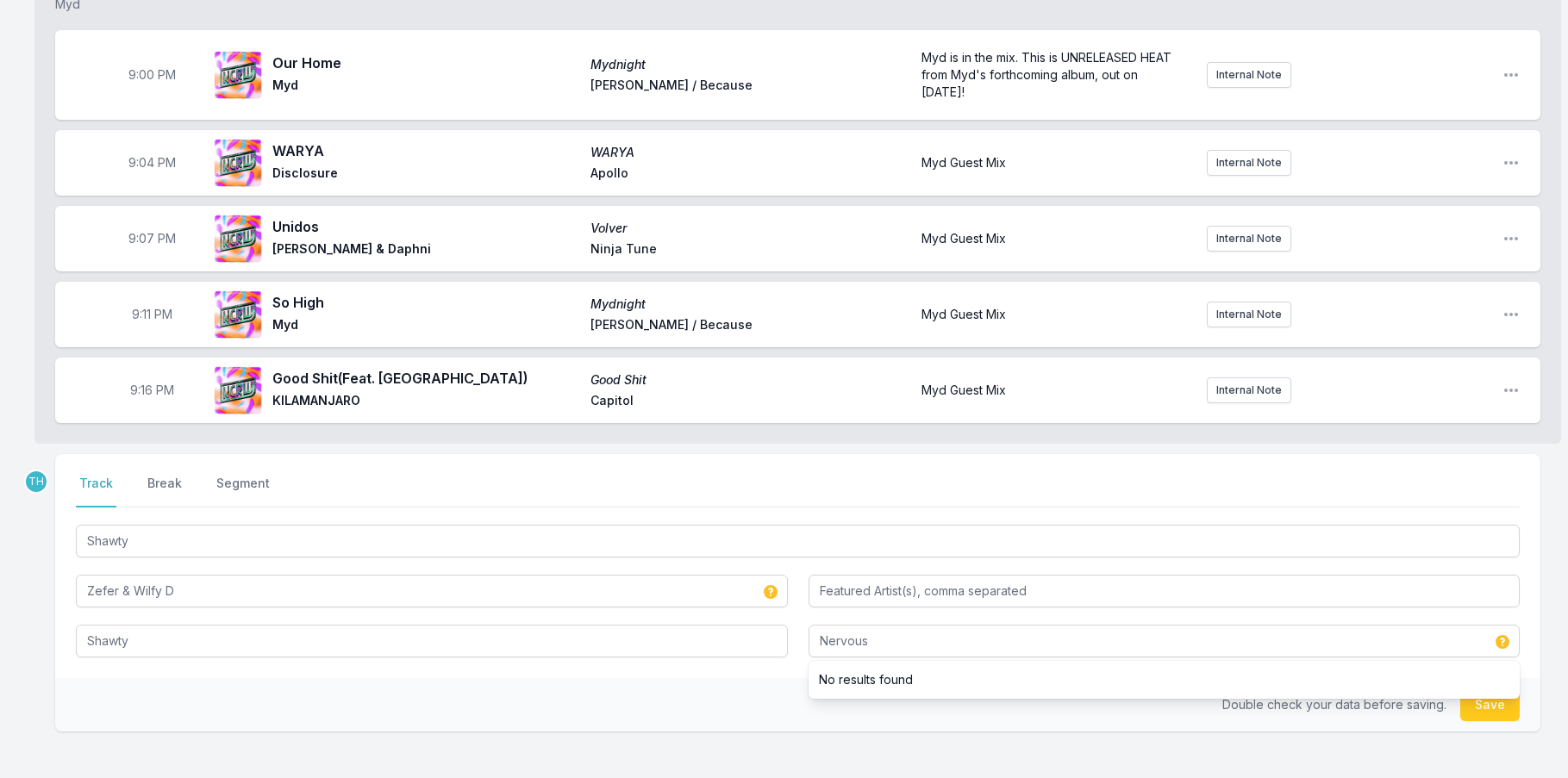 click on "Double check your data before saving. Save" at bounding box center (797, 705) 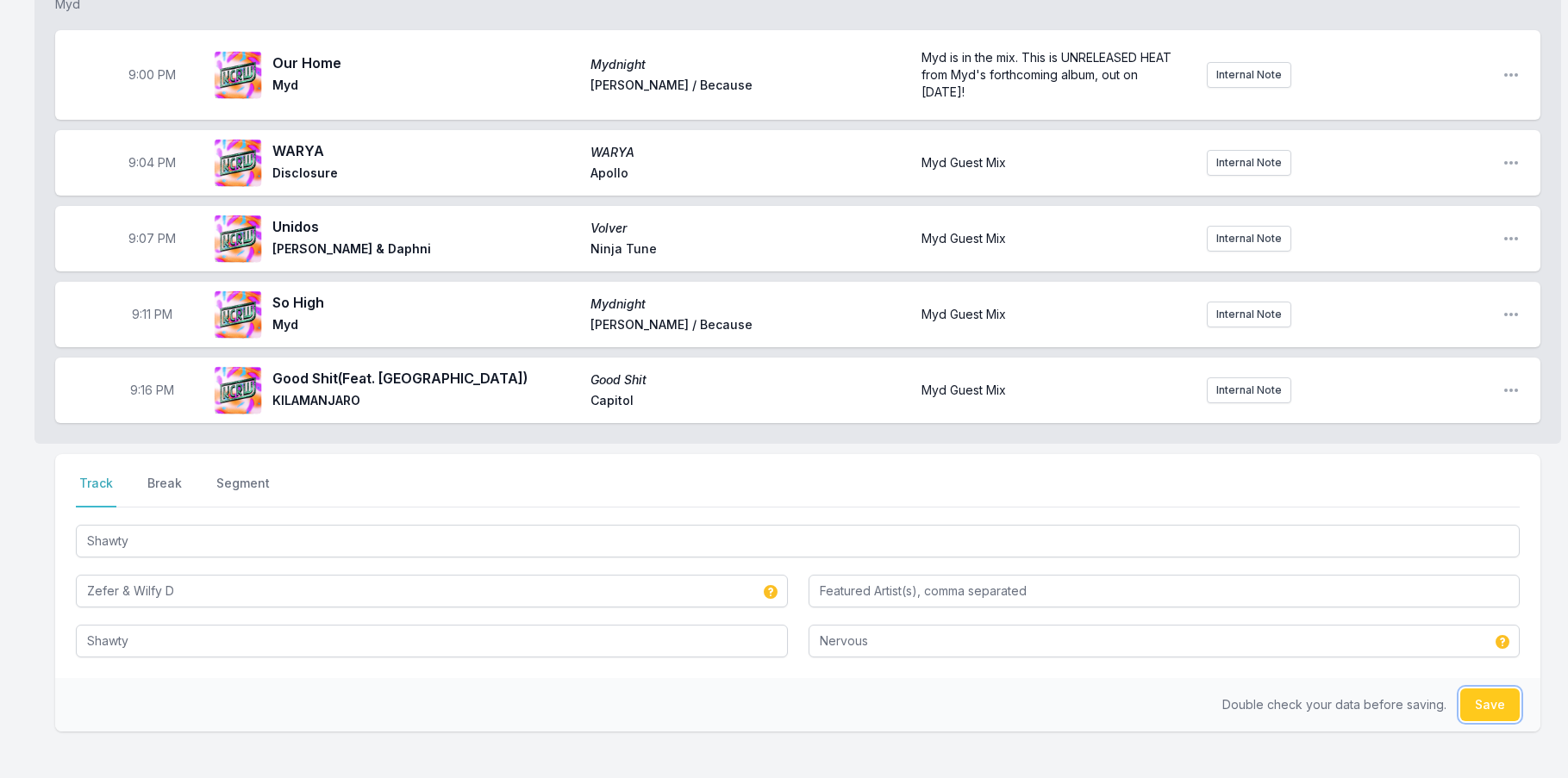 click on "Save" at bounding box center [1490, 705] 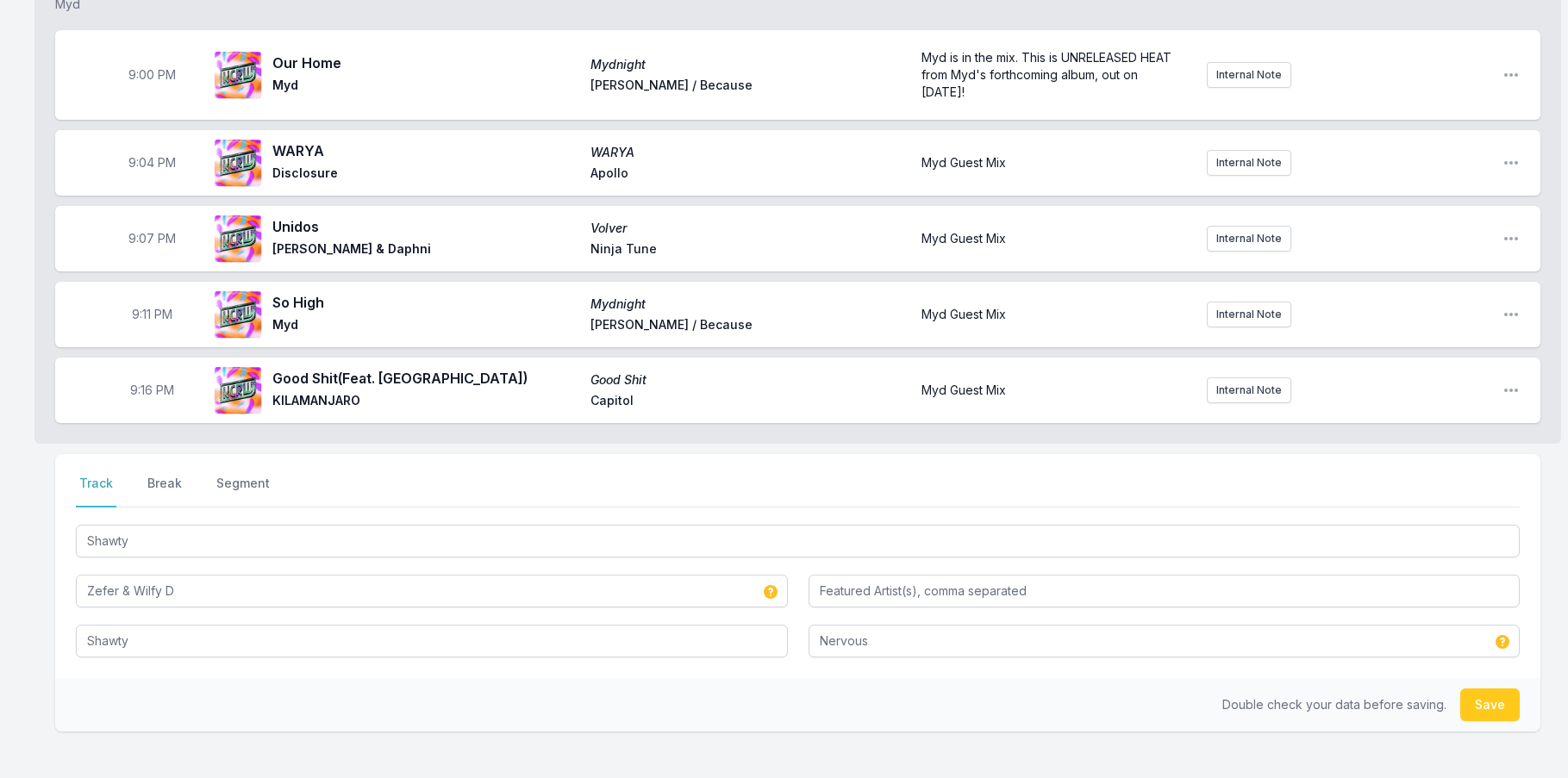 type 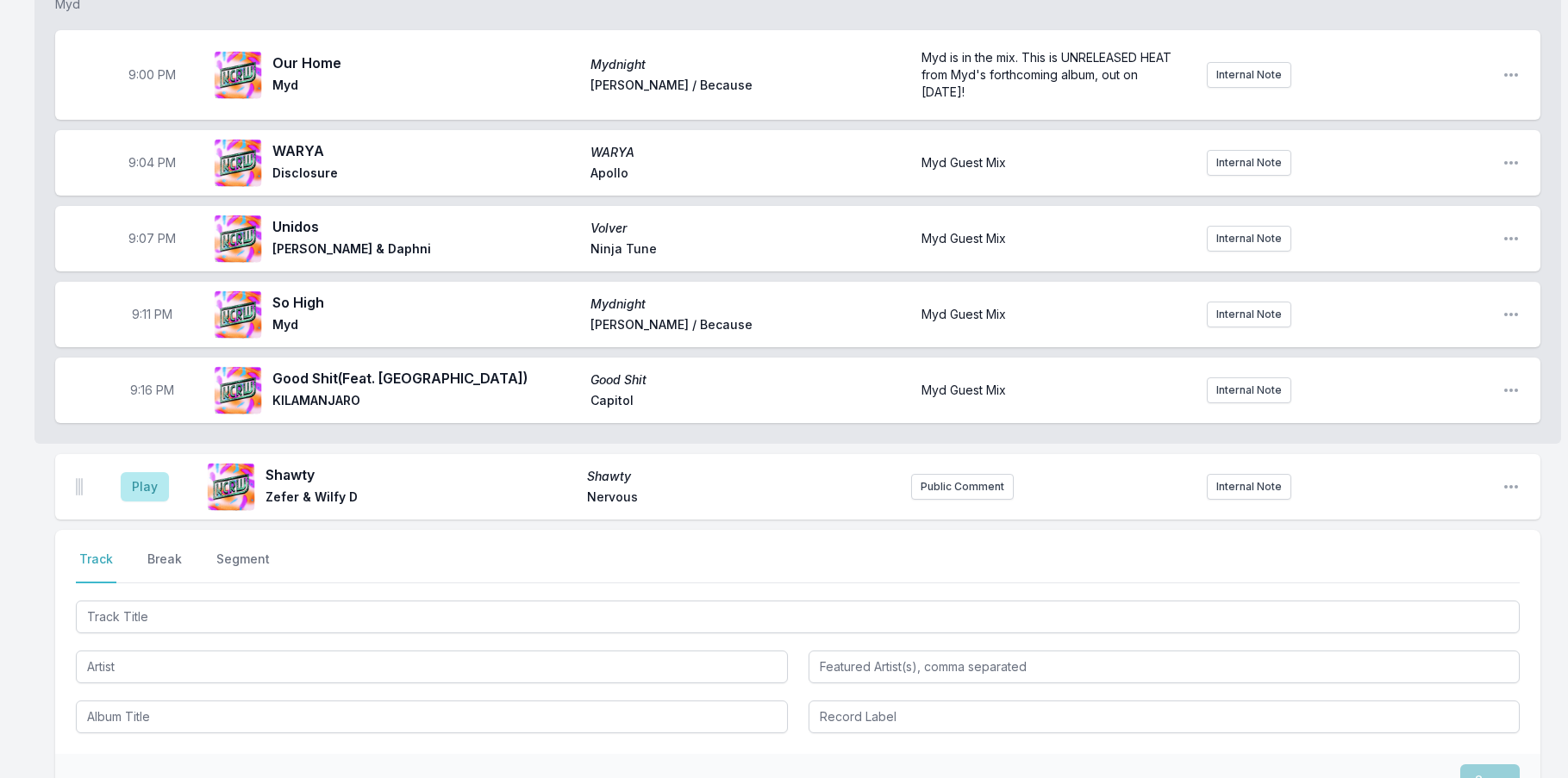 click on "Play [PERSON_NAME] [PERSON_NAME] & Wilfy D Nervous Public Comment Internal Note Open playlist item options" at bounding box center [797, 487] 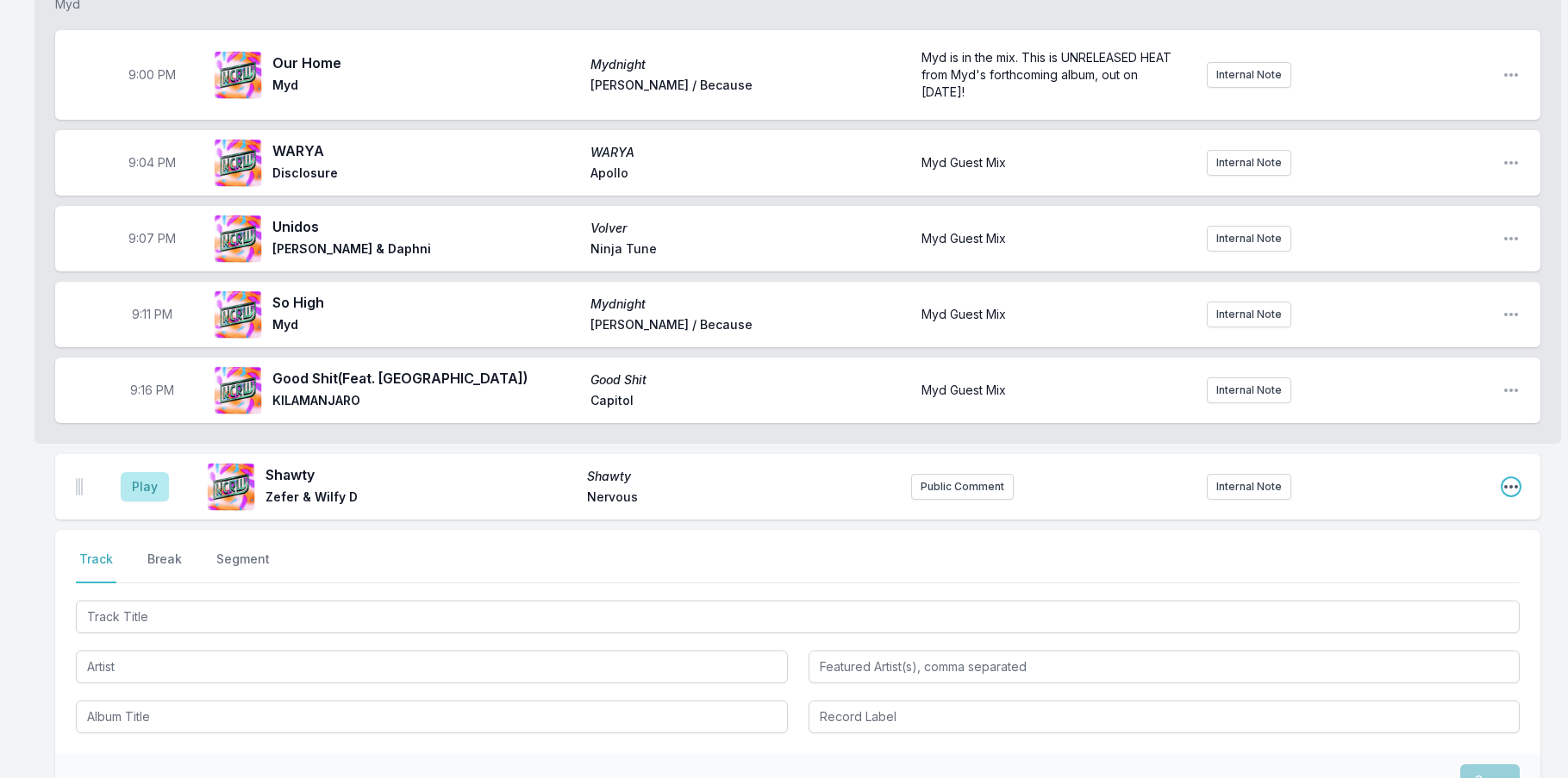 click 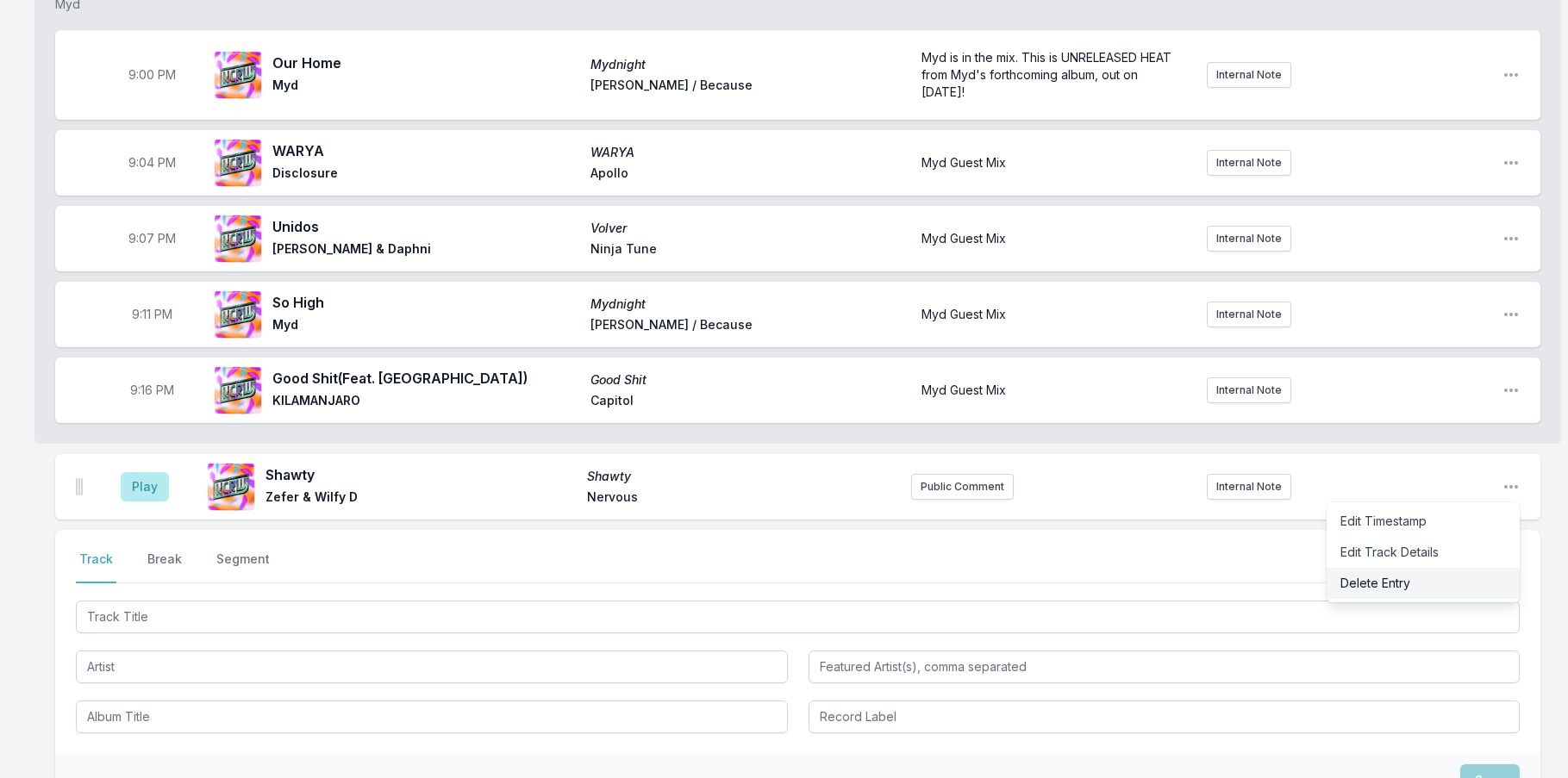 click on "Delete Entry" at bounding box center (1423, 583) 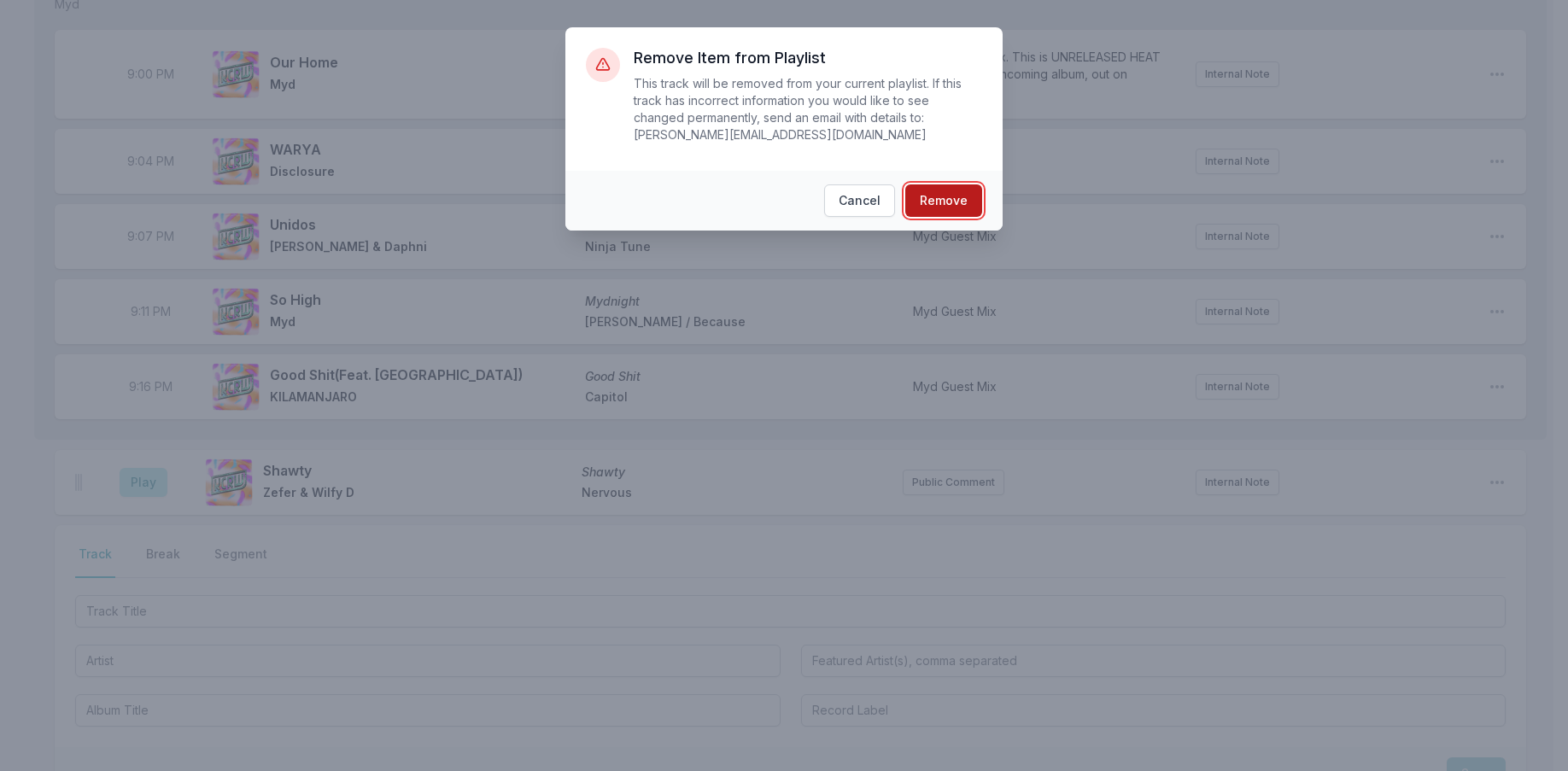 click on "Remove" at bounding box center (944, 201) 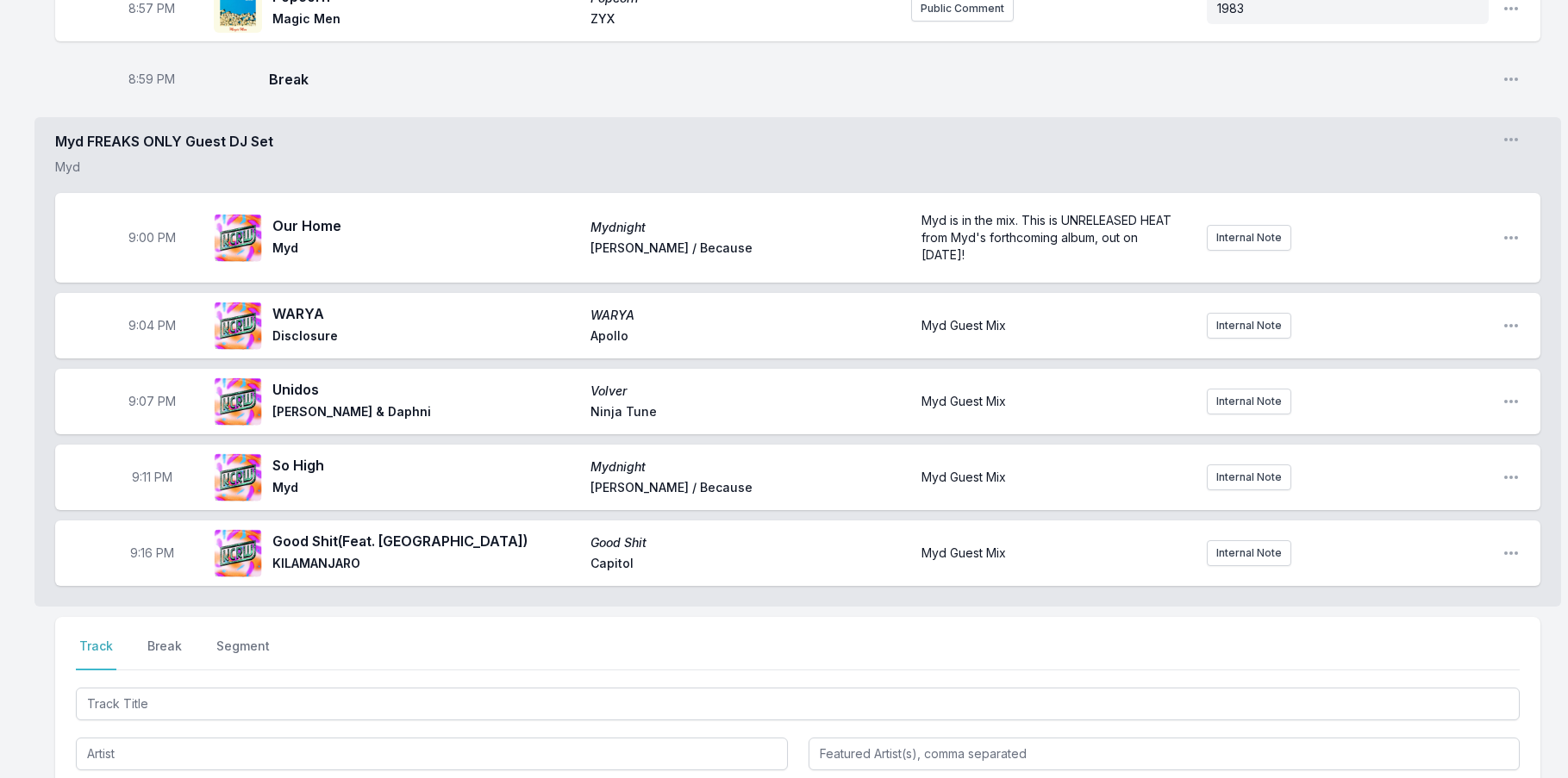 scroll, scrollTop: 1524, scrollLeft: 0, axis: vertical 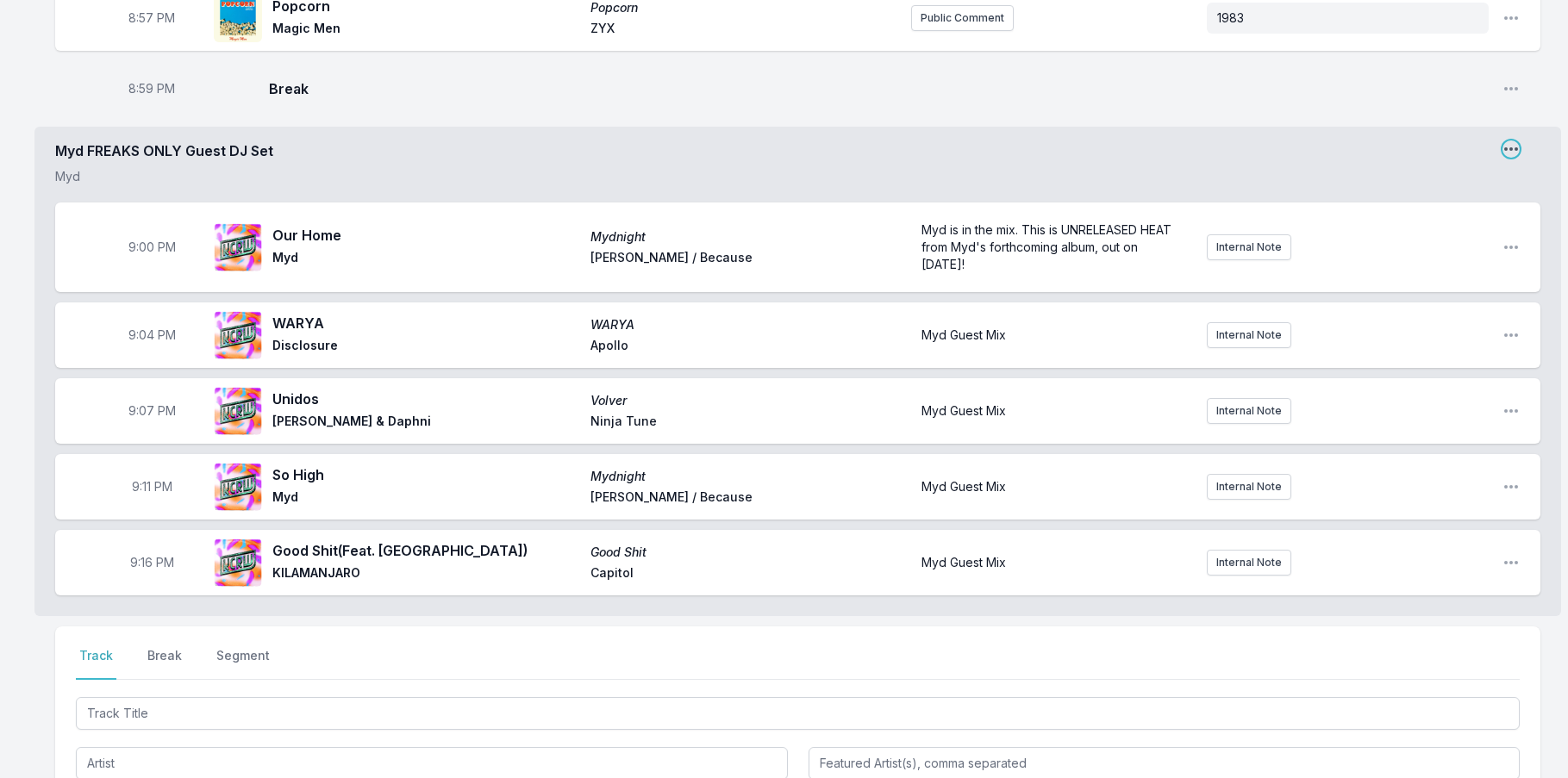 click 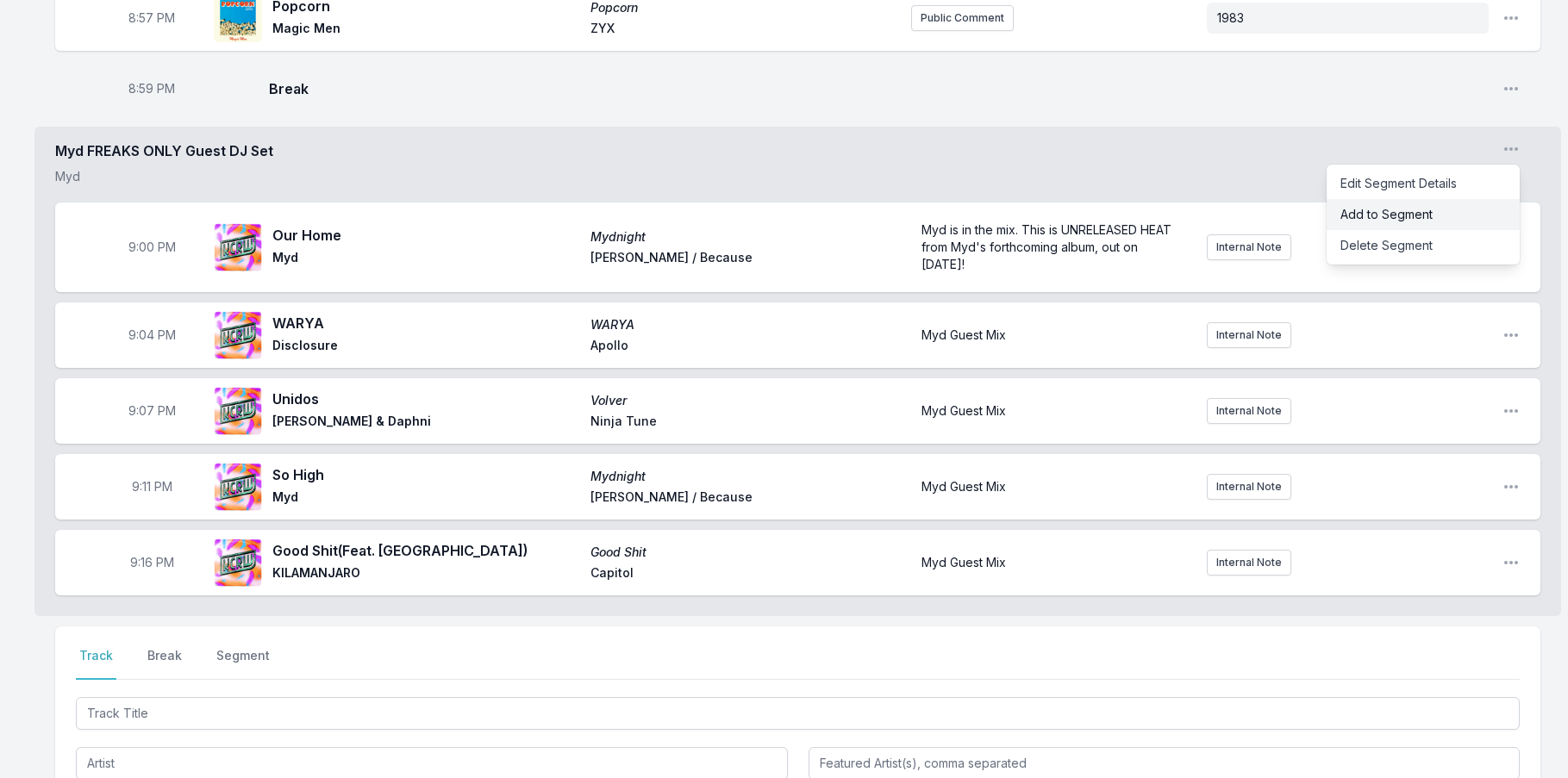 click on "Add to Segment" at bounding box center (1423, 215) 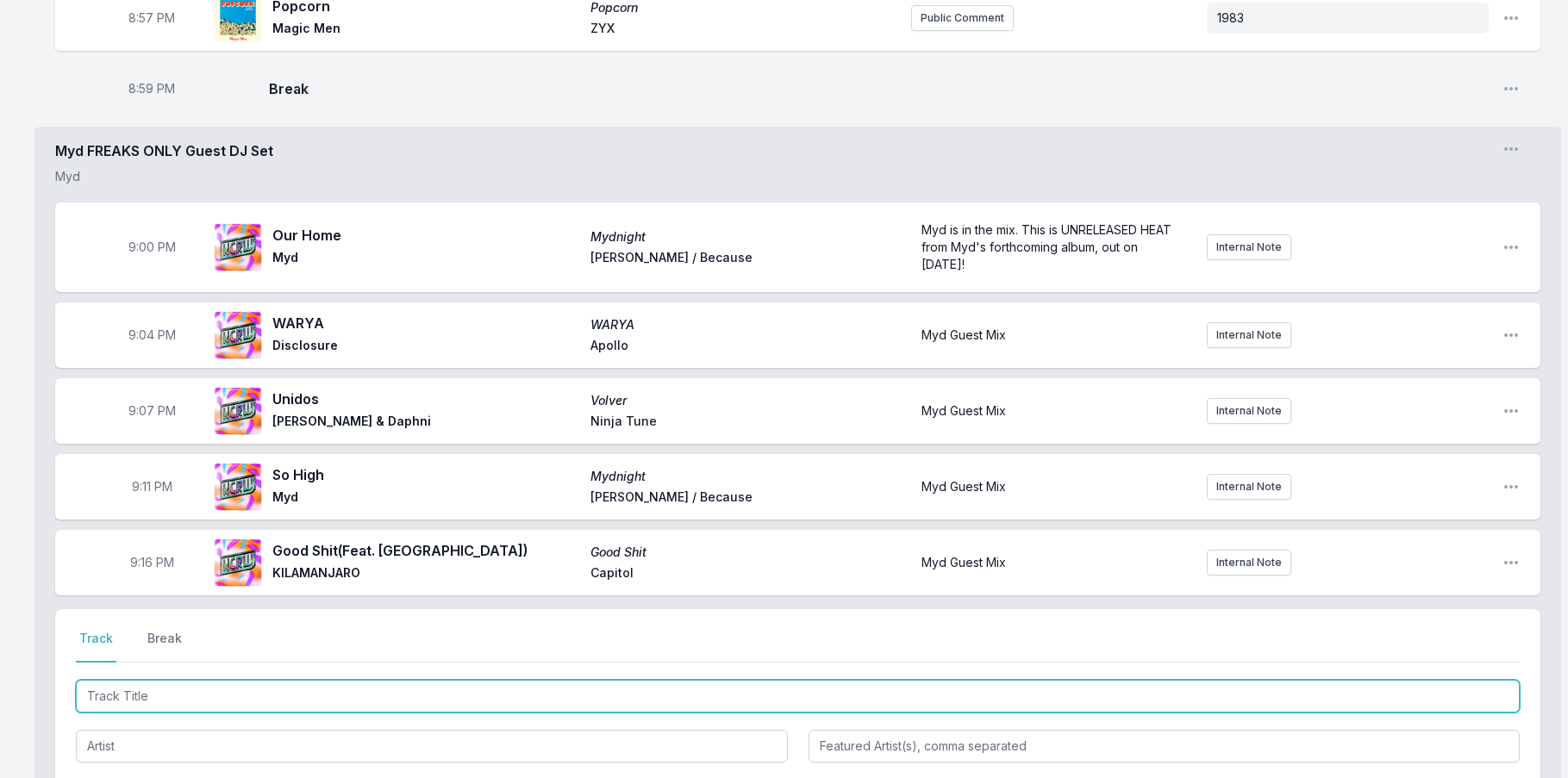 click at bounding box center [797, 696] 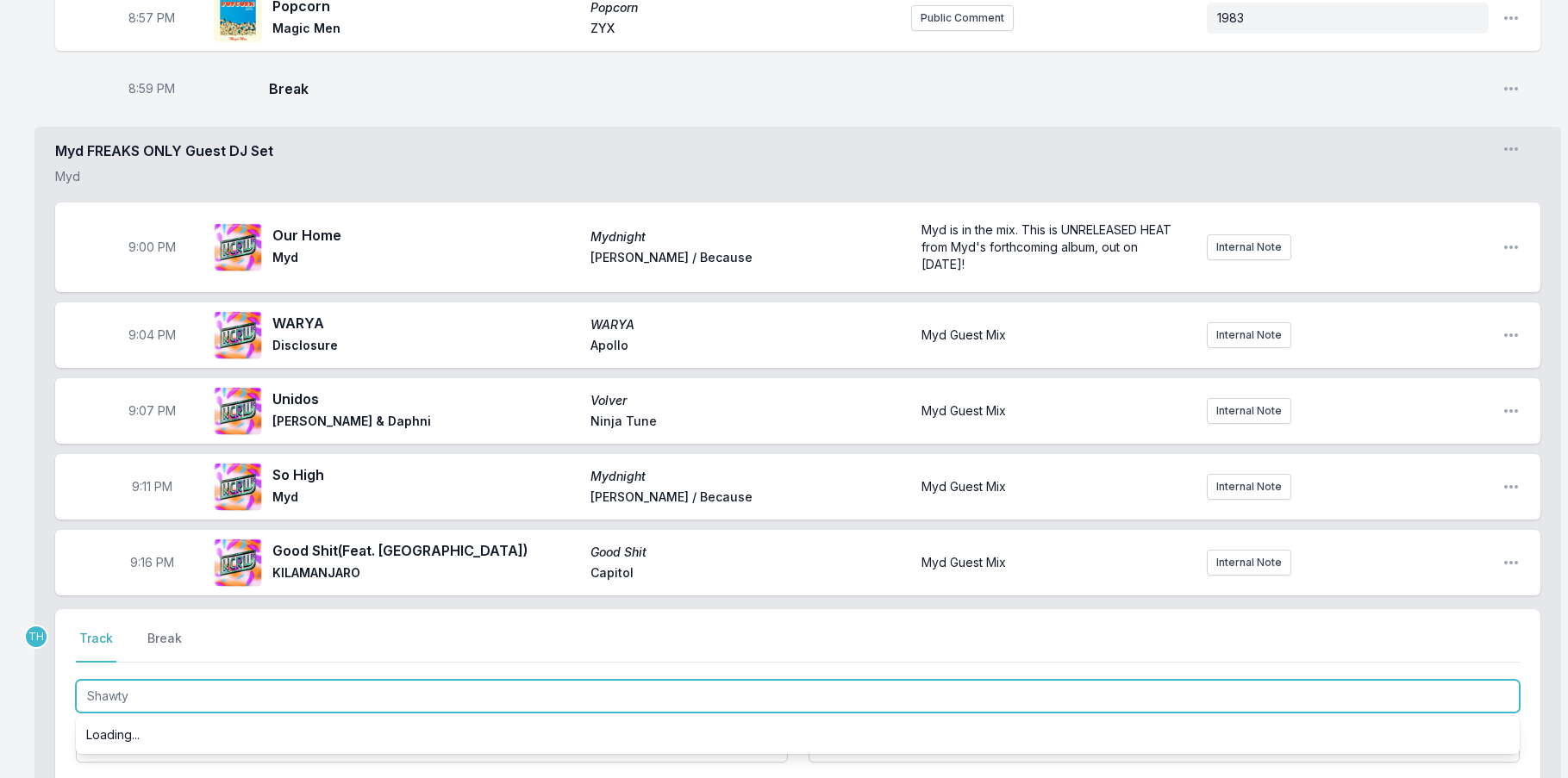 type on "Shawty" 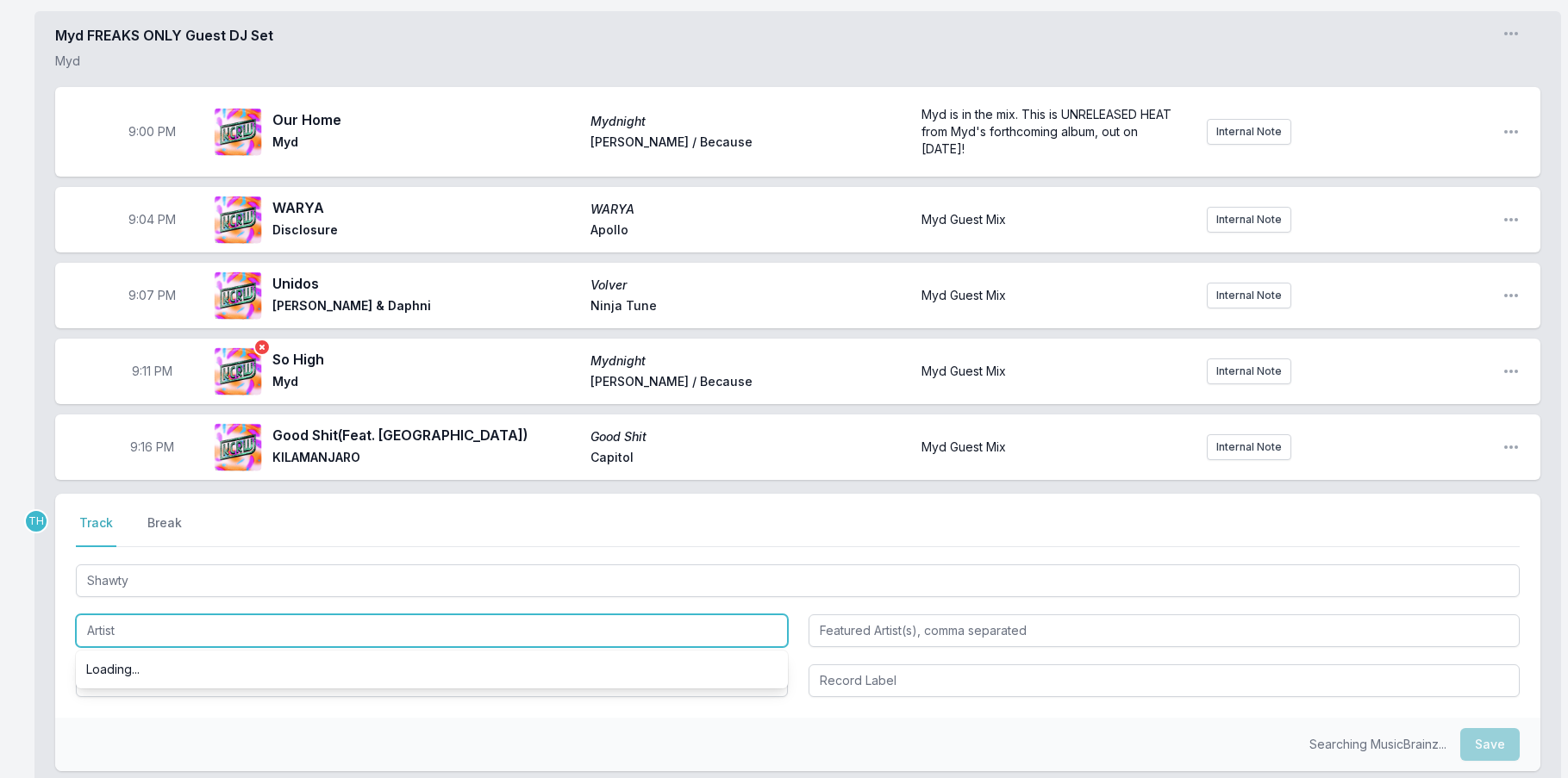 scroll, scrollTop: 1783, scrollLeft: 0, axis: vertical 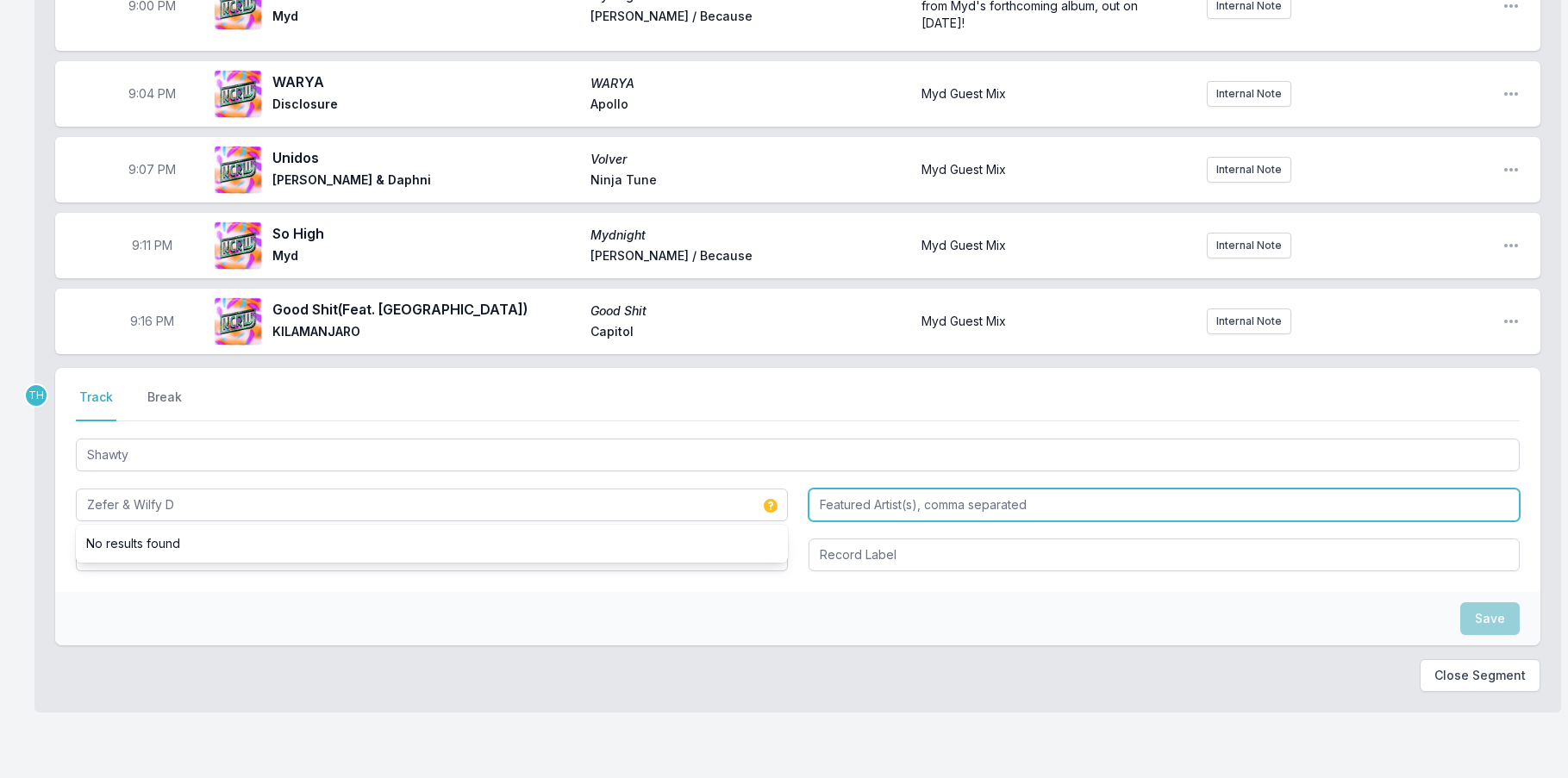 type on "Zefer & Wilfy D" 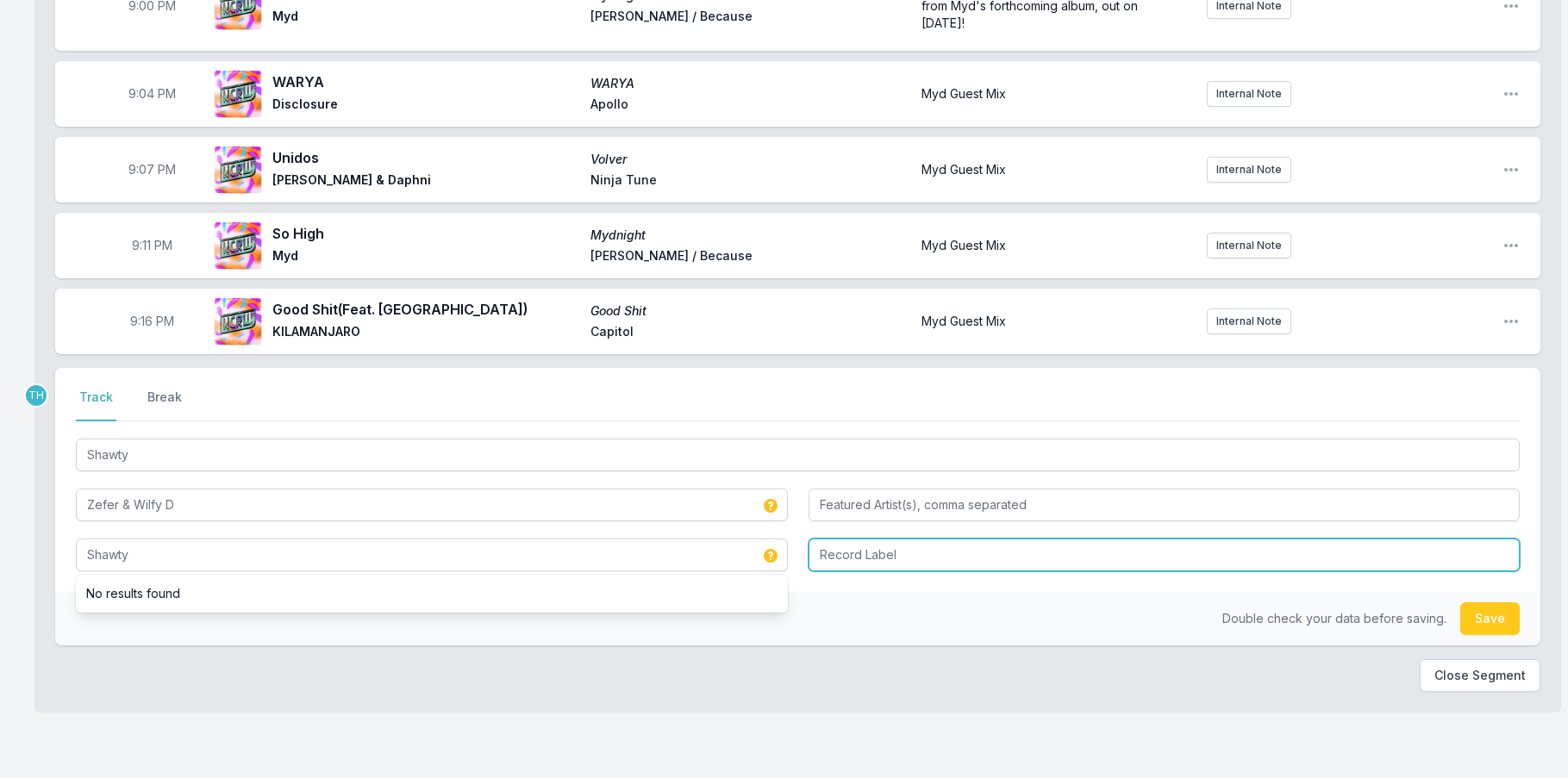 type on "Shawty" 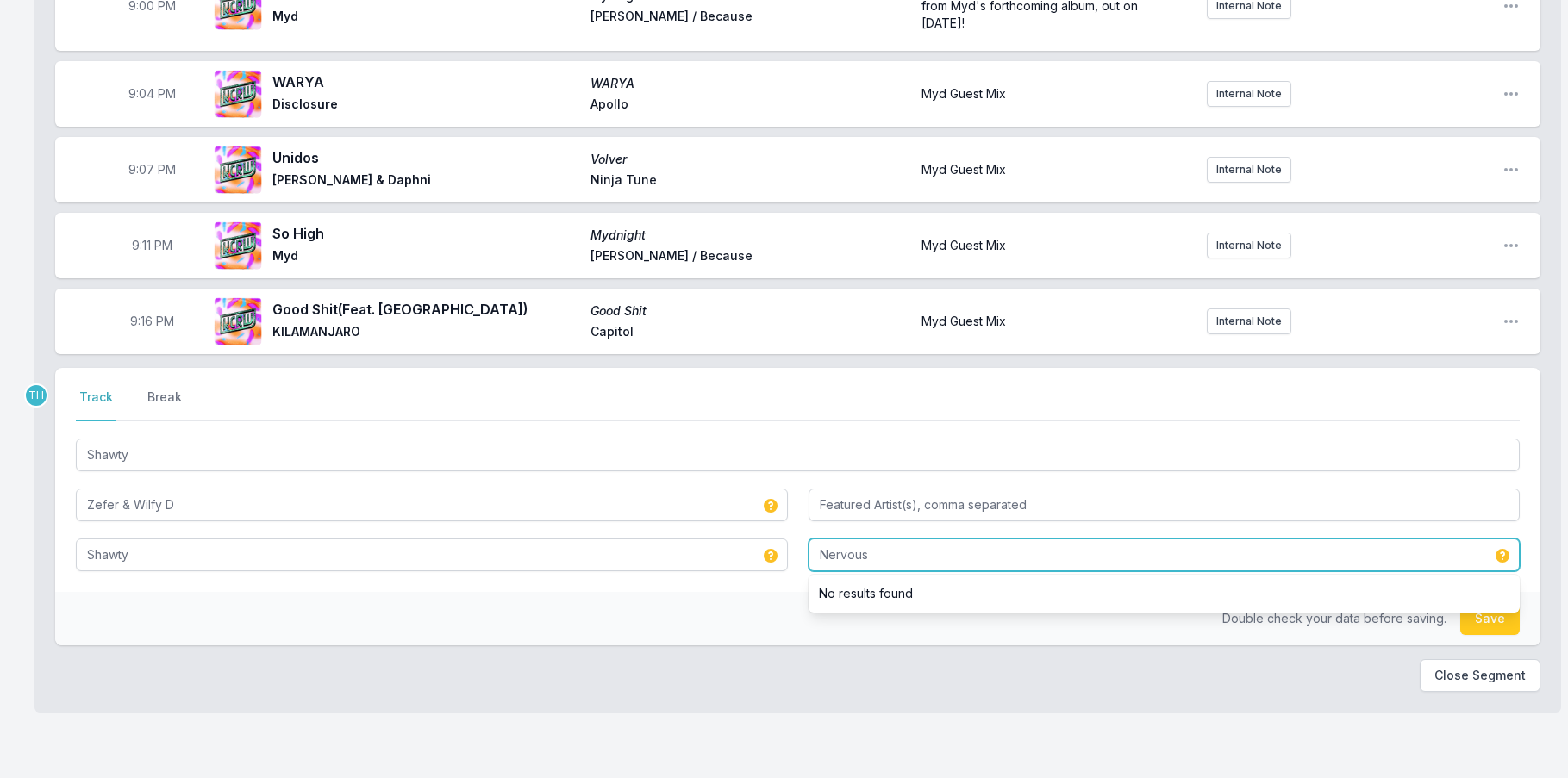type on "Nervous" 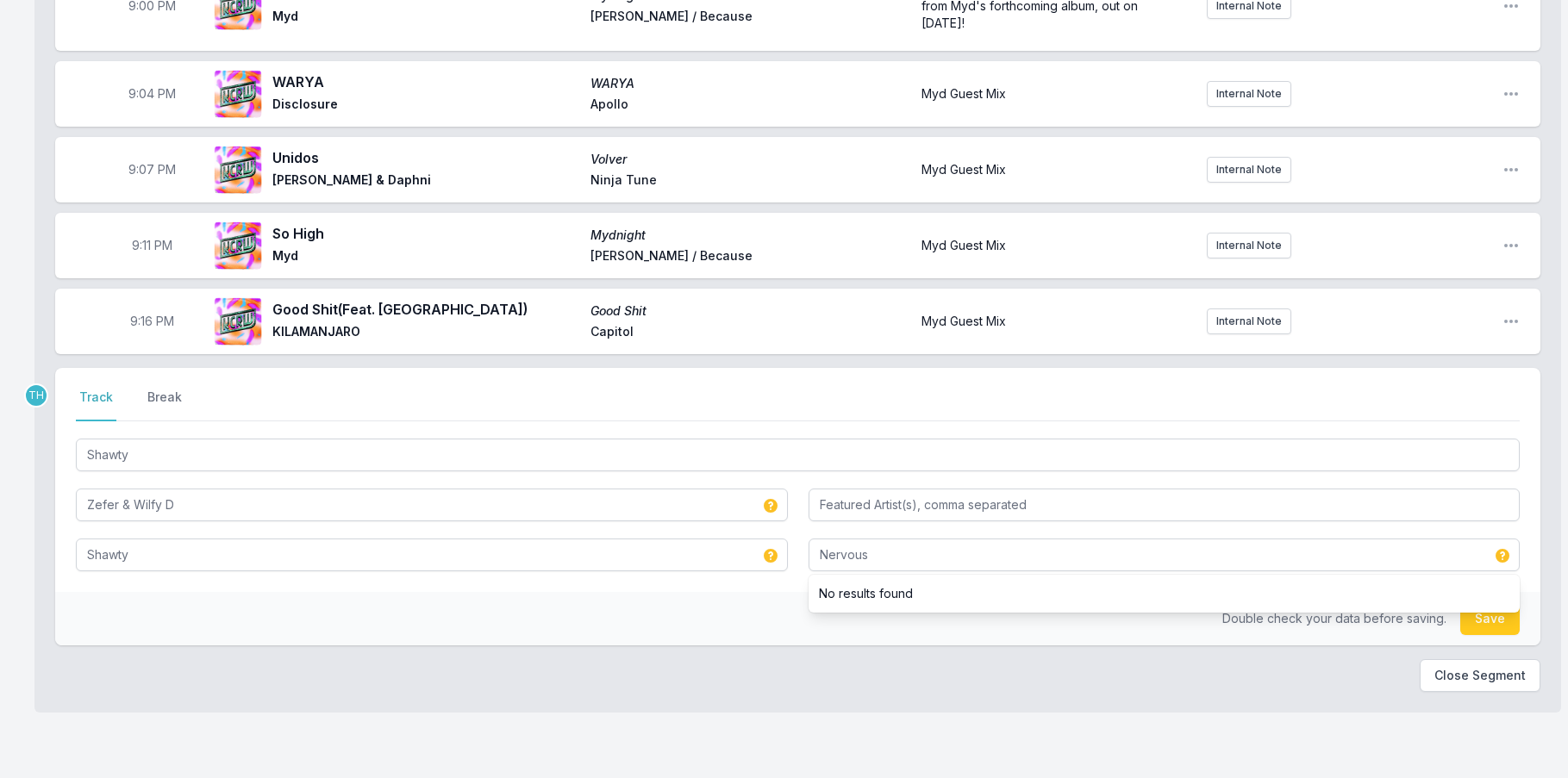 click on "Double check your data before saving. Save" at bounding box center (797, 619) 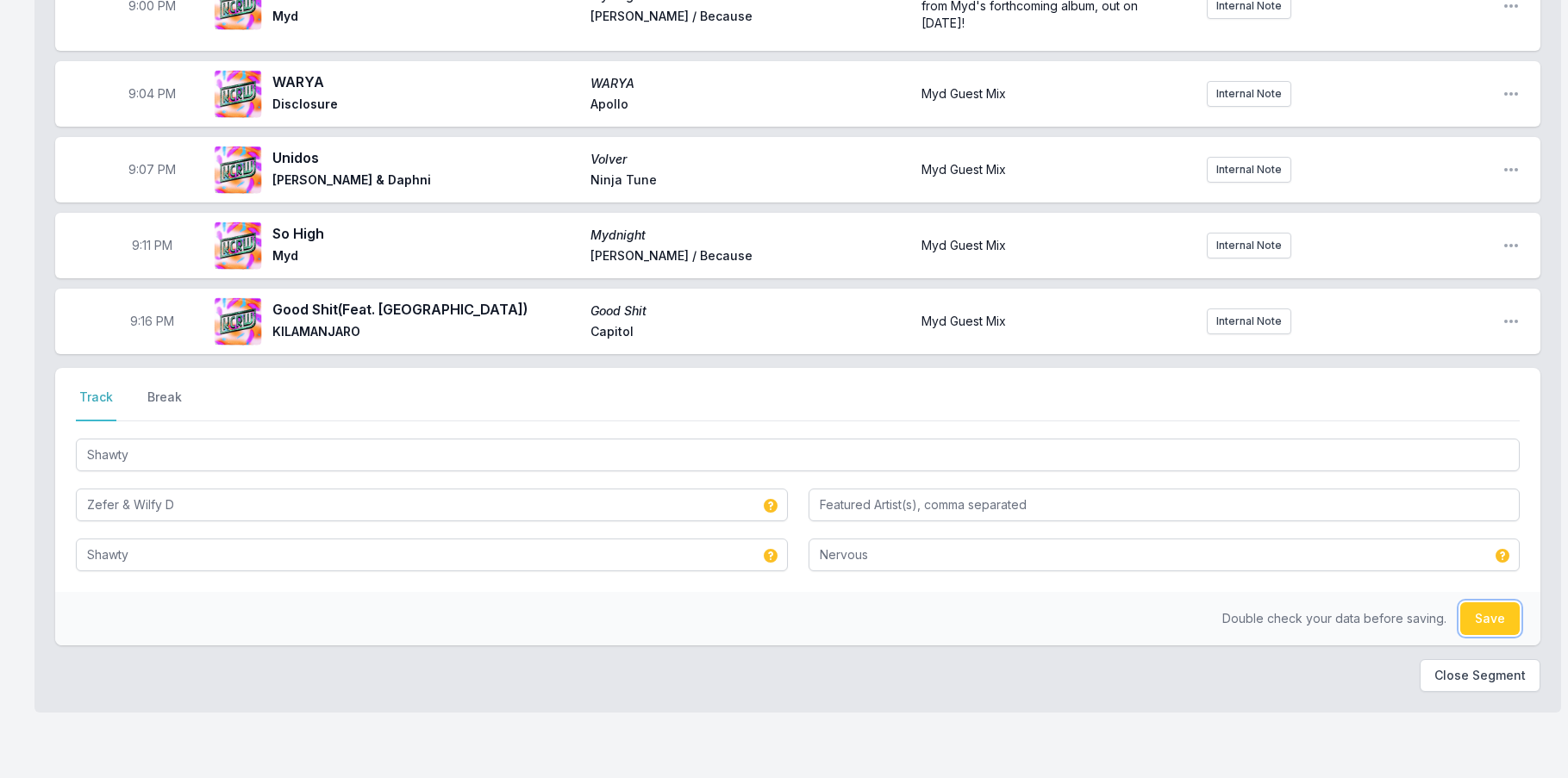 click on "Save" at bounding box center [1490, 619] 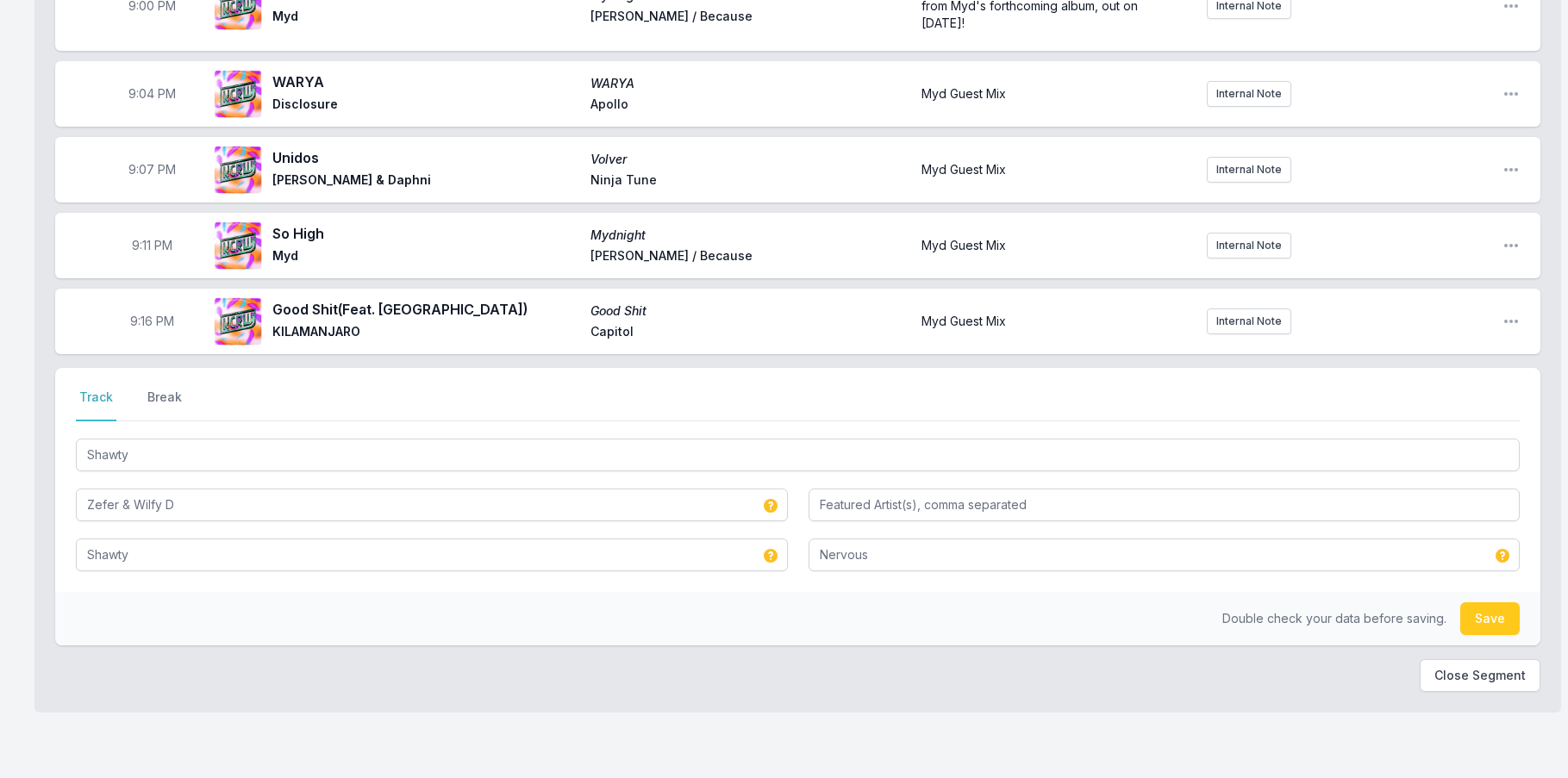 type 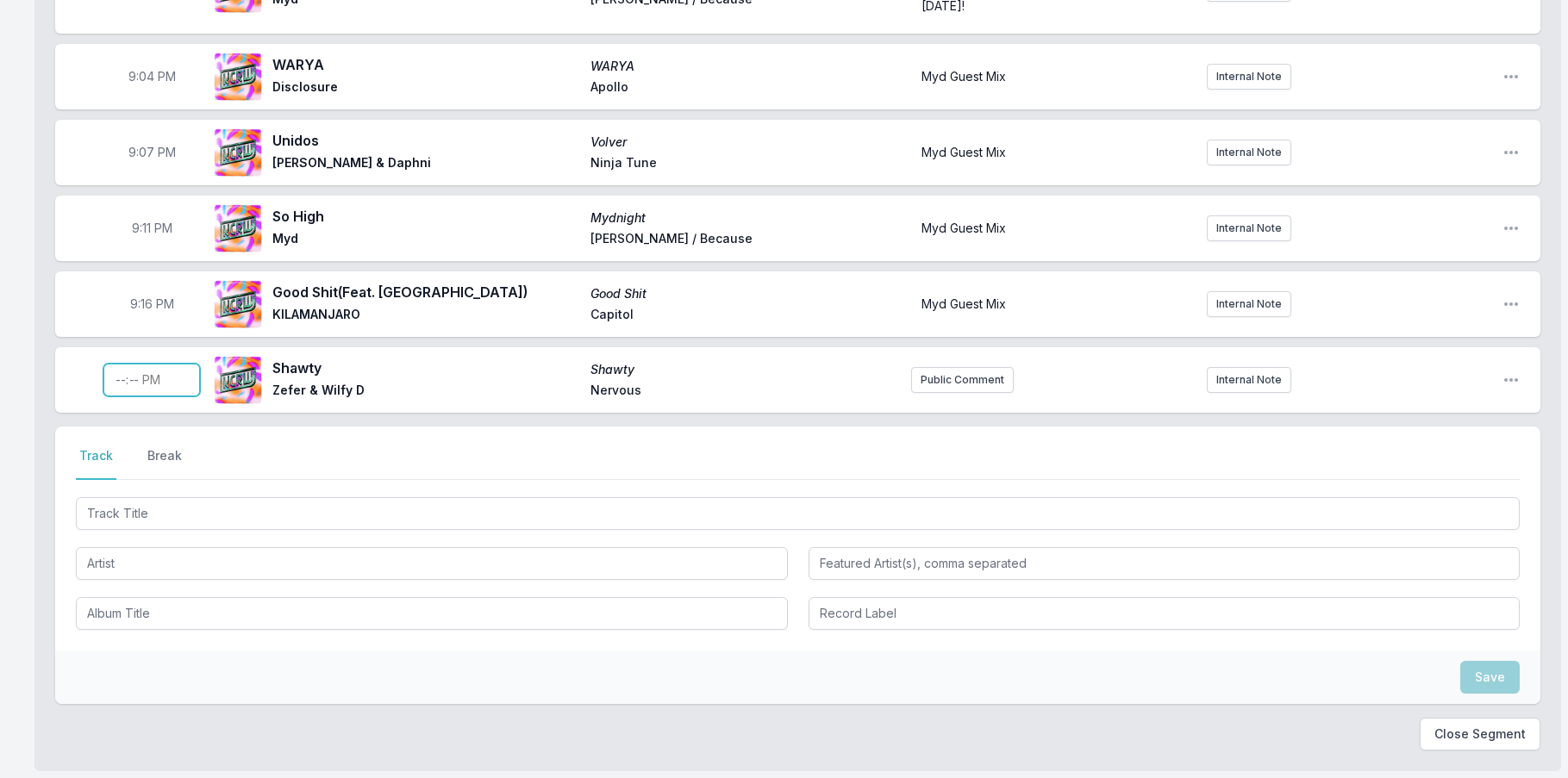 click at bounding box center [152, 380] 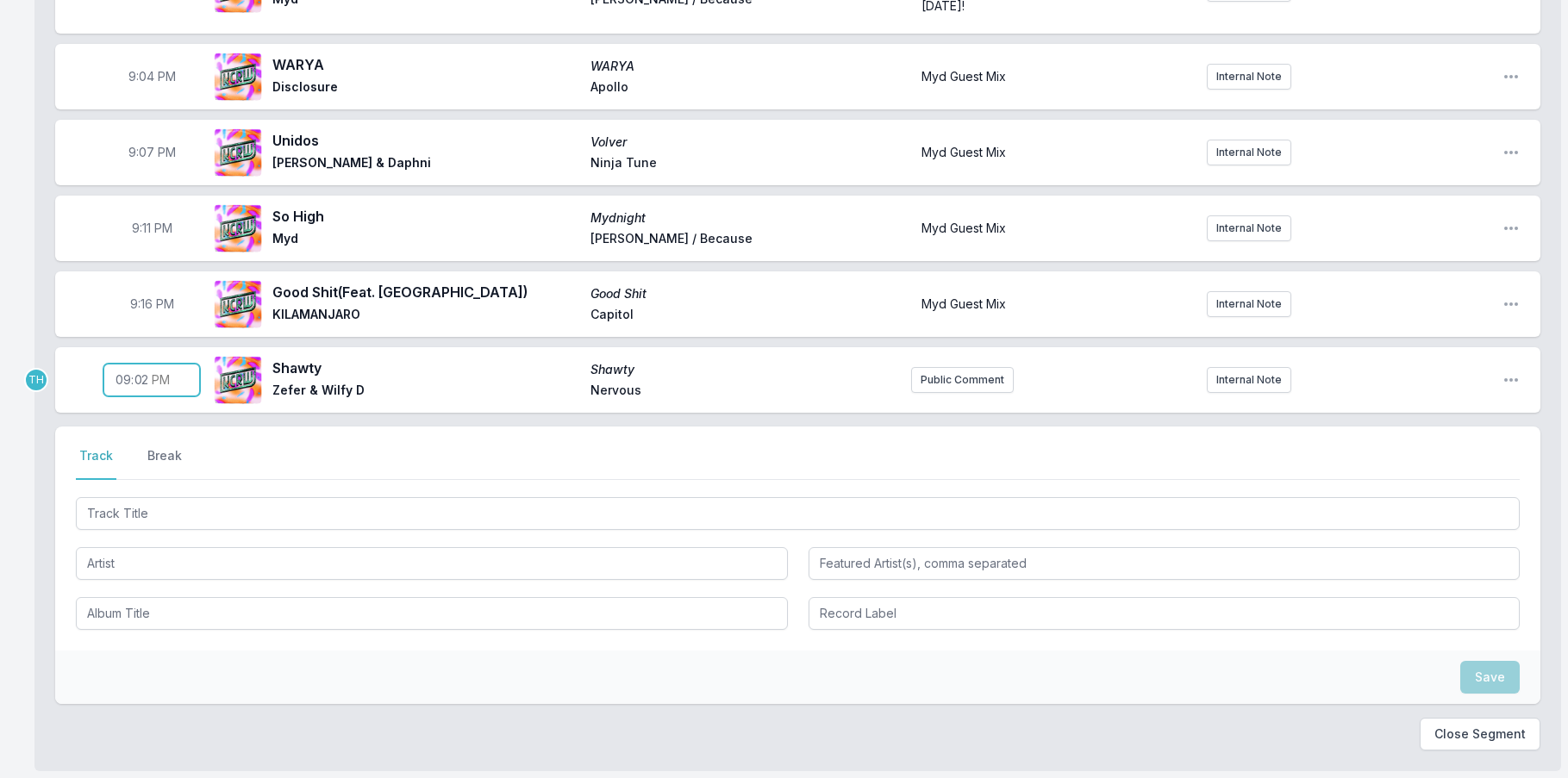 type on "21:20" 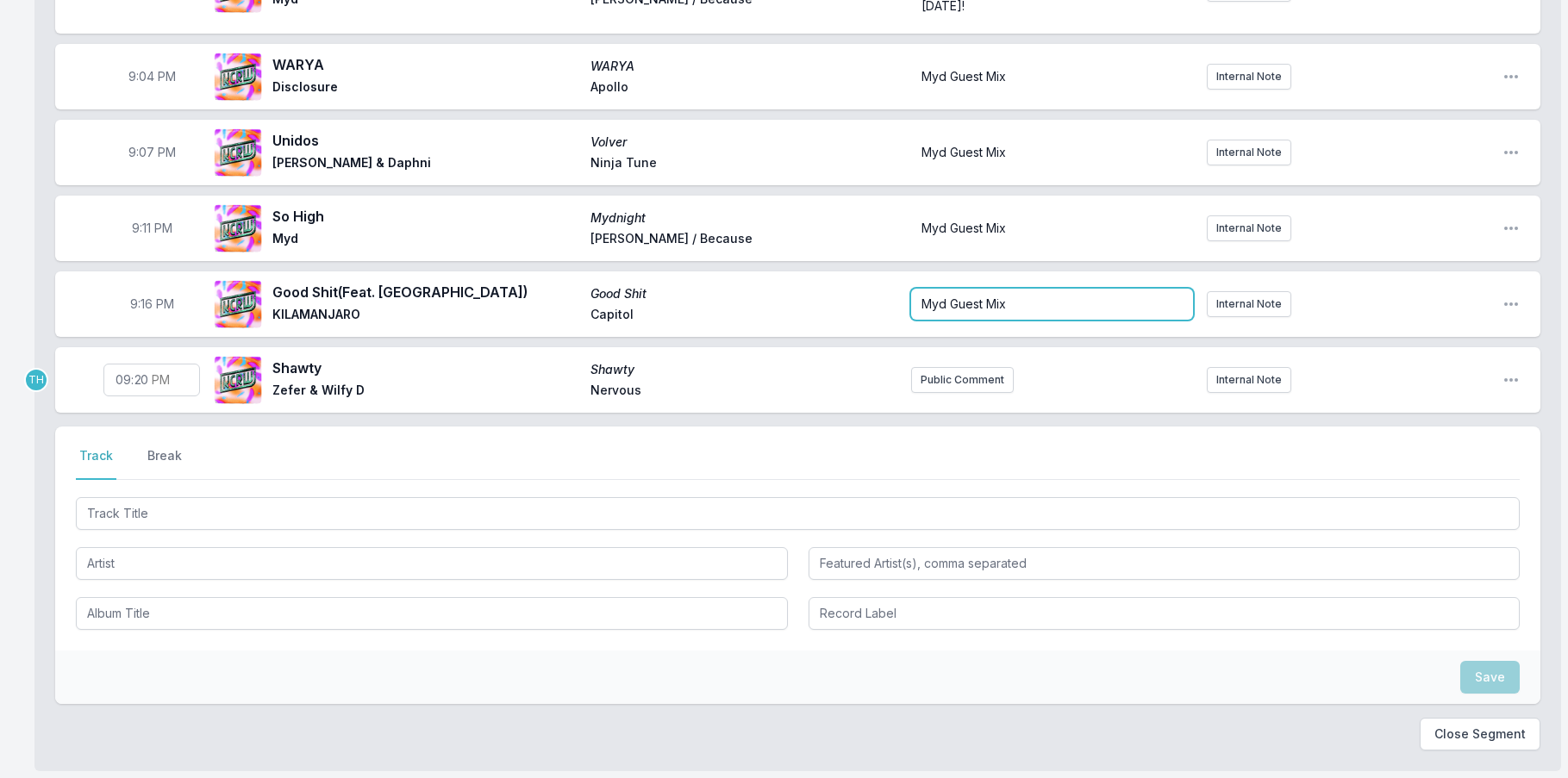 click on "Myd Guest Mix" at bounding box center [1052, 304] 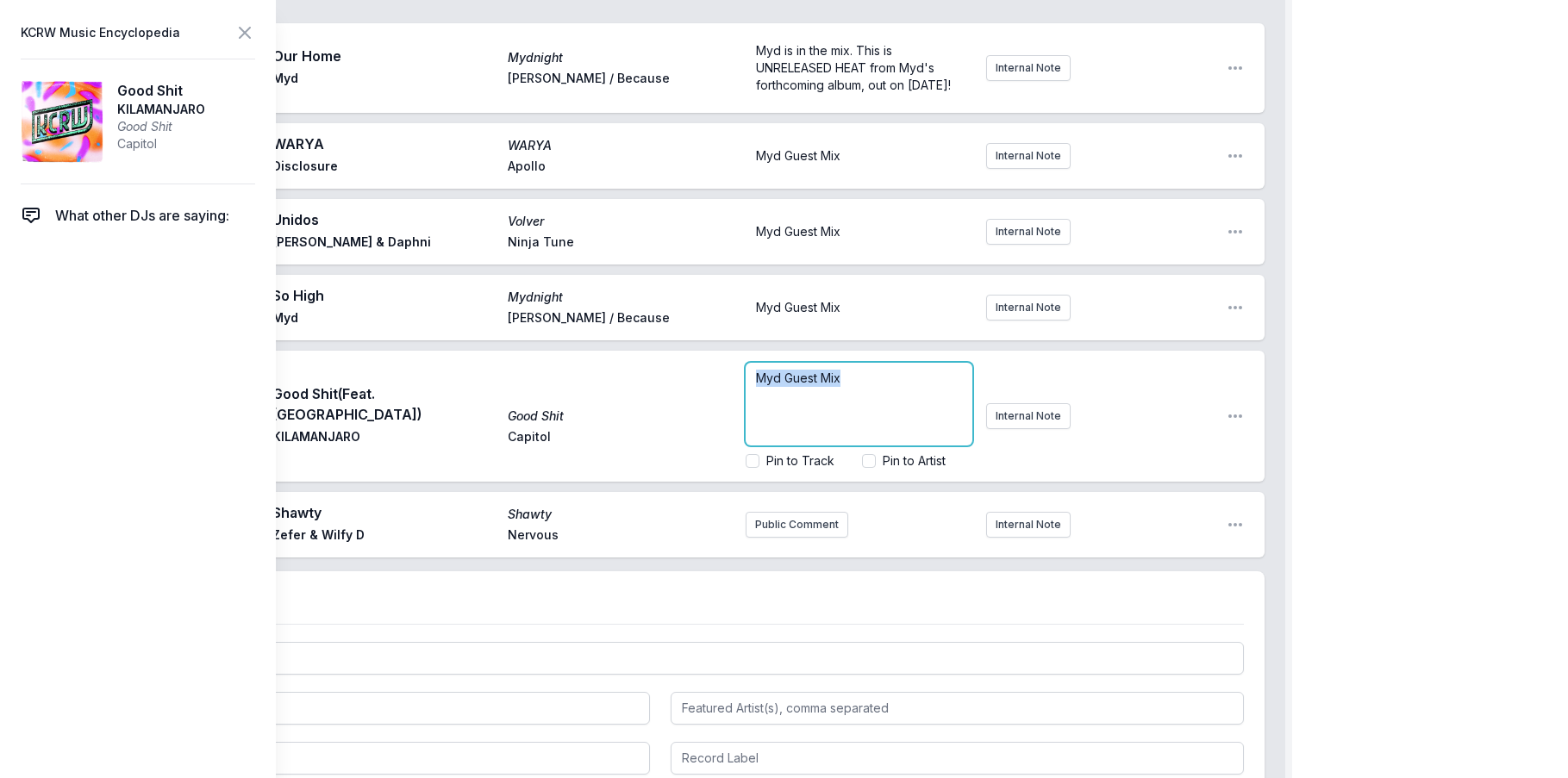 drag, startPoint x: 840, startPoint y: 378, endPoint x: 609, endPoint y: 377, distance: 231.00216 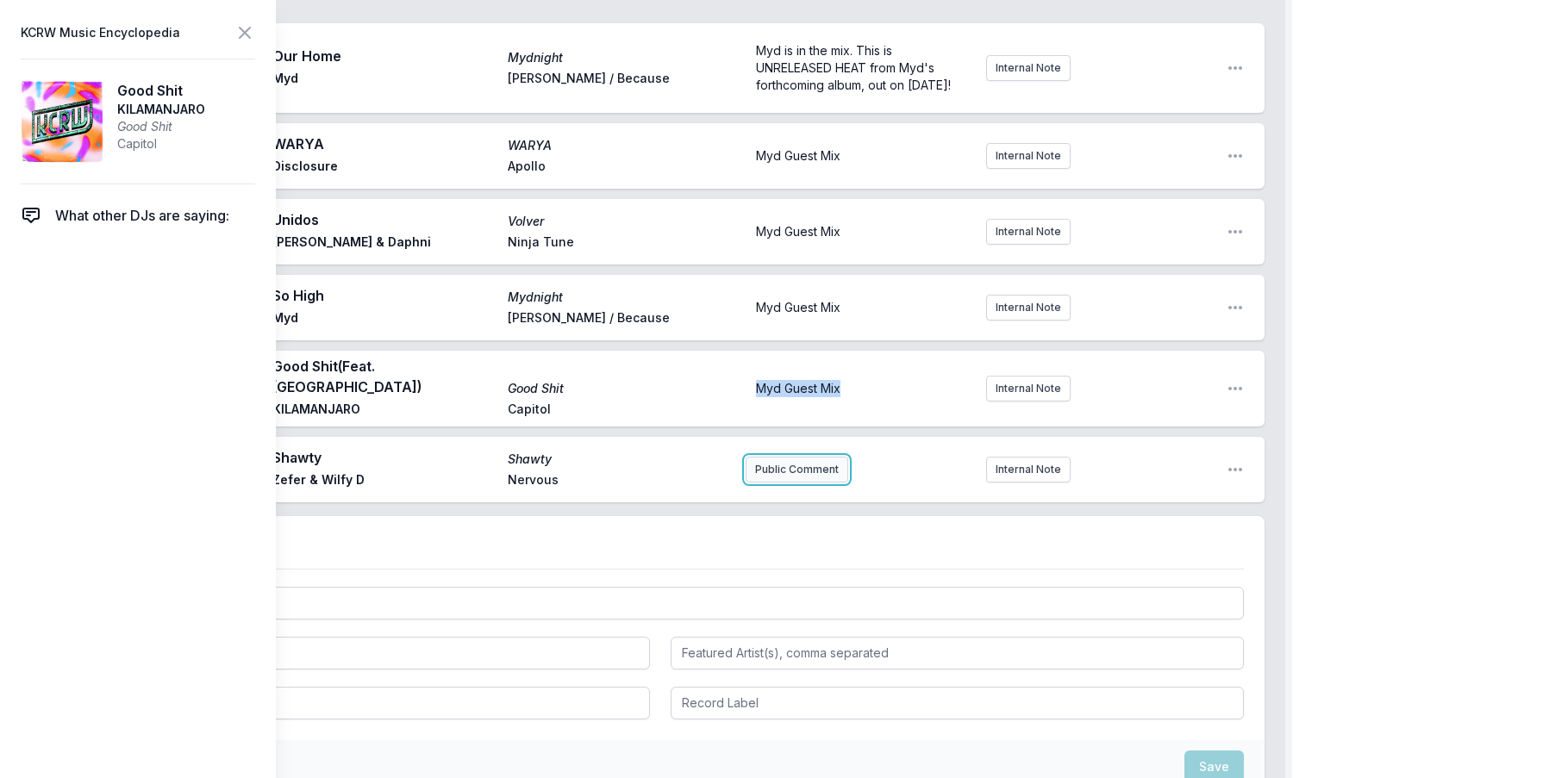 click on "Myd FREAKS ONLY Guest DJ Set Myd Open segment options 9:00 PM Our Home Mydnight Myd [PERSON_NAME] / Because Myd is in the mix. This is UNRELEASED HEAT from Myd's forthcoming album, out on [DATE]! Internal Note Open playlist item options Myd is in the mix. This is UNRELEASED HEAT from Myd's forthcoming album, out on [DATE]! 9:04 PM WARYA WARYA Disclosure Apollo Myd Guest Mix Internal Note Open playlist item options Myd Guest Mix 9:07 PM Unidos Volver [PERSON_NAME] & Daphni Ninja Tune Myd Guest Mix Internal Note Open playlist item options Myd Guest Mix 9:11 PM So High Mydnight Myd [PERSON_NAME] / Because Myd Guest Mix Internal Note Open playlist item options Myd Guest Mix TH 9:16 PM Good Shit  (Feat. [PERSON_NAME]) Good Shit KILAMANJARO Capitol Myd Guest Mix Internal Note Open playlist item options Myd Guest Mix 9:20 PM [PERSON_NAME] Zefer & Wilfy D Nervous Public Comment Internal Note Open playlist item options Select a tab Track Break Track Break Save Close Segment" at bounding box center (659, 404) 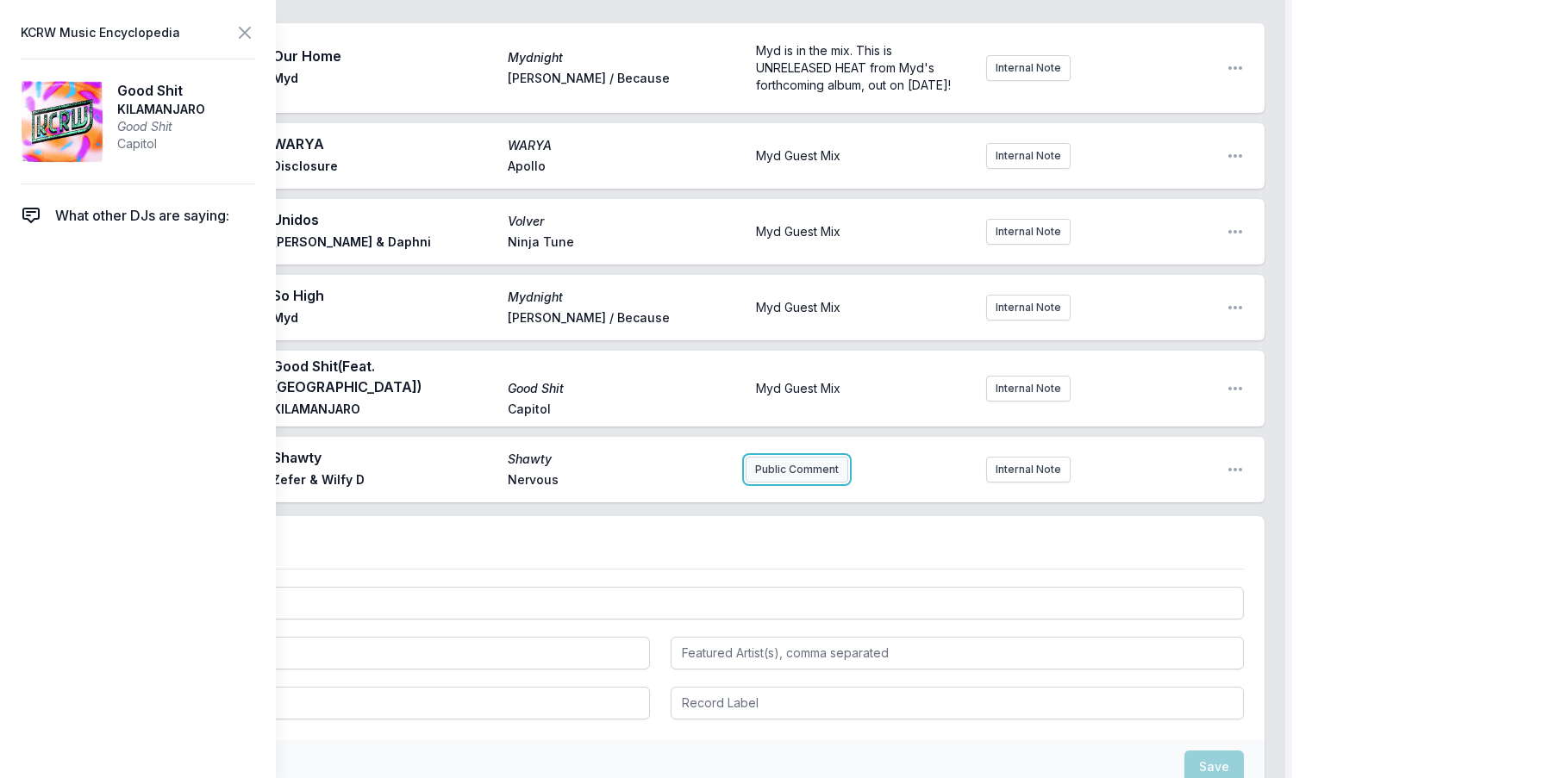 click on "Public Comment" at bounding box center [796, 470] 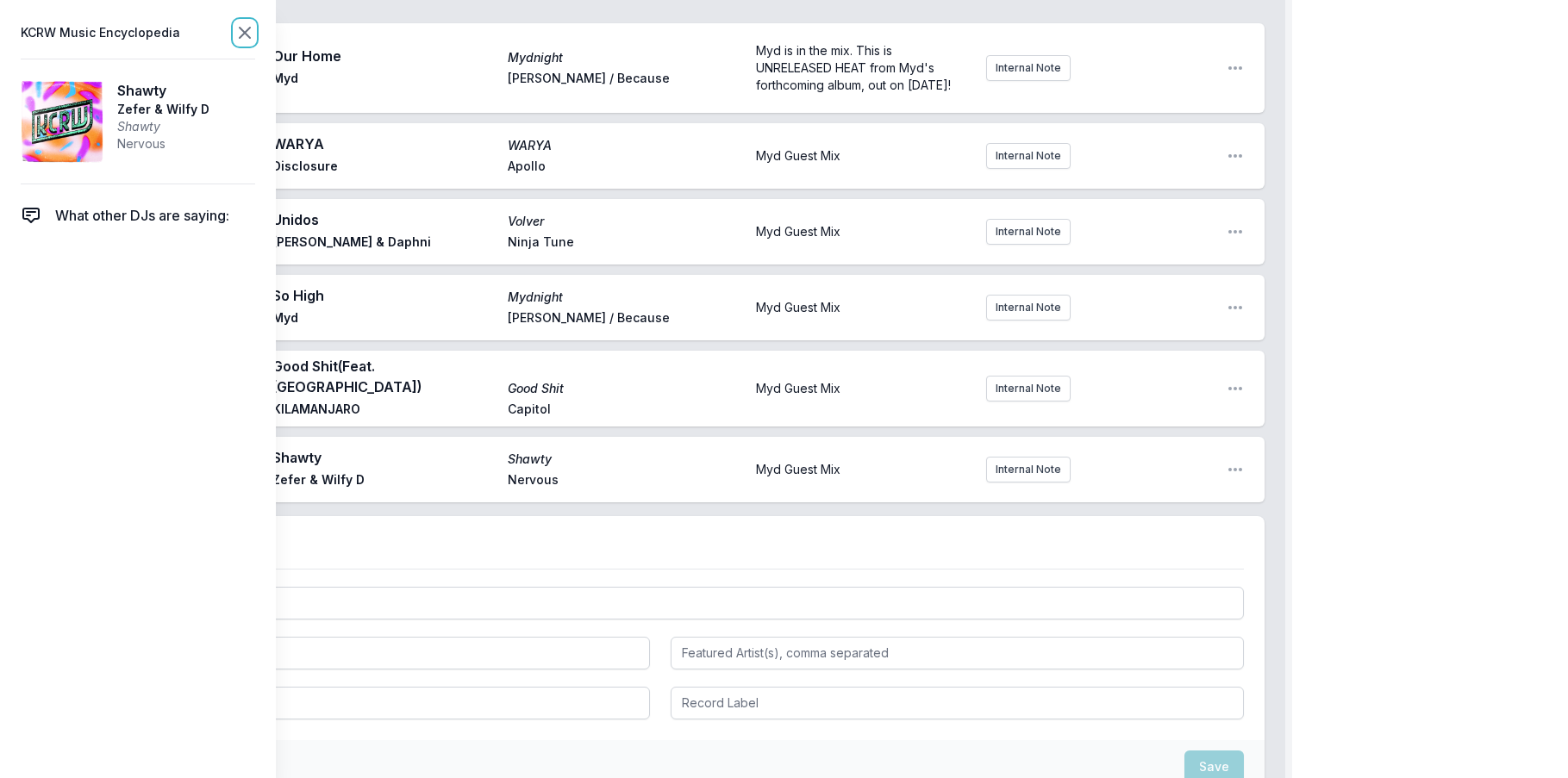 click 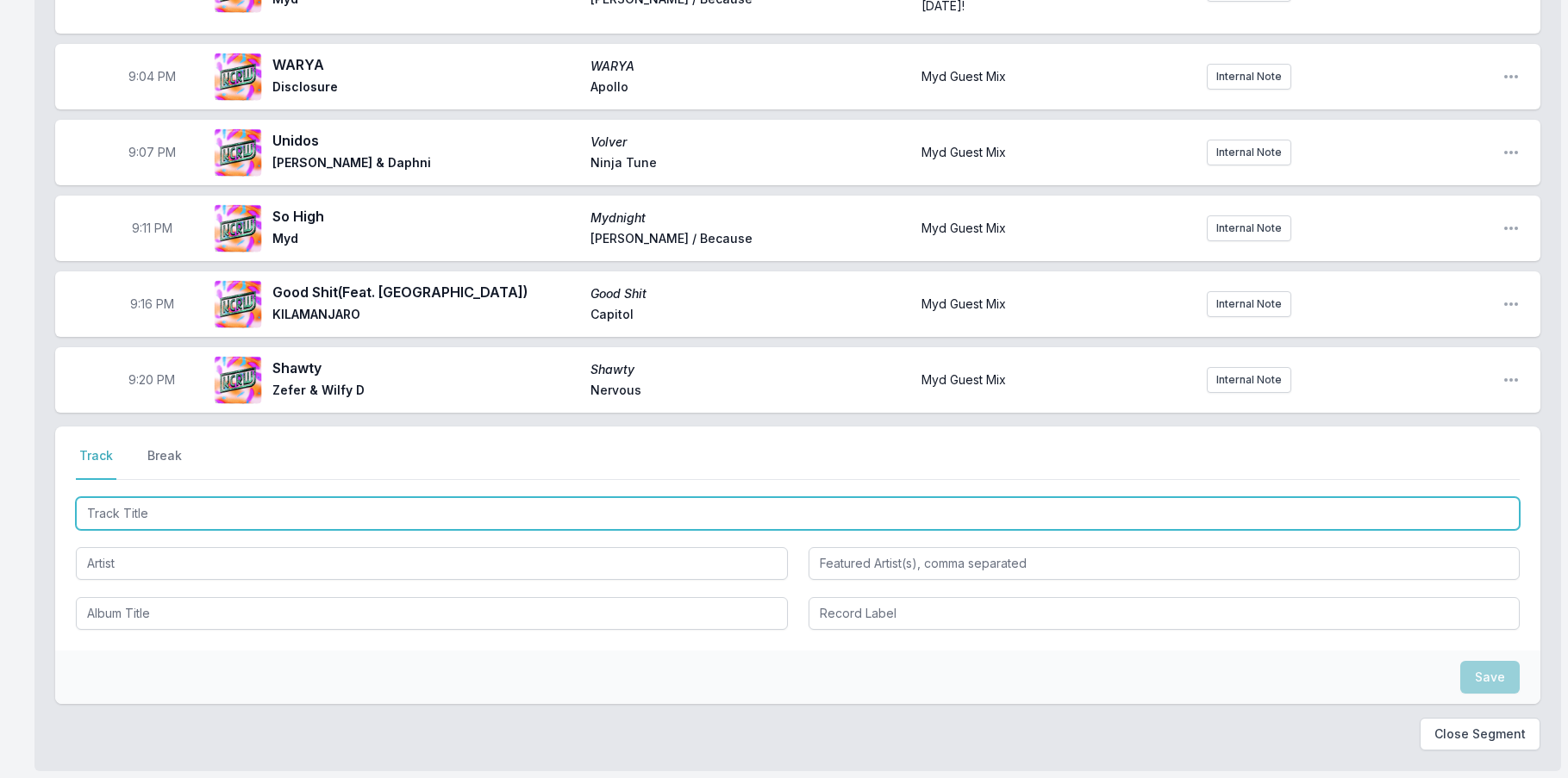 click at bounding box center [797, 513] 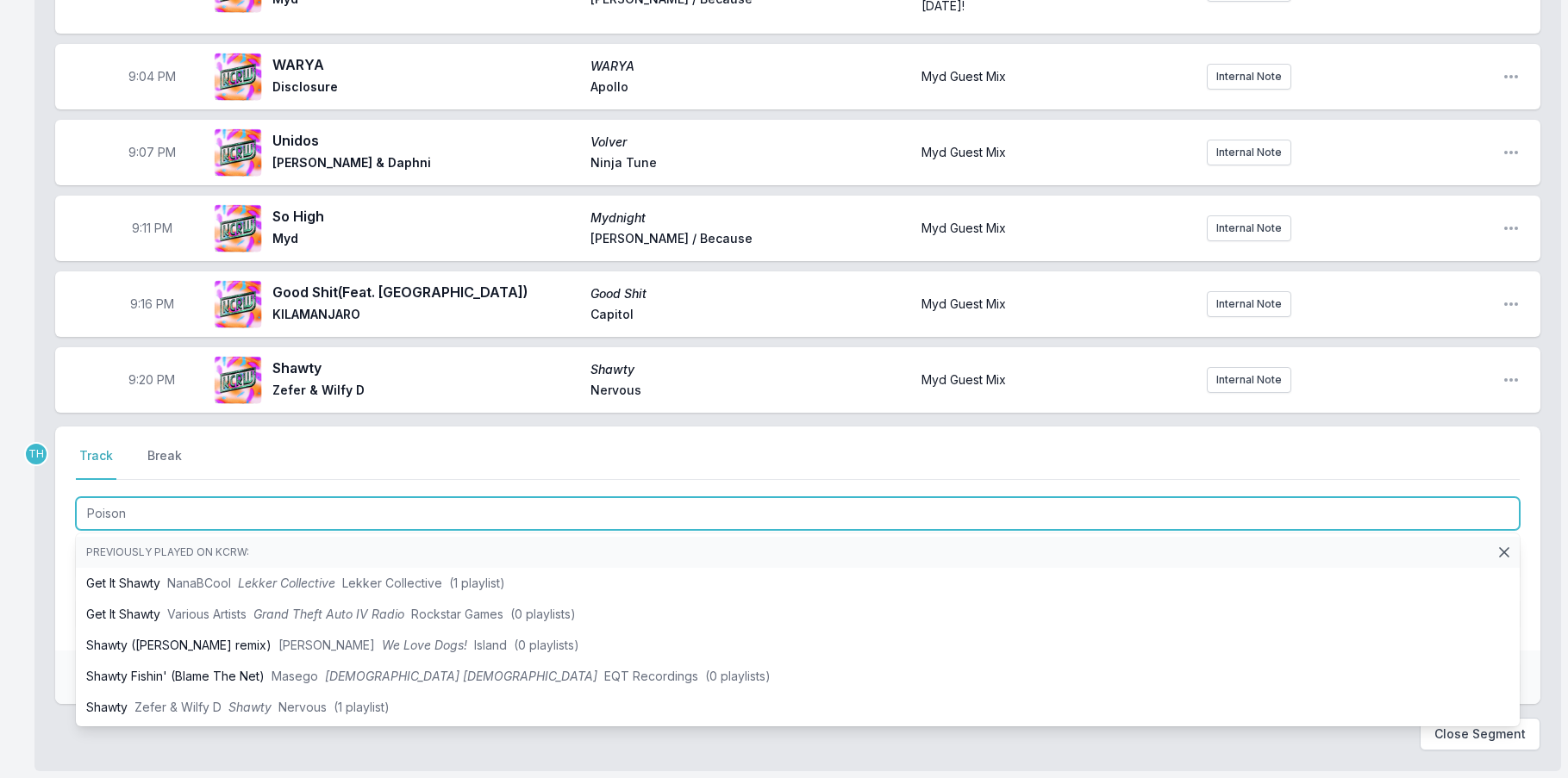 type on "Poison" 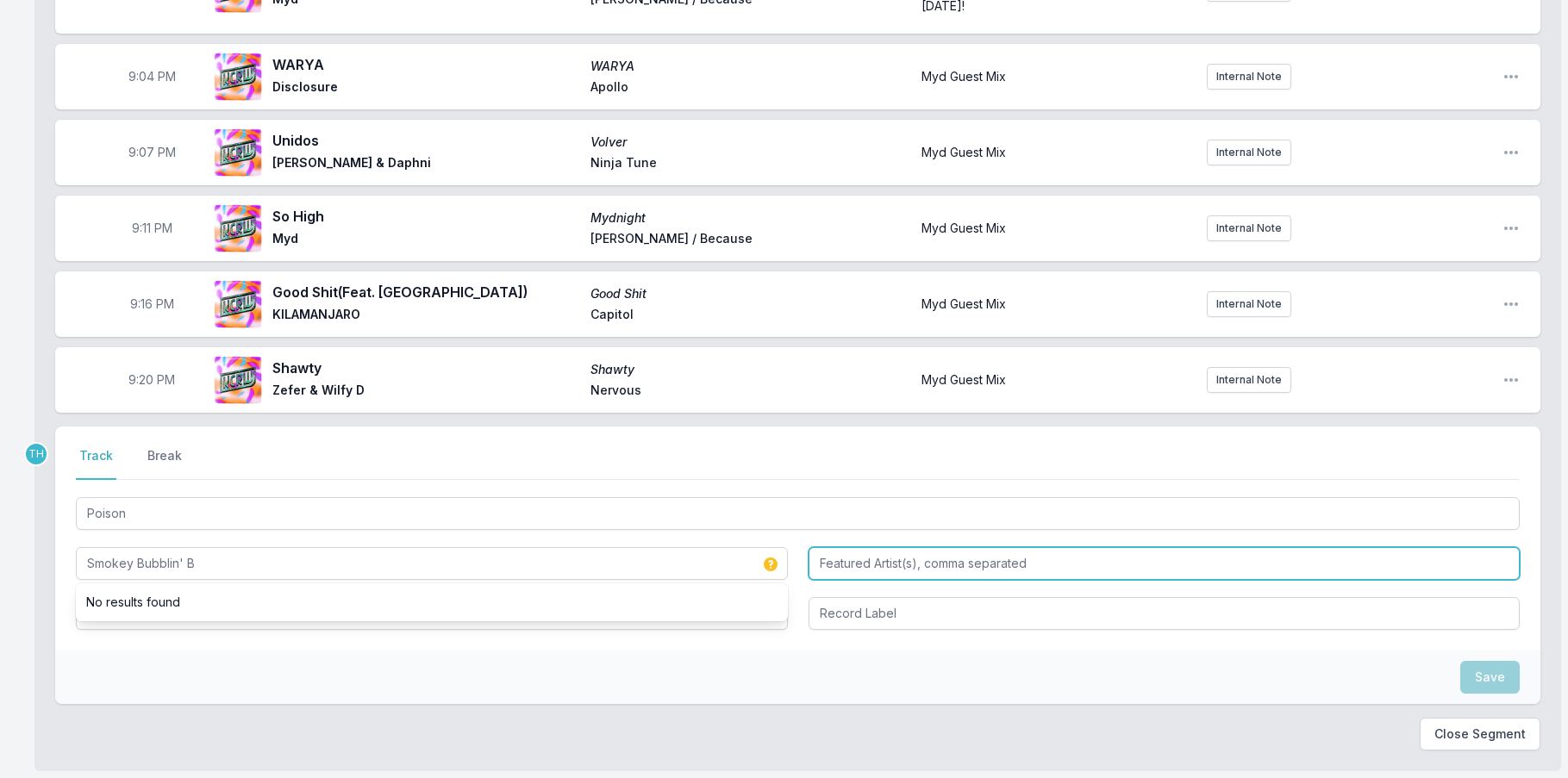 type on "Smokey Bubblin' B" 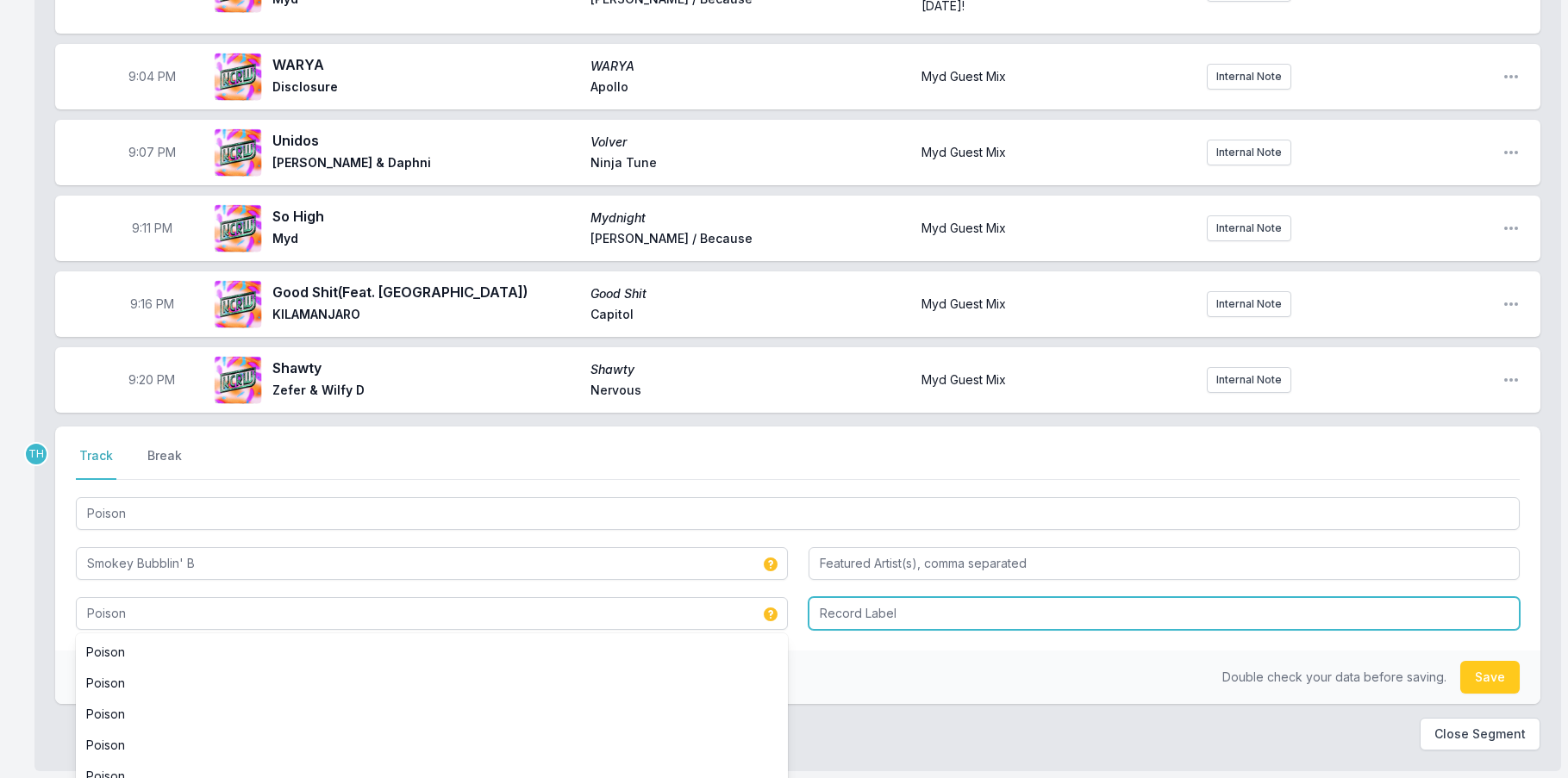 type on "Poison" 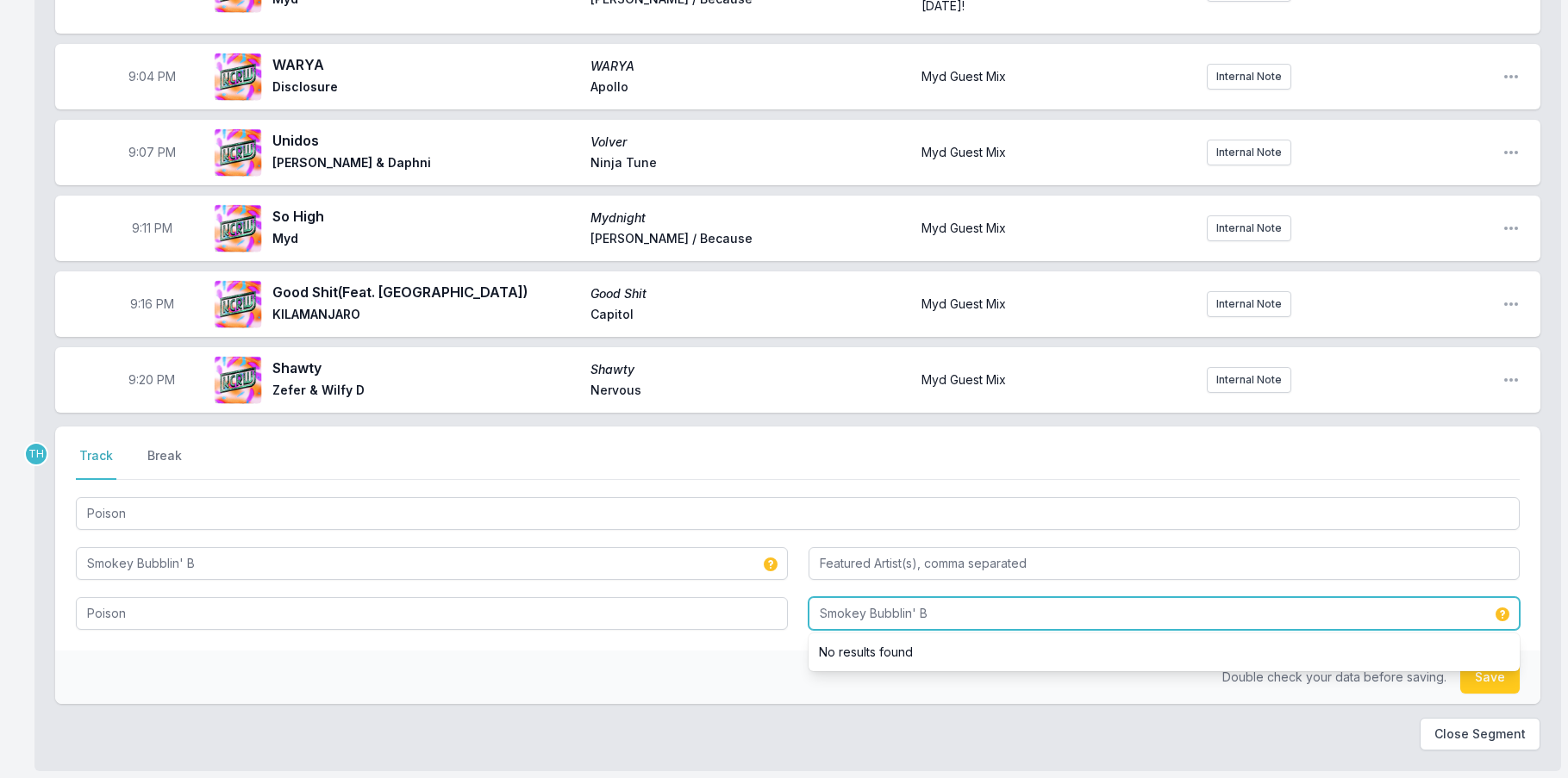 type on "Smokey Bubblin' B" 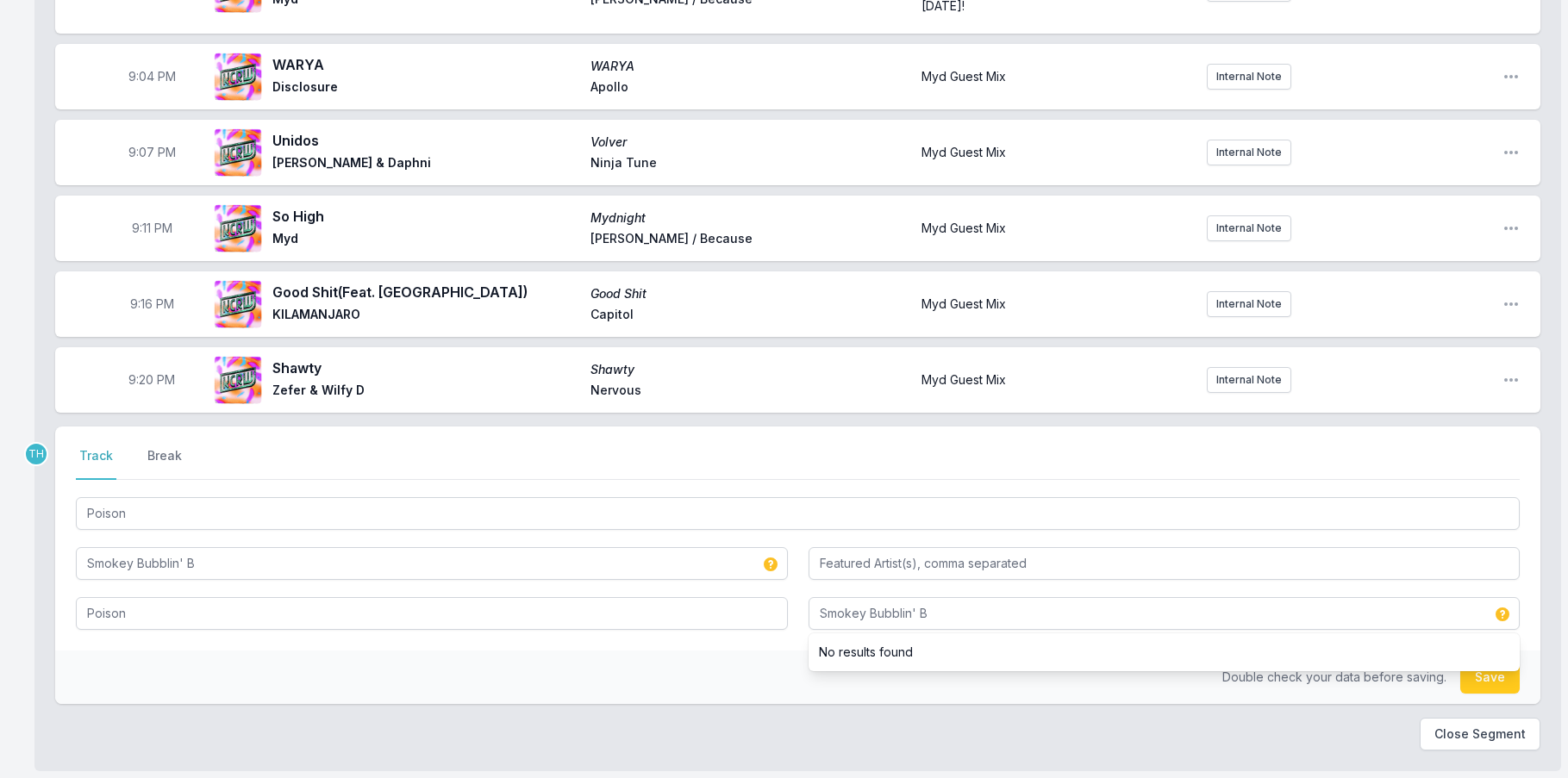 click on "Double check your data before saving. Save" at bounding box center (797, 677) 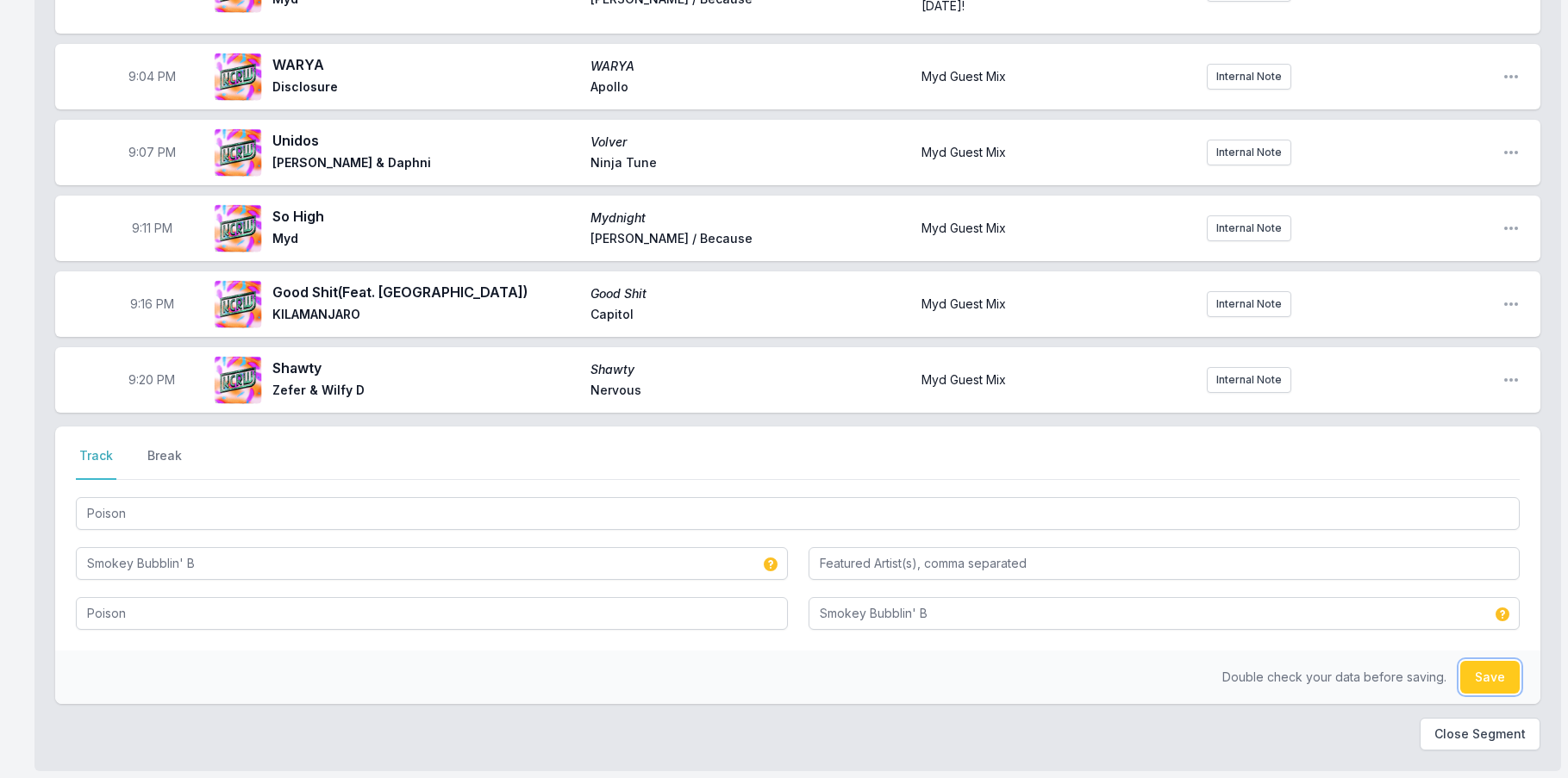 click on "Save" at bounding box center (1490, 677) 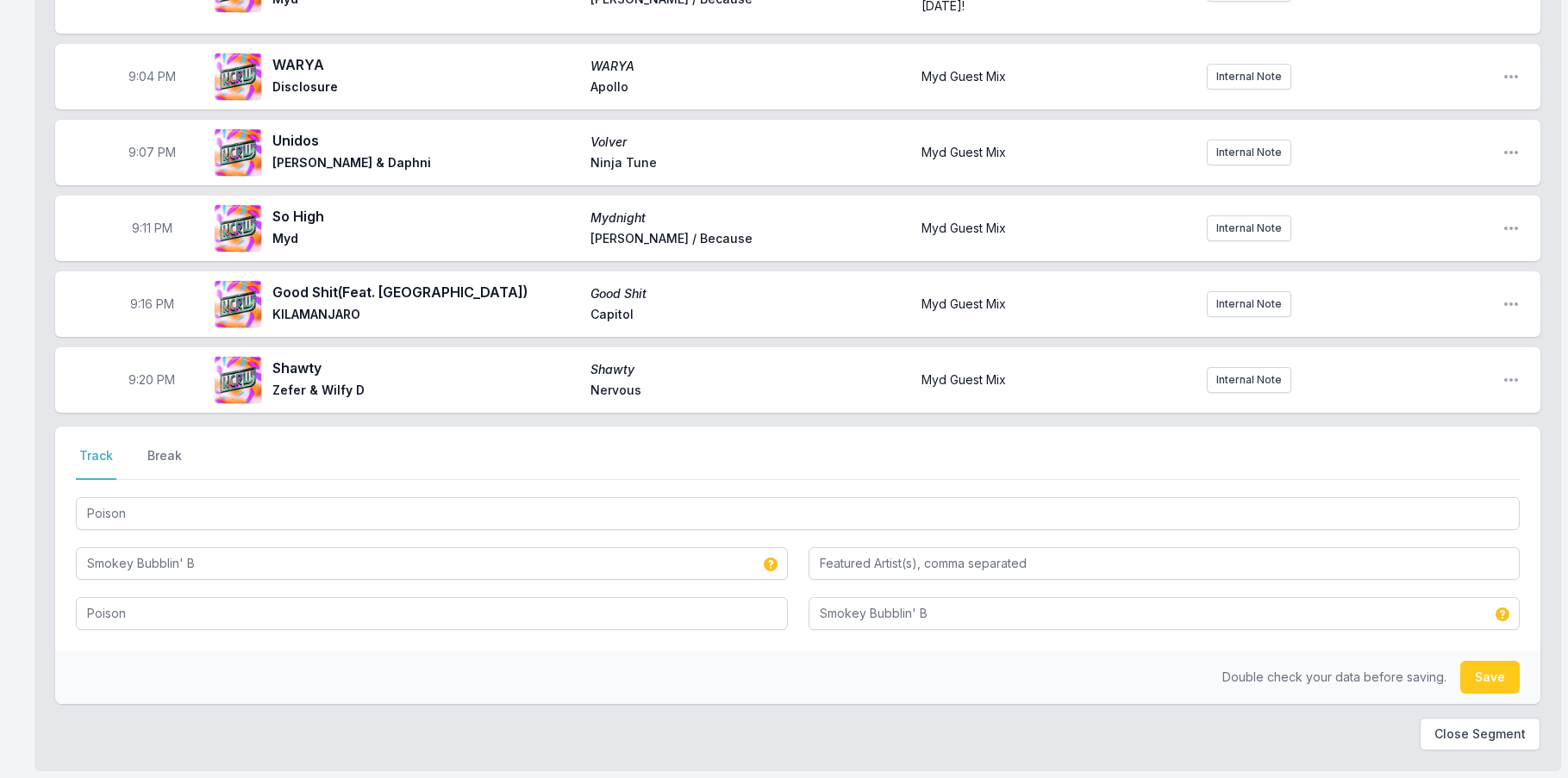 type 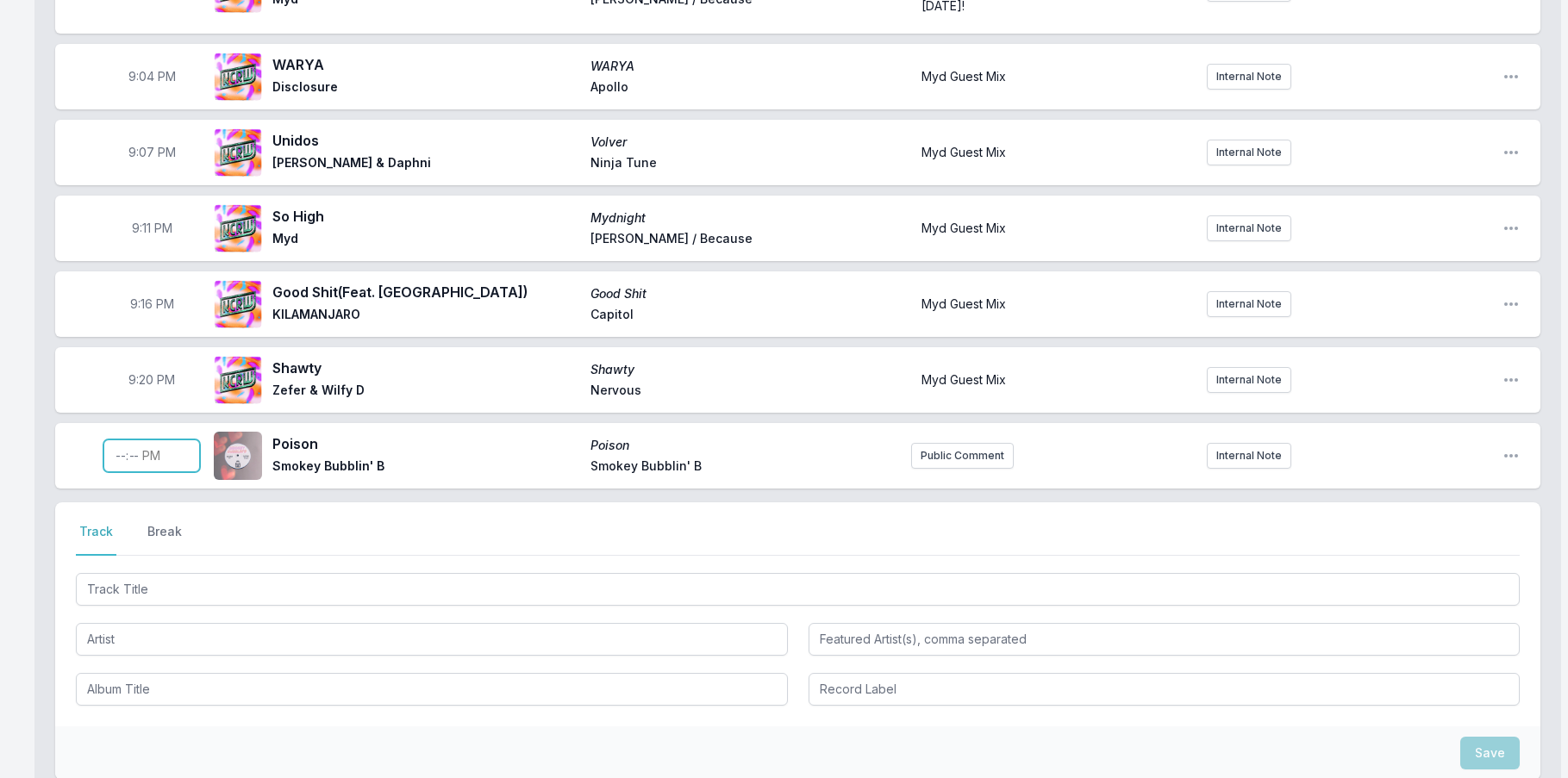 click at bounding box center [152, 456] 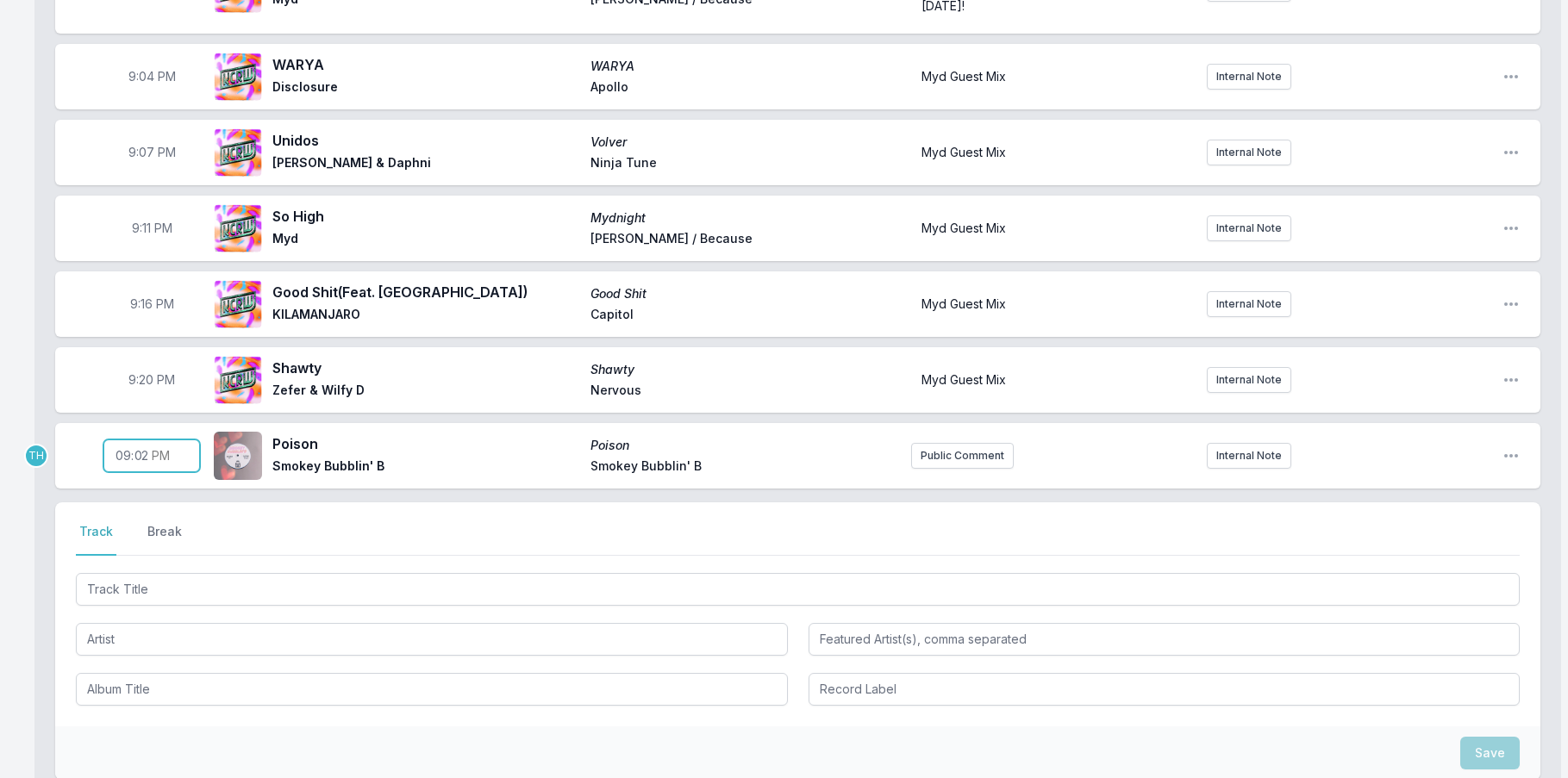 type on "21:22" 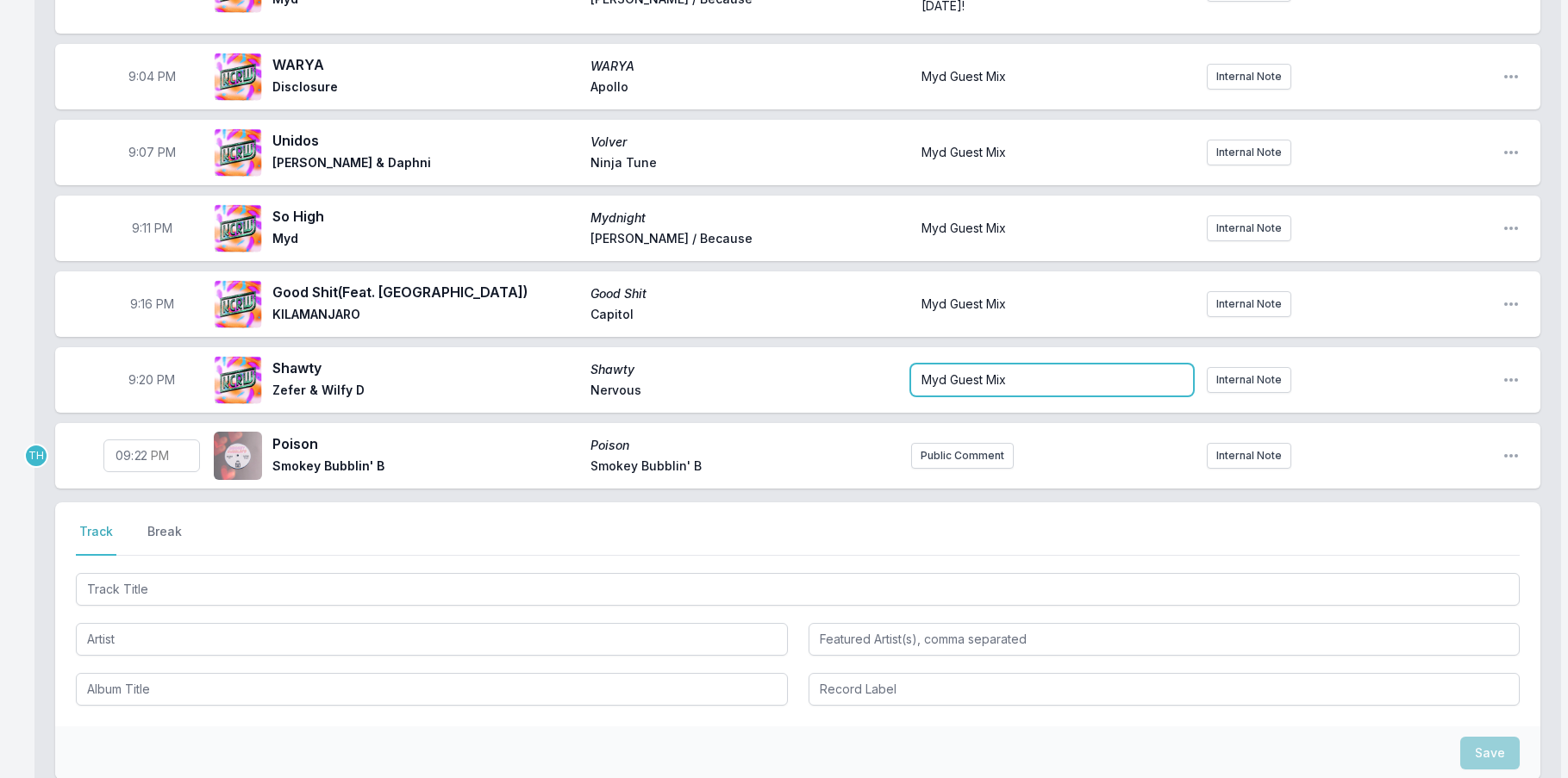 click on "Myd Guest Mix" at bounding box center [964, 379] 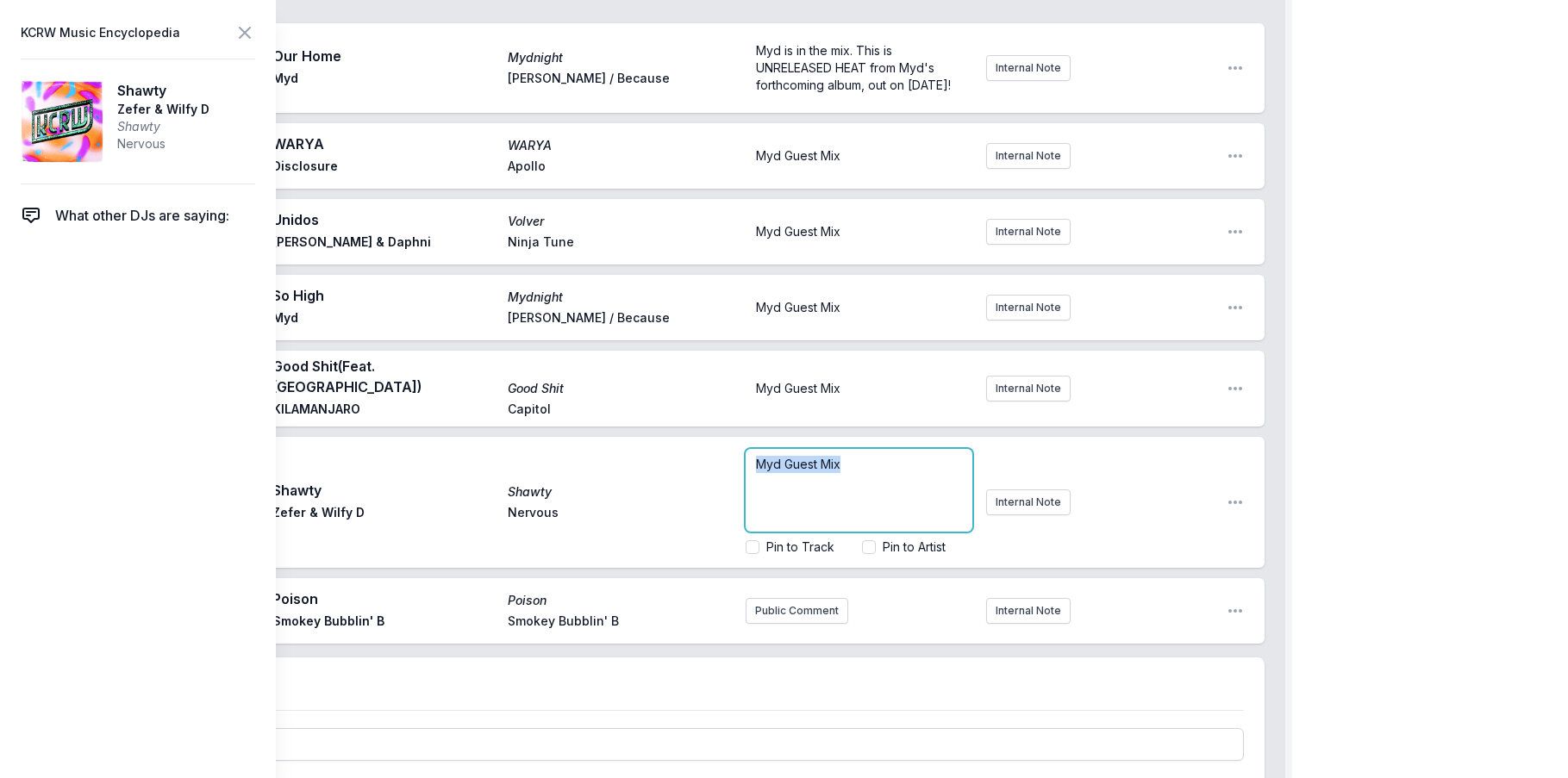 drag, startPoint x: 839, startPoint y: 452, endPoint x: 691, endPoint y: 460, distance: 148.21606 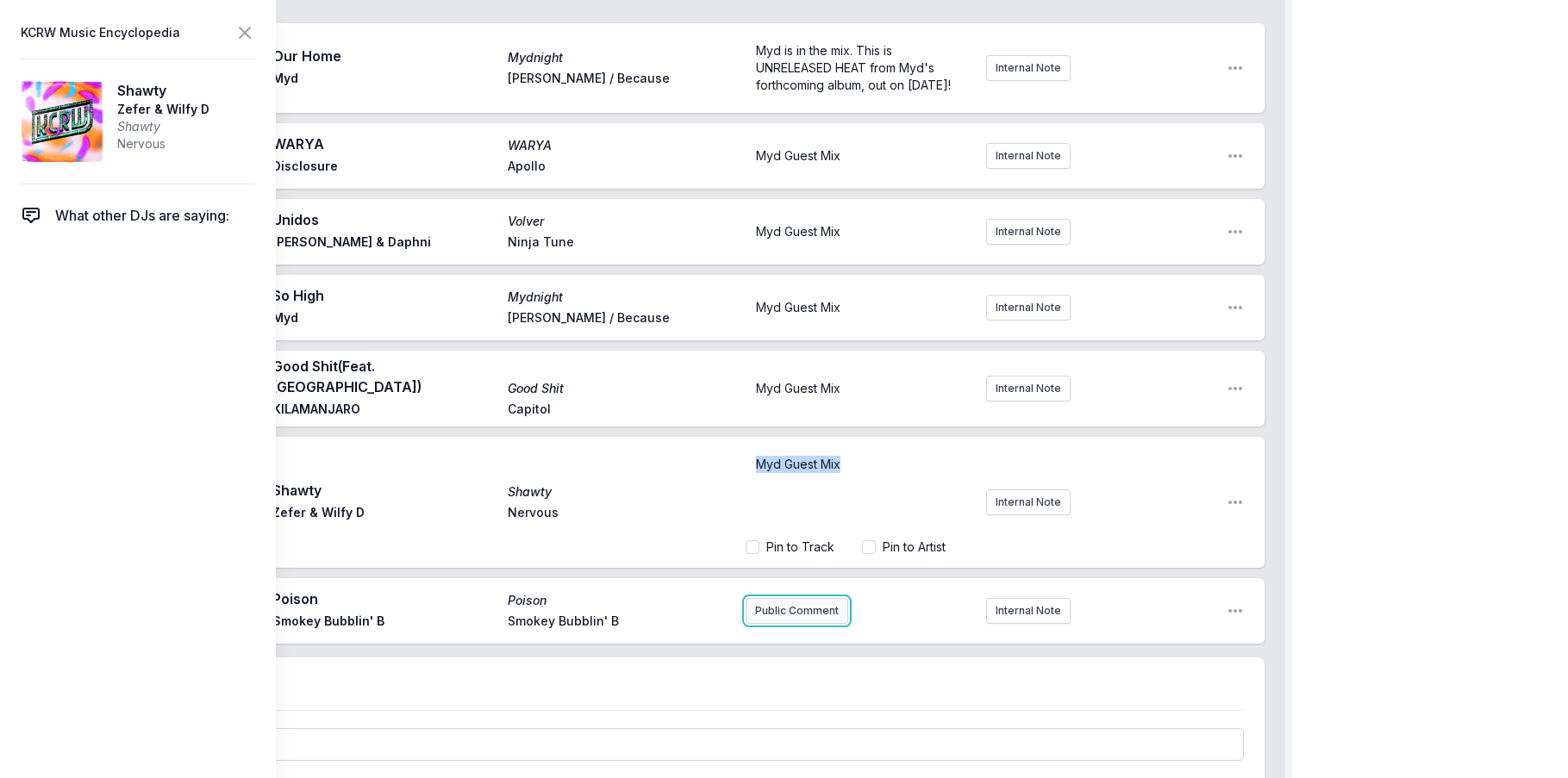 click on "Myd FREAKS ONLY Guest DJ Set Myd Open segment options 9:00 PM Our Home Mydnight Myd [PERSON_NAME] / Because Myd is in the mix. This is UNRELEASED HEAT from Myd's forthcoming album, out on [DATE]! Internal Note Open playlist item options Myd is in the mix. This is UNRELEASED HEAT from Myd's forthcoming album, out on [DATE]! 9:04 PM WARYA WARYA Disclosure Apollo Myd Guest Mix Internal Note Open playlist item options Myd Guest Mix 9:07 PM Unidos Volver [PERSON_NAME] & Daphni Ninja Tune Myd Guest Mix Internal Note Open playlist item options Myd Guest Mix 9:11 PM So High Mydnight Myd [PERSON_NAME] / Because Myd Guest Mix Internal Note Open playlist item options Myd Guest Mix 9:16 PM Good Shit  (Feat. [PERSON_NAME]) Good Shit KILAMANJARO Capitol Myd Guest Mix Internal Note Open playlist item options Myd Guest Mix TH 9:20 PM [PERSON_NAME] [PERSON_NAME] & Wilfy D Nervous Myd Guest Mix Pin to Track Pin to Artist Internal Note Open playlist item options Myd Guest Mix 9:22 PM Poison Poison Smokey Bubblin' B Smokey Bubblin' B Track" at bounding box center (659, 475) 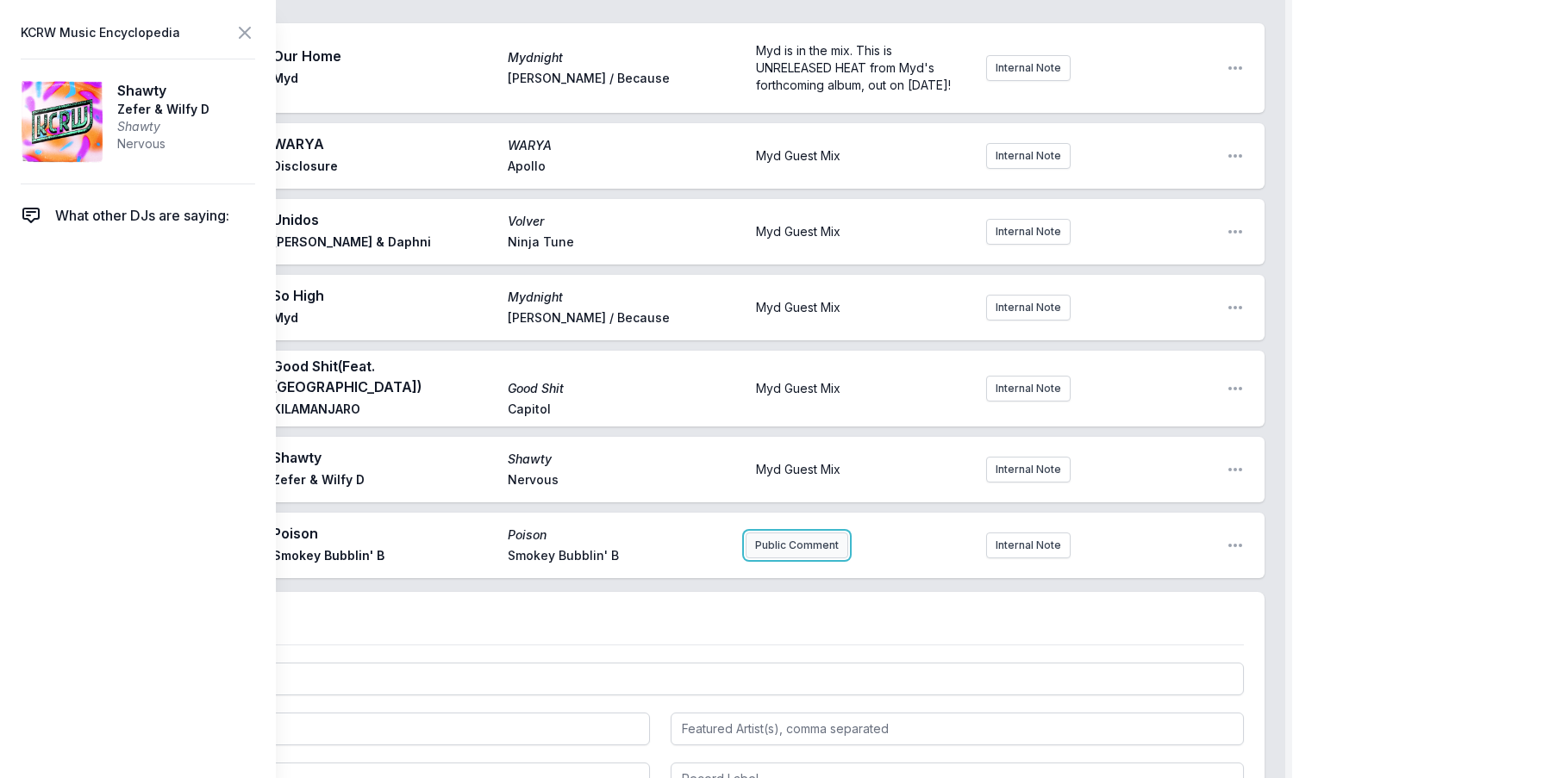 click on "Public Comment" at bounding box center [796, 545] 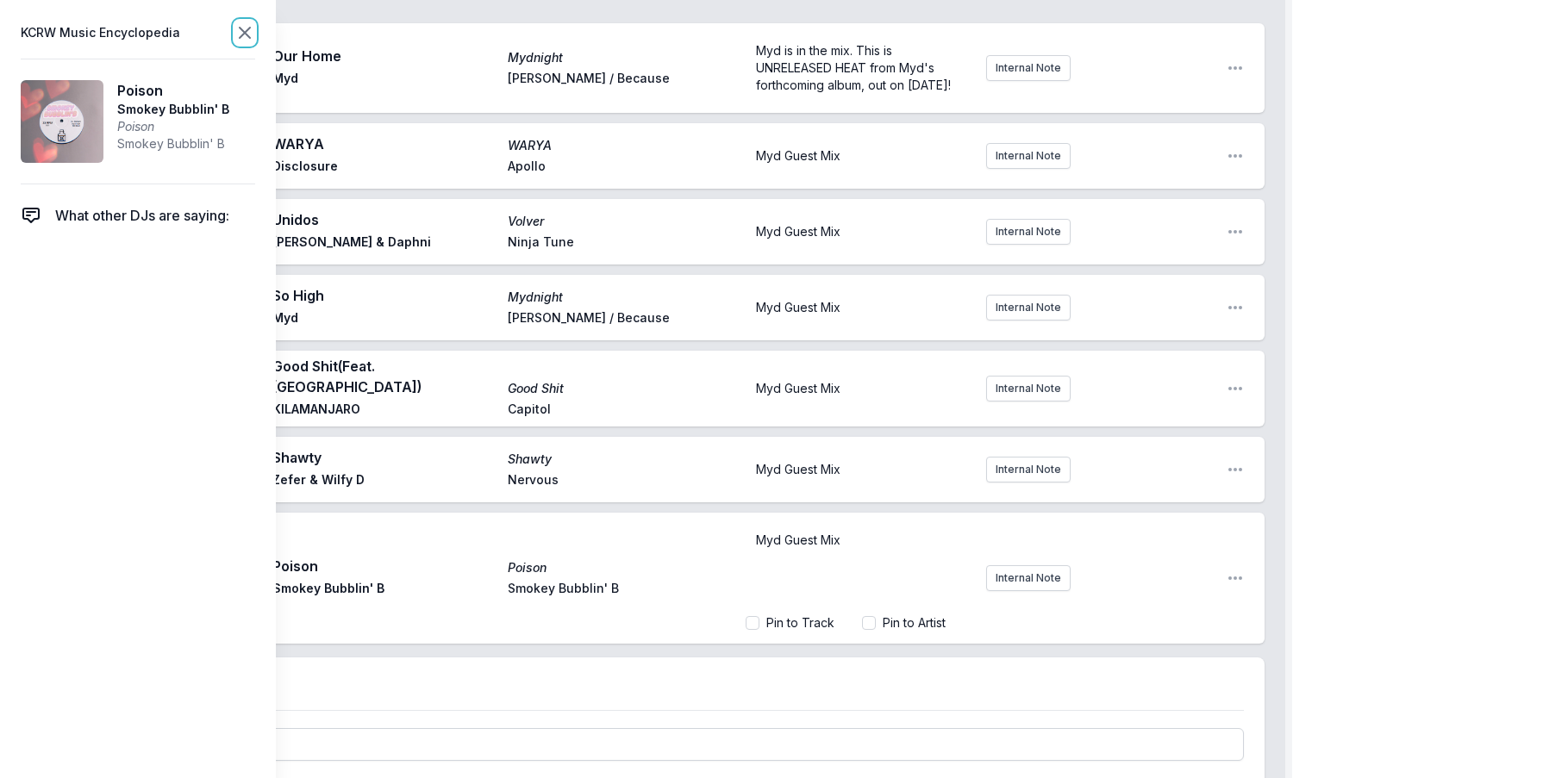 click 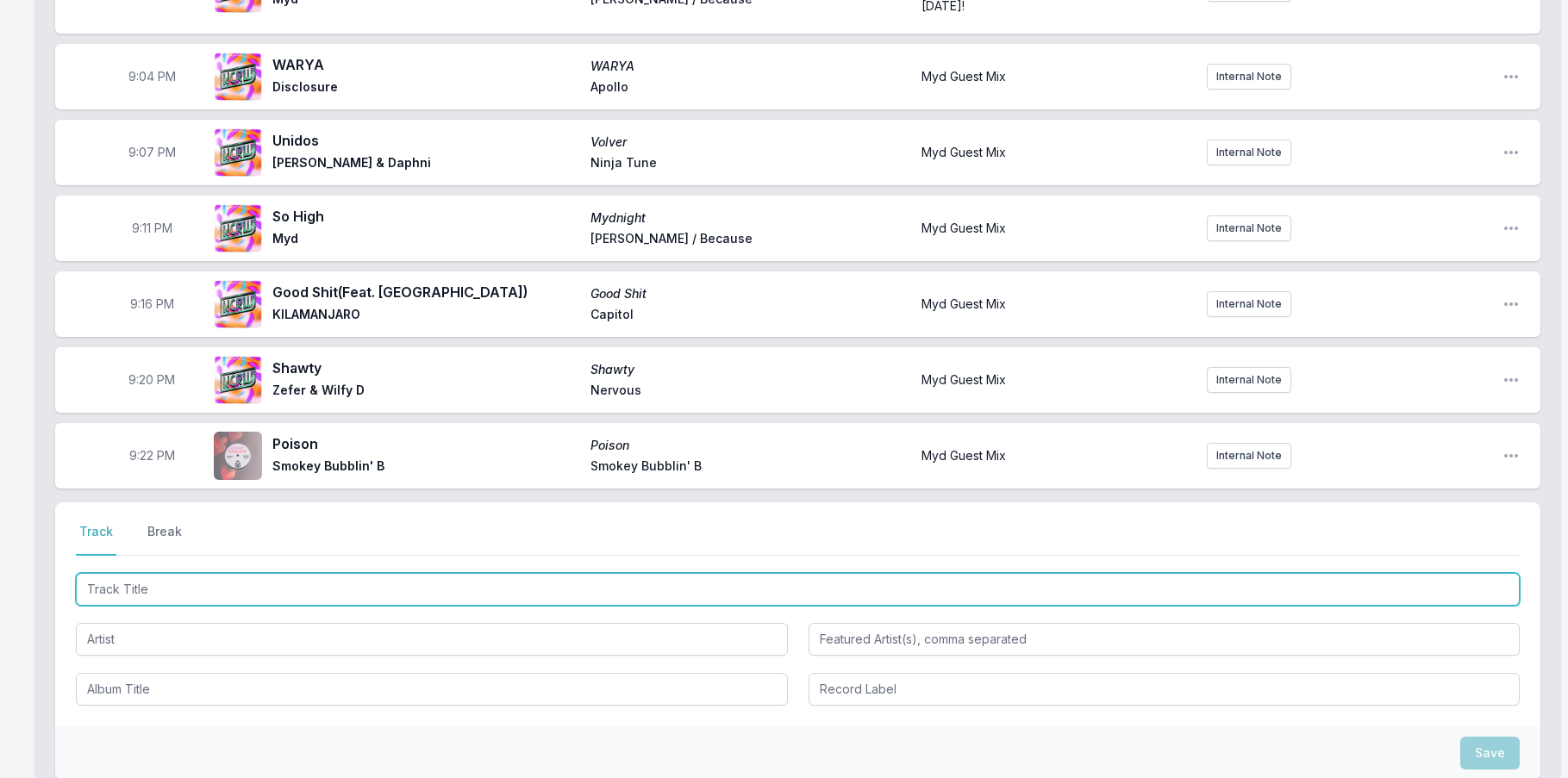 click at bounding box center [797, 589] 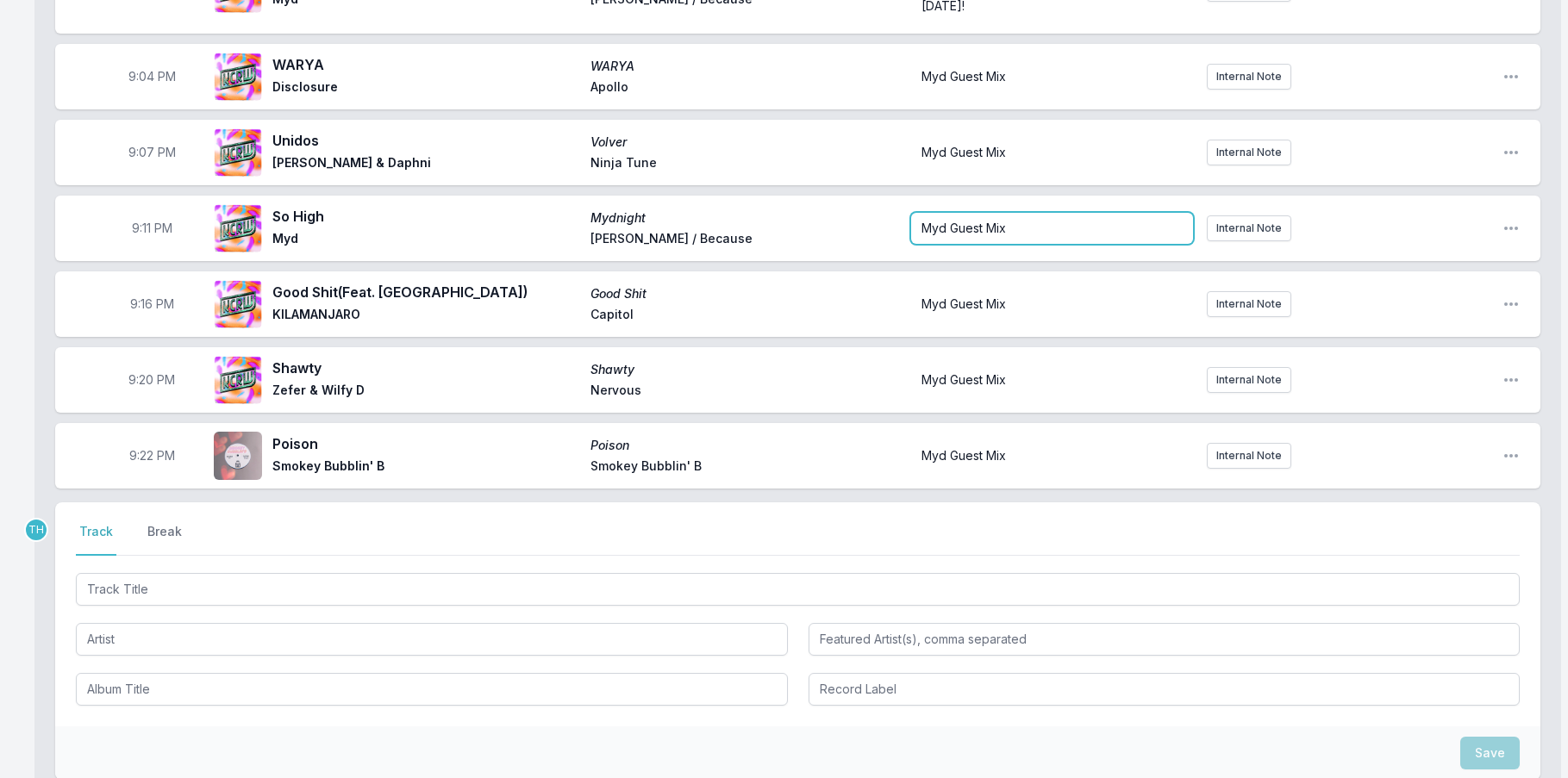 click on "Myd Guest Mix" at bounding box center (1052, 228) 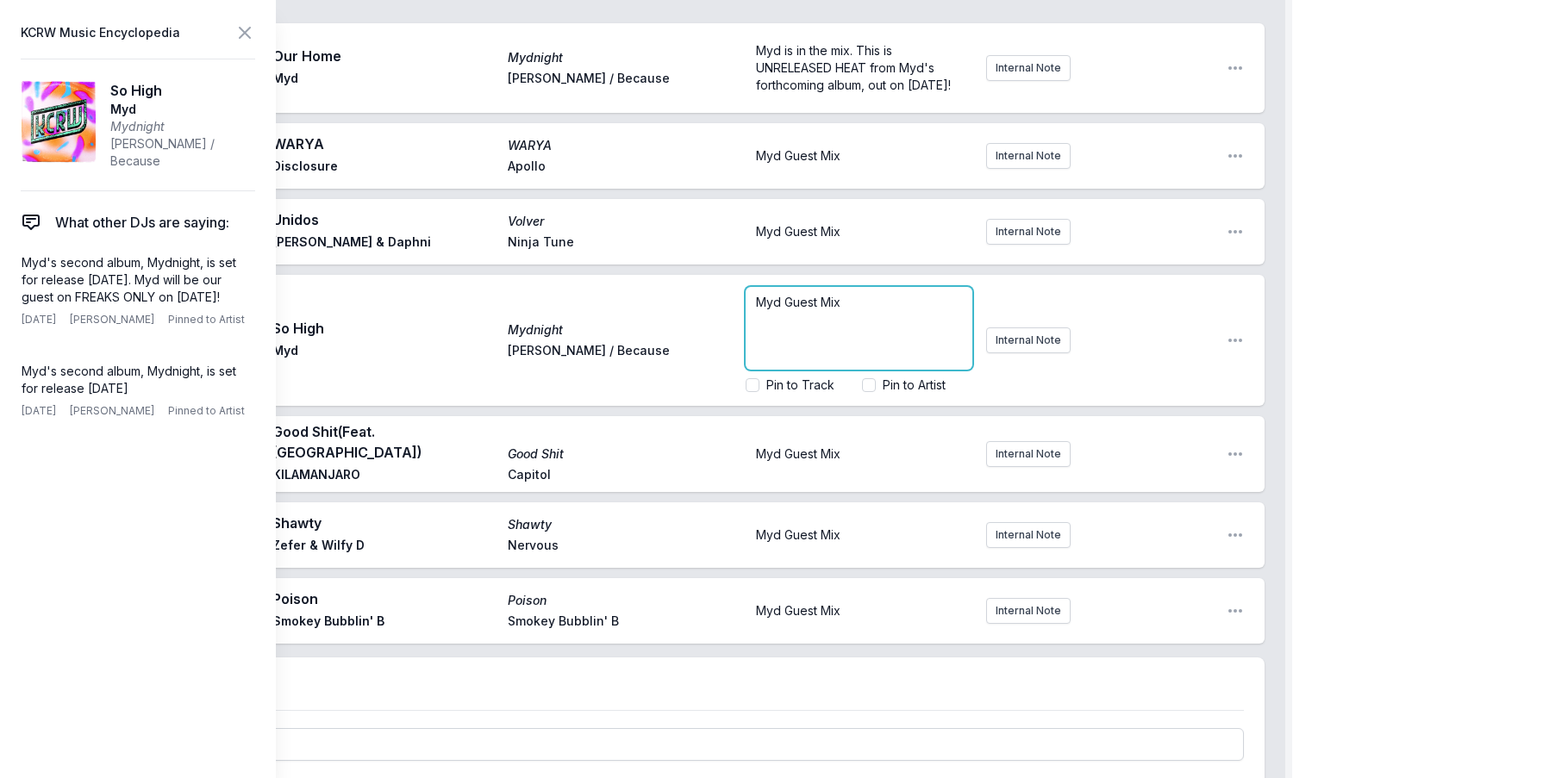 click on "Myd Guest Mix" at bounding box center (859, 302) 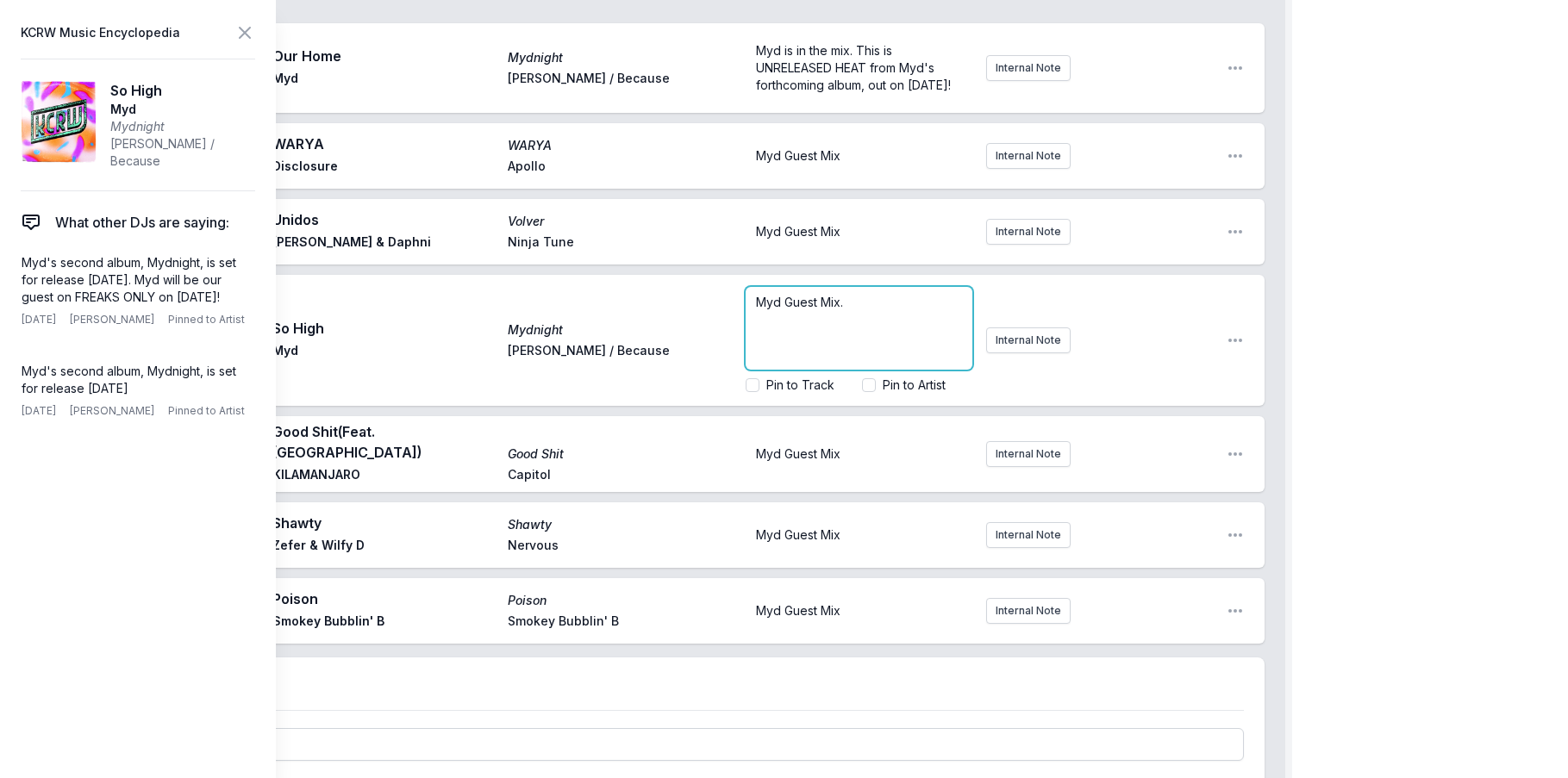 type 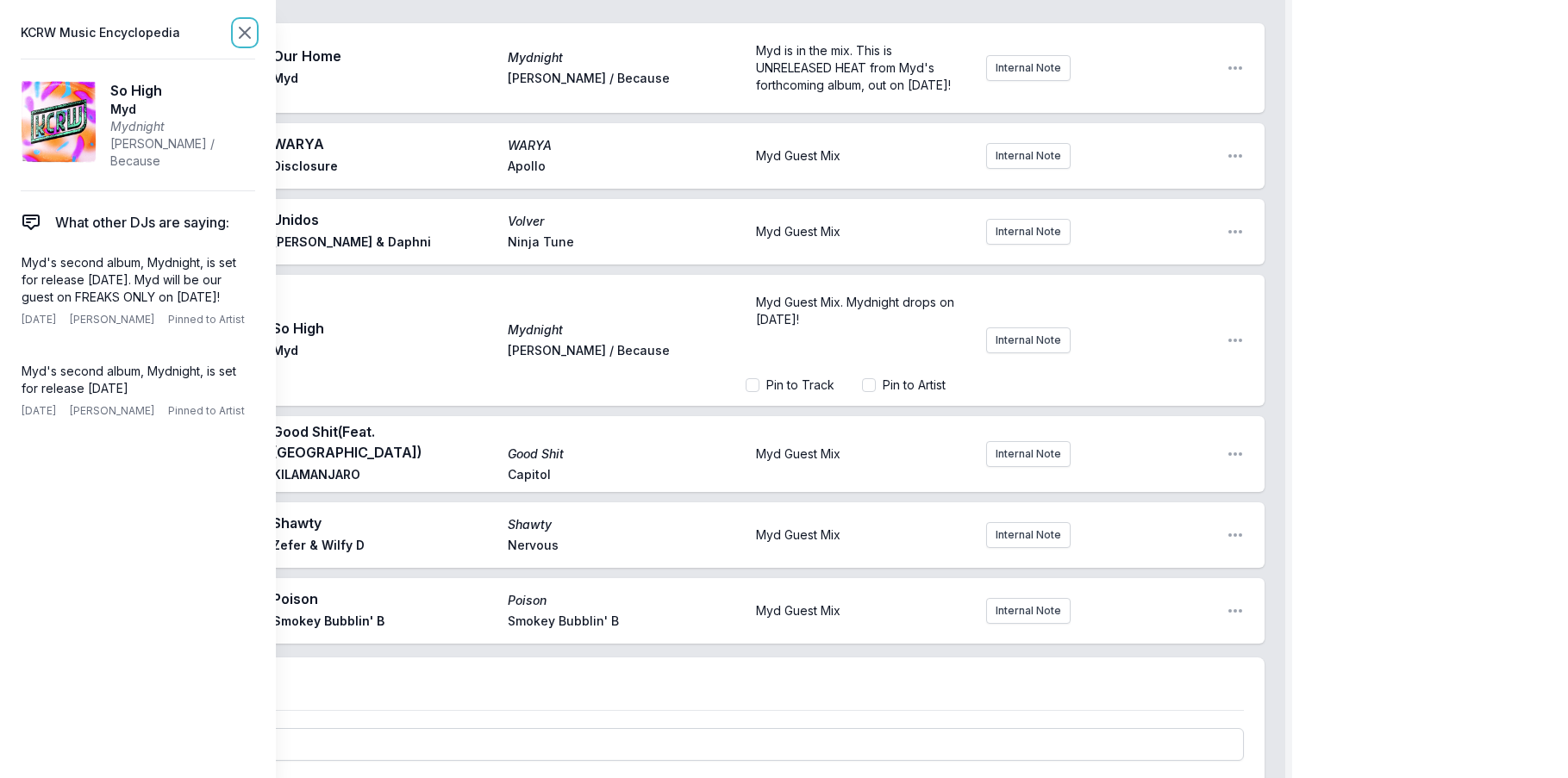 click 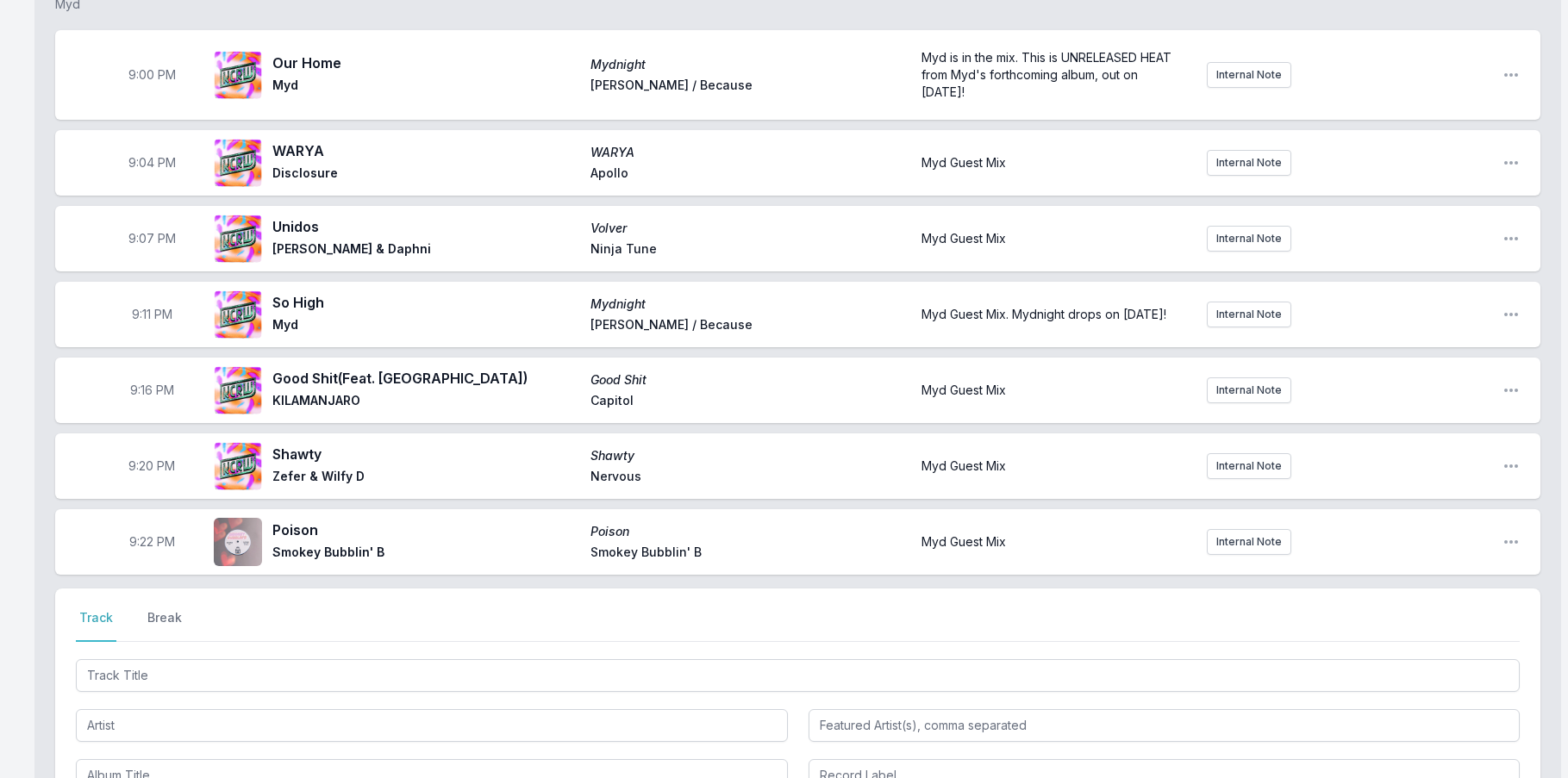 scroll, scrollTop: 1869, scrollLeft: 0, axis: vertical 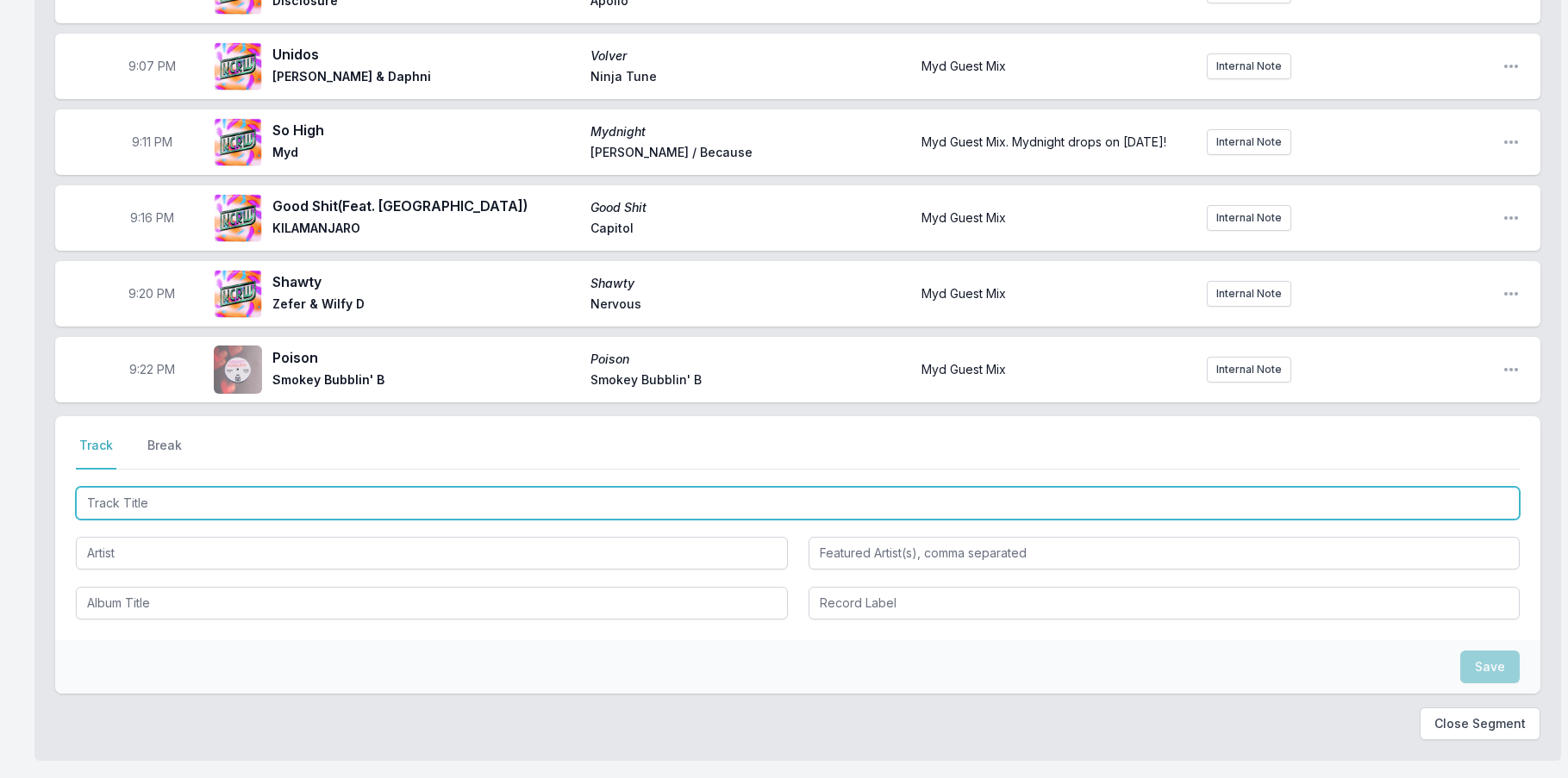 click at bounding box center [797, 503] 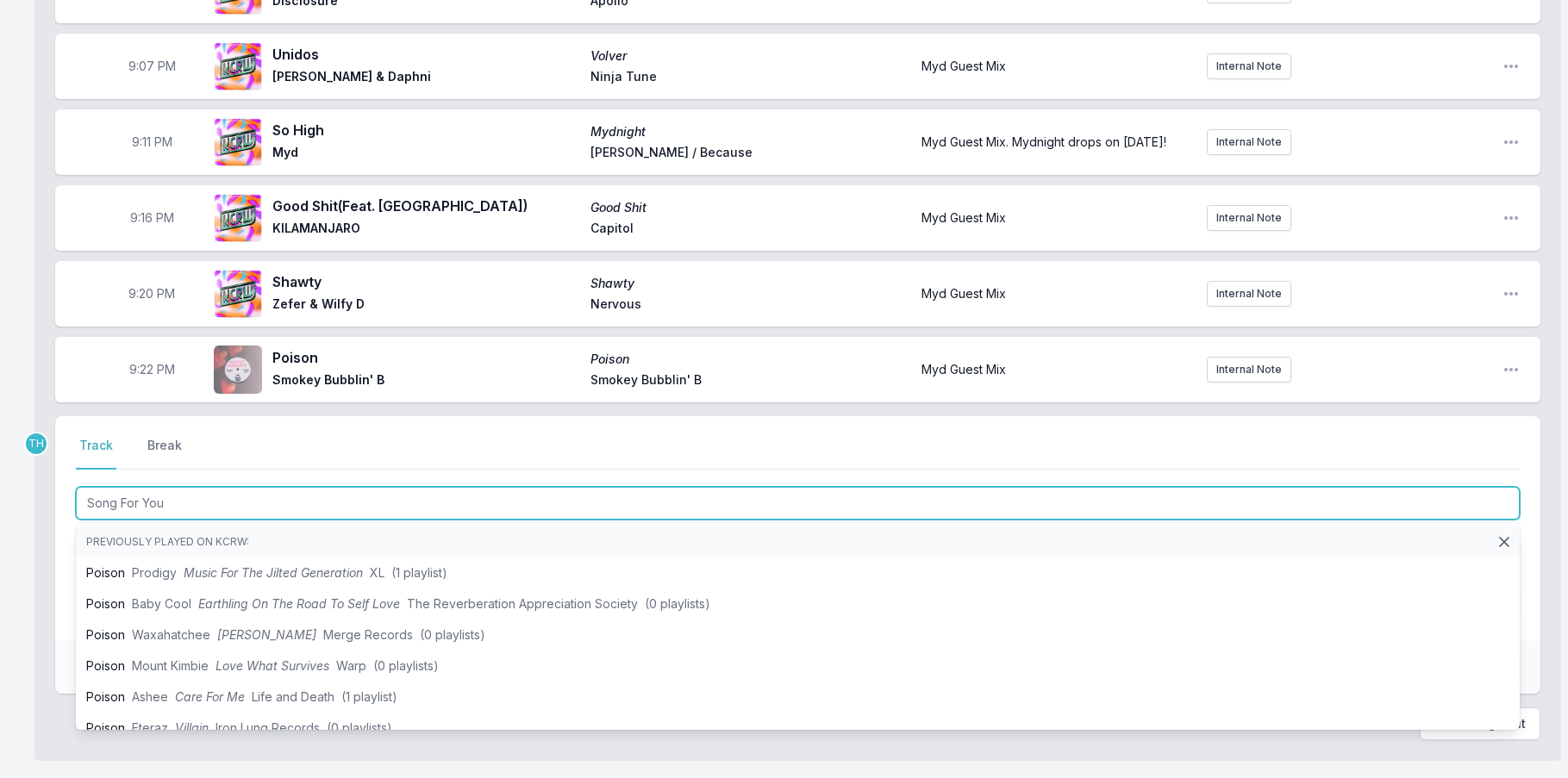type on "Song For You" 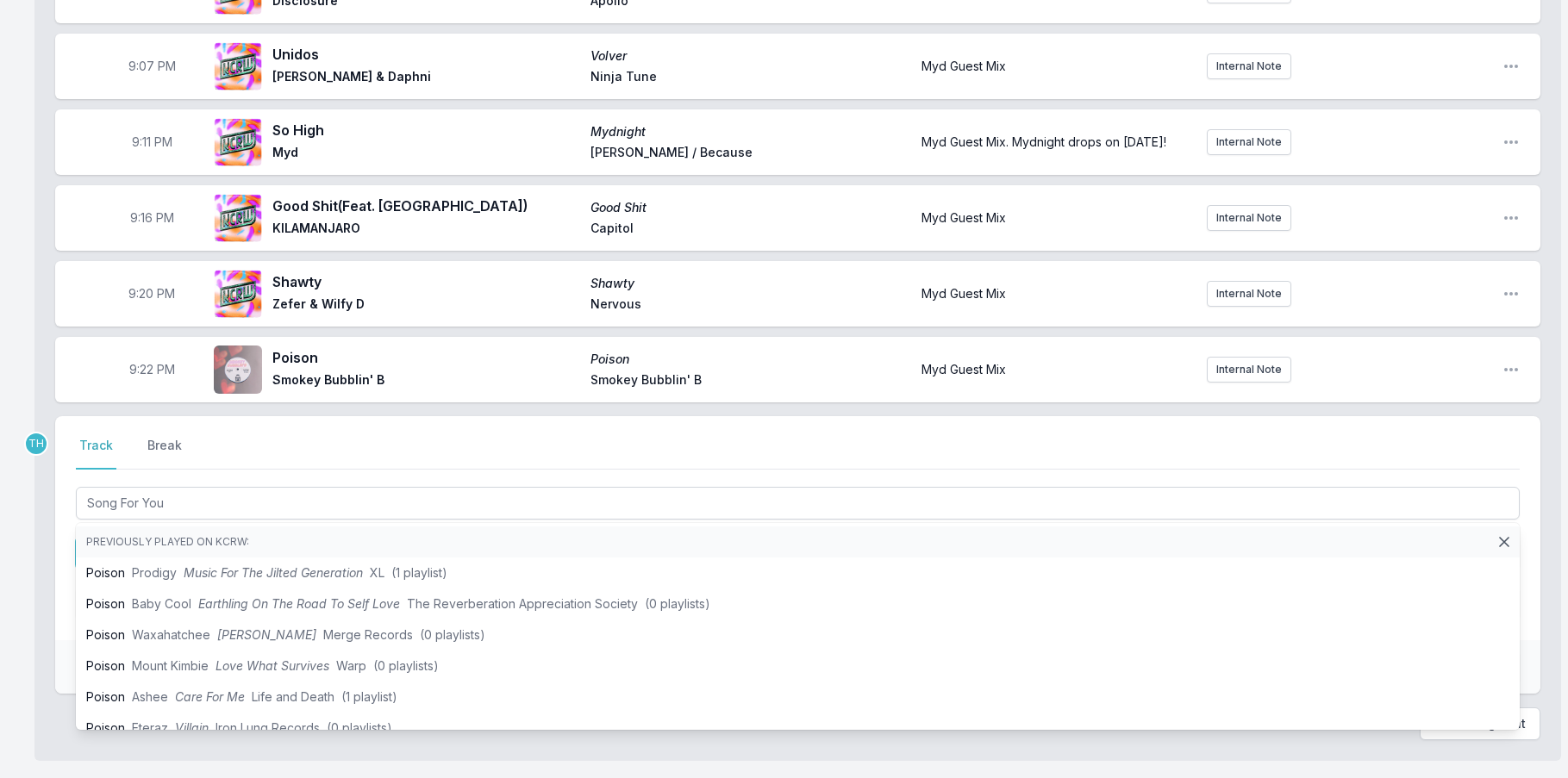 type on "`" 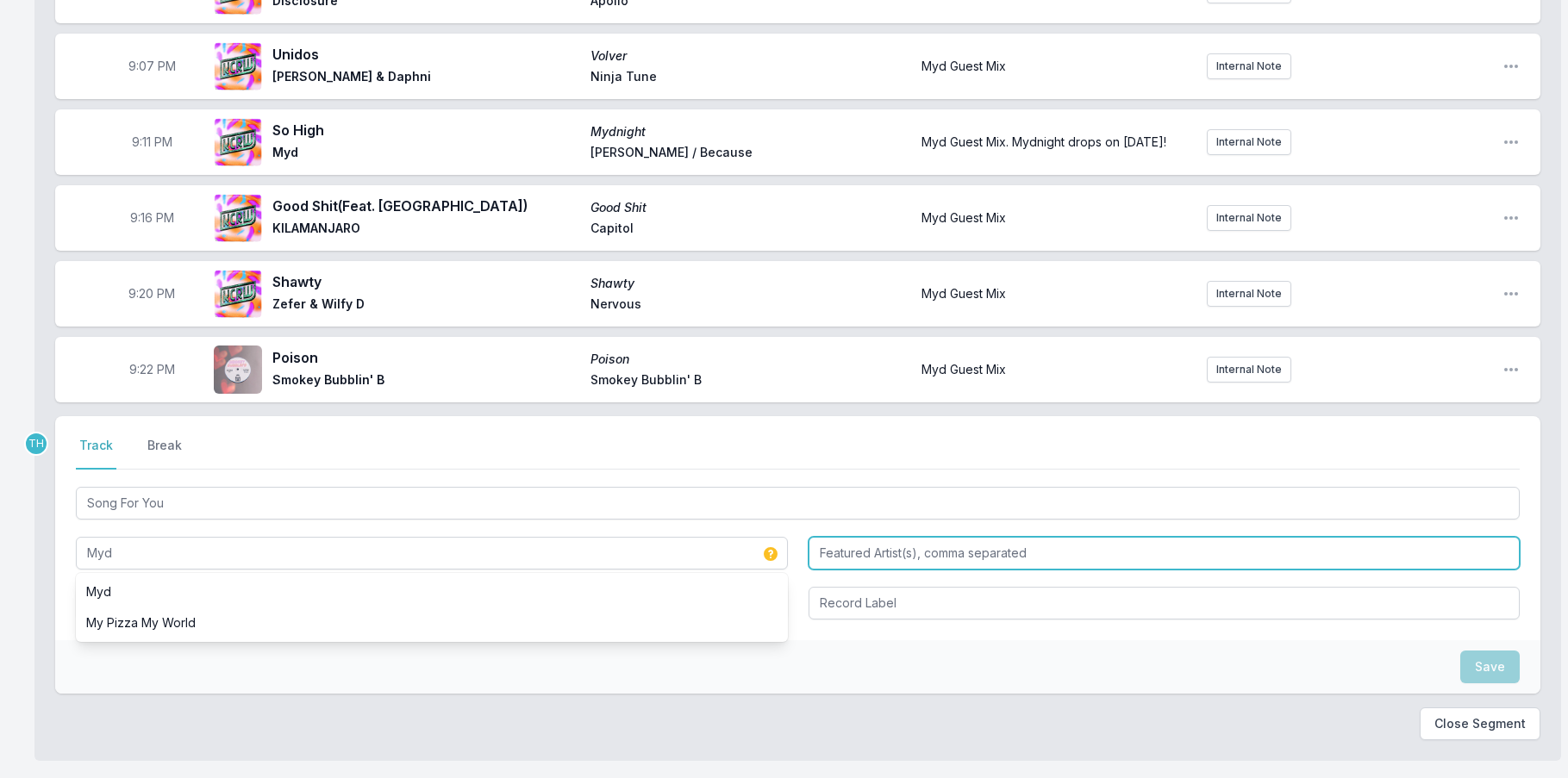 type on "Myd" 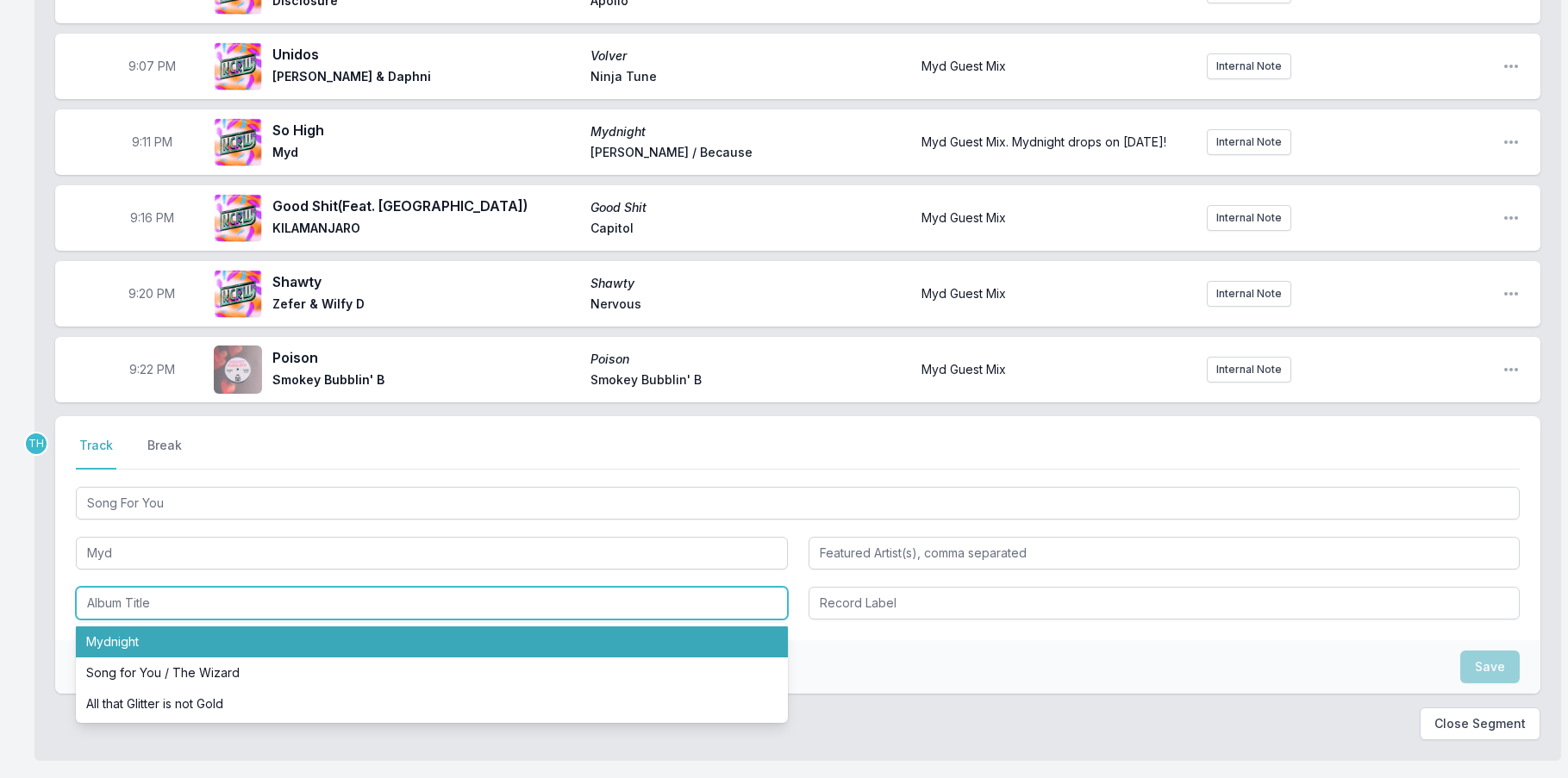 click on "Mydnight" at bounding box center [432, 642] 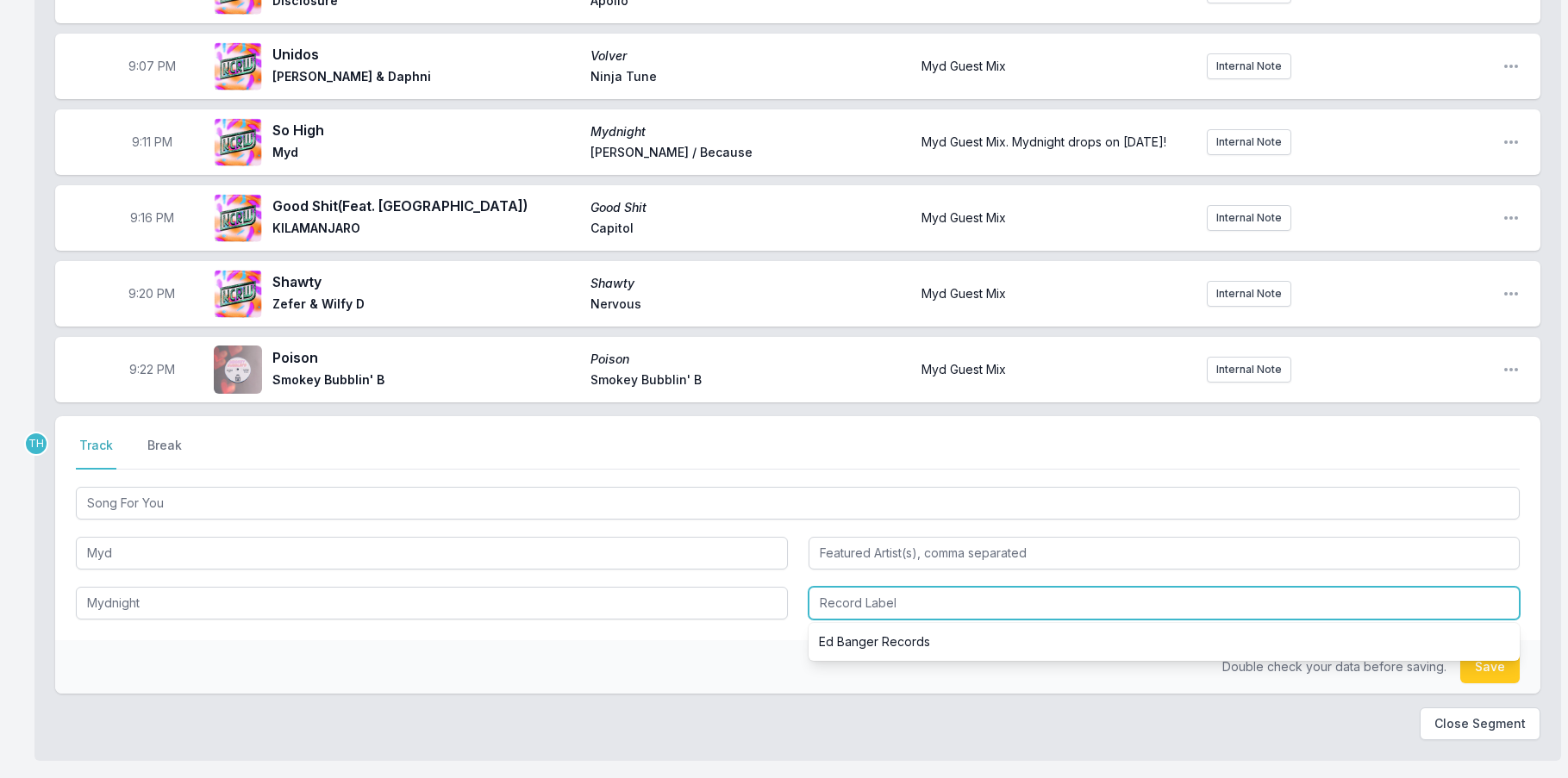 click at bounding box center (1165, 603) 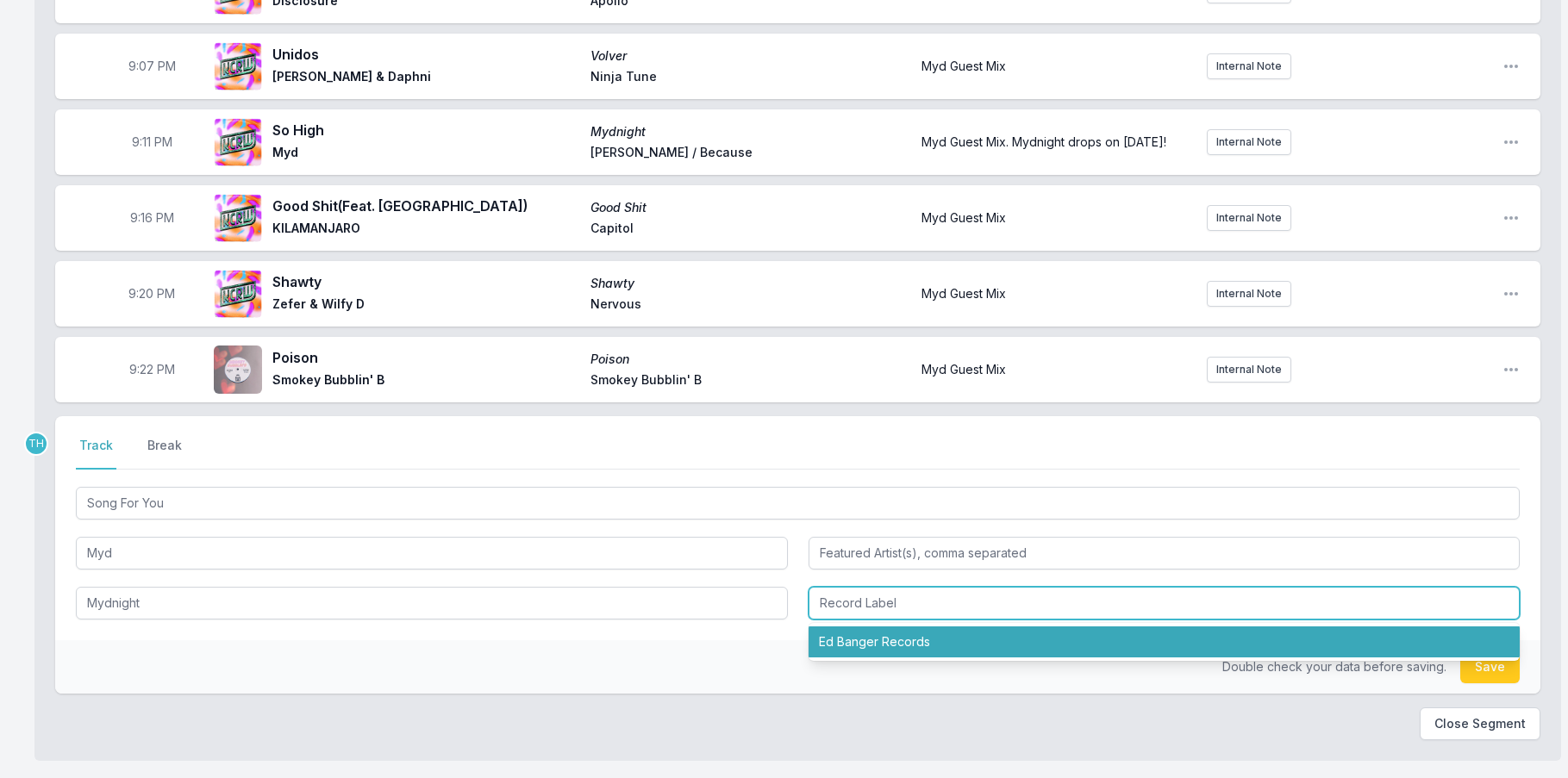 click on "Ed Banger Records" at bounding box center (1165, 642) 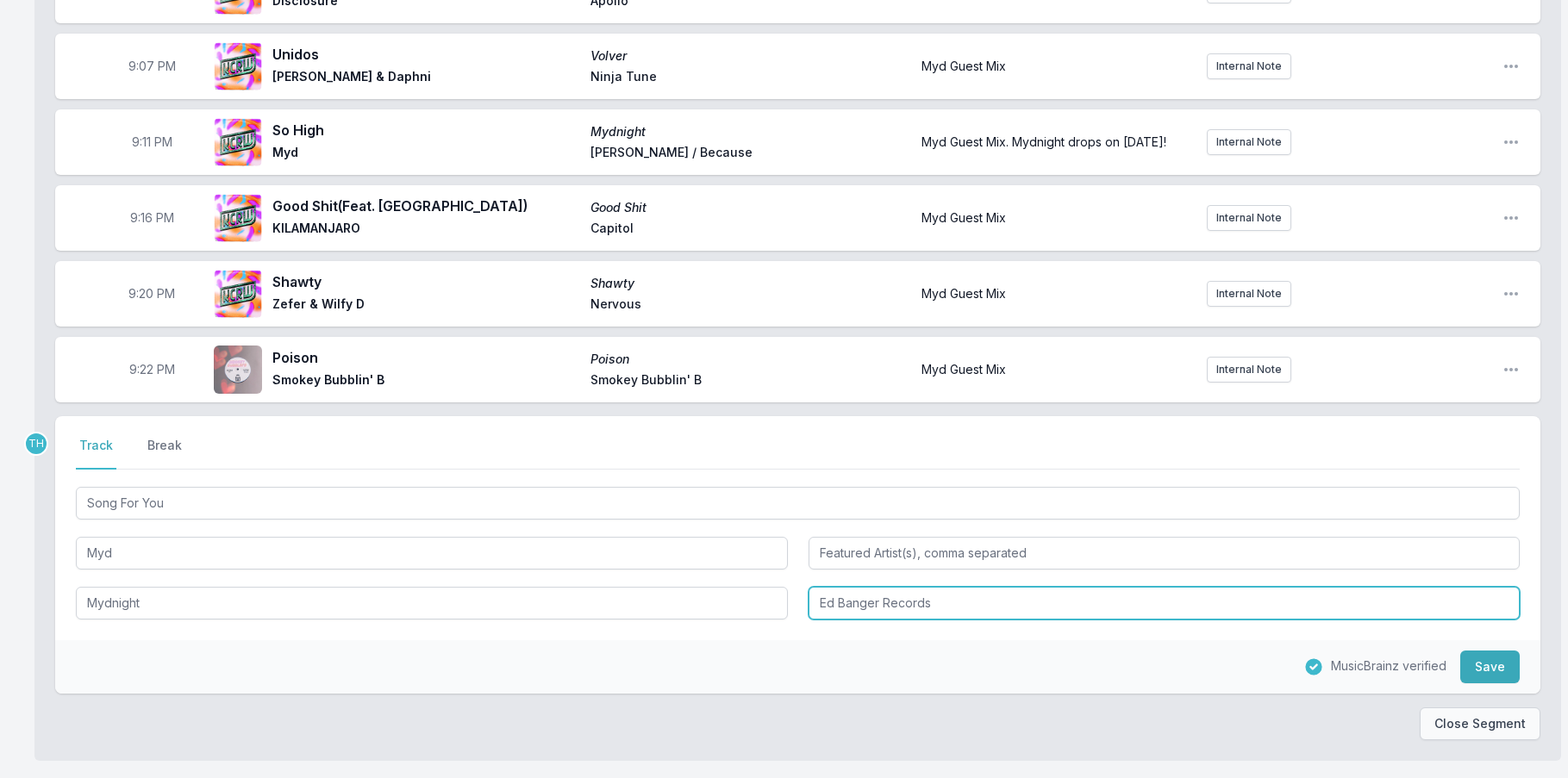 drag, startPoint x: 882, startPoint y: 628, endPoint x: 1521, endPoint y: 756, distance: 651.69395 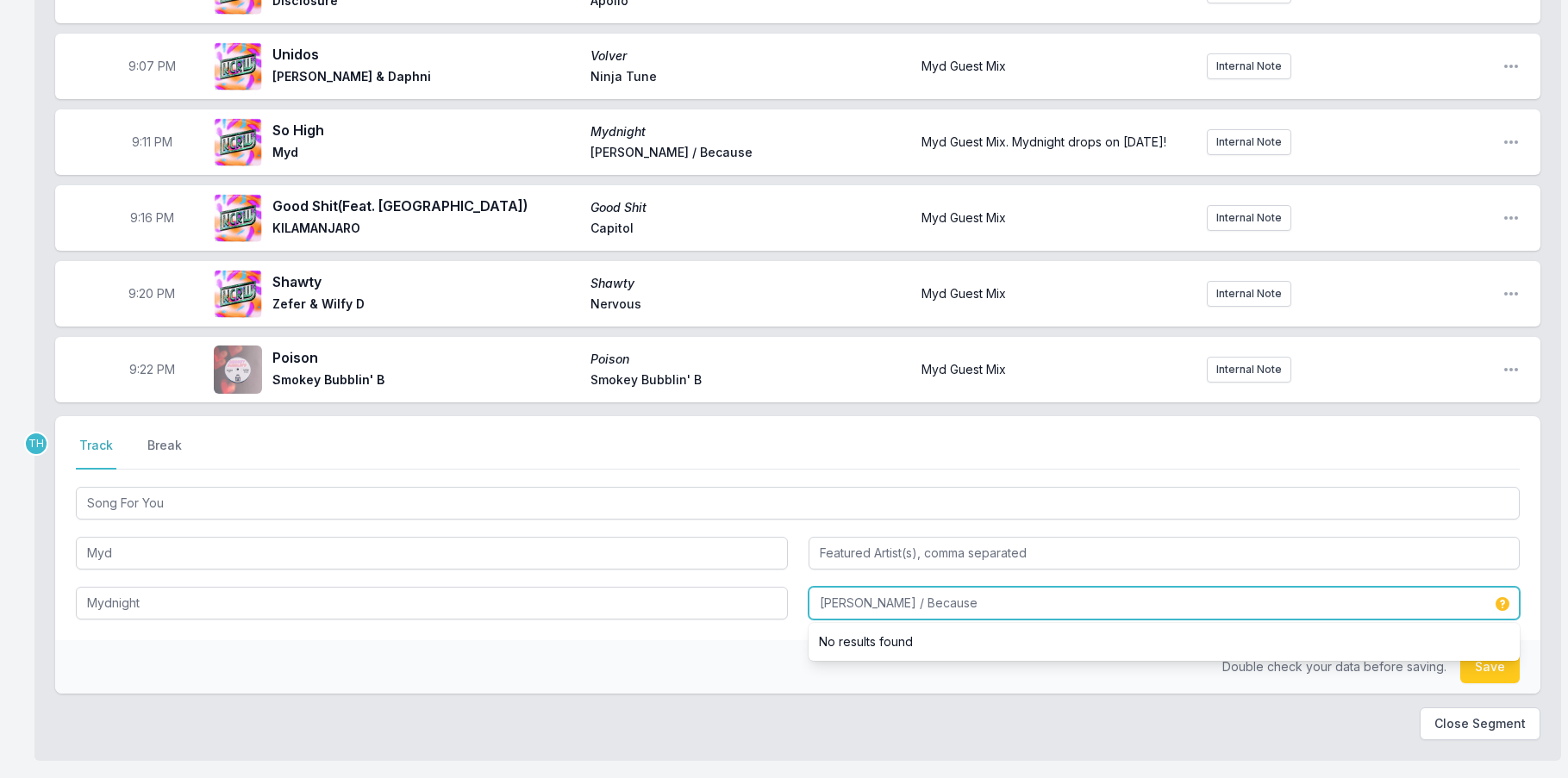 type on "[PERSON_NAME] / Because" 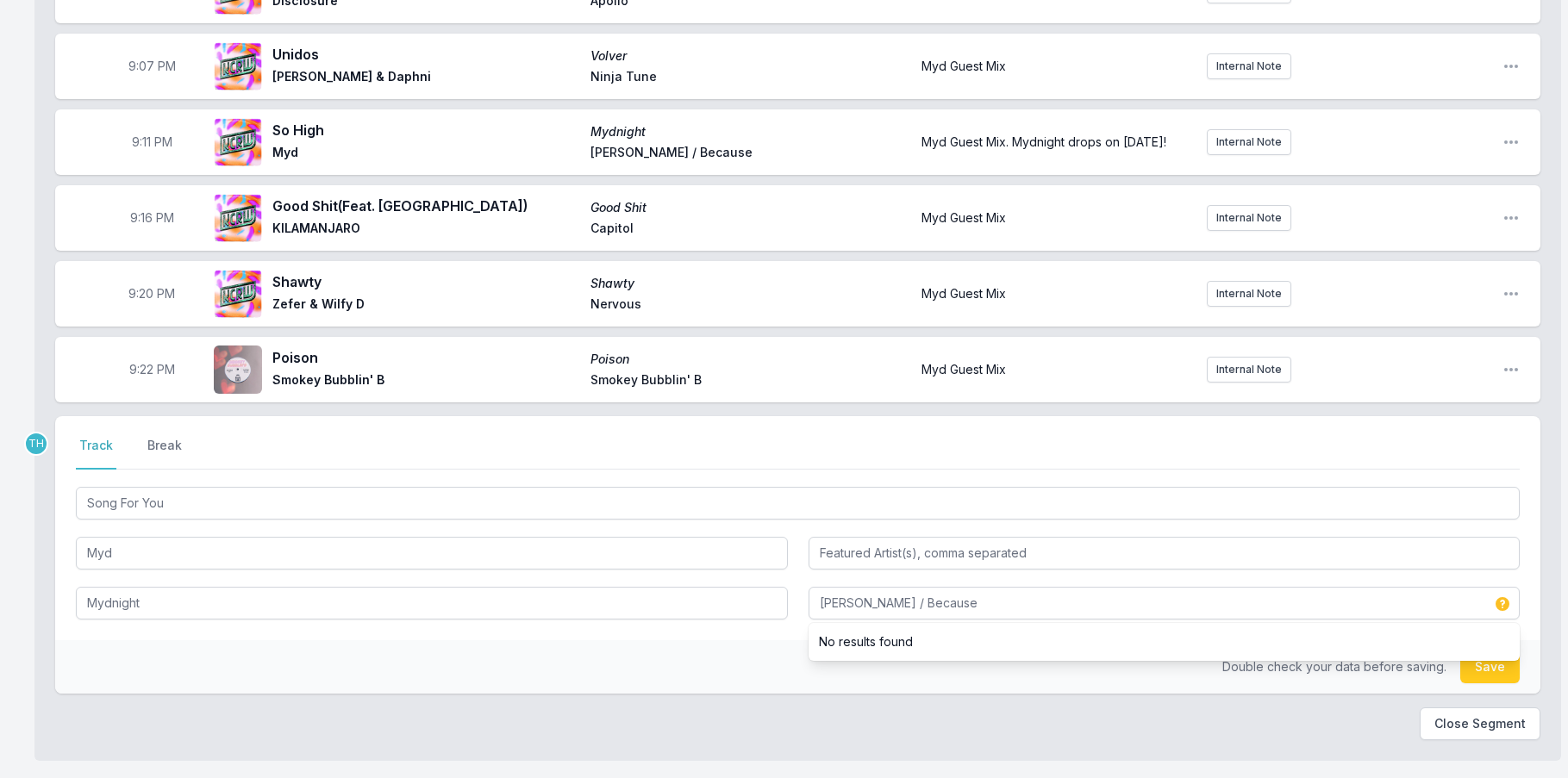 click on "Double check your data before saving. Save" at bounding box center [797, 667] 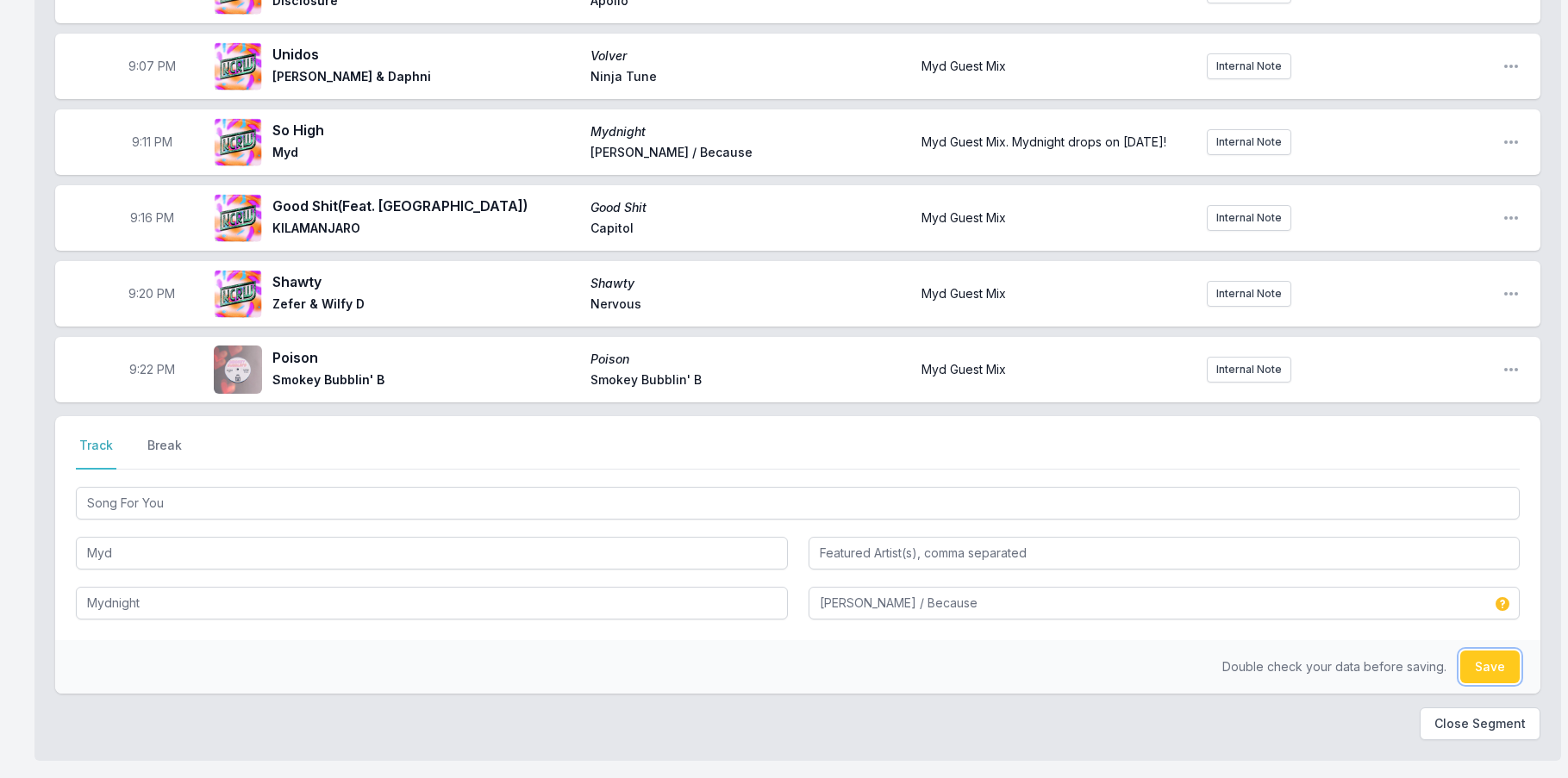 click on "Save" at bounding box center (1490, 667) 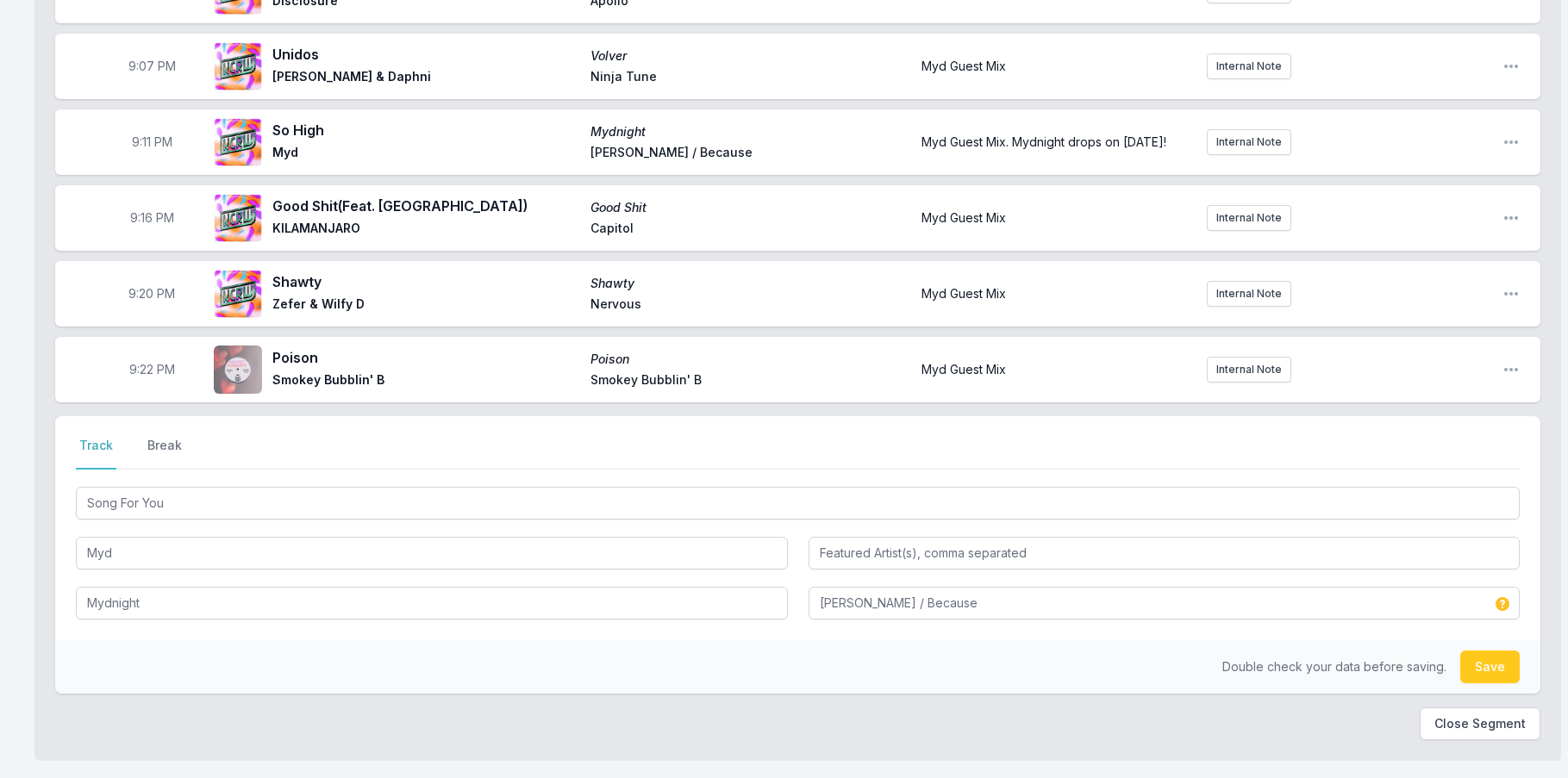 type 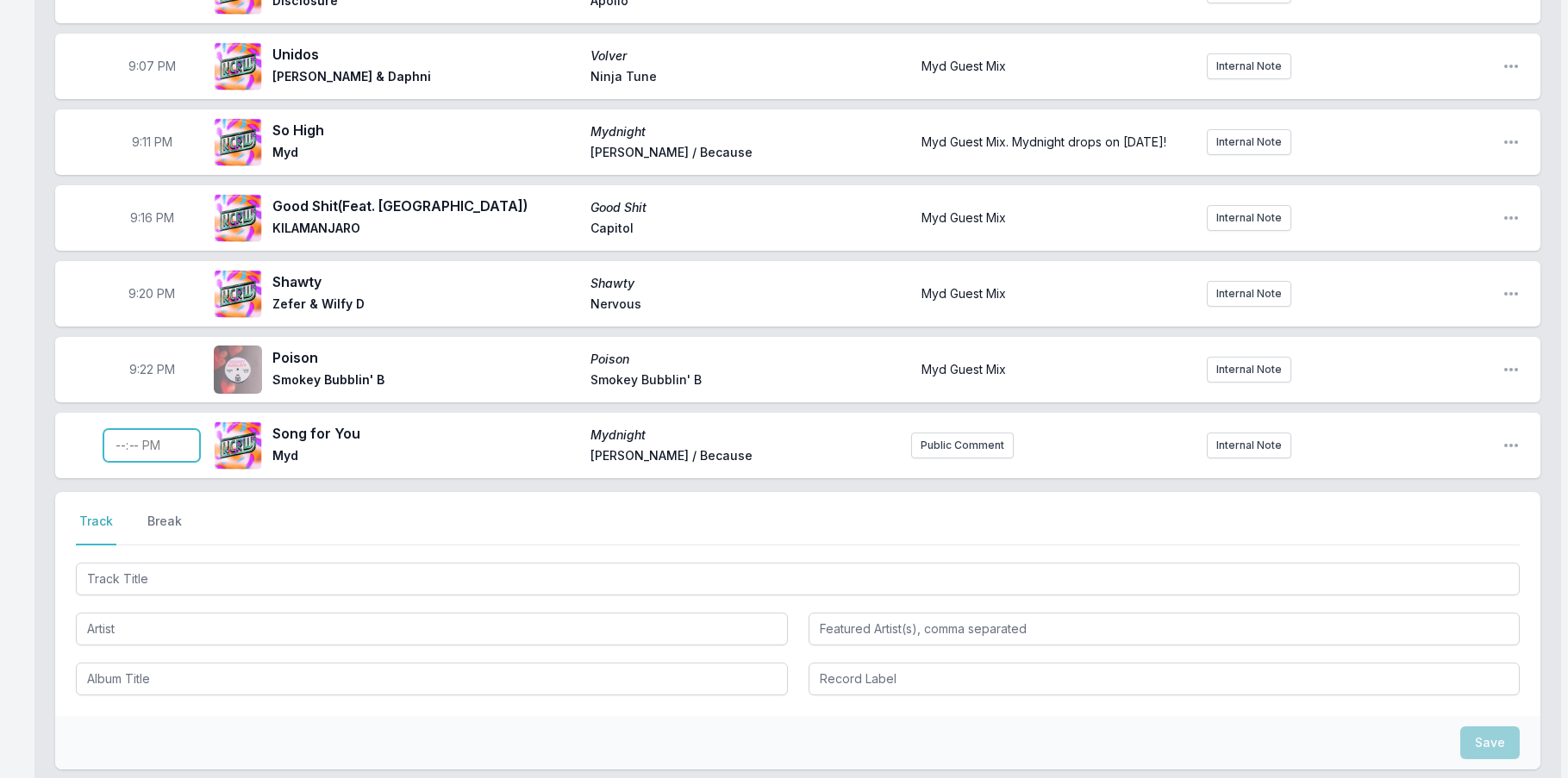 click at bounding box center (152, 445) 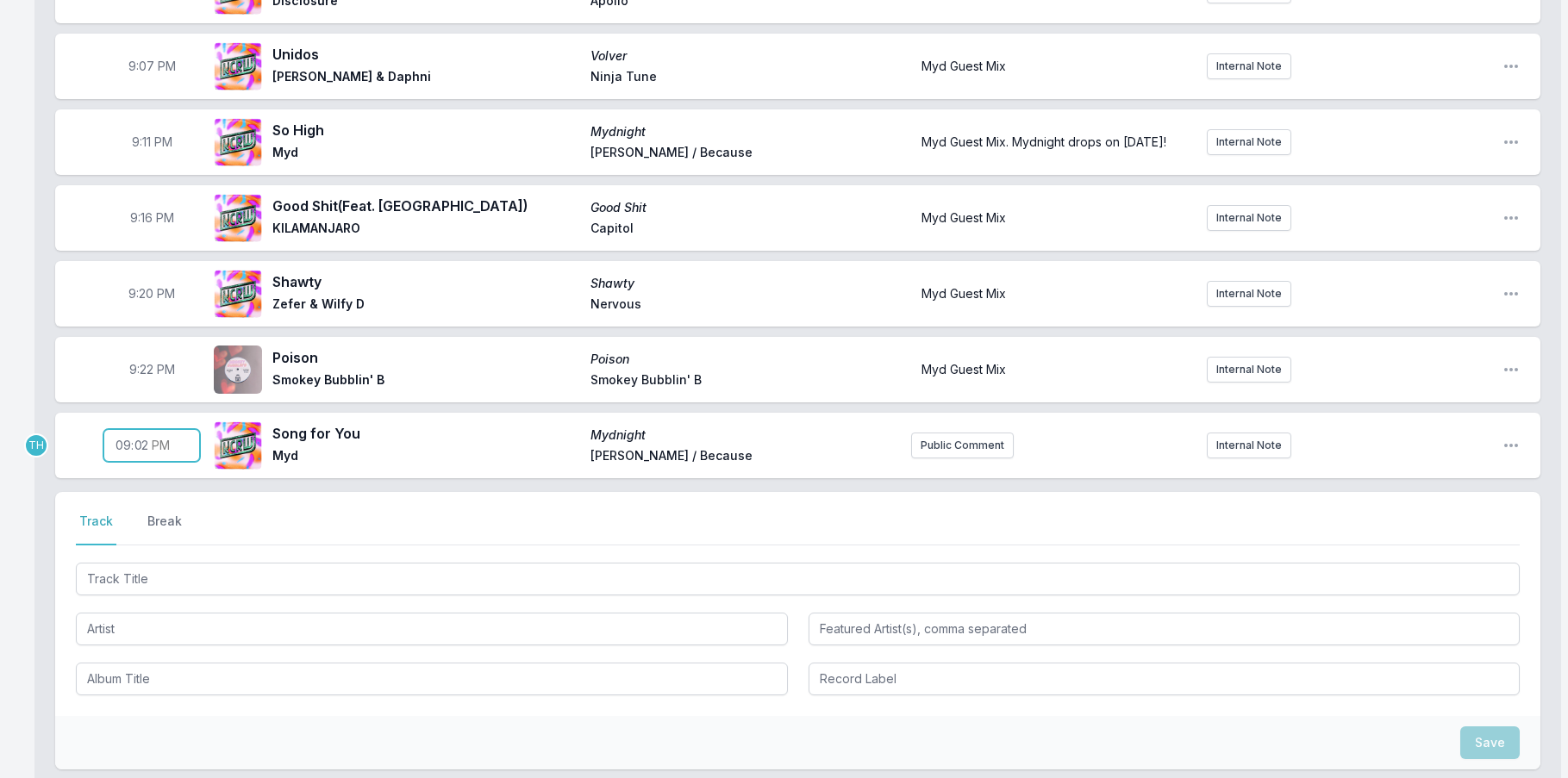 type on "21:27" 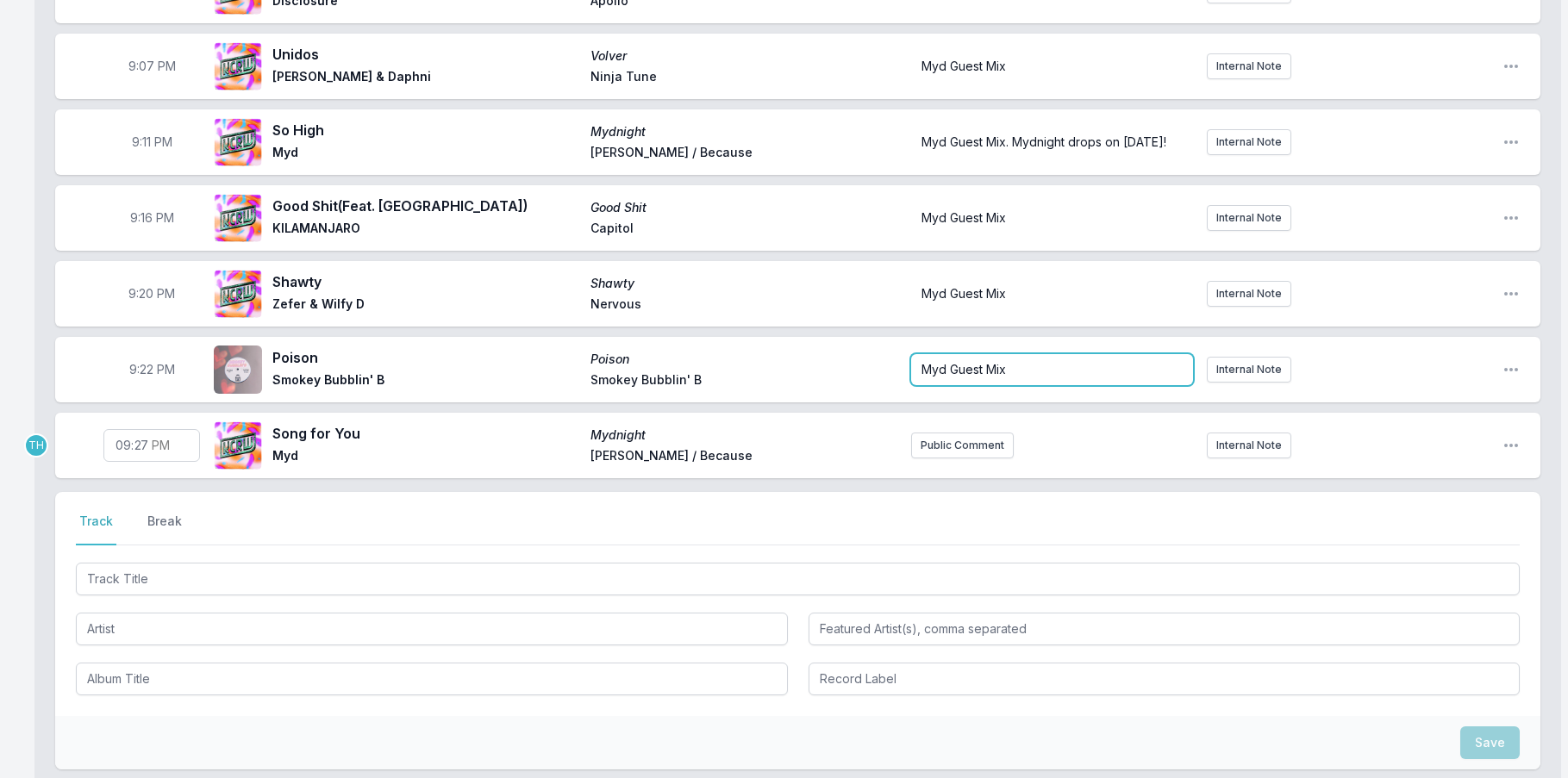 click on "Myd Guest Mix" at bounding box center [1052, 370] 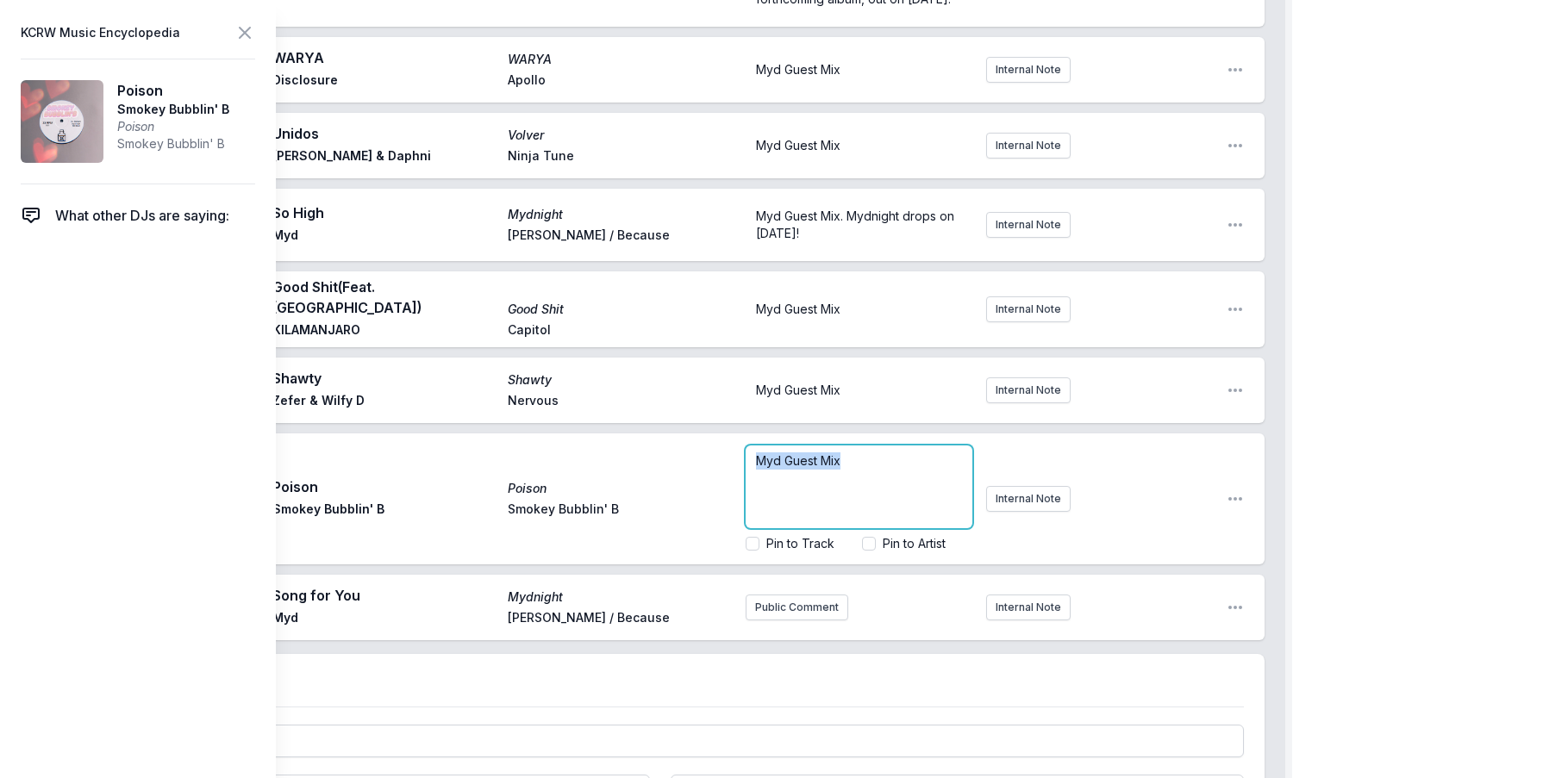 drag, startPoint x: 843, startPoint y: 450, endPoint x: 685, endPoint y: 451, distance: 158.00316 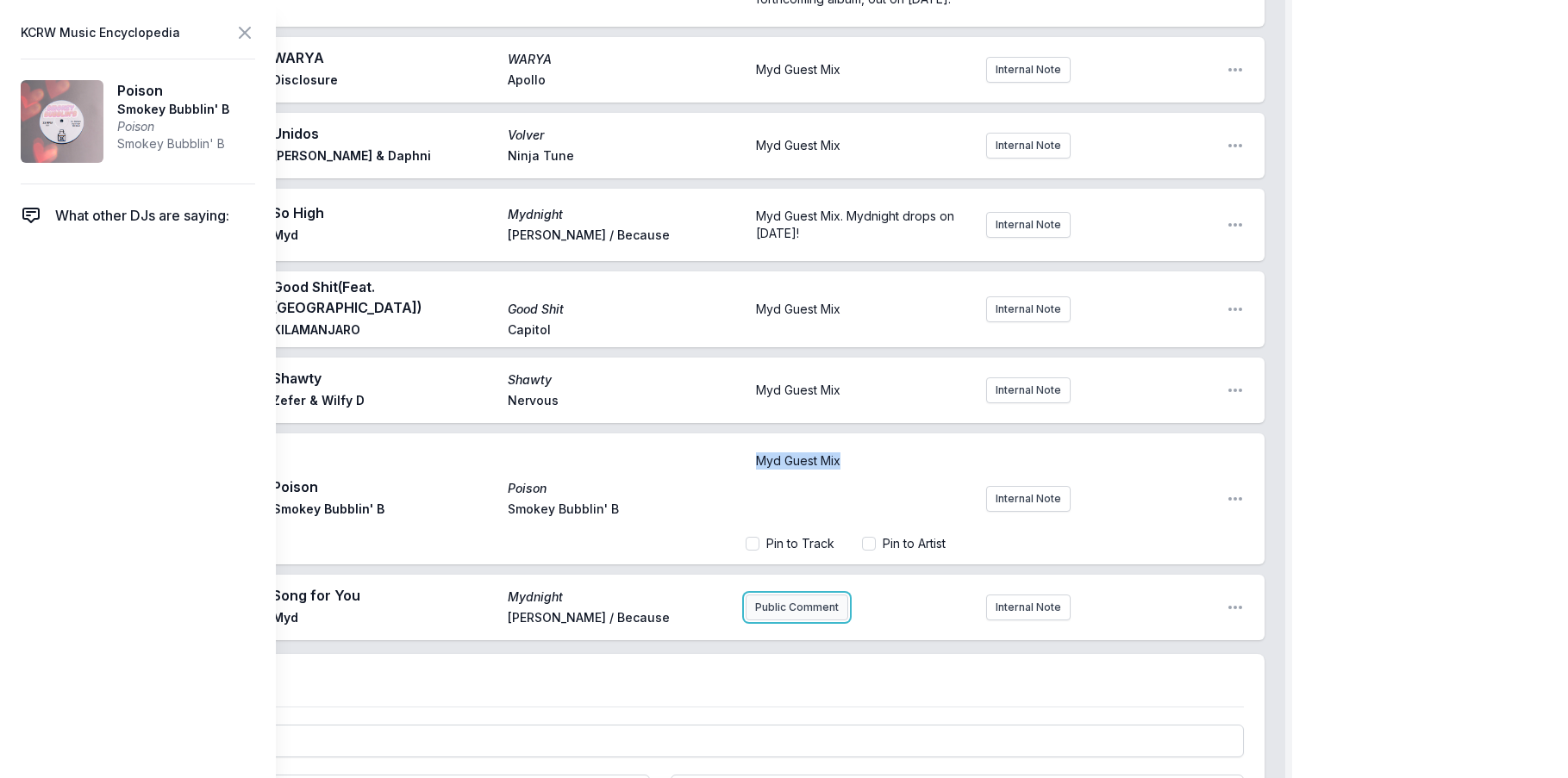 click on "Myd FREAKS ONLY Guest DJ Set Myd Open segment options 9:00 PM Our Home Mydnight Myd [PERSON_NAME] / Because Myd is in the mix. This is UNRELEASED HEAT from Myd's forthcoming album, out on [DATE]! Internal Note Open playlist item options Myd is in the mix. This is UNRELEASED HEAT from Myd's forthcoming album, out on [DATE]! 9:04 PM WARYA WARYA Disclosure Apollo Myd Guest Mix Internal Note Open playlist item options Myd Guest Mix 9:07 PM Unidos Volver [PERSON_NAME] & Daphni Ninja Tune Myd Guest Mix Internal Note Open playlist item options Myd Guest Mix 9:11 PM So High Mydnight Myd [PERSON_NAME] / Because Myd Guest Mix. Mydnight drops on [DATE]! Internal Note Open playlist item options Myd Guest Mix. Mydnight drops on [DATE]! 9:16 PM Good Shit  (Feat. [PERSON_NAME]) Good Shit KILAMANJARO Capitol Myd Guest Mix Internal Note Open playlist item options Myd Guest Mix 9:20 PM [PERSON_NAME] [PERSON_NAME] & Wilfy D Nervous Myd Guest Mix Internal Note Open playlist item options Myd Guest Mix TH 9:22 PM Poison Poison Myd" at bounding box center (659, 430) 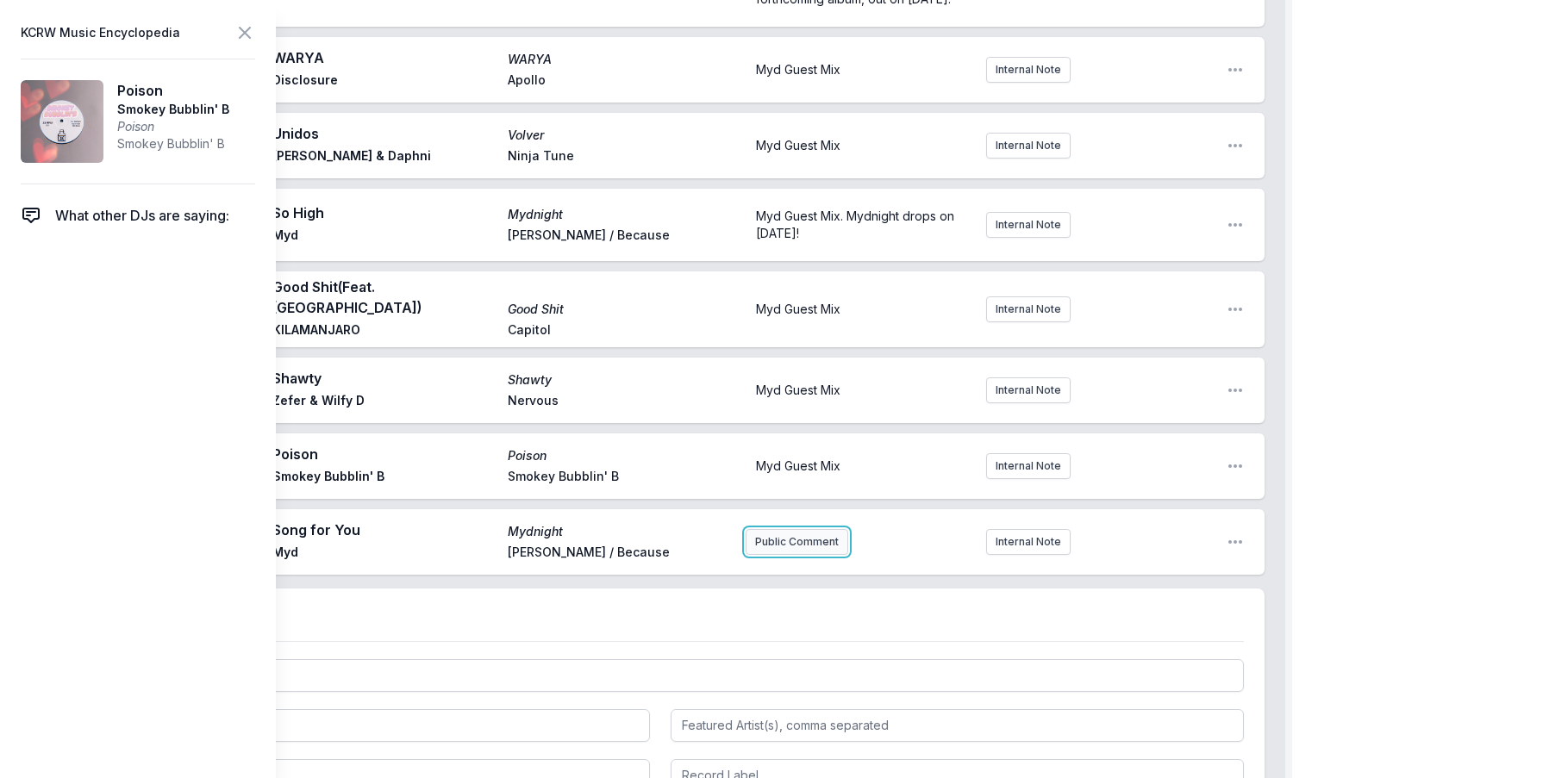 click on "Public Comment" at bounding box center (796, 542) 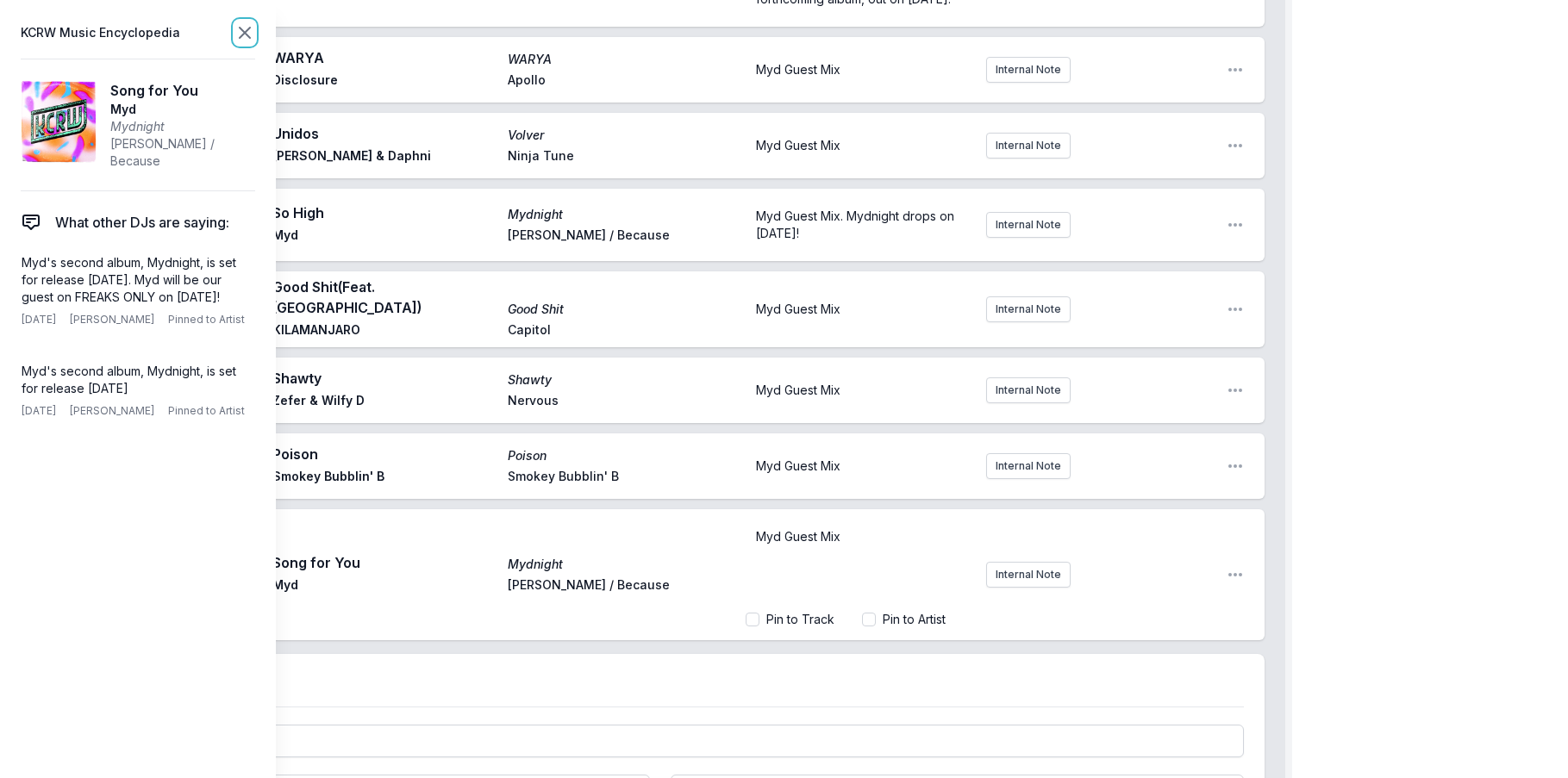 click 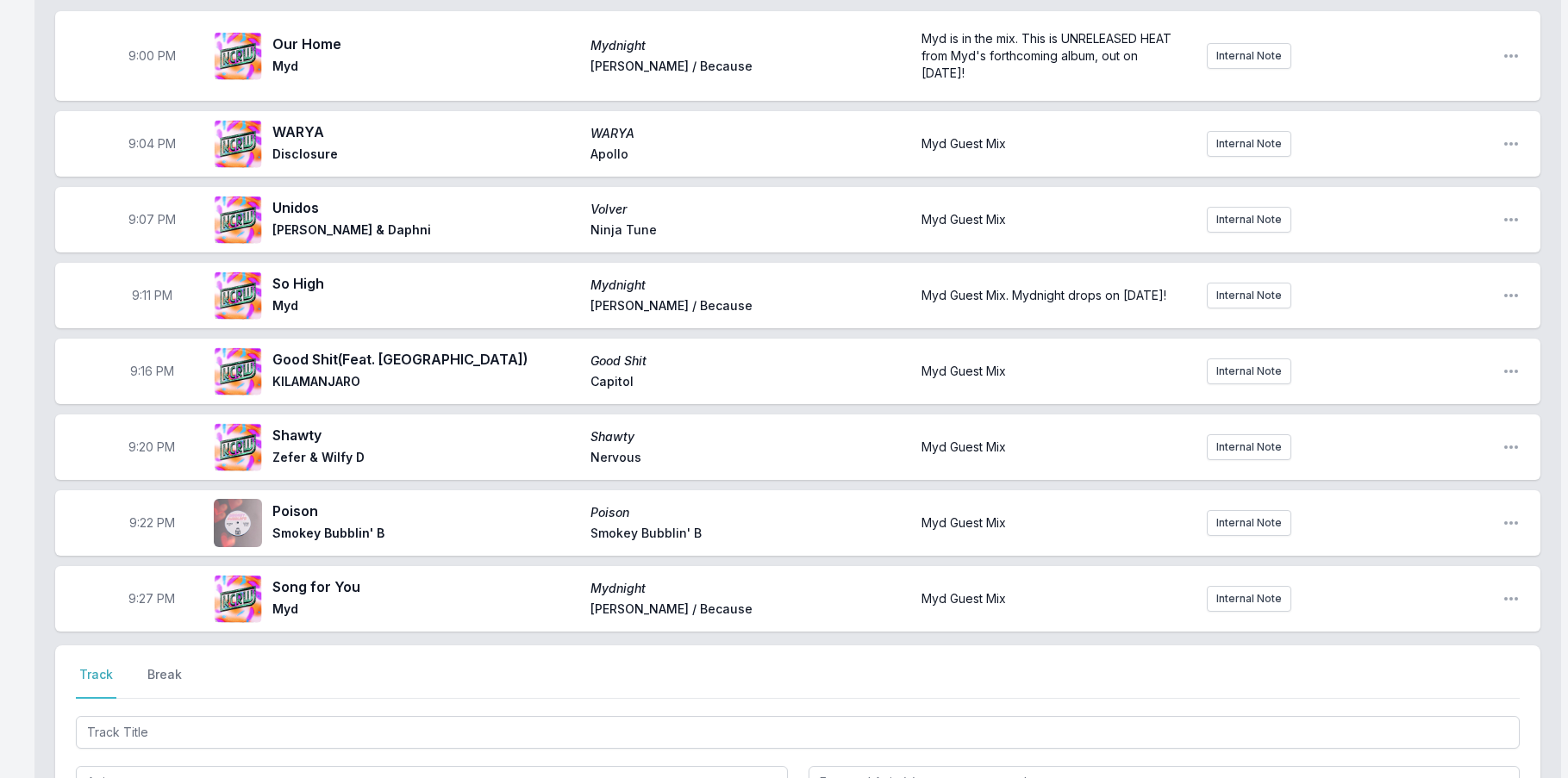 scroll, scrollTop: 1758, scrollLeft: 0, axis: vertical 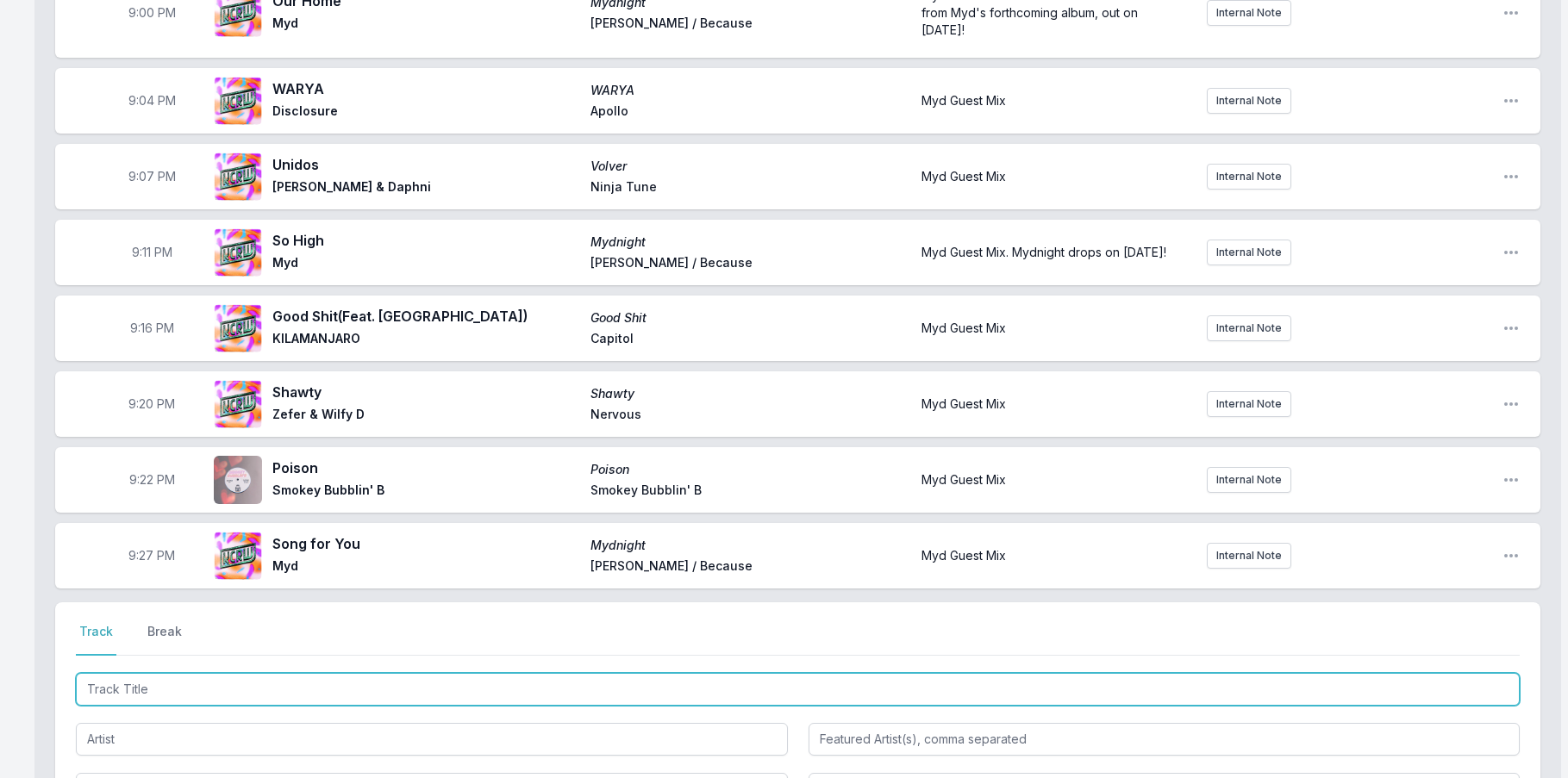 click at bounding box center (797, 689) 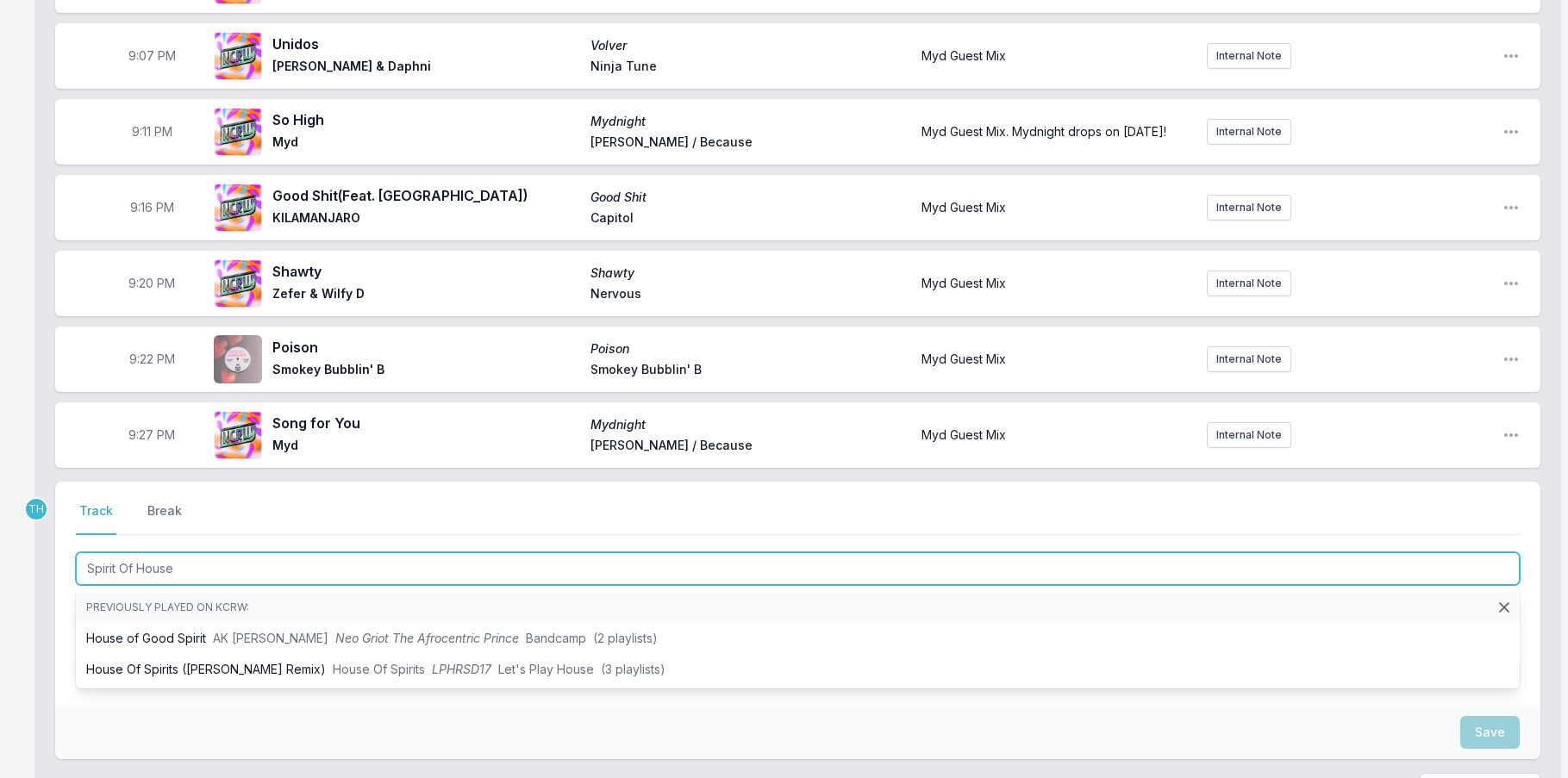 scroll, scrollTop: 2017, scrollLeft: 0, axis: vertical 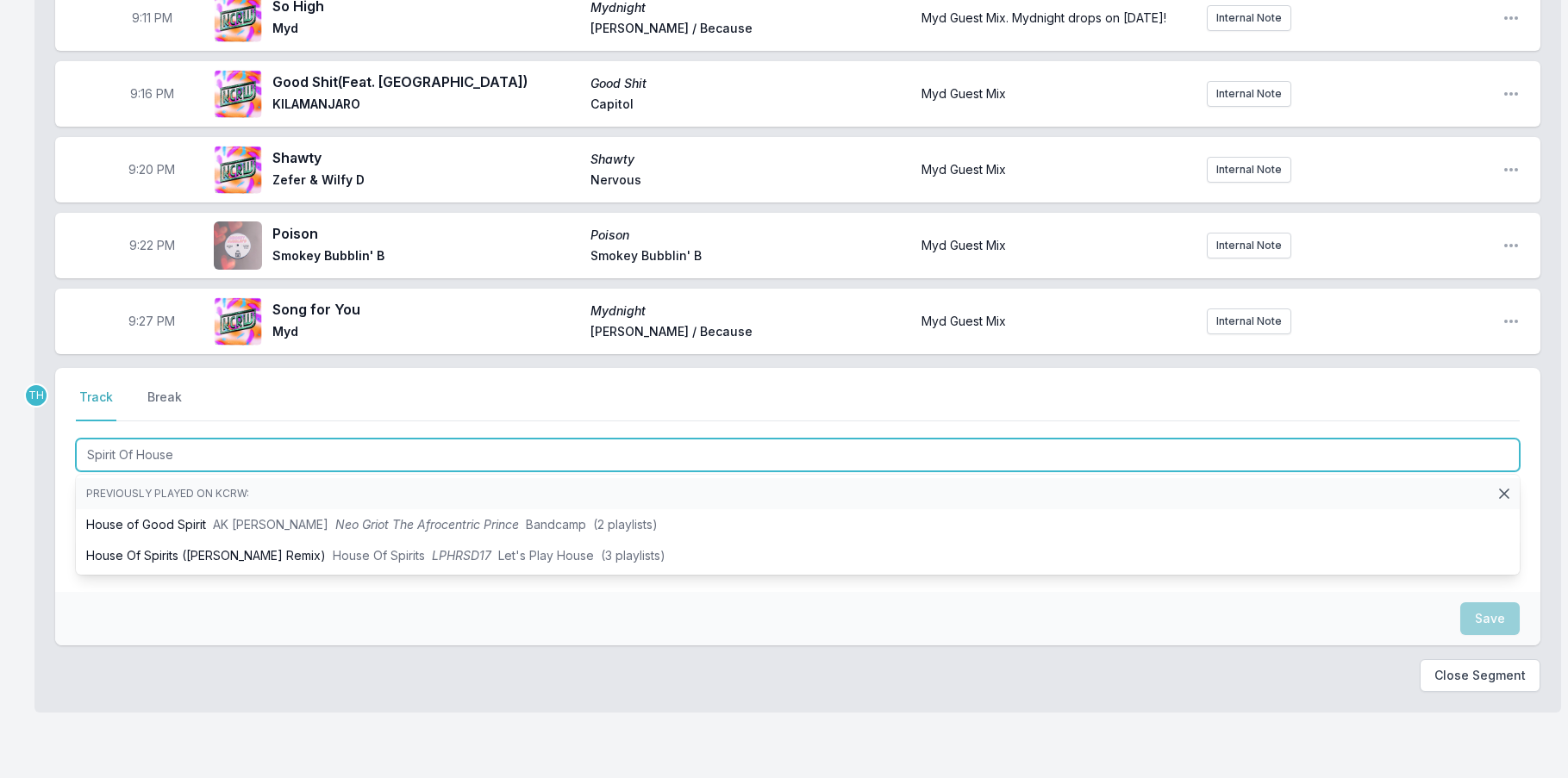 type on "Spirit Of House" 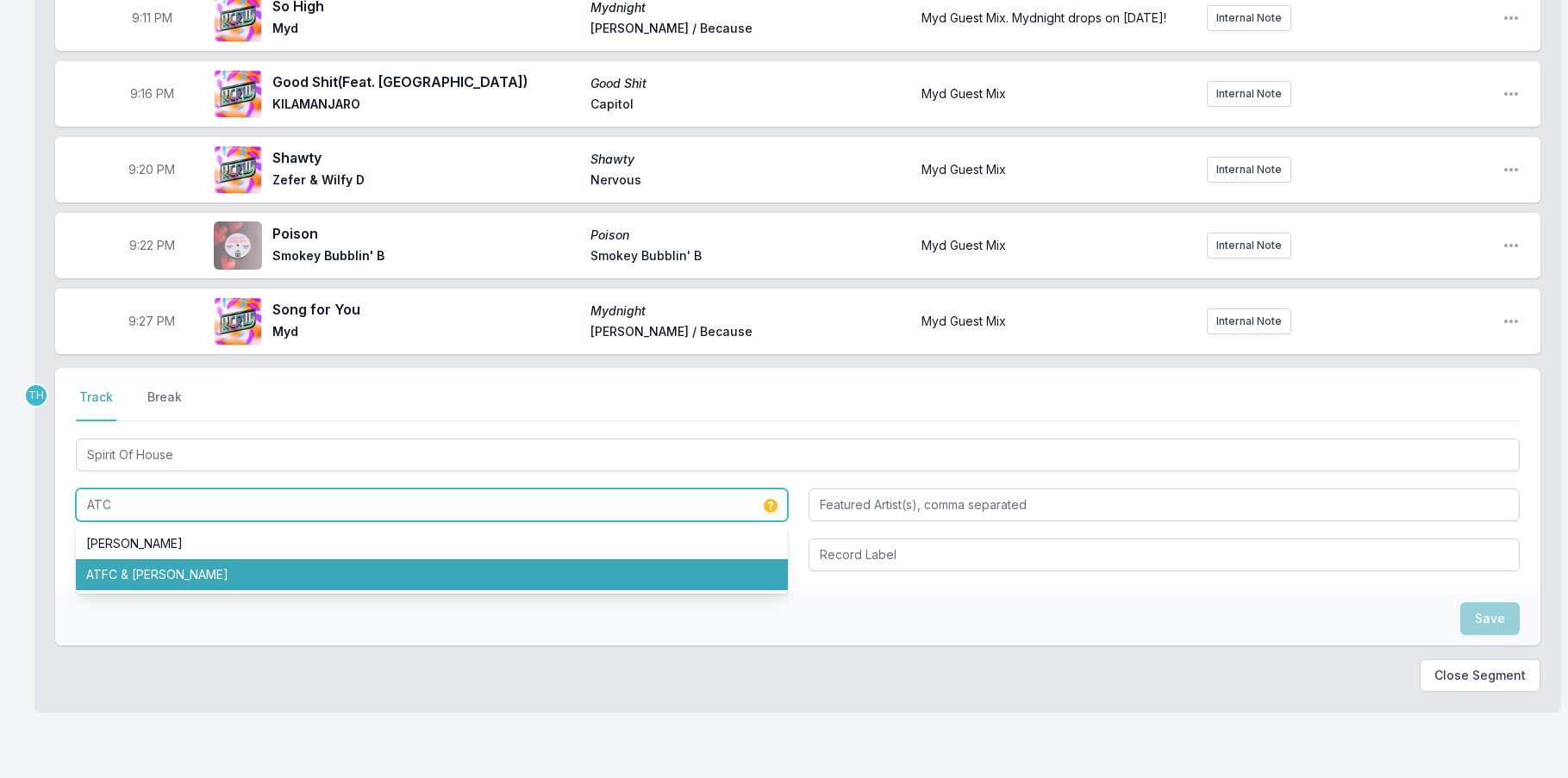 click on "ATFC & [PERSON_NAME]" at bounding box center [432, 575] 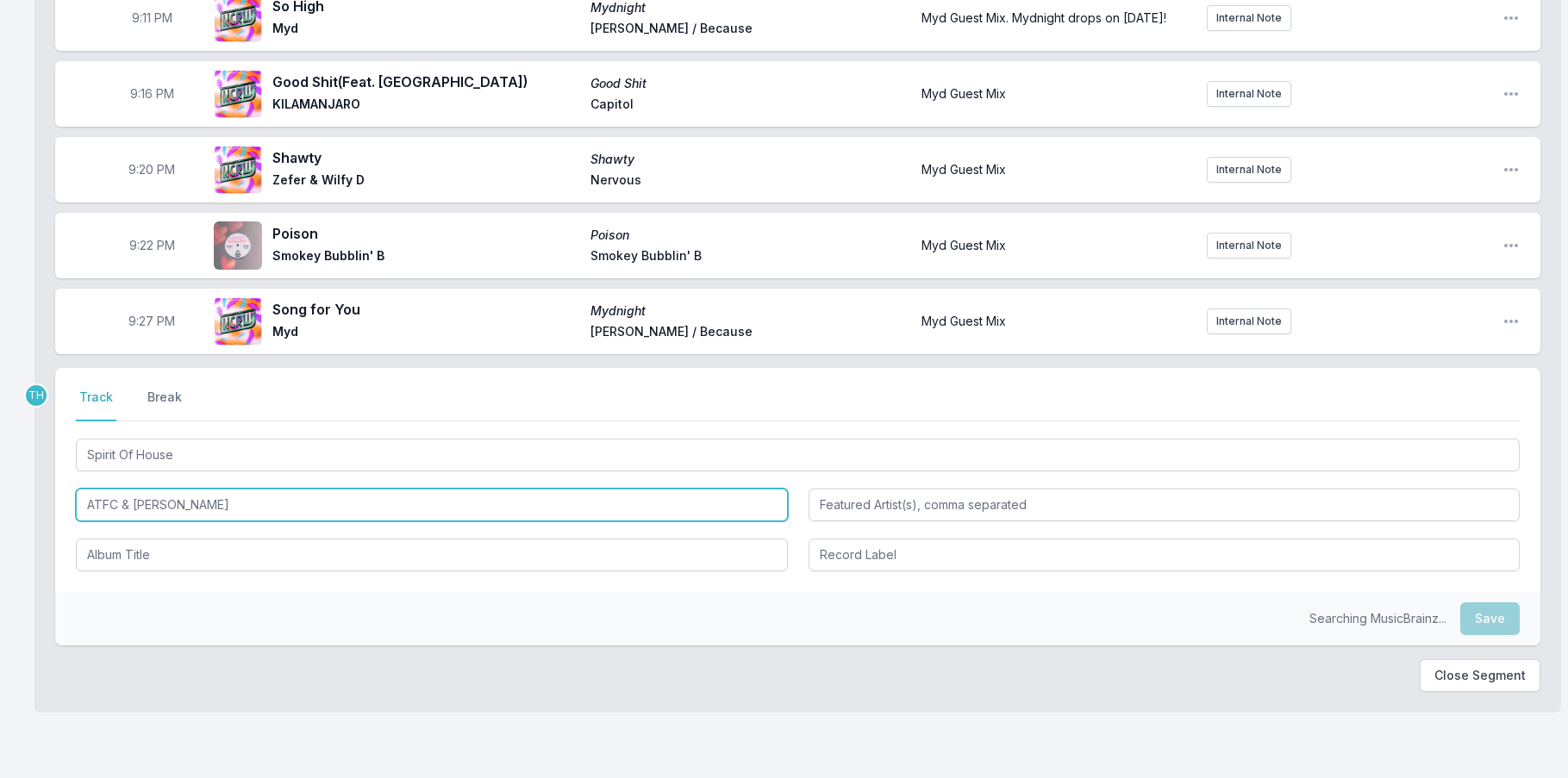 type on "ATFC & [PERSON_NAME]" 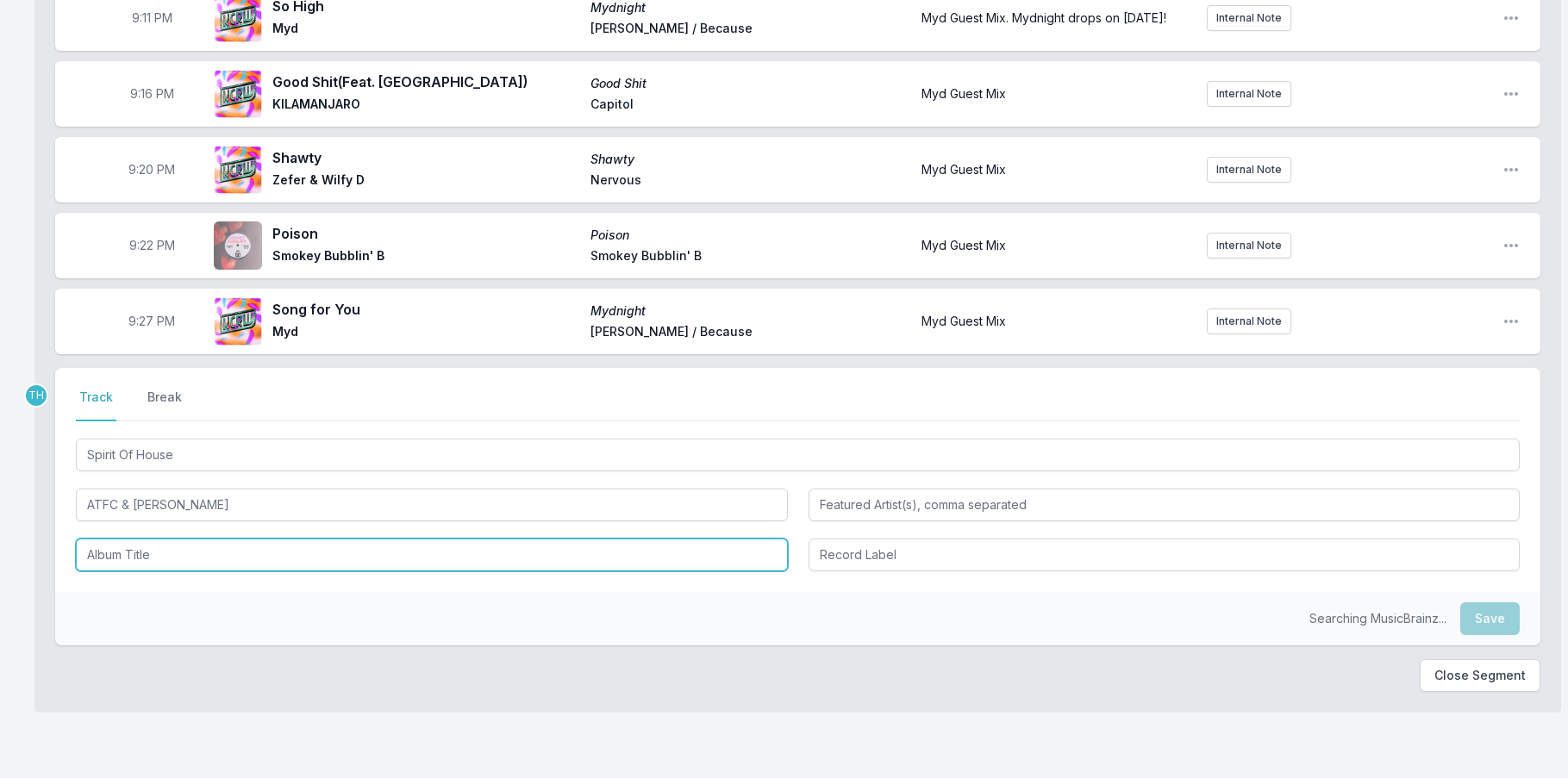 click at bounding box center (432, 555) 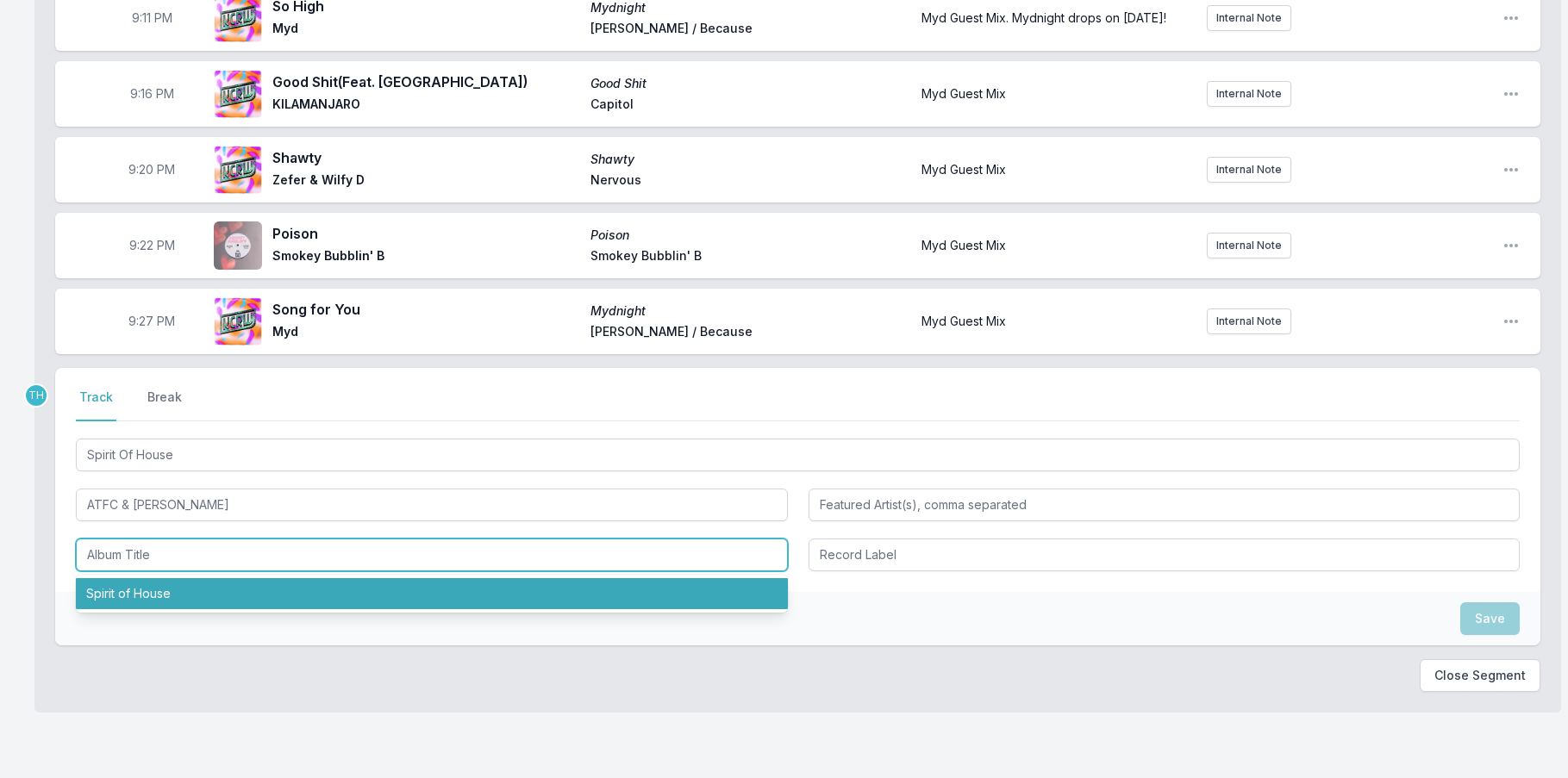 click on "Spirit of House" at bounding box center [432, 594] 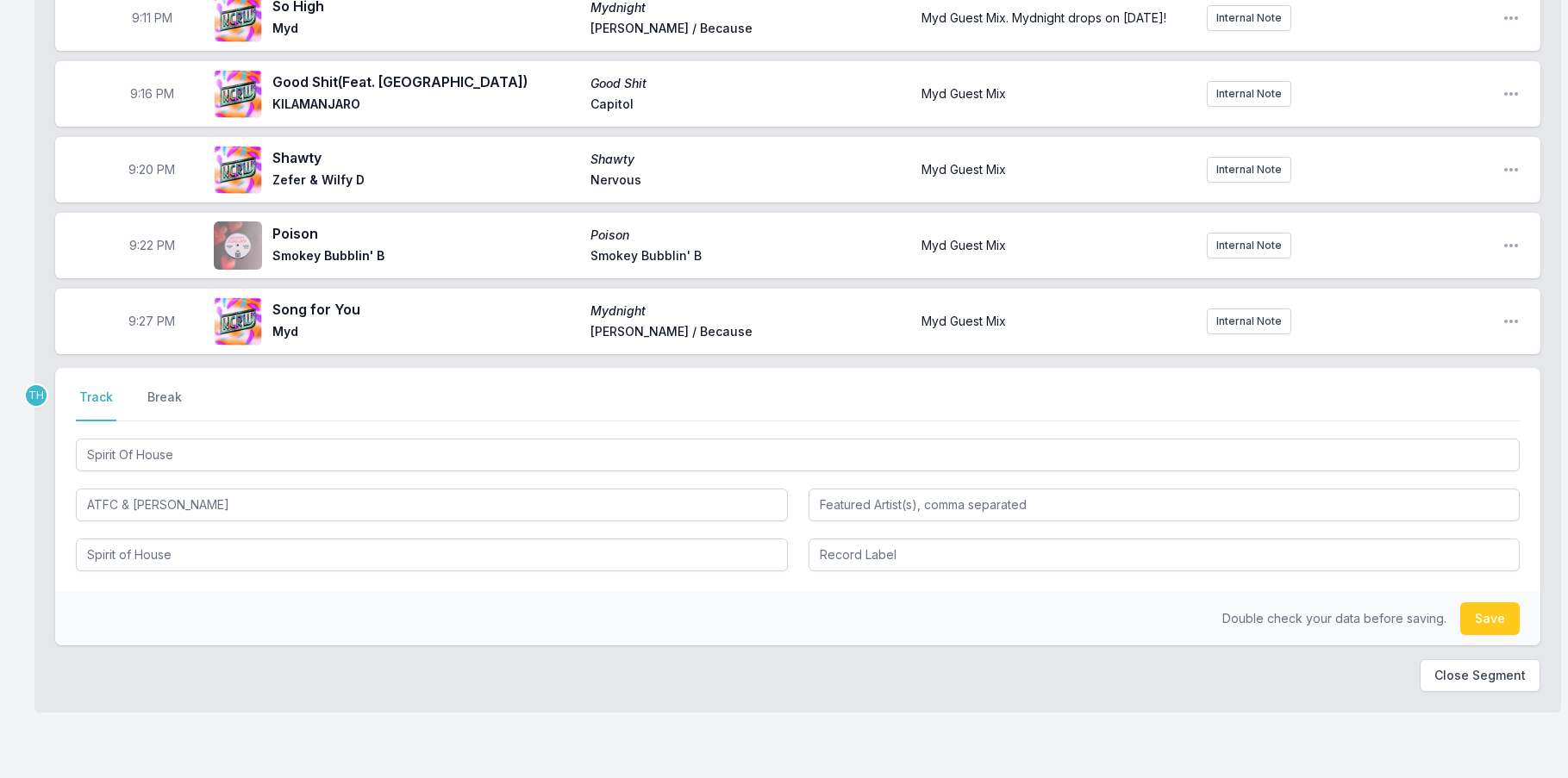 click at bounding box center [1165, 553] 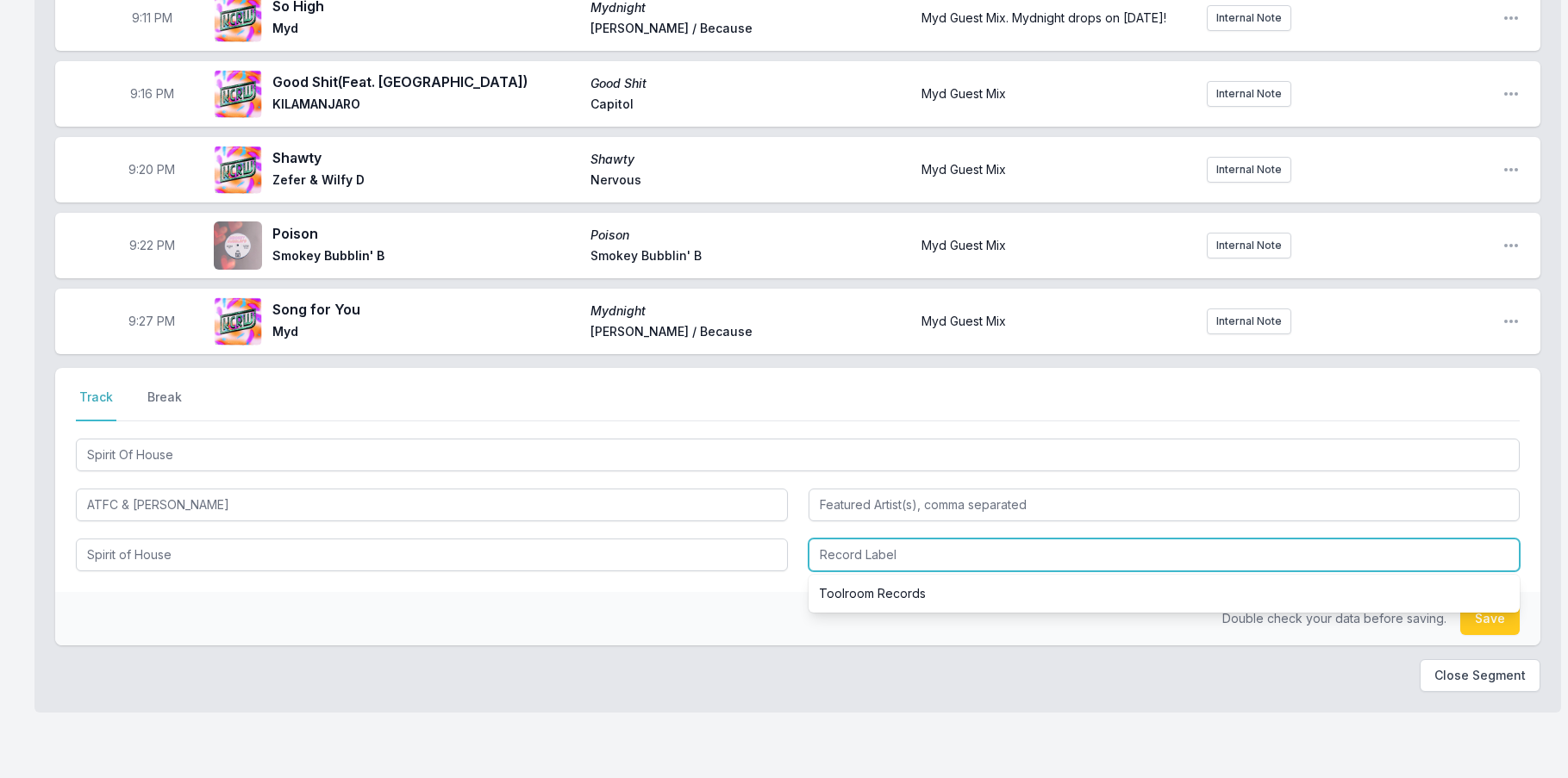 click at bounding box center [1165, 555] 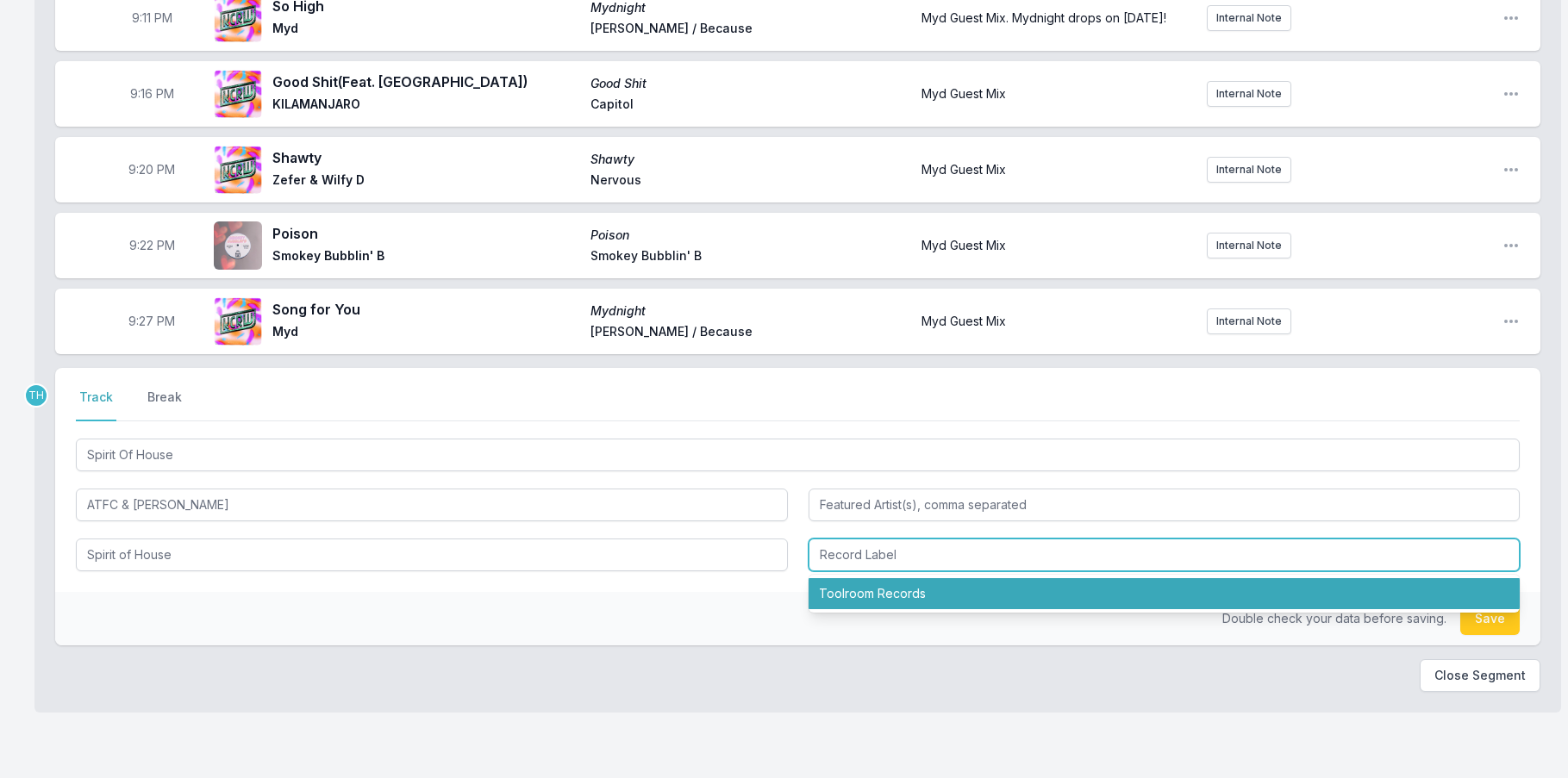 click on "Toolroom Records" at bounding box center (1165, 594) 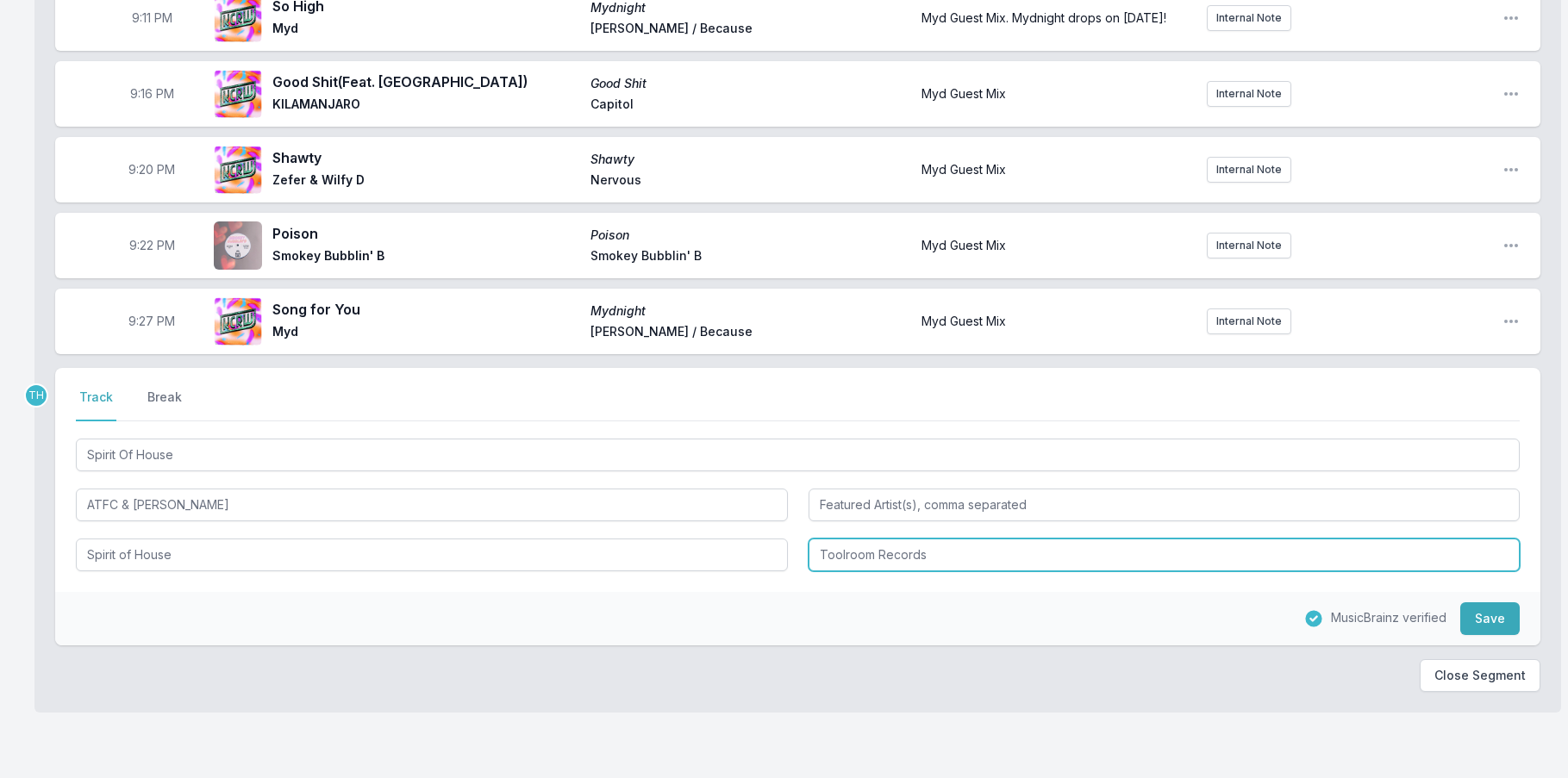 drag, startPoint x: 874, startPoint y: 551, endPoint x: 1219, endPoint y: 816, distance: 435.02873 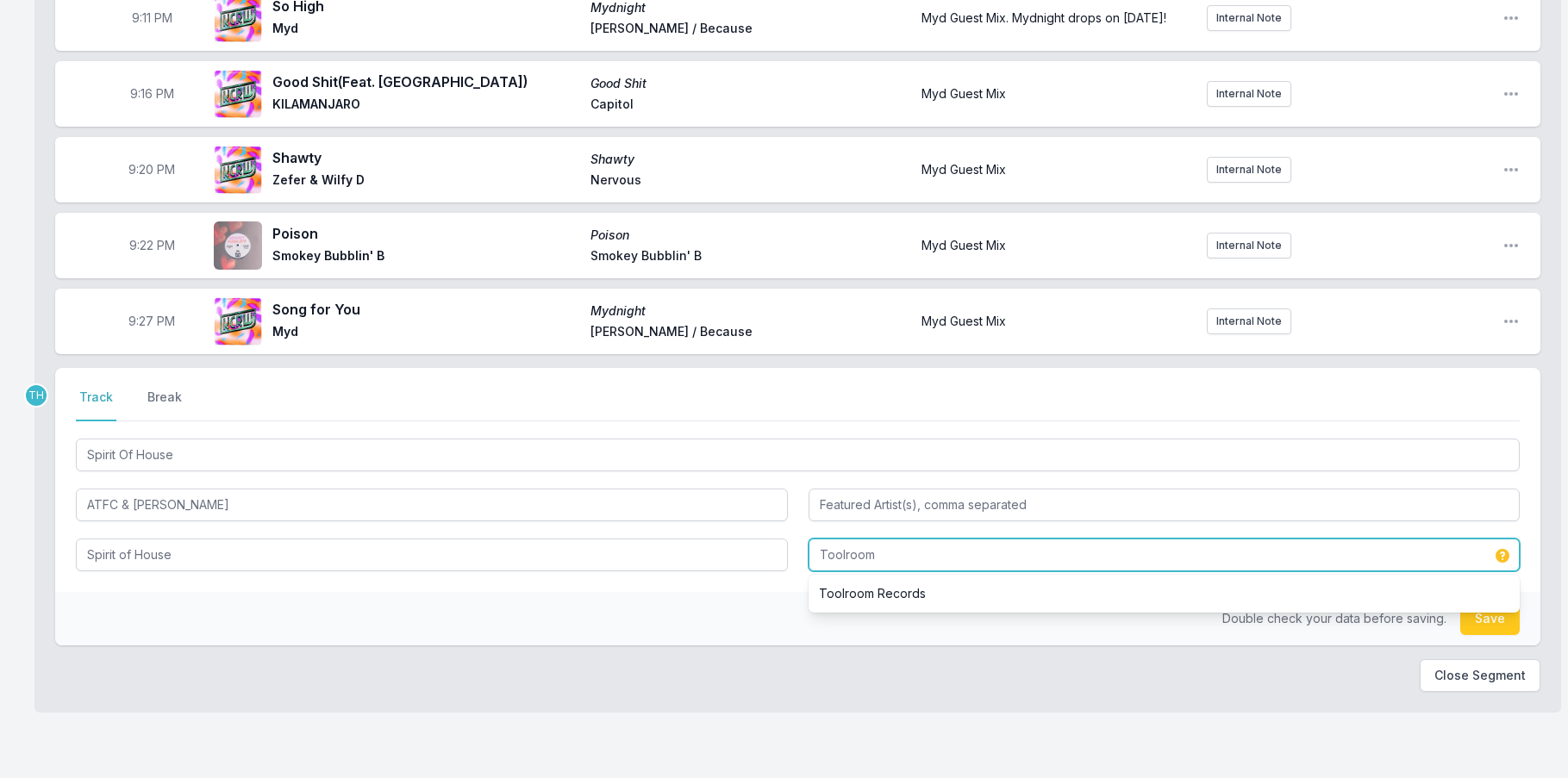 type on "Toolroom" 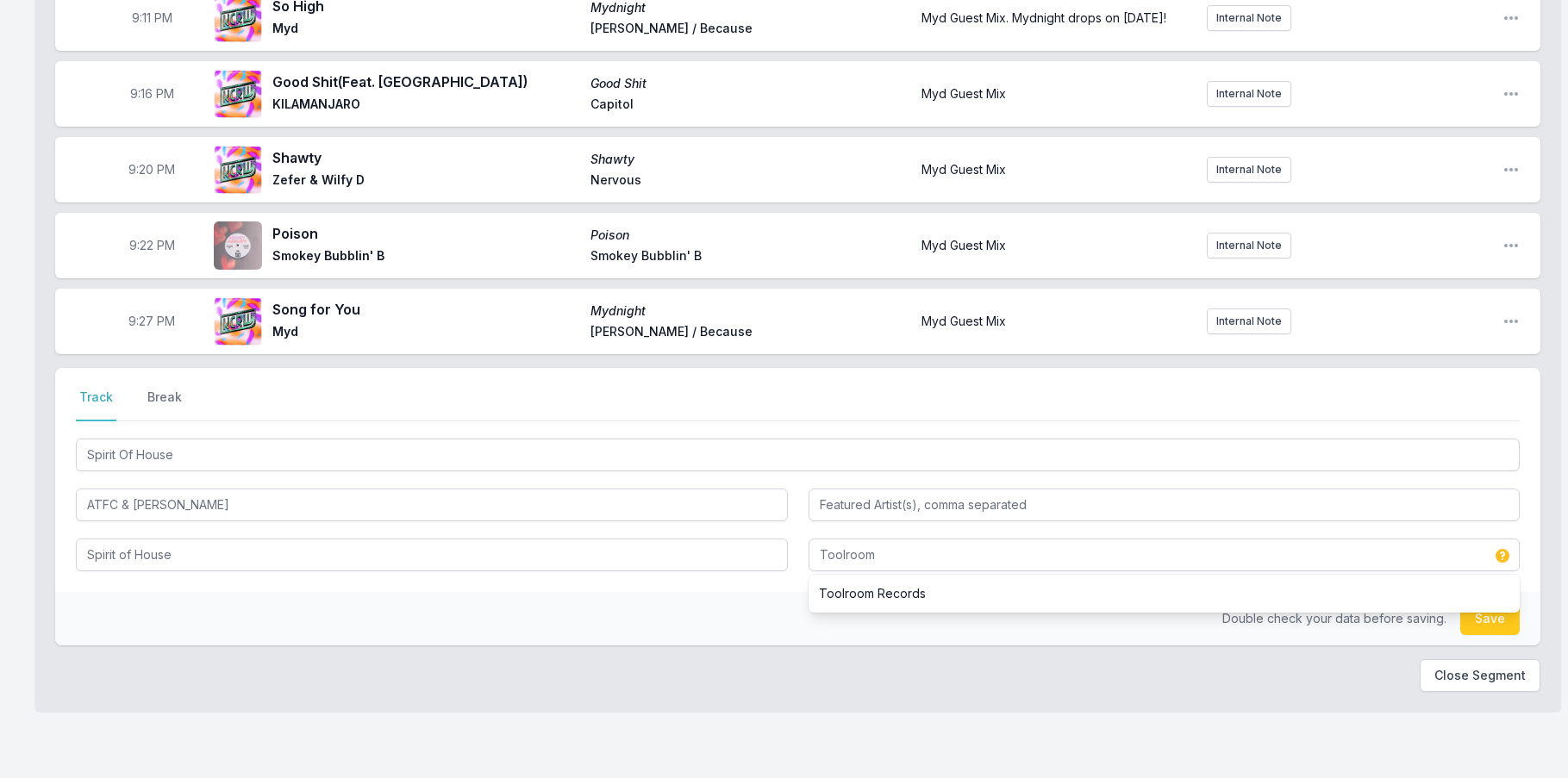 click on "Double check your data before saving. Save" at bounding box center [797, 619] 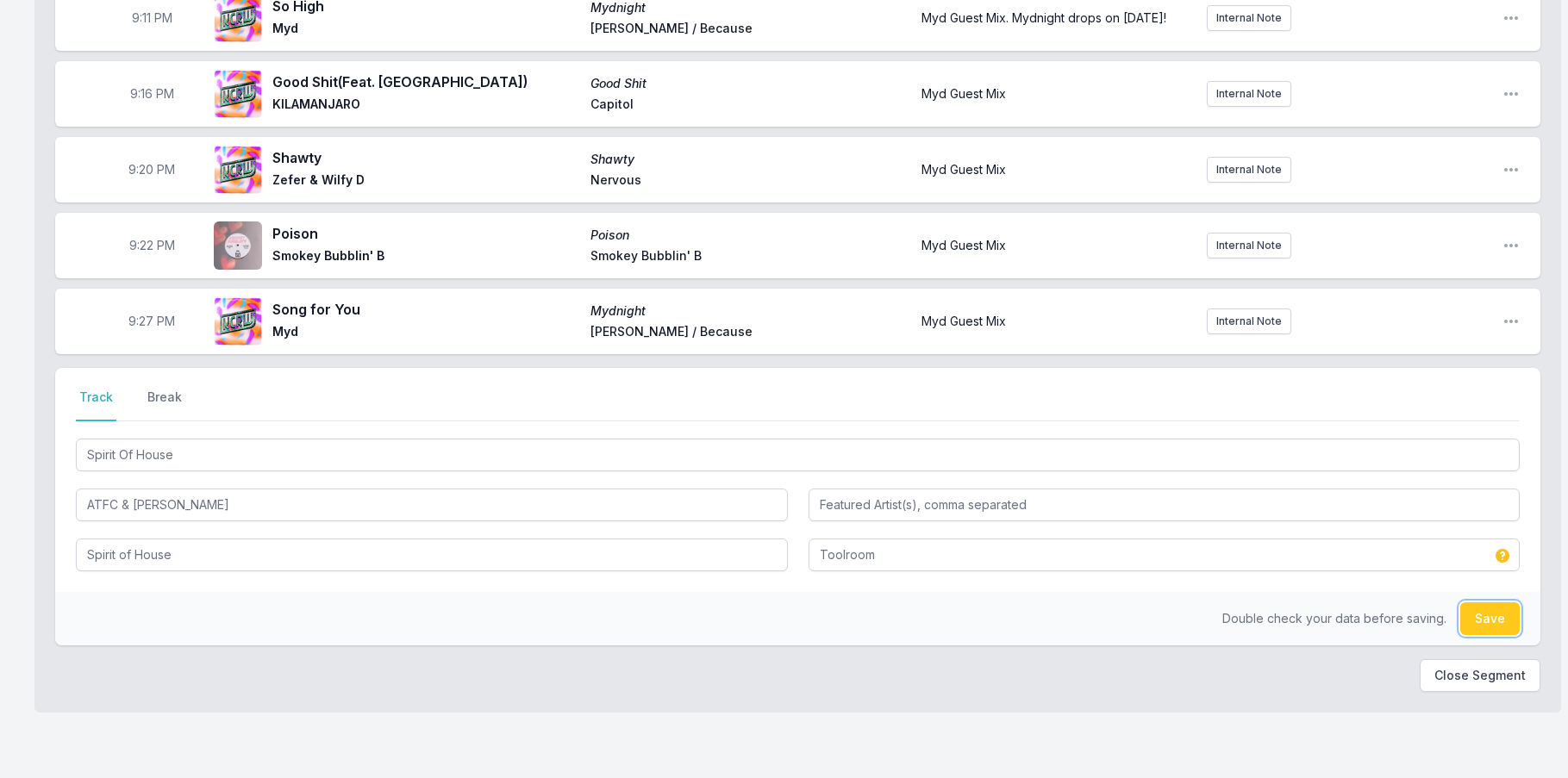 click on "Save" at bounding box center [1490, 619] 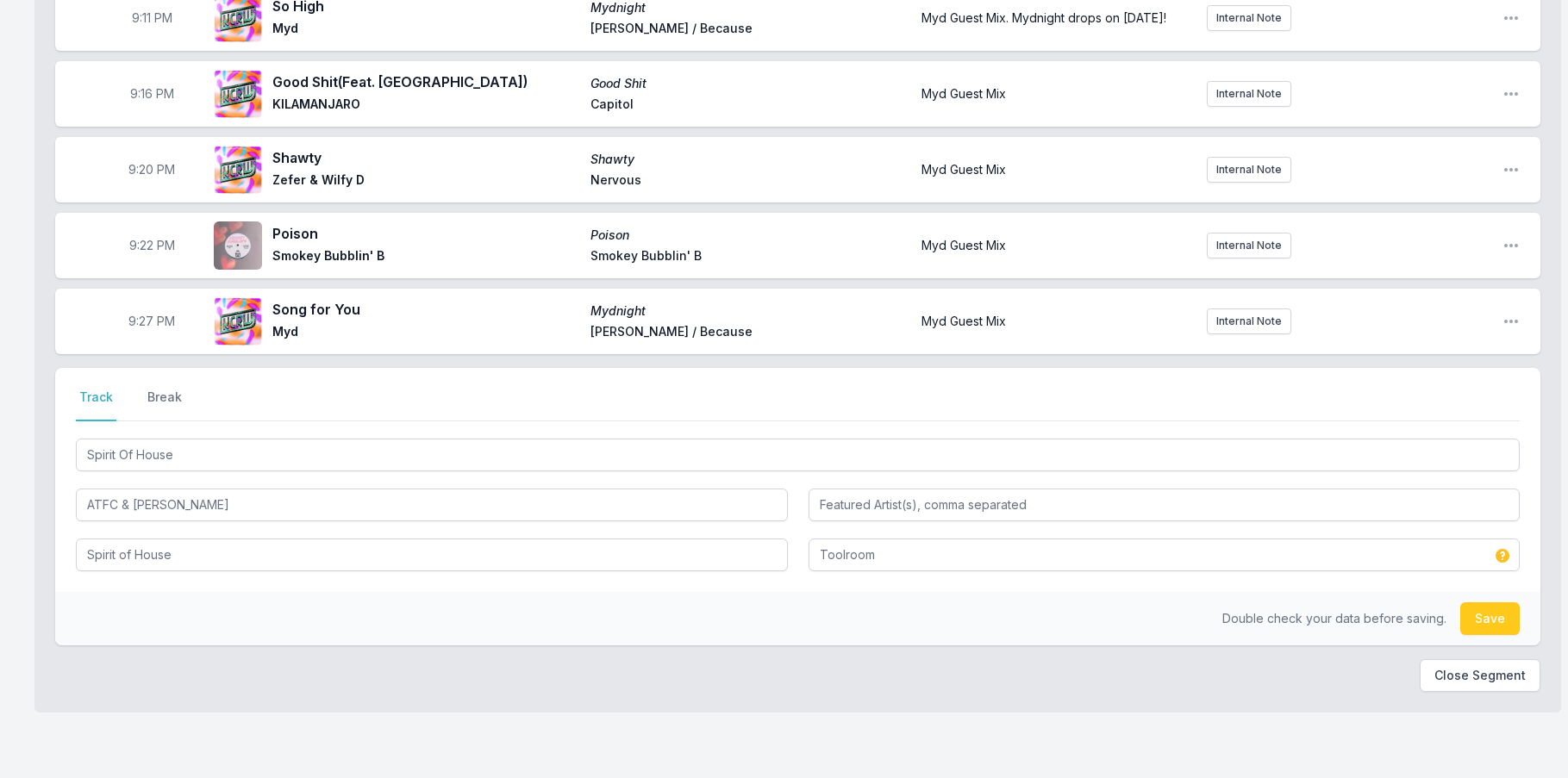 type 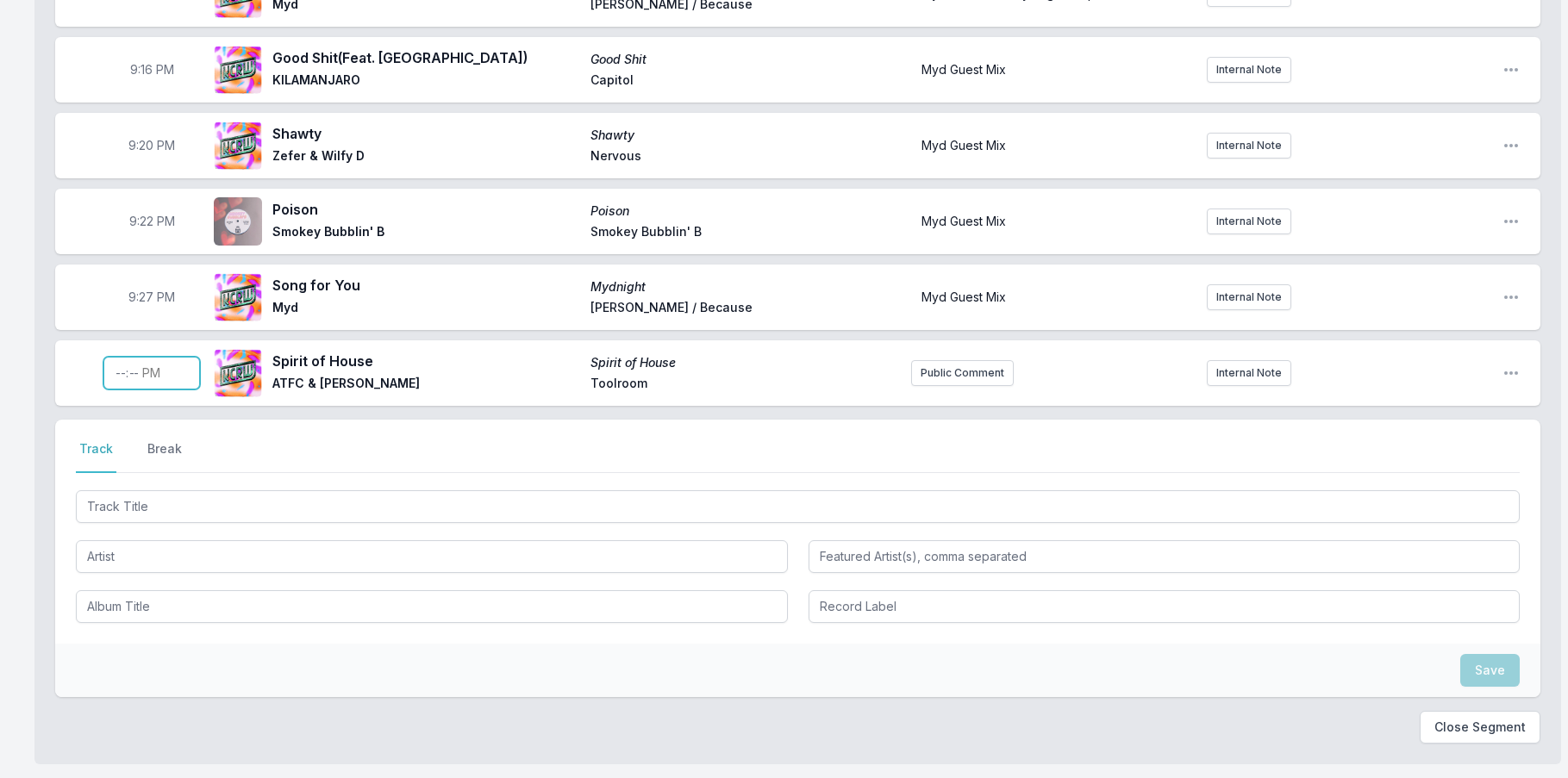 click at bounding box center [152, 373] 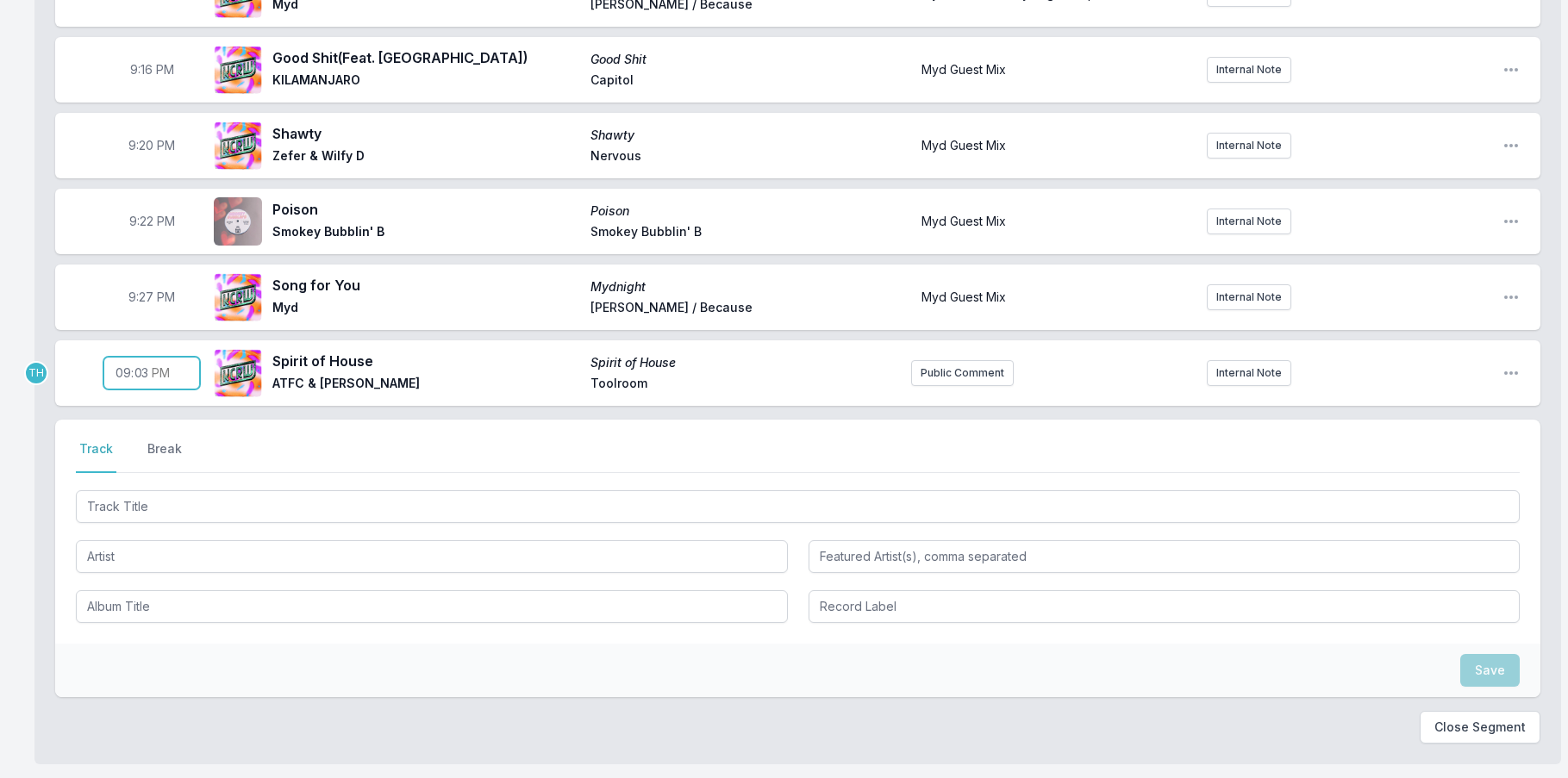 type on "21:31" 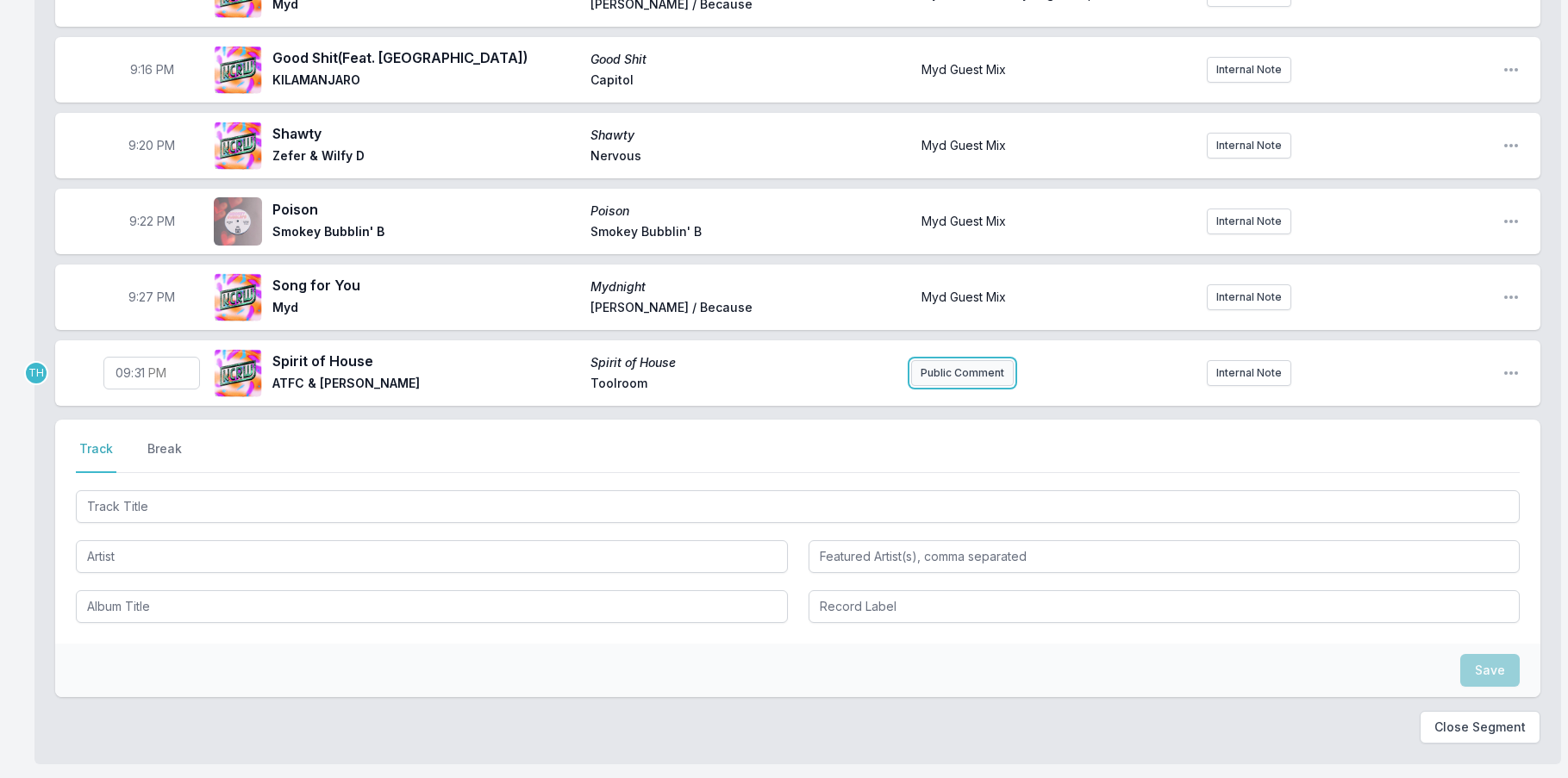 click on "Public Comment" at bounding box center [962, 373] 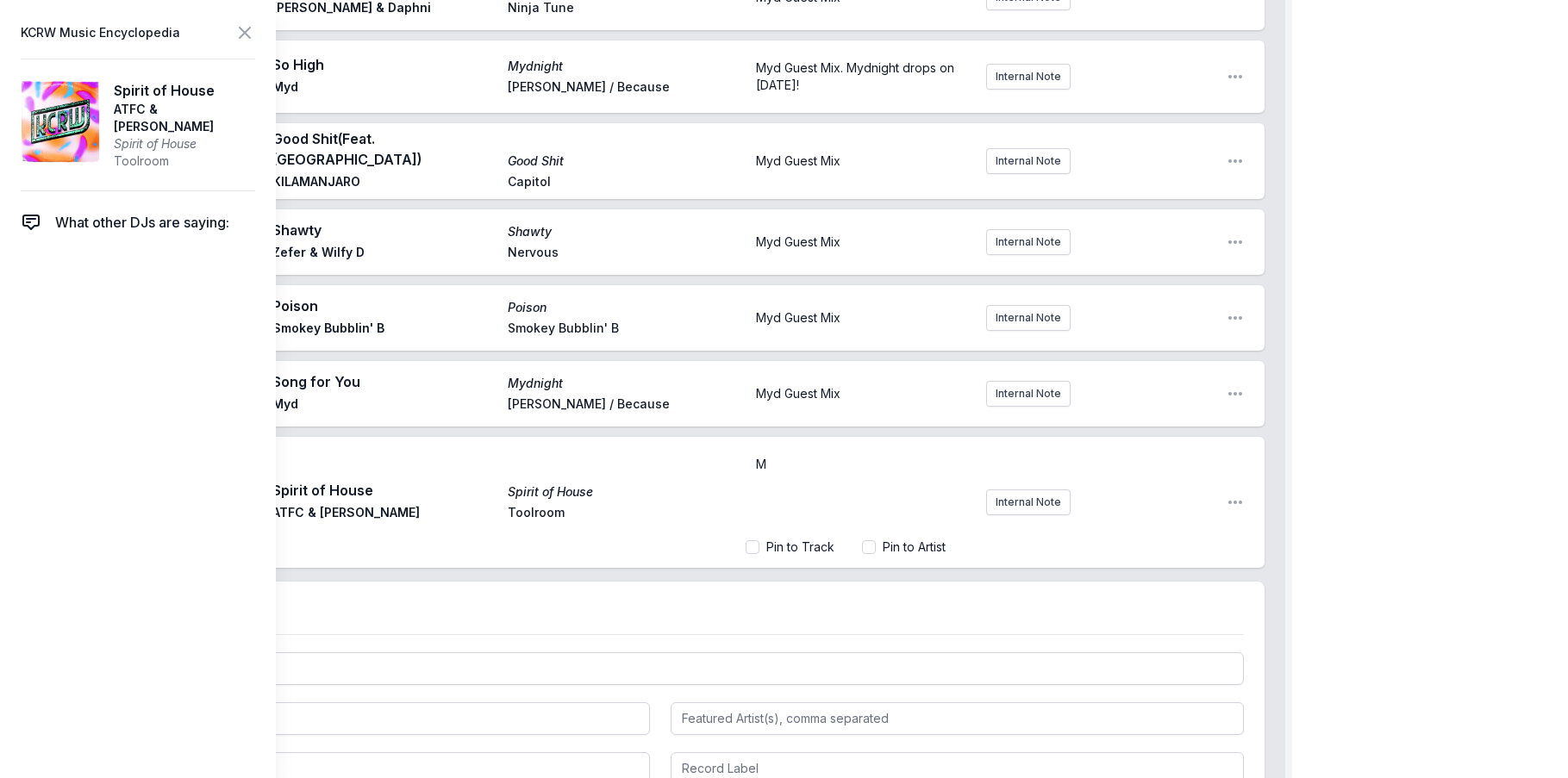 type 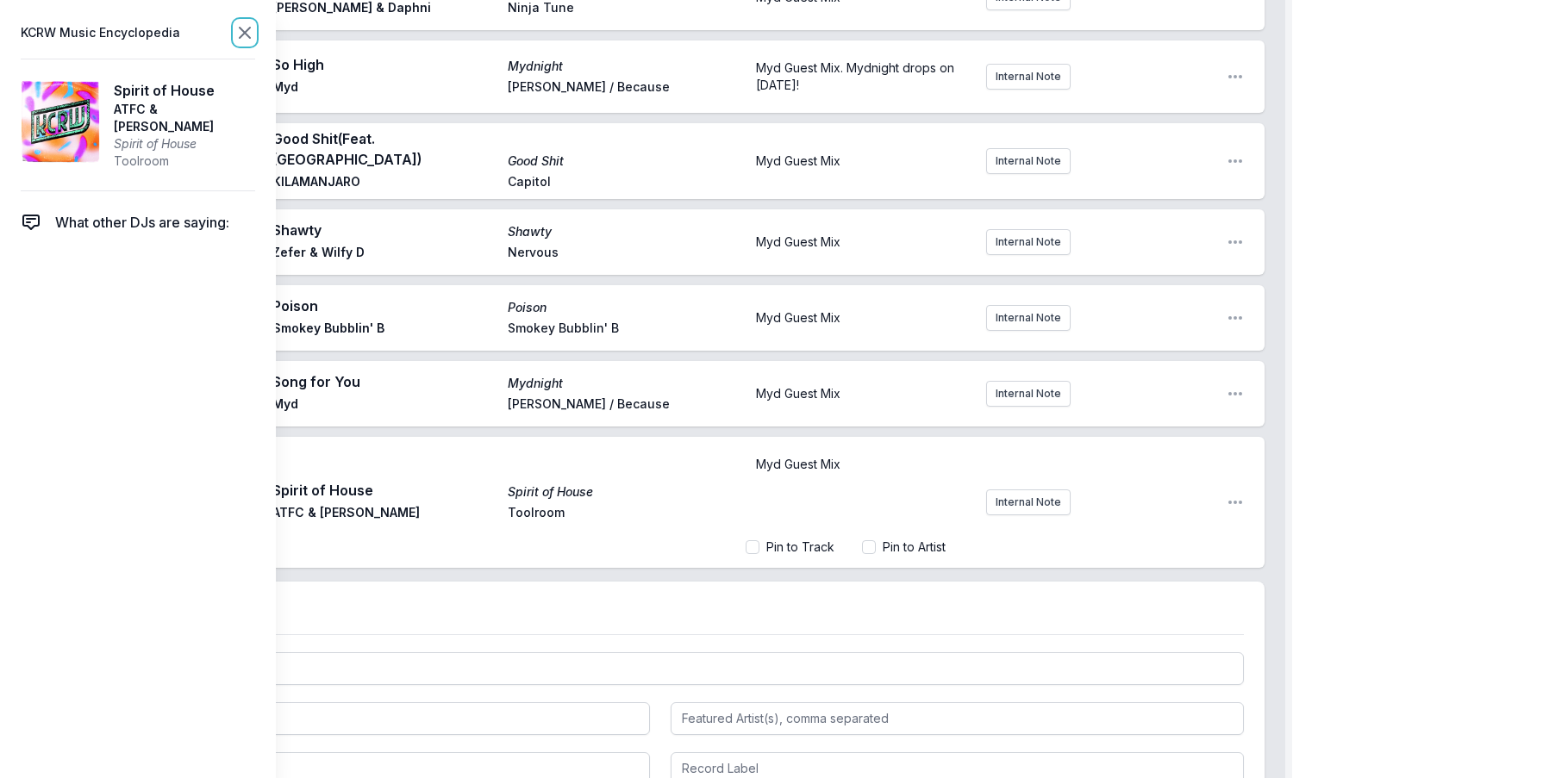 click 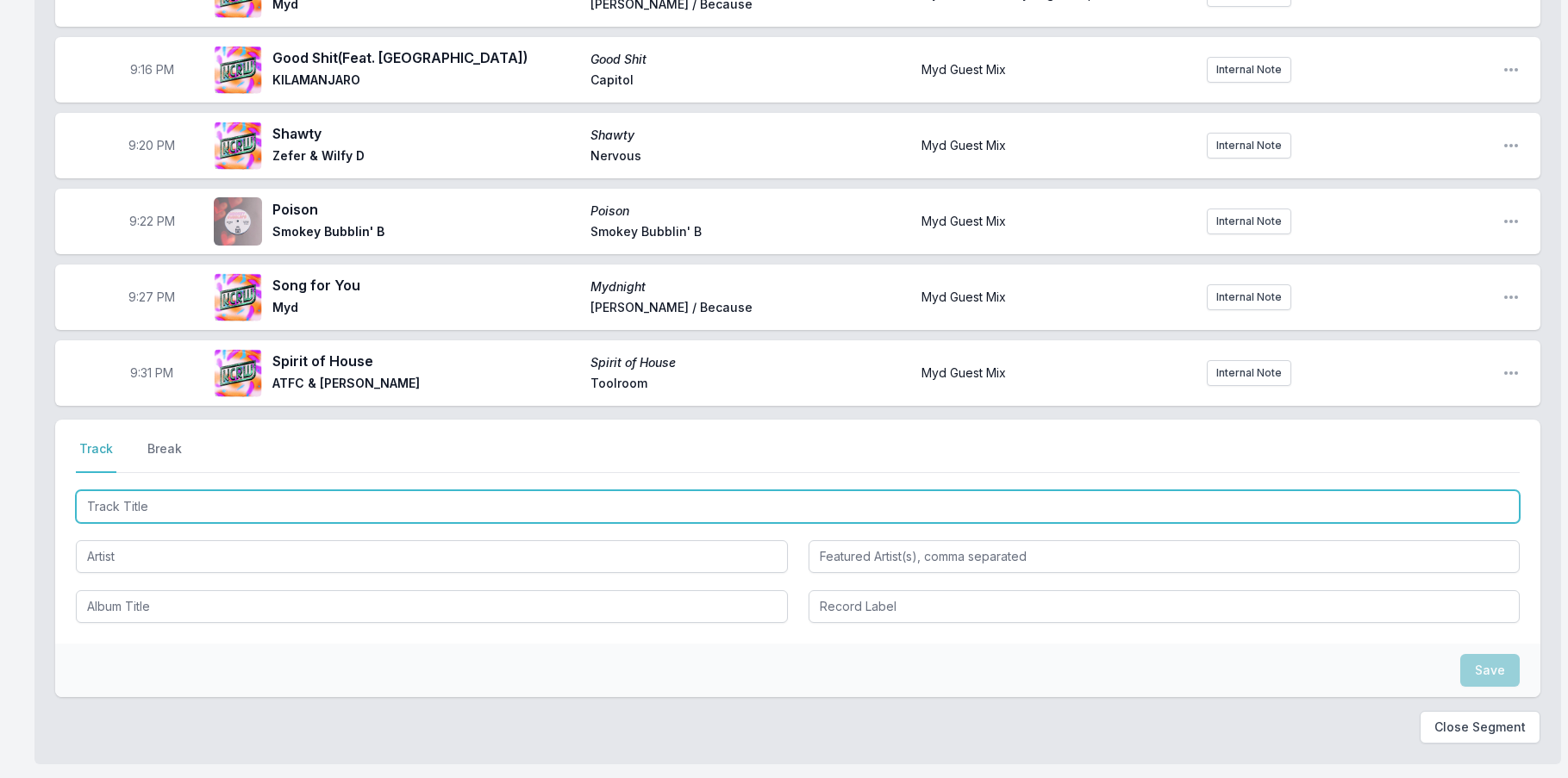 click at bounding box center [797, 507] 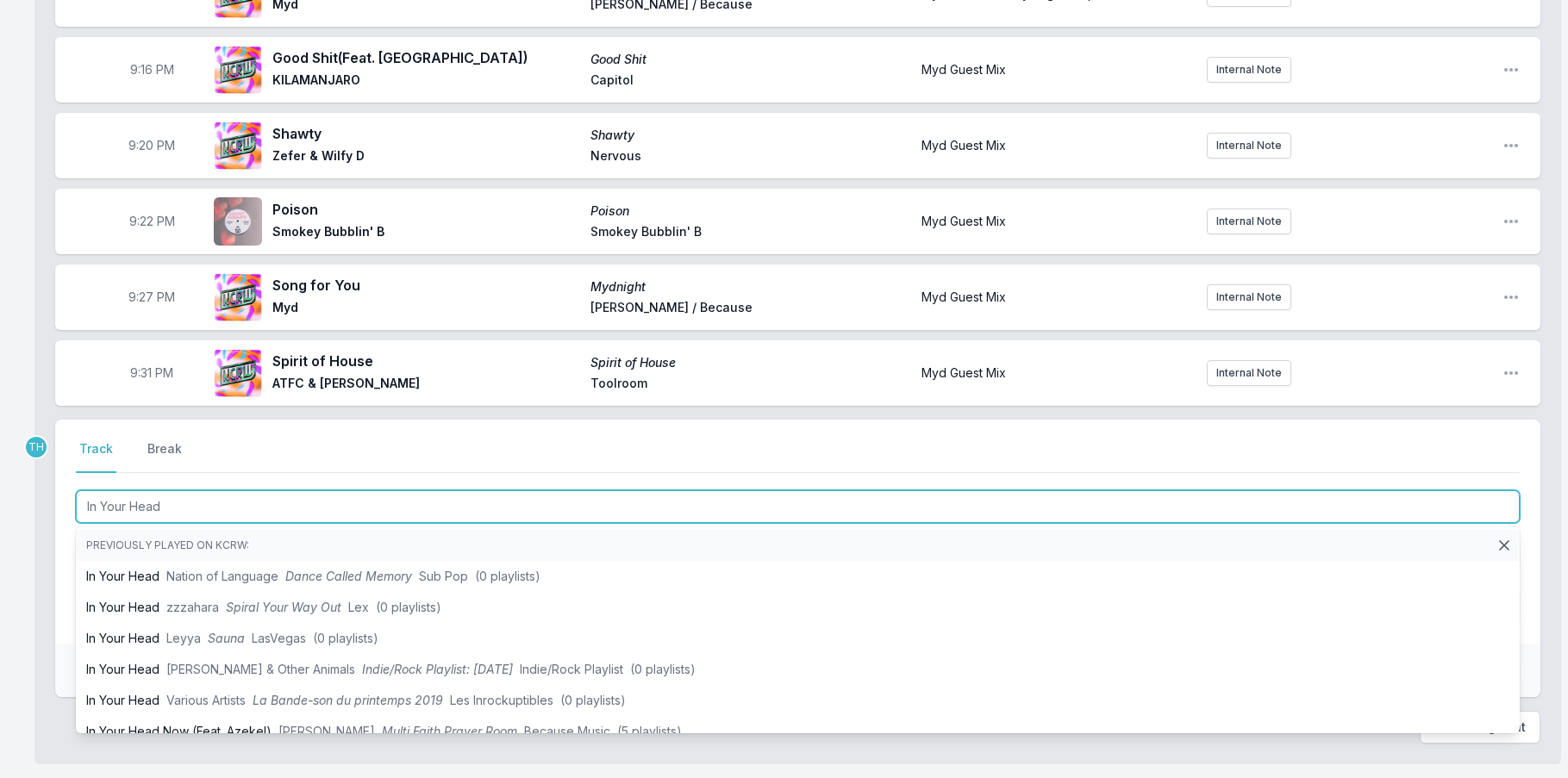 type on "In Your Head" 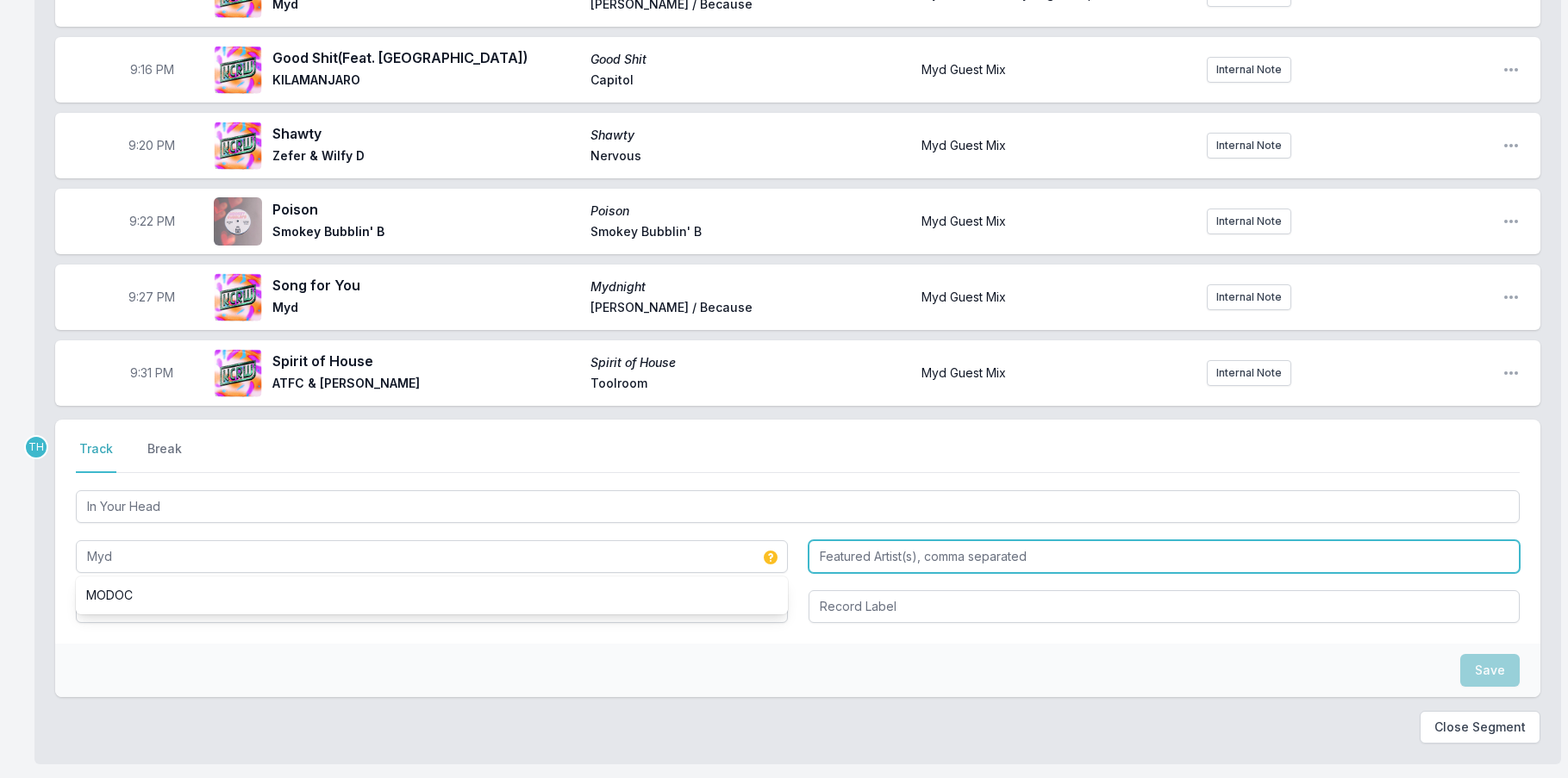 type on "Myd" 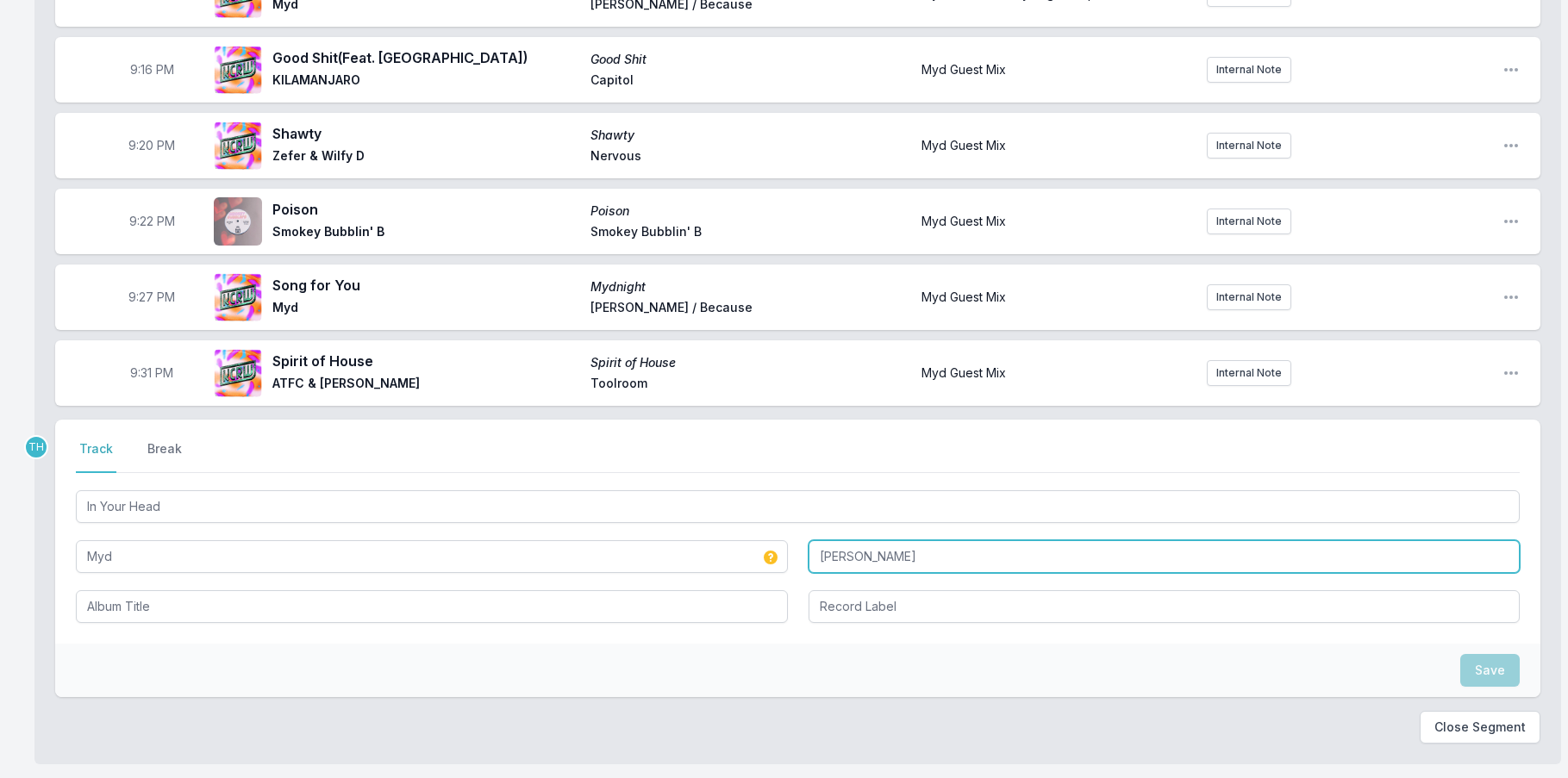 type on "[PERSON_NAME]" 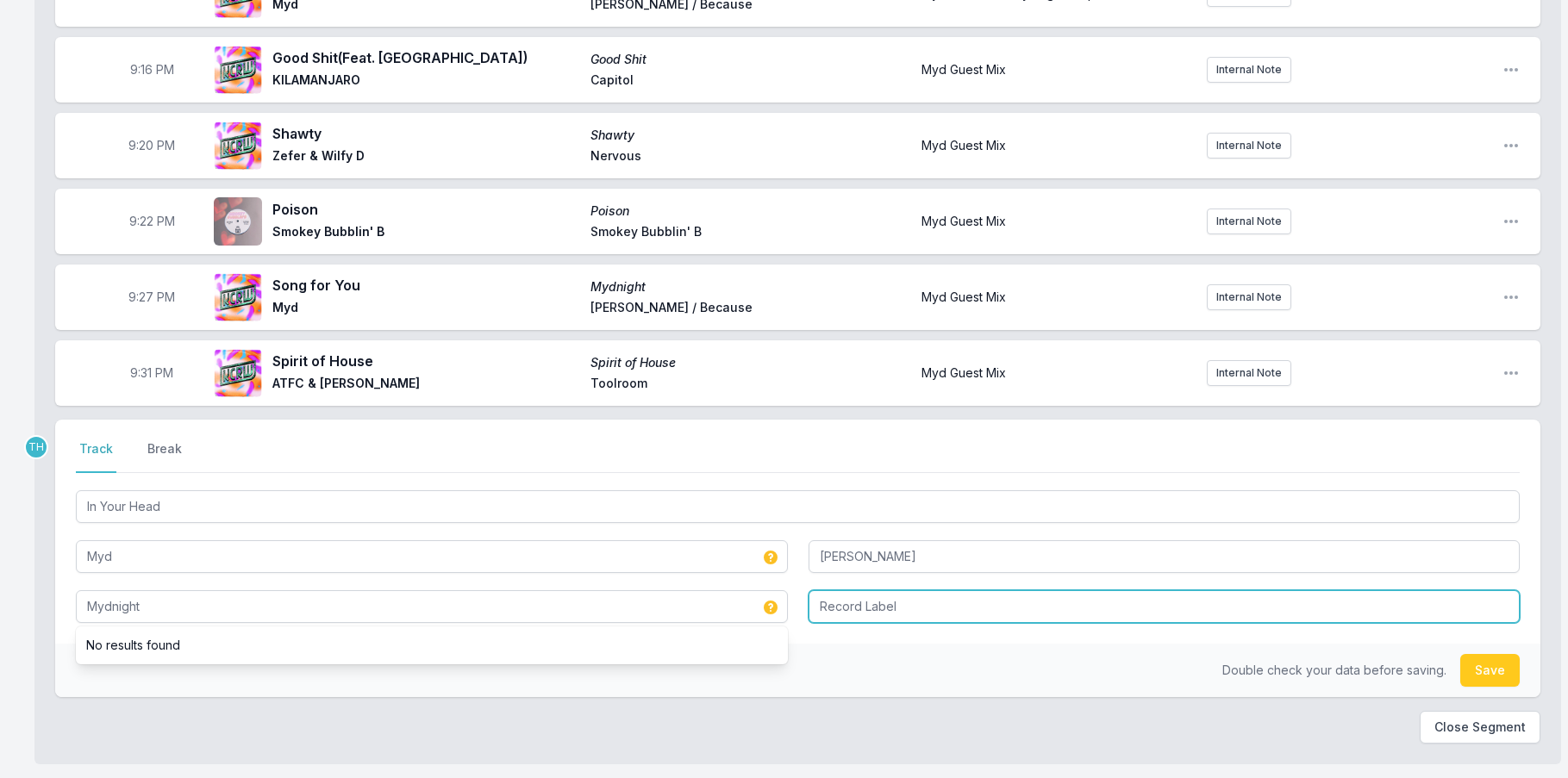 type on "Mydnight" 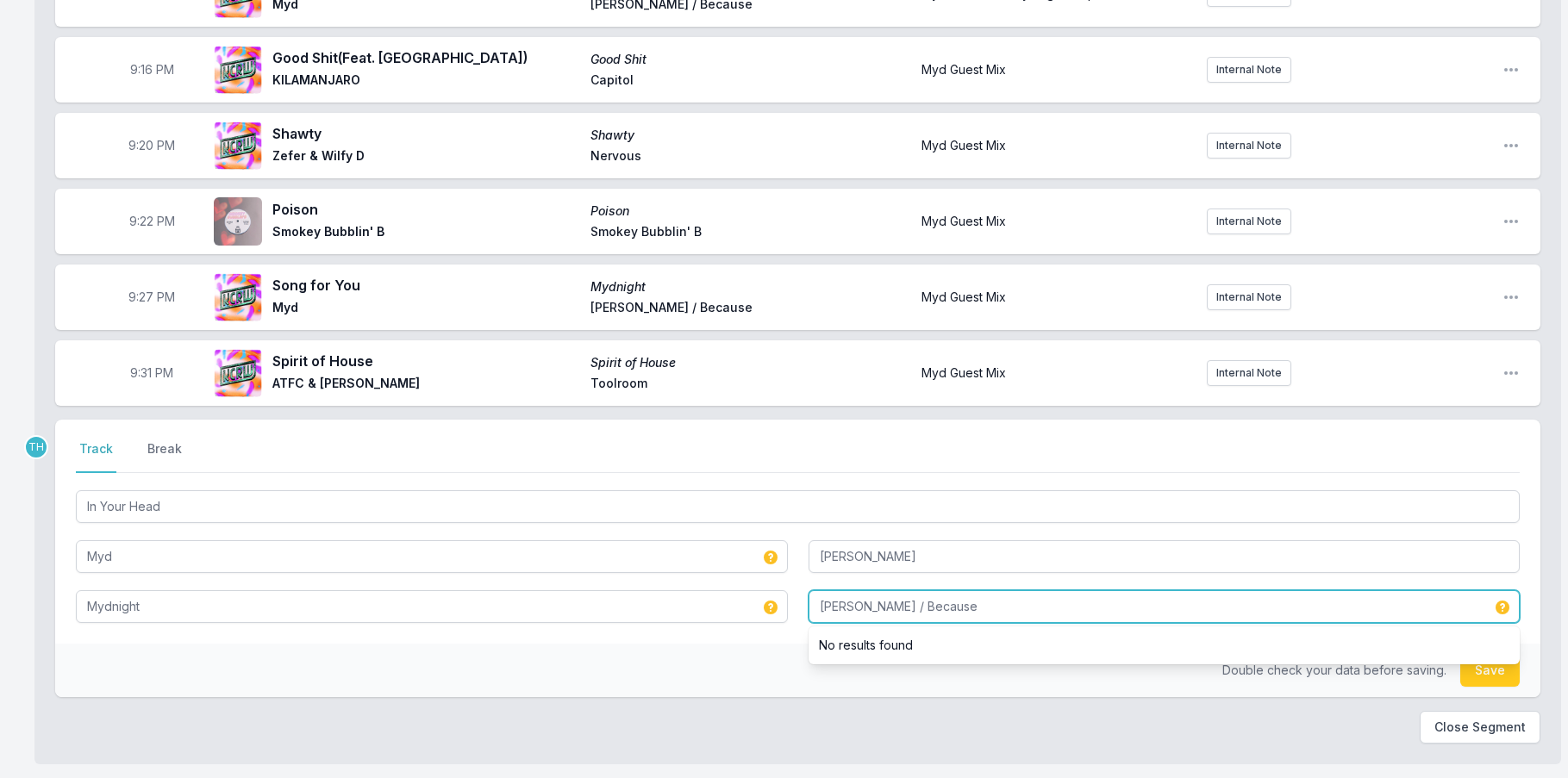 type on "[PERSON_NAME] / Because" 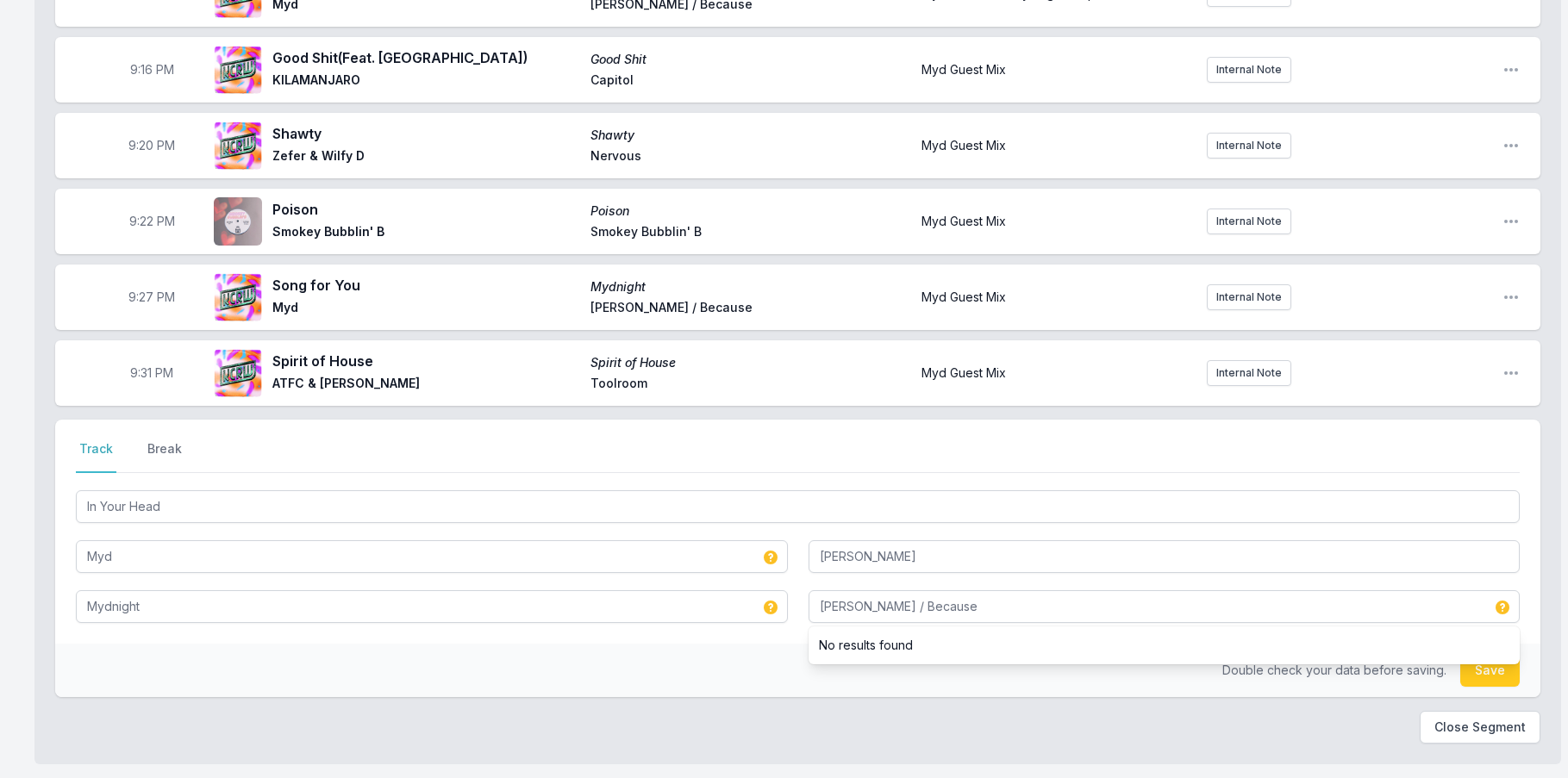 click on "Double check your data before saving. Save" at bounding box center [797, 670] 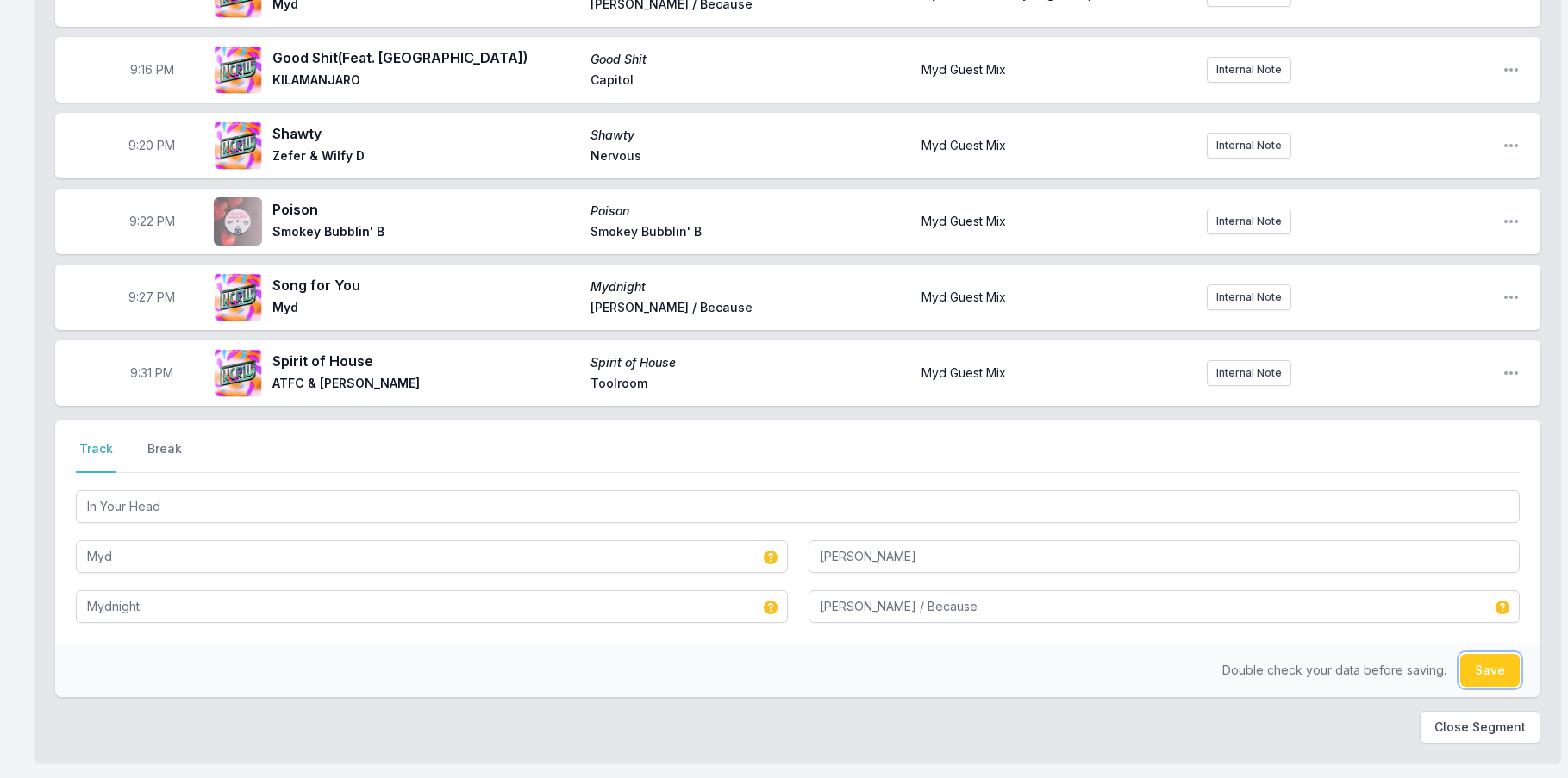 click on "Save" at bounding box center (1490, 670) 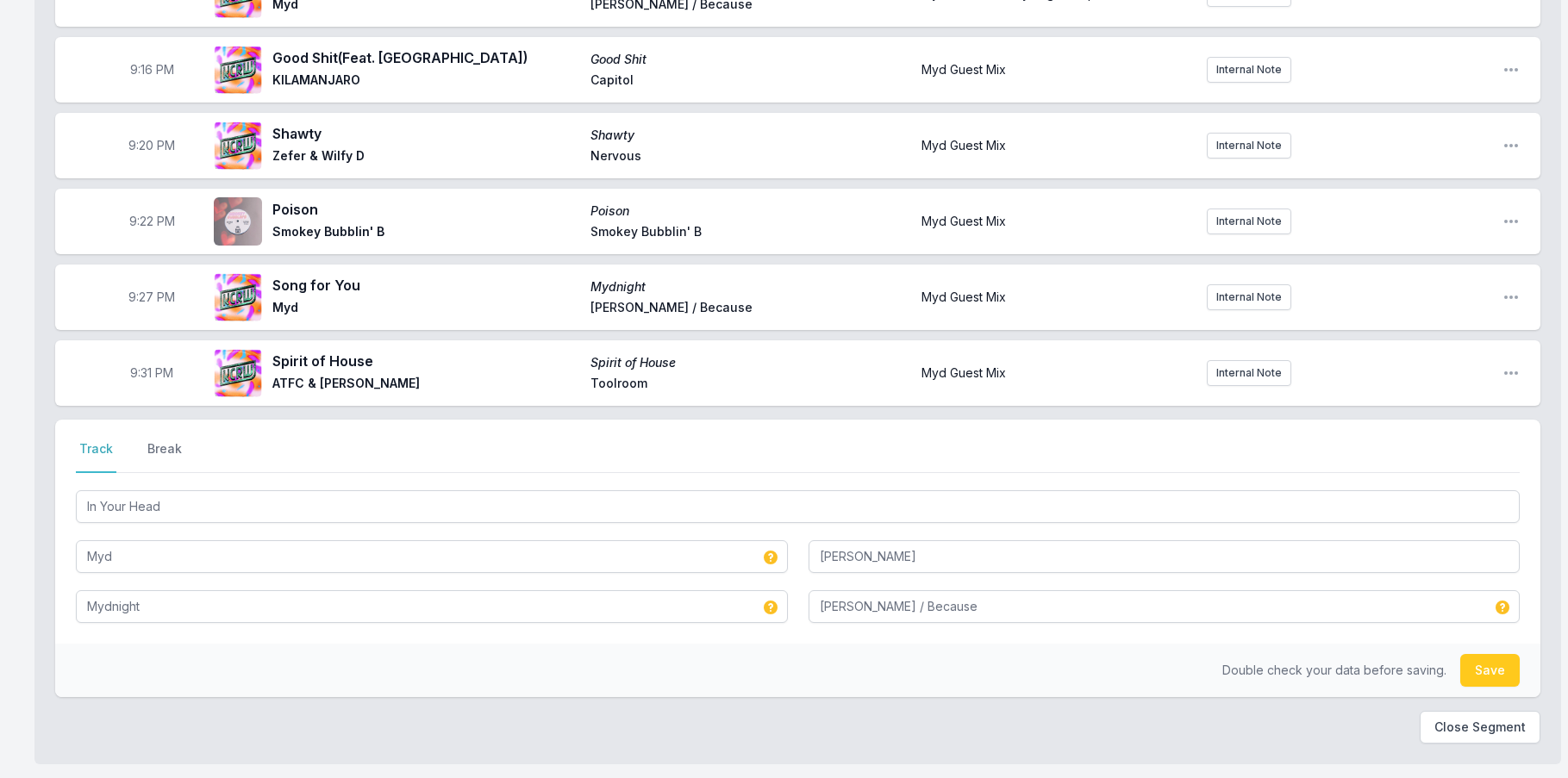 type 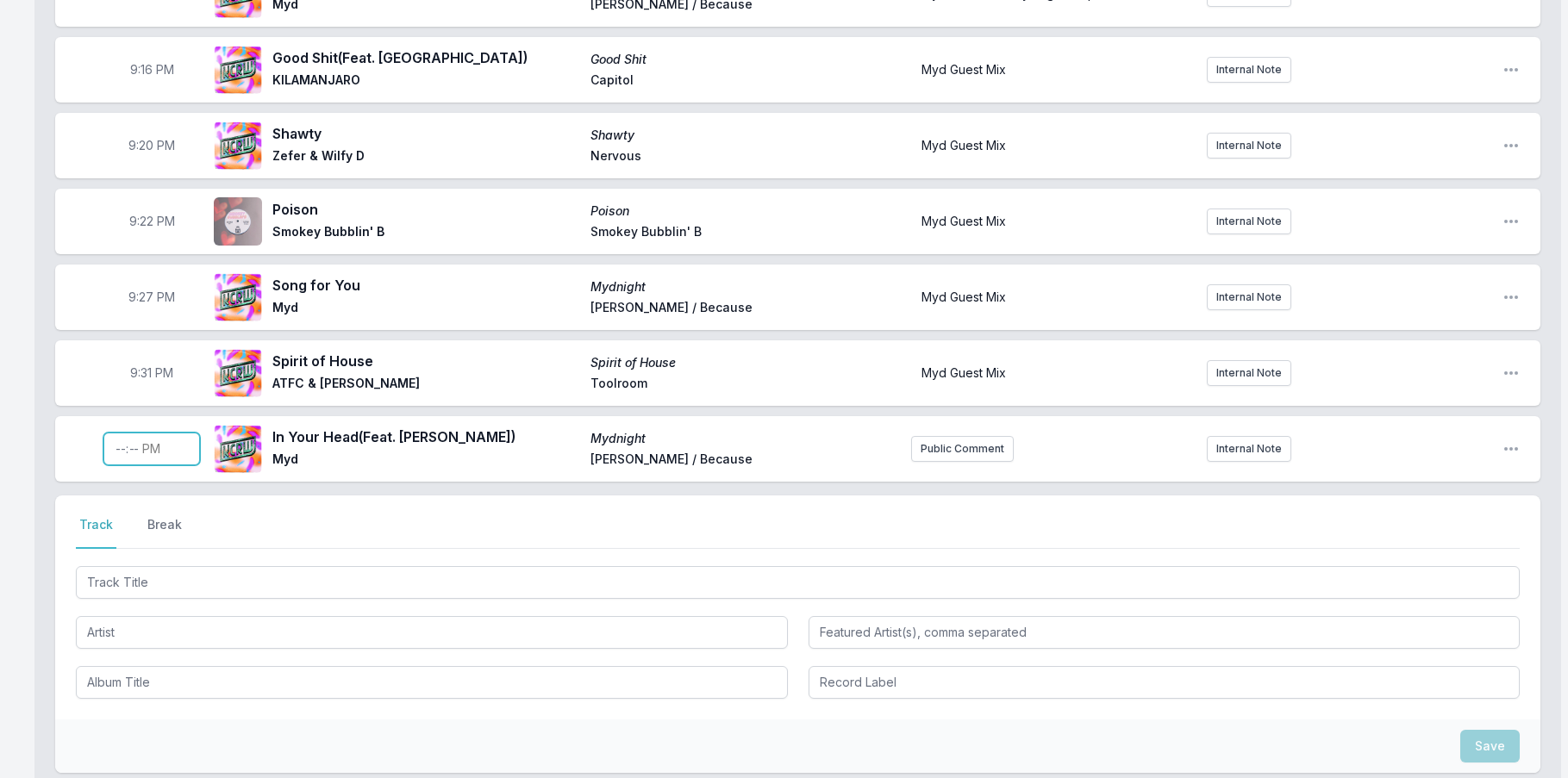 click at bounding box center (152, 449) 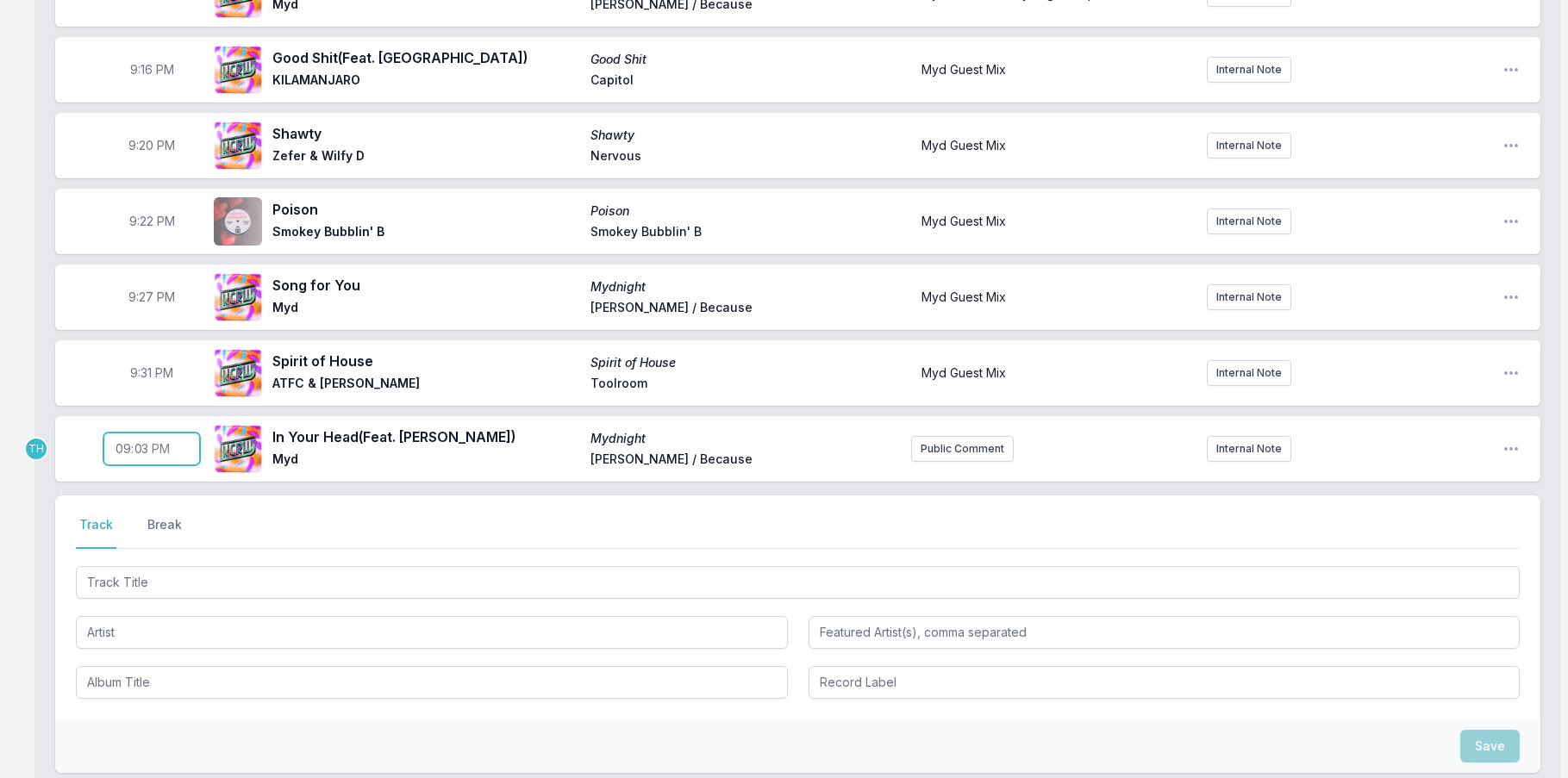 type on "21:35" 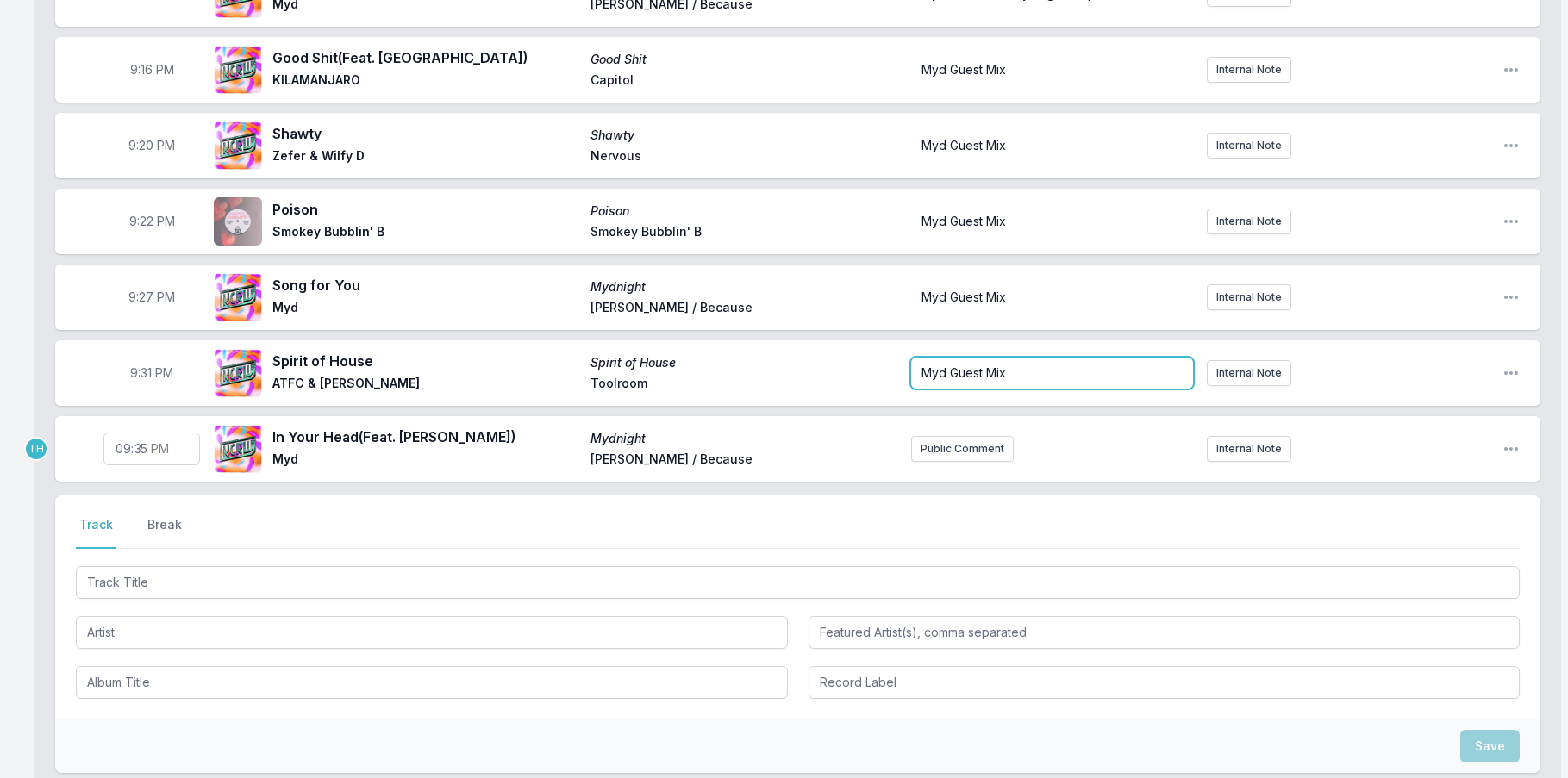 click on "Myd Guest Mix" at bounding box center (1052, 373) 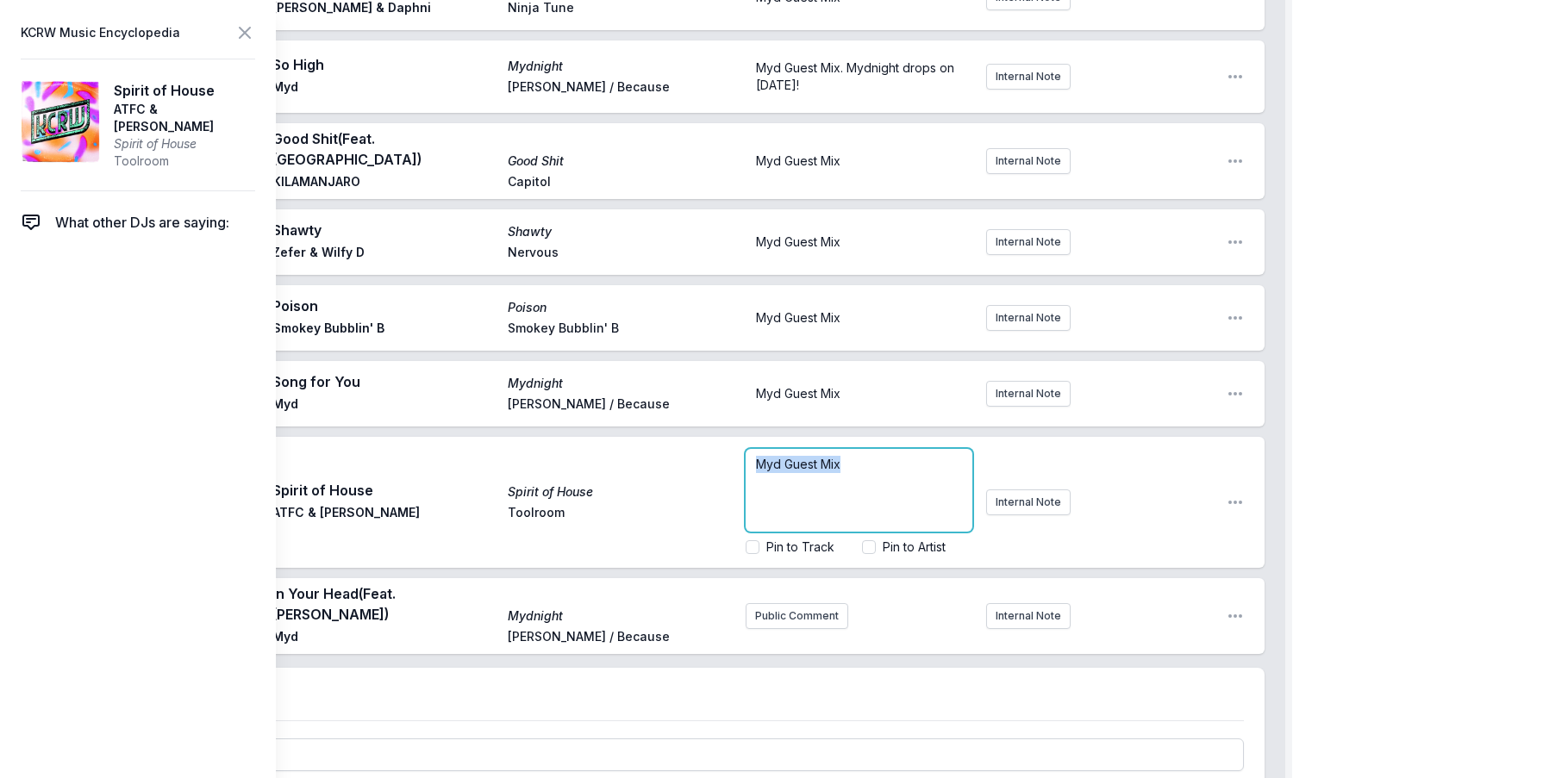 drag, startPoint x: 840, startPoint y: 457, endPoint x: 611, endPoint y: 472, distance: 229.4907 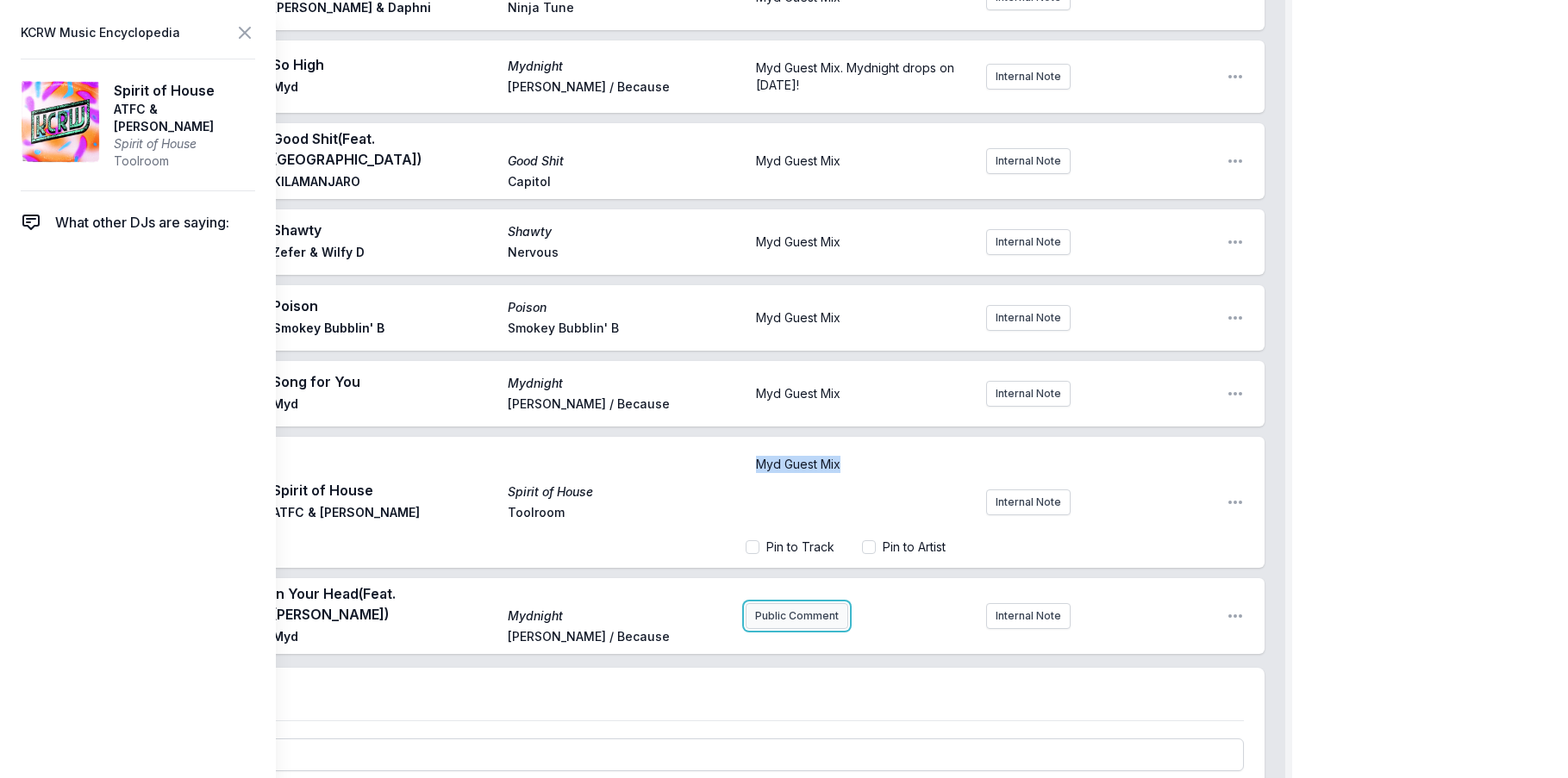 click on "Myd FREAKS ONLY Guest DJ Set Myd Open segment options 9:00 PM Our Home Mydnight Myd [PERSON_NAME] / Because Myd is in the mix. This is UNRELEASED HEAT from Myd's forthcoming album, out on [DATE]! Internal Note Open playlist item options Myd is in the mix. This is UNRELEASED HEAT from Myd's forthcoming album, out on [DATE]! 9:04 PM WARYA WARYA Disclosure Apollo Myd Guest Mix Internal Note Open playlist item options Myd Guest Mix 9:07 PM Unidos Volver [PERSON_NAME] & Daphni Ninja Tune Myd Guest Mix Internal Note Open playlist item options Myd Guest Mix 9:11 PM So High Mydnight Myd [PERSON_NAME] / Because Myd Guest Mix. Mydnight drops on [DATE]! Internal Note Open playlist item options Myd Guest Mix. Mydnight drops on [DATE]! 9:16 PM Good Shit  (Feat. [PERSON_NAME]) Good Shit KILAMANJARO Capitol Myd Guest Mix Internal Note Open playlist item options Myd Guest Mix 9:20 PM [PERSON_NAME] [PERSON_NAME] & Wilfy D Nervous Myd Guest Mix Internal Note Open playlist item options Myd Guest Mix 9:22 PM Poison Poison 9:27 PM" at bounding box center [659, 363] 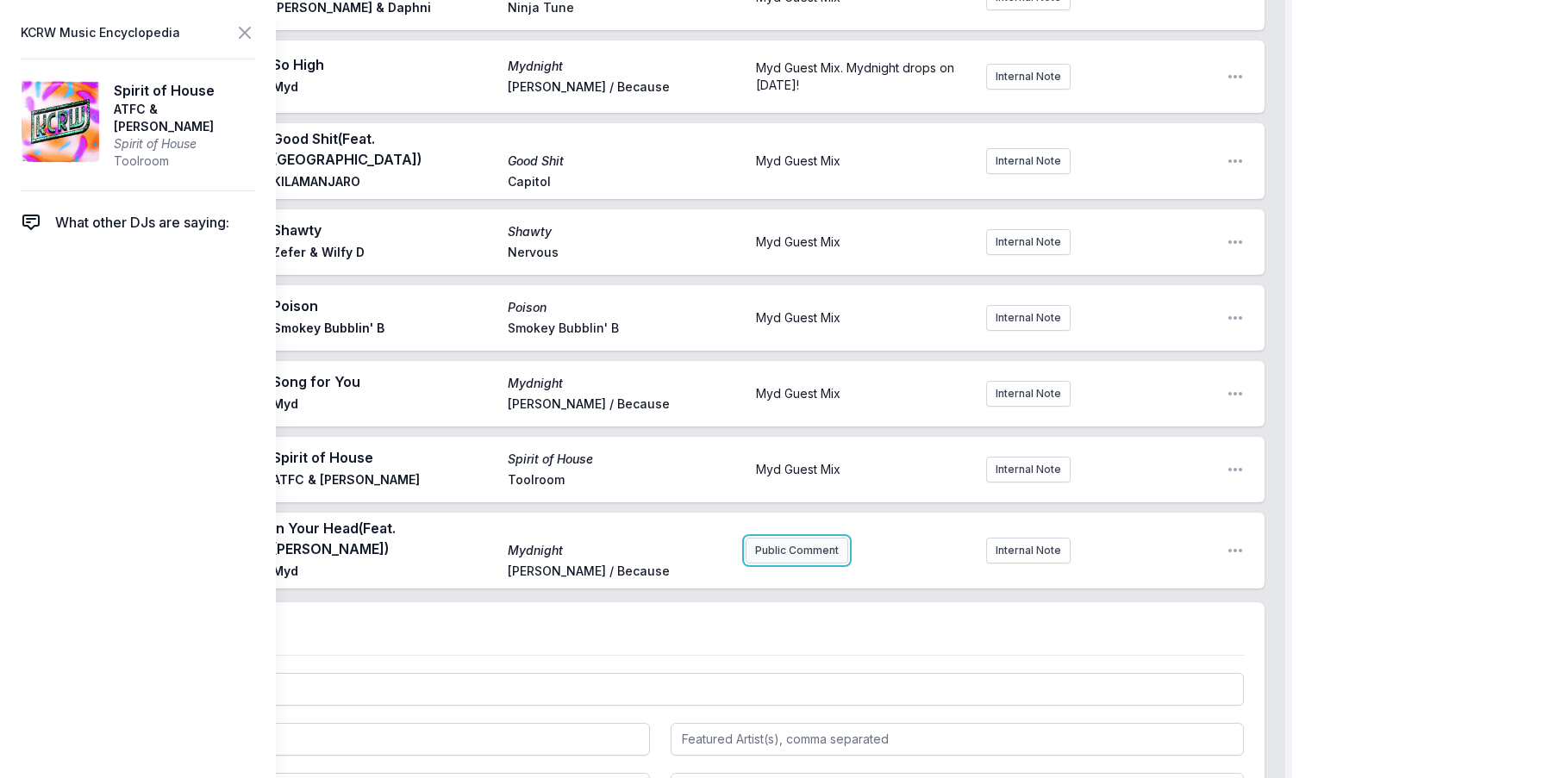 click on "Public Comment" at bounding box center [796, 551] 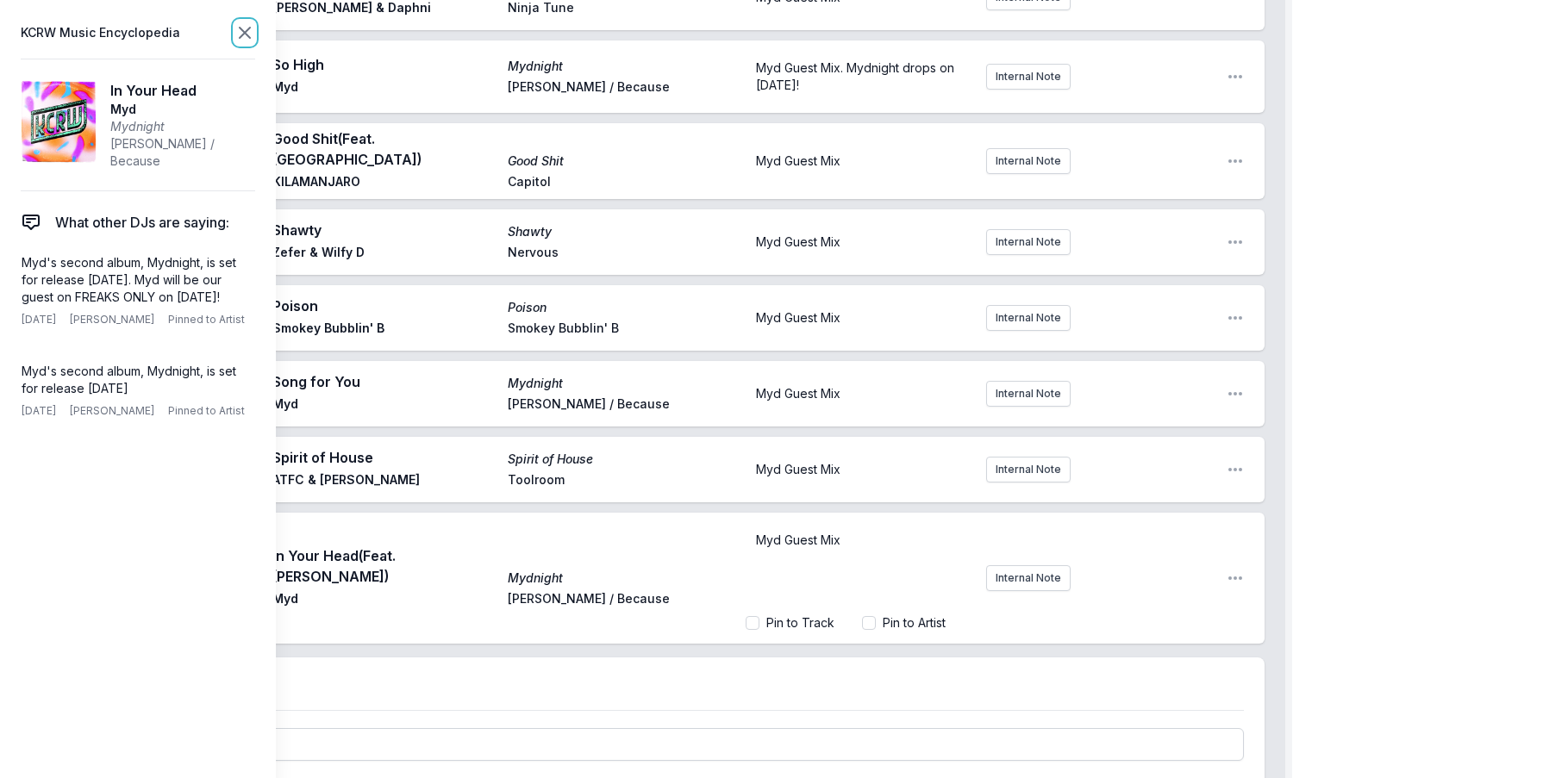 click 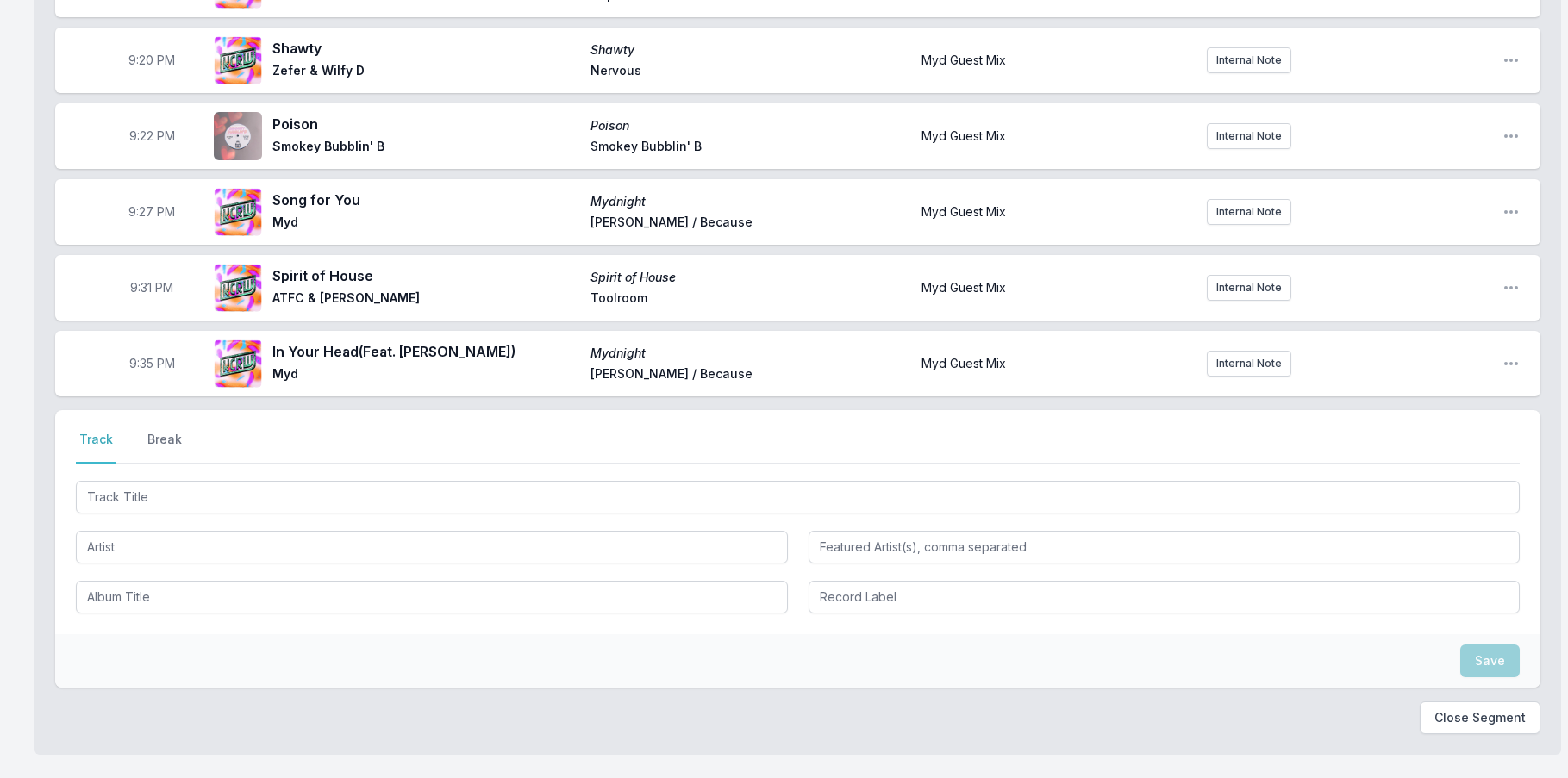scroll, scrollTop: 2103, scrollLeft: 0, axis: vertical 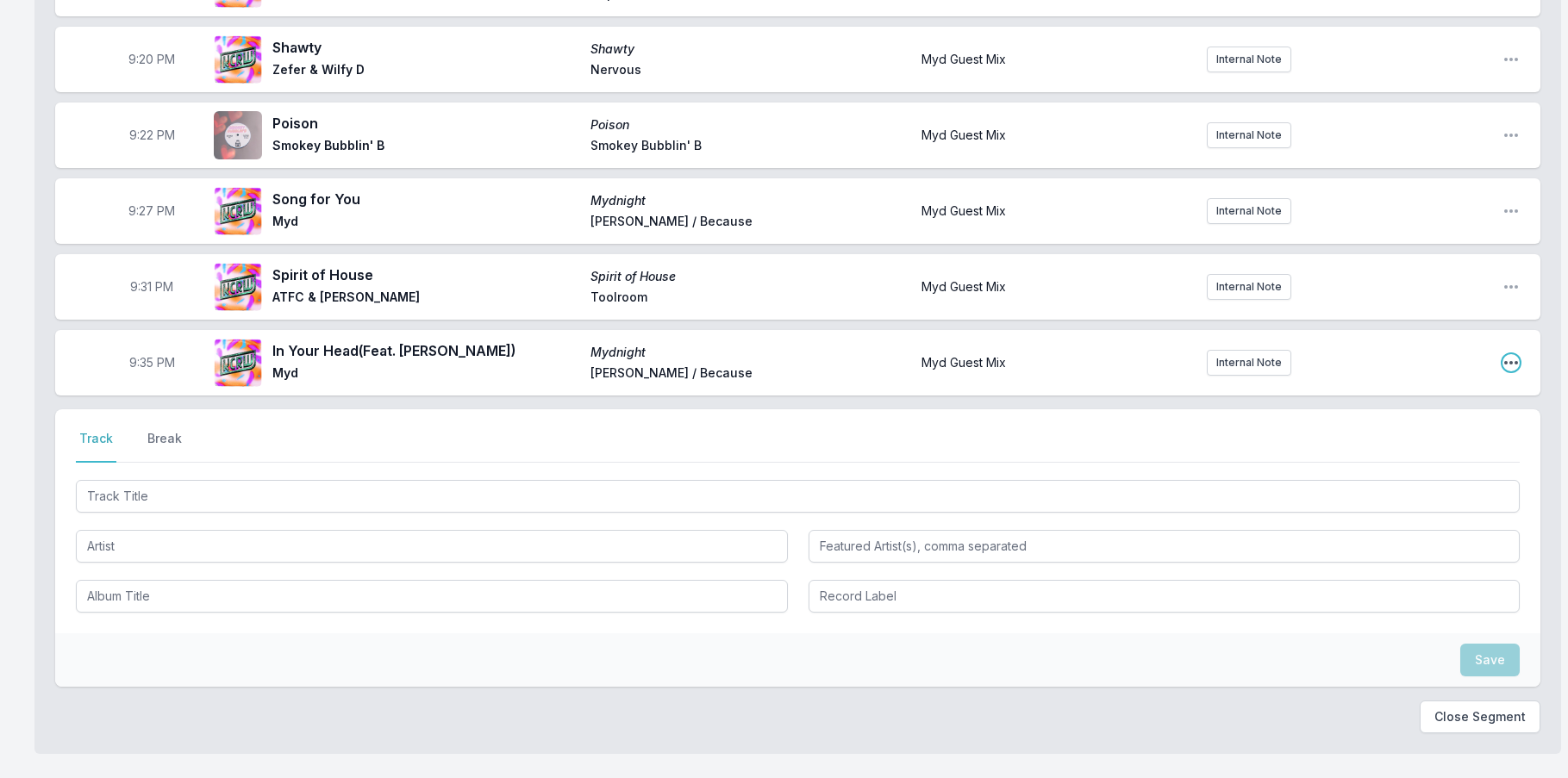 click 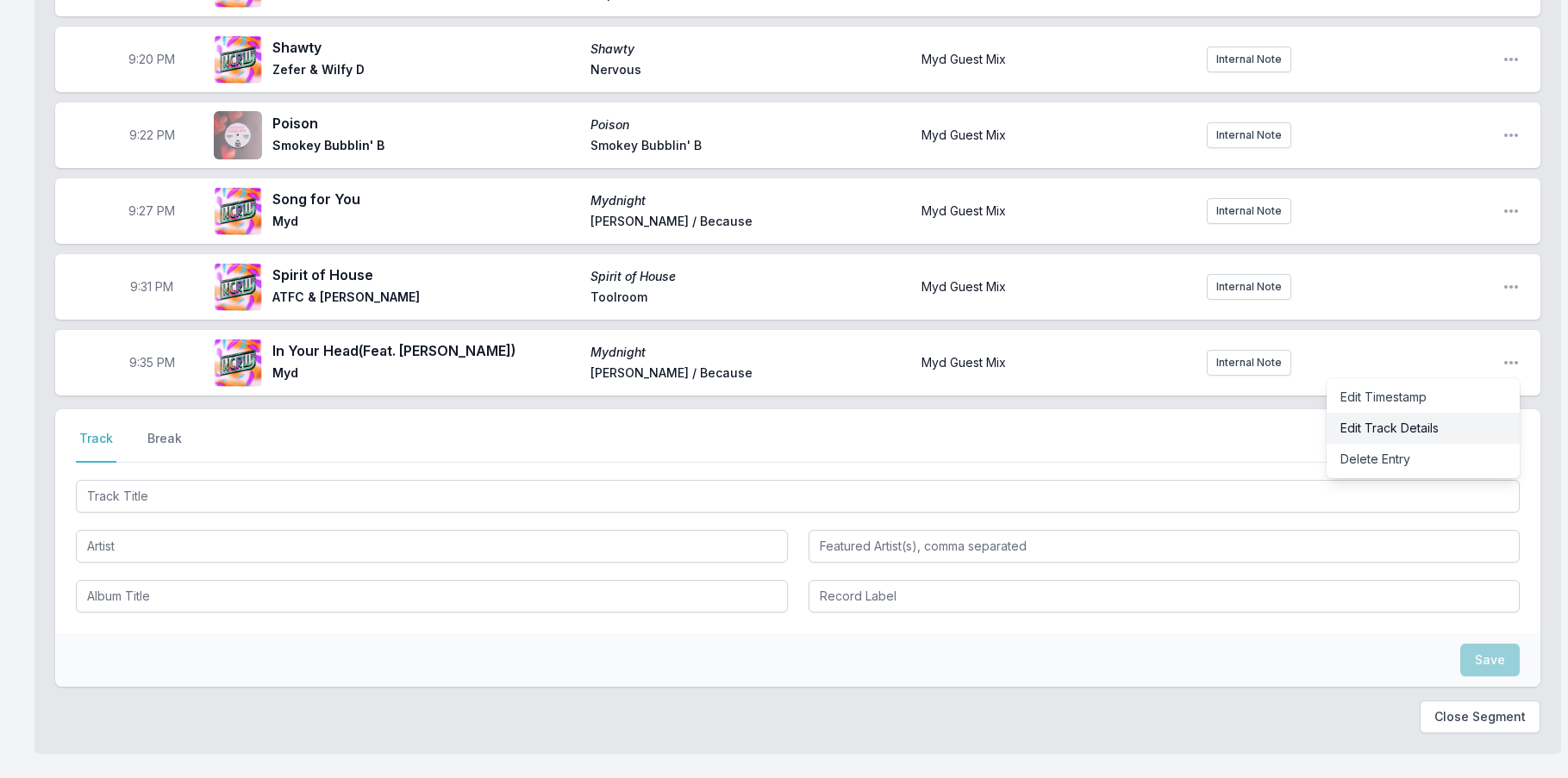 click on "Edit Track Details" at bounding box center [1423, 428] 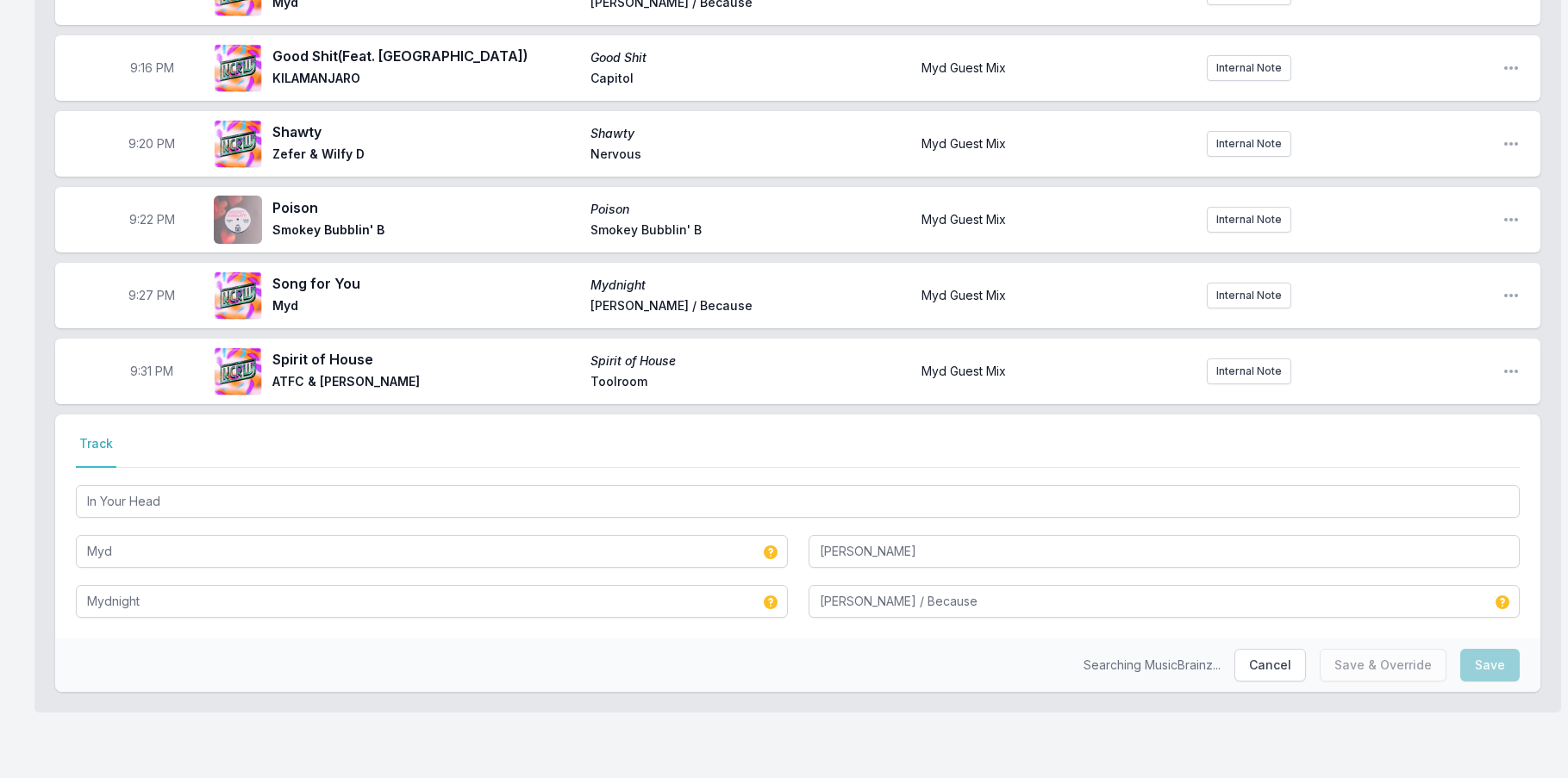scroll, scrollTop: 2043, scrollLeft: 0, axis: vertical 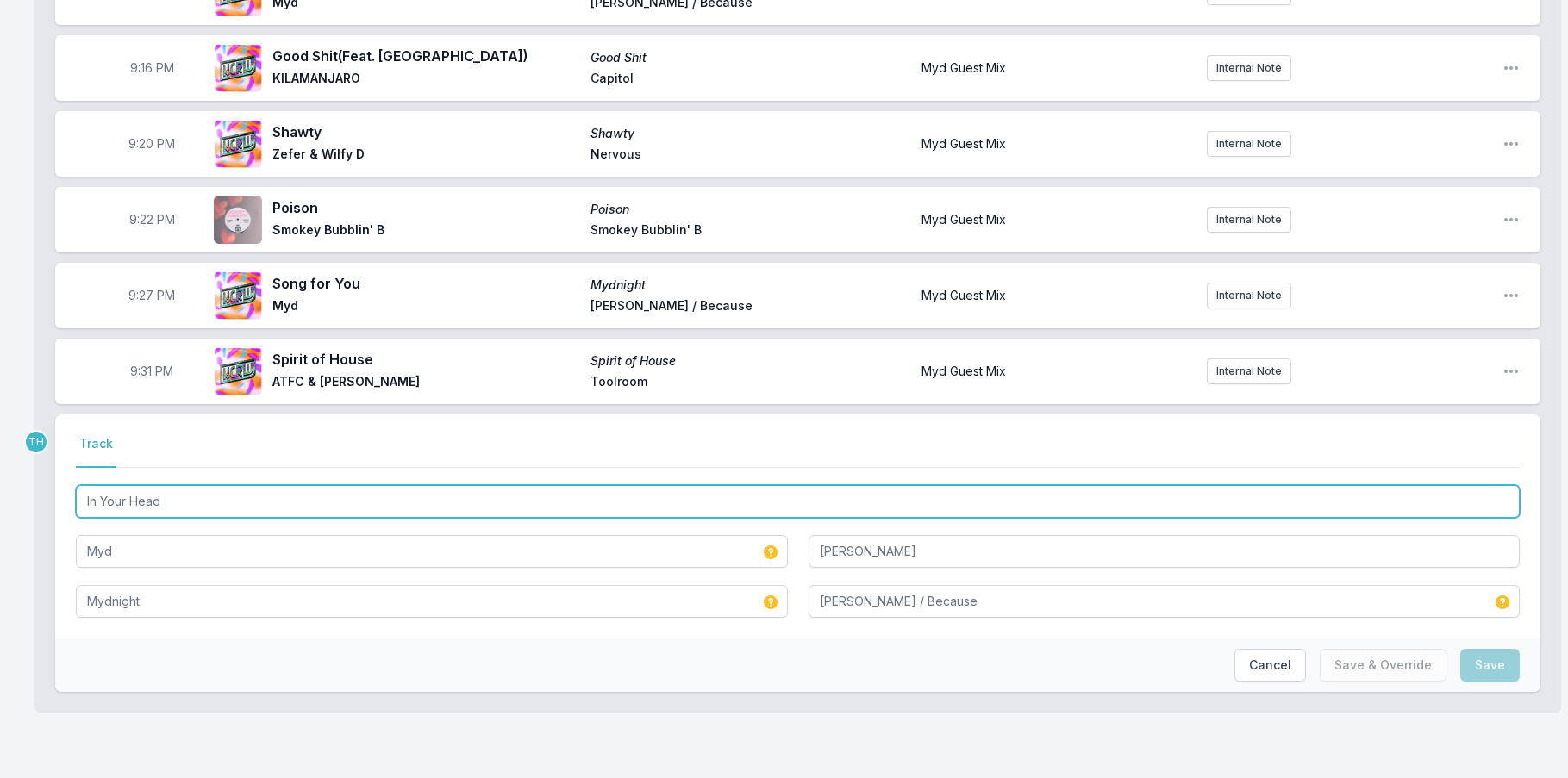 drag, startPoint x: 123, startPoint y: 500, endPoint x: 99, endPoint y: 501, distance: 24.020824 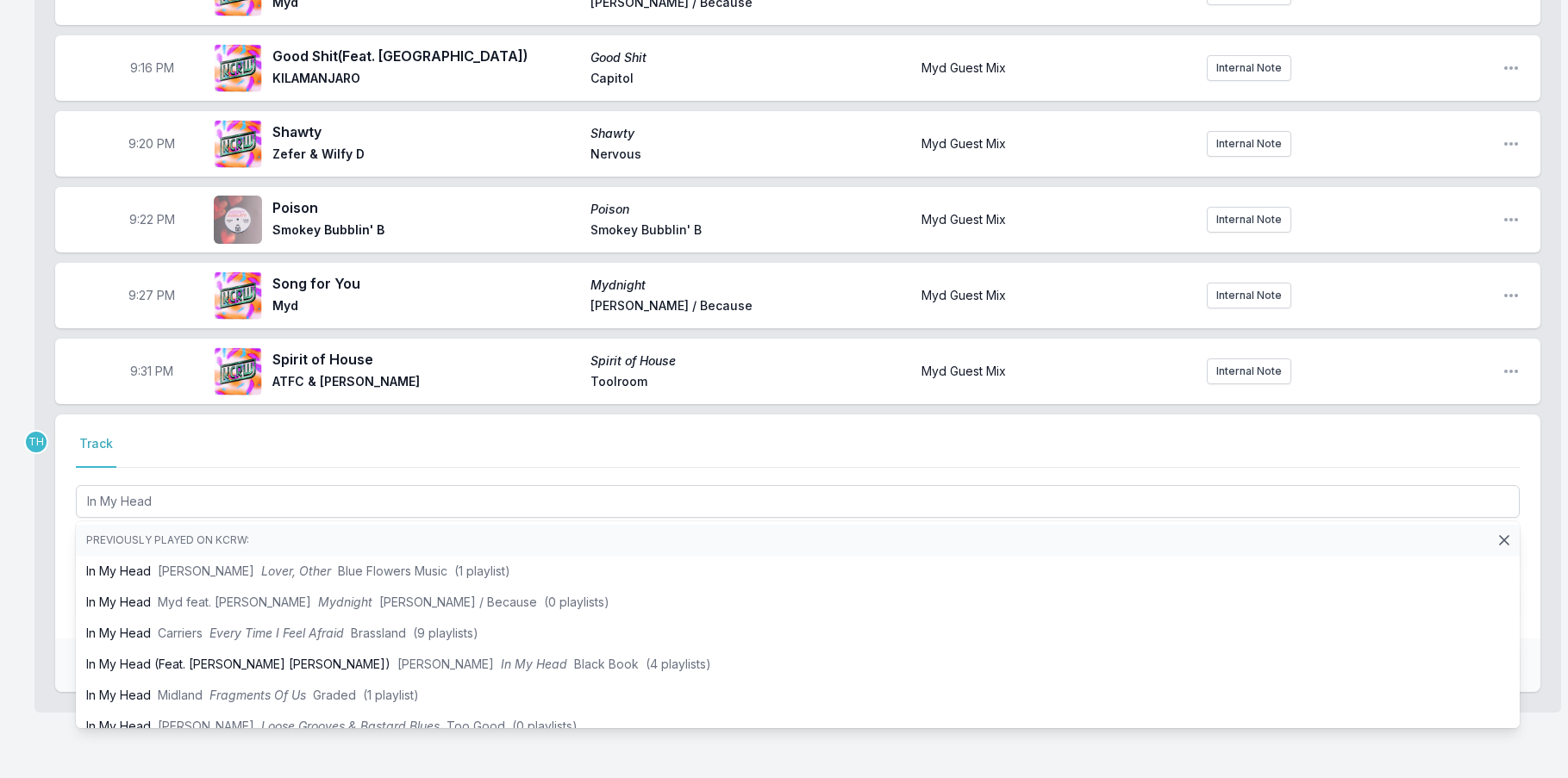 click on "Select a tab Track Track In My Head Previously played on KCRW: In My Head [PERSON_NAME] Lover, Other Blue Flowers Music (1 playlist) In My Head Myd feat. [PERSON_NAME] Mydnight [PERSON_NAME] / Because (0 playlists) In My Head Carriers Every Time I Feel Afraid Brassland (9 playlists) In My Head (Feat. [PERSON_NAME] [PERSON_NAME]) [PERSON_NAME] In My Head Black Book (4 playlists) In My Head Midland Fragments Of Us Graded (1 playlist) In My Head [PERSON_NAME] Loose Grooves & Bastard Blues Too Good (0 playlists) In My Head [PERSON_NAME] Lover, Other Blue Flowers Music (5 playlists) In My Head [PERSON_NAME] In My Head Blue Flowers Music (6 playlists) In My Head No Doubt Rock Steady Interscope Records (0 playlists) In My Head Beta 2 & Zero Tolerance Exiles EP Pacific Rhythm (0 playlists) In My Head LF System, [PERSON_NAME] In My Head Ministry of Sound (1 playlist) In My Head (Feat. Shayan) LF System, [PERSON_NAME] In My Head Ministry of Sound (1 playlist) In My Head Big Blood First Aid Kit Ba Da Bing! (2 playlists) In My Head Take Van Far Away Take Van" at bounding box center [797, 526] 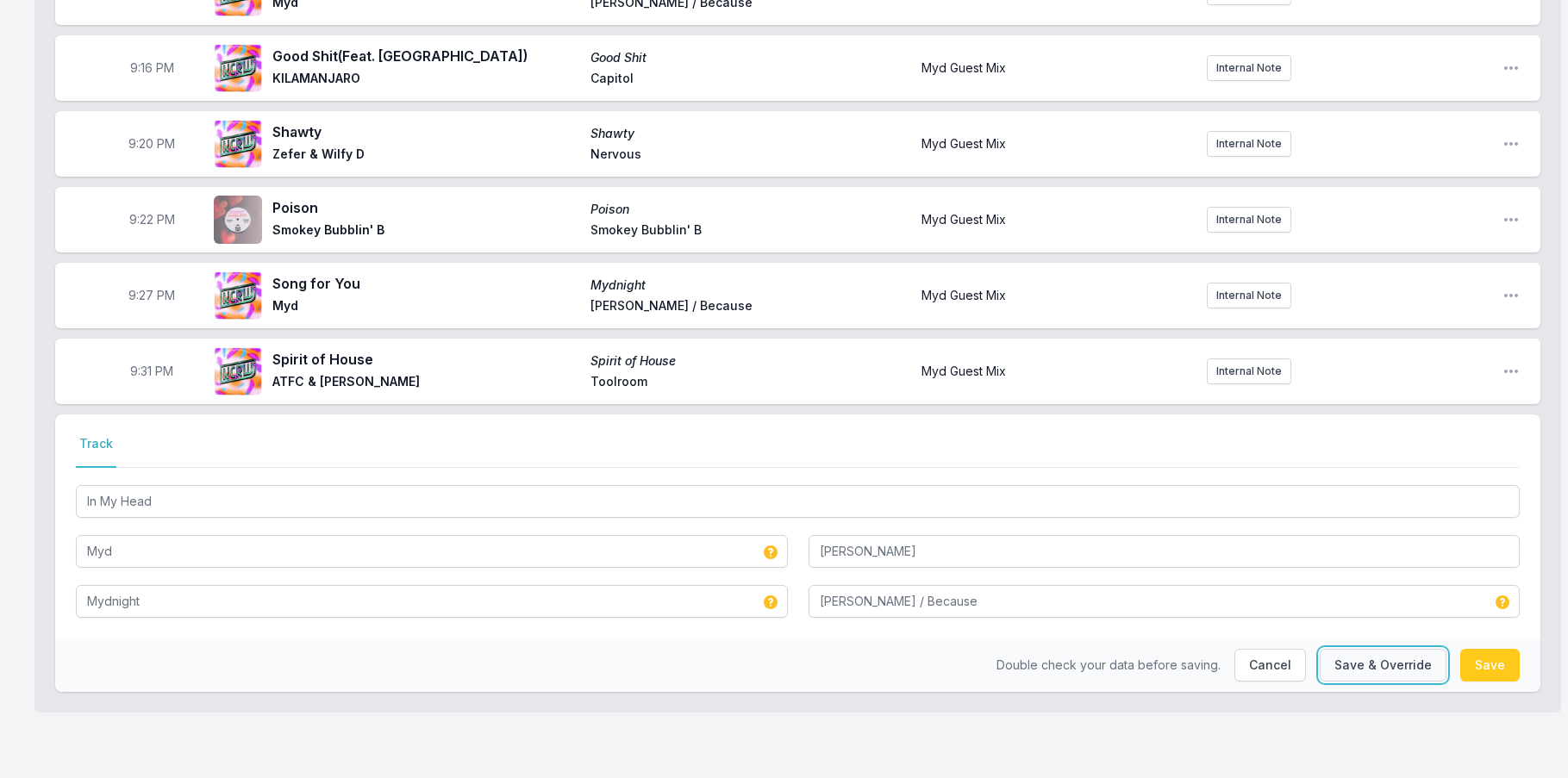 click on "Save & Override" at bounding box center [1383, 665] 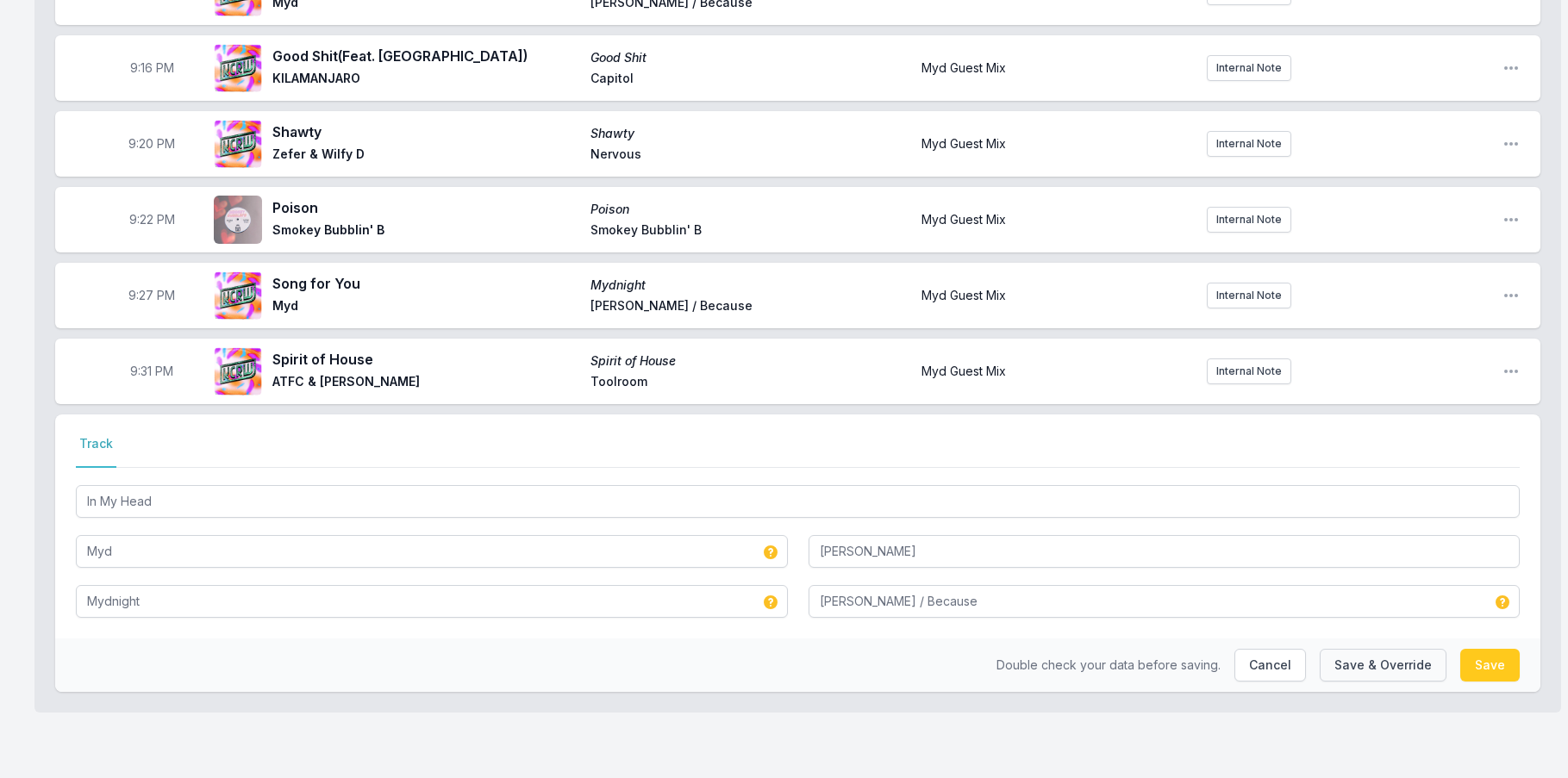 type on "In Your Head" 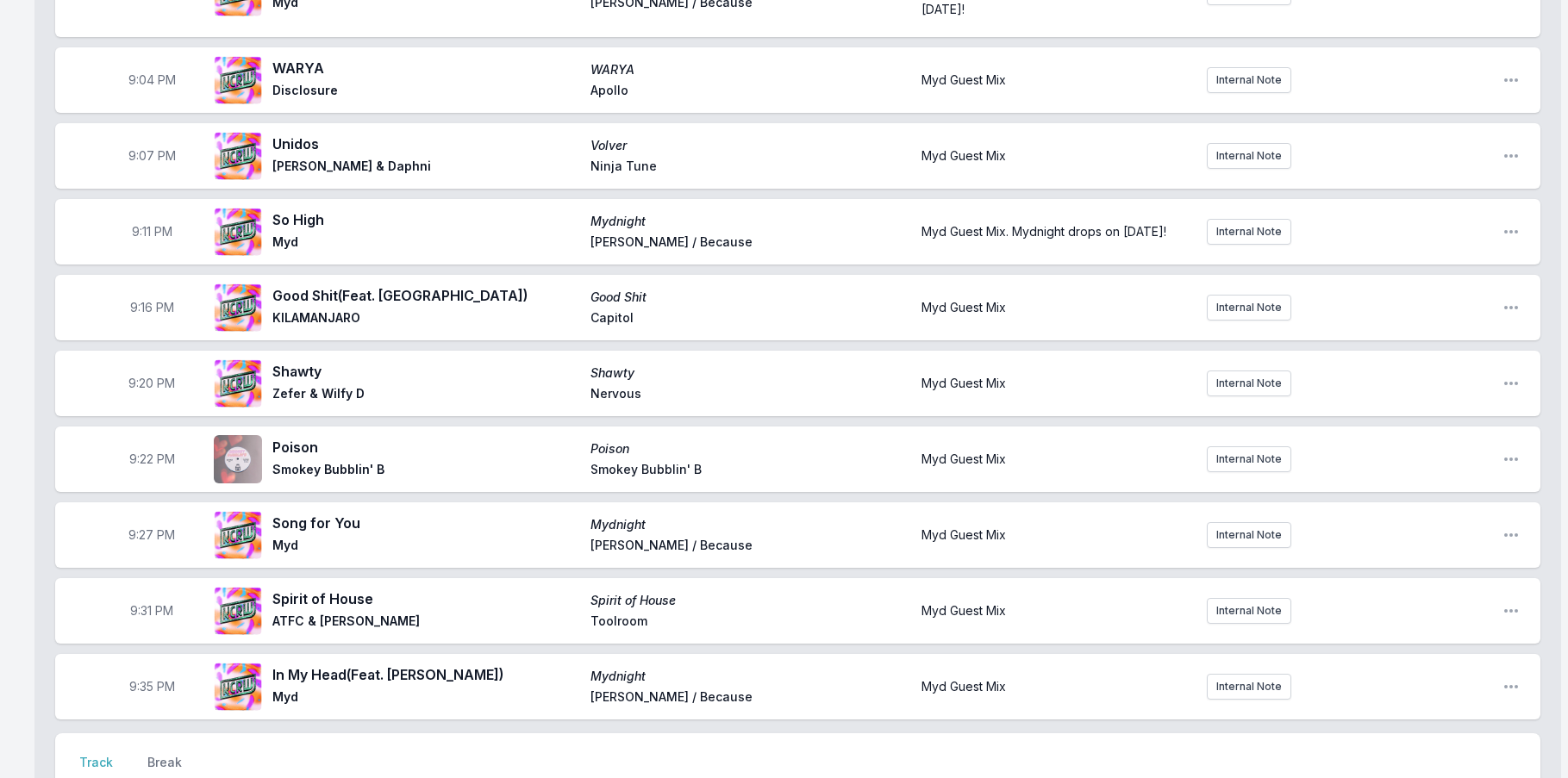 scroll, scrollTop: 1698, scrollLeft: 0, axis: vertical 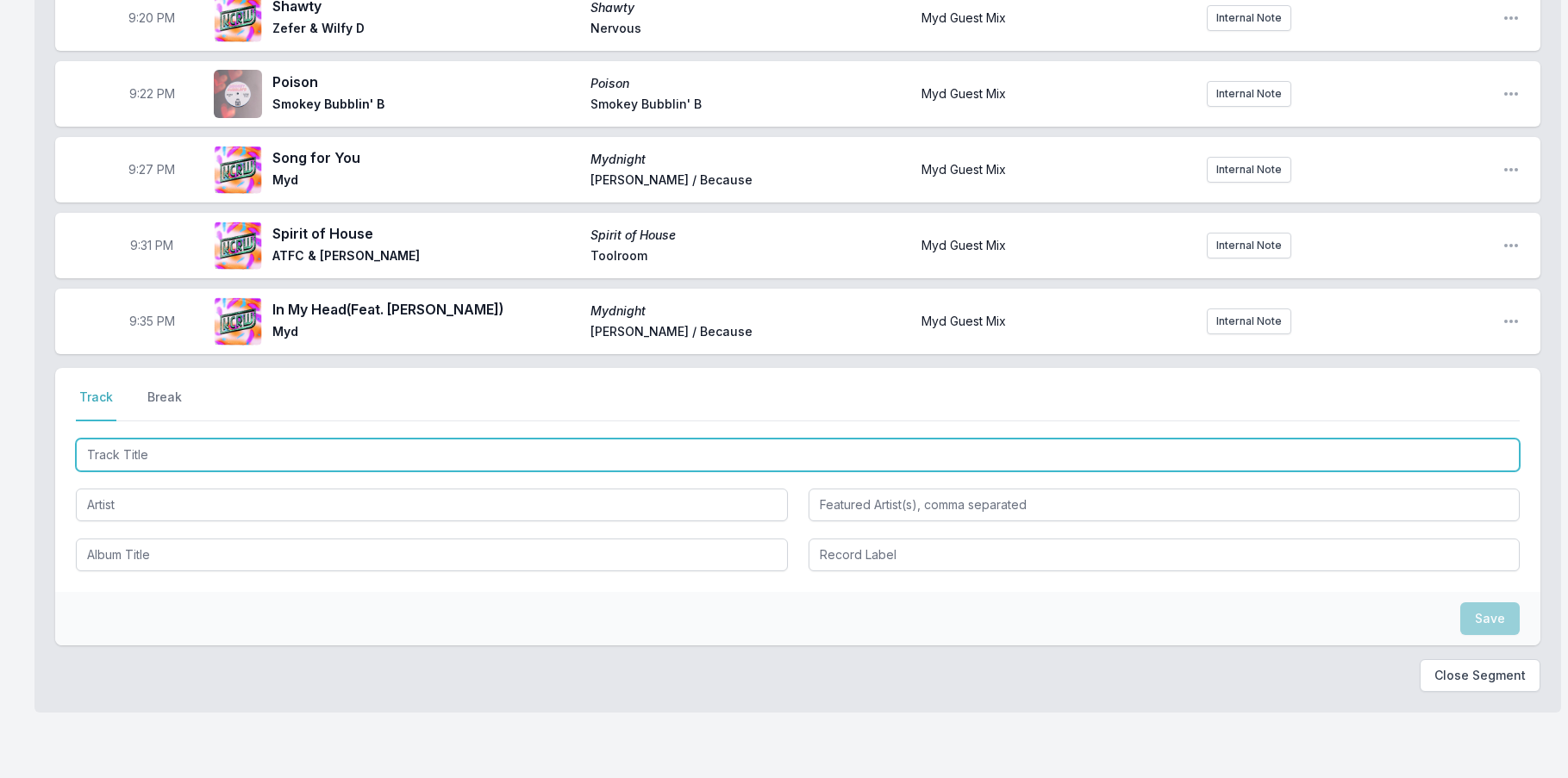 click at bounding box center [797, 455] 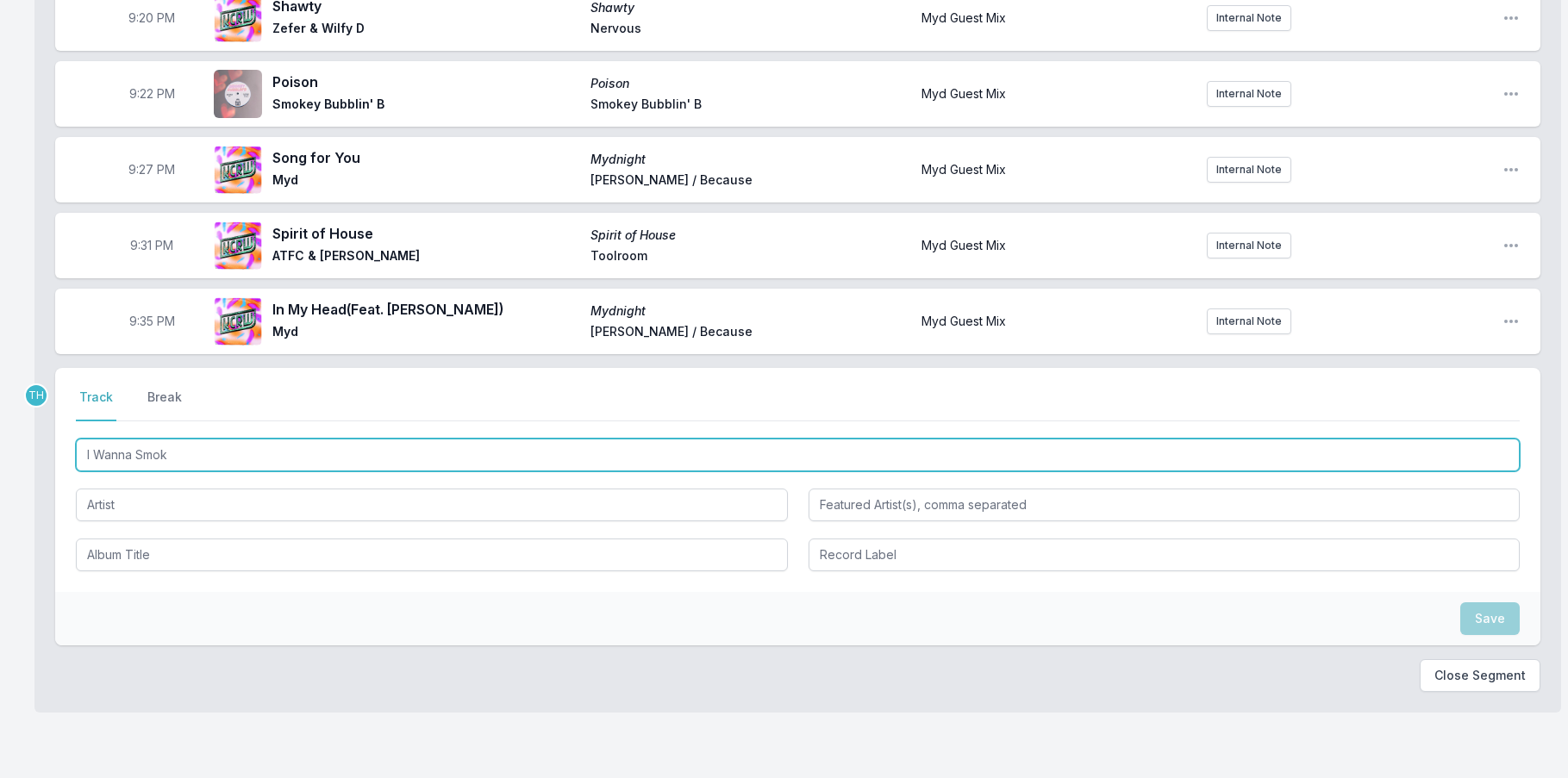 type on "I Wanna Smoke" 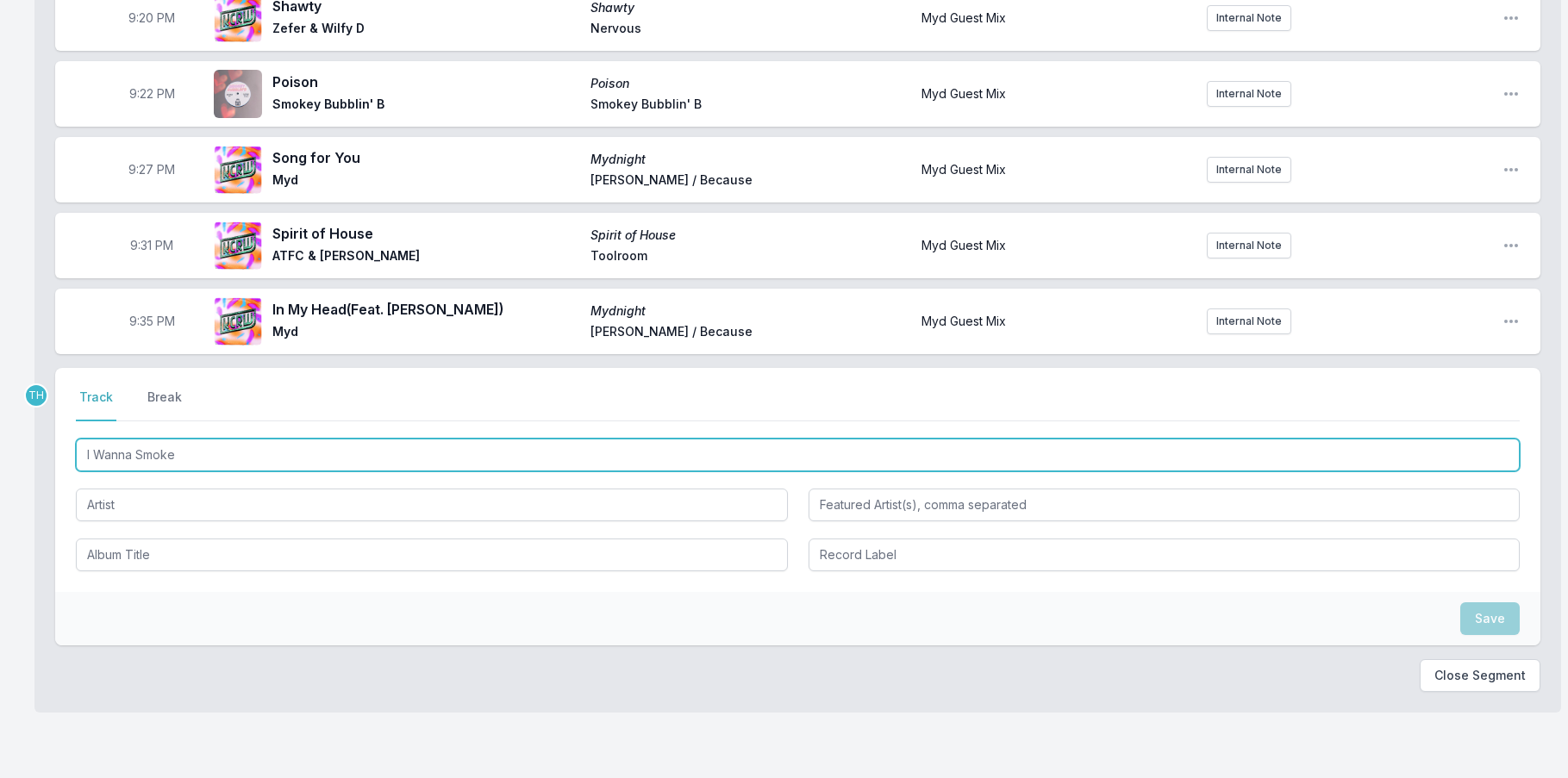 drag, startPoint x: 195, startPoint y: 458, endPoint x: -41, endPoint y: 428, distance: 237.89914 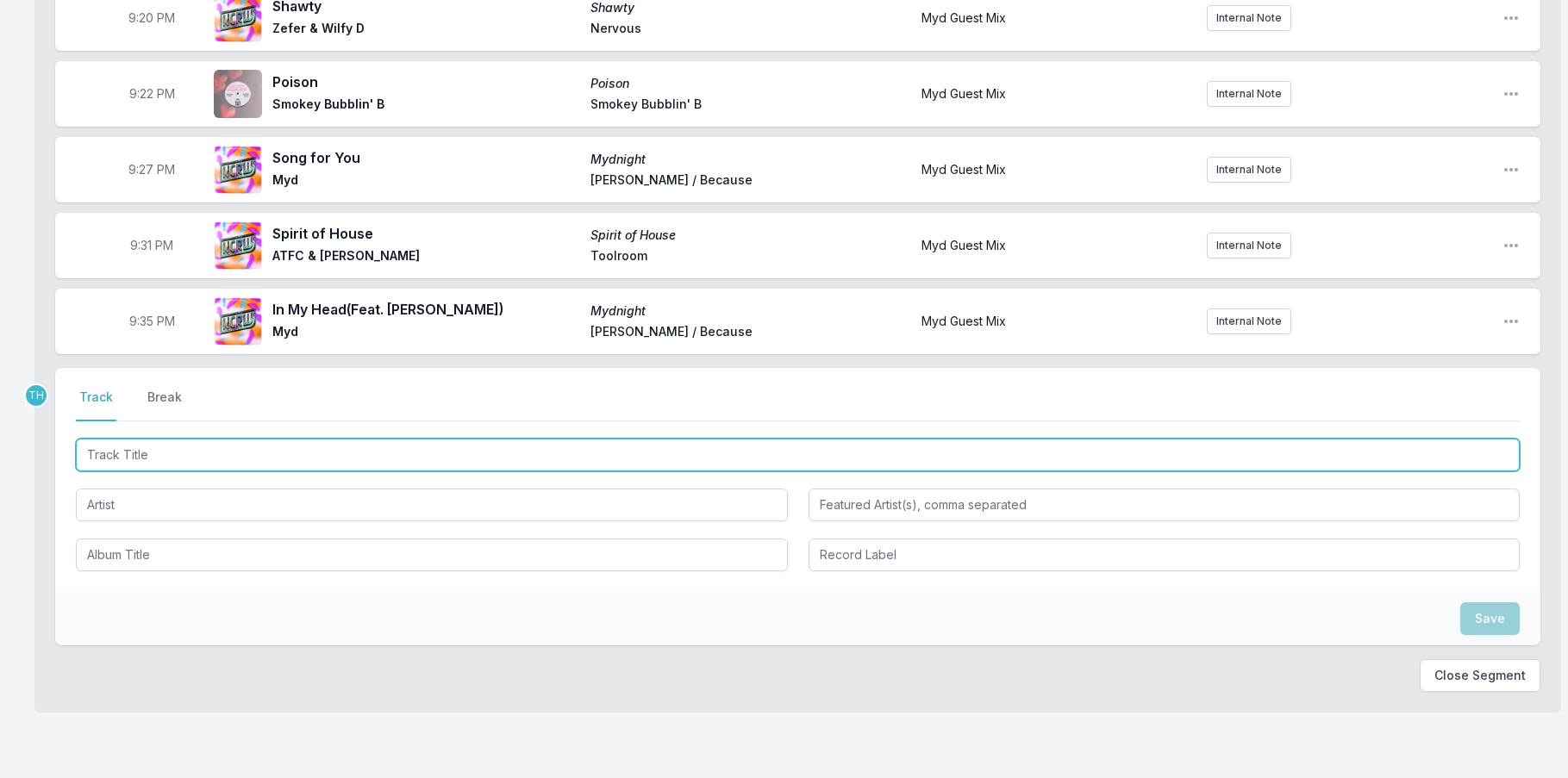 click at bounding box center (797, 455) 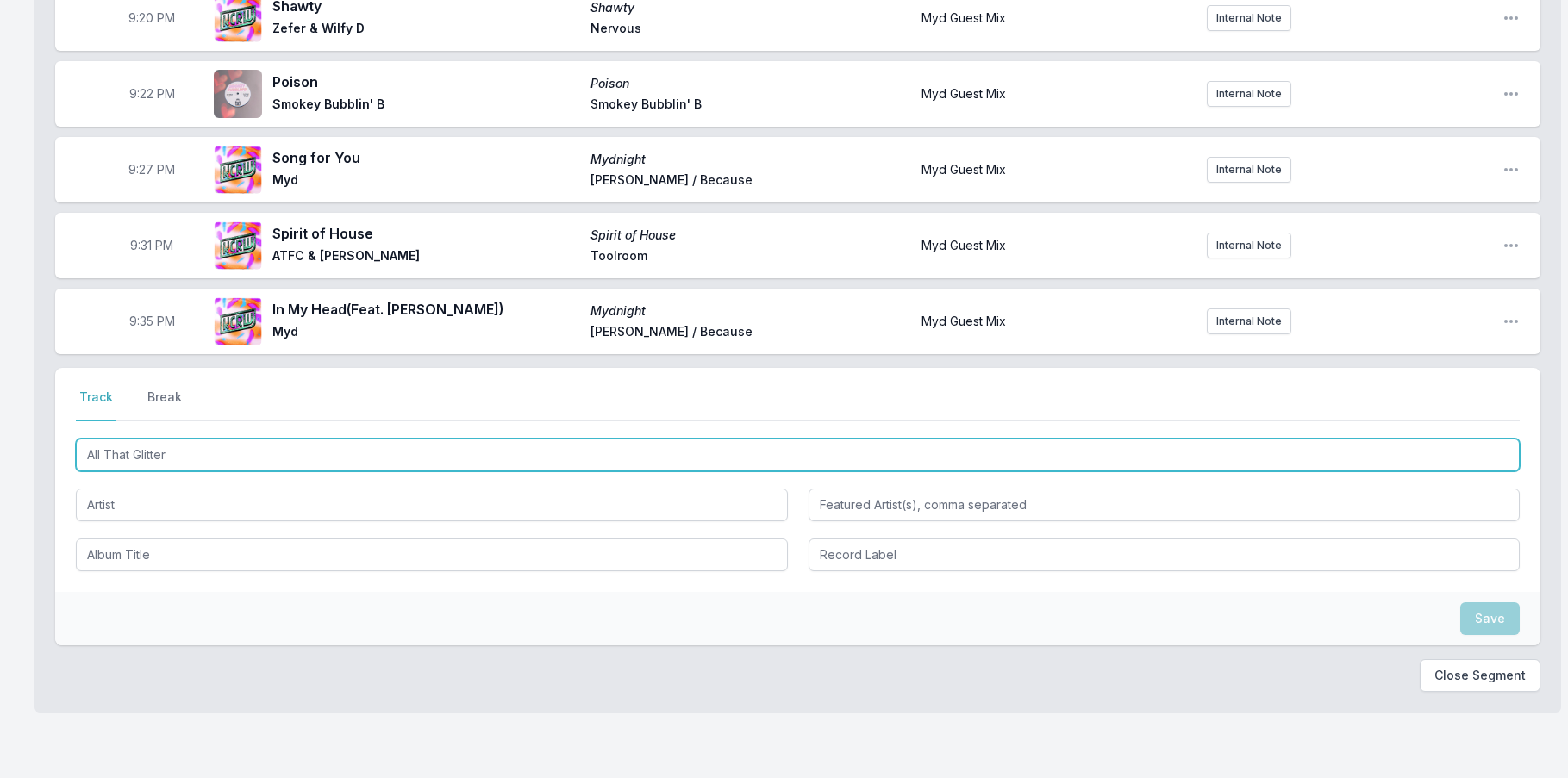 type on "All That Glitters" 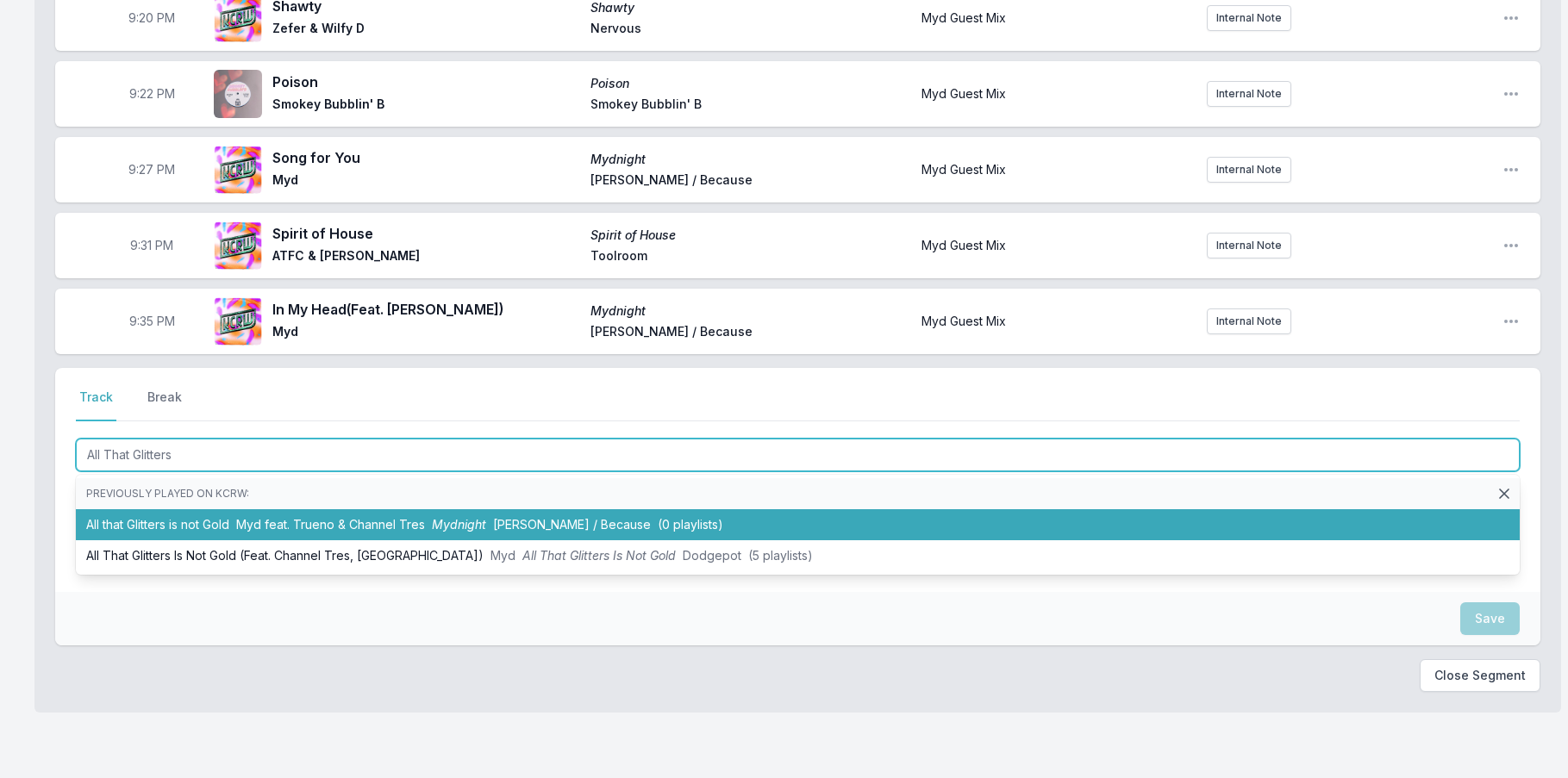click on "All that Glitters is not Gold Myd feat. Trueno & Channel Tres Mydnight [PERSON_NAME] / Because (0 playlists)" at bounding box center (797, 525) 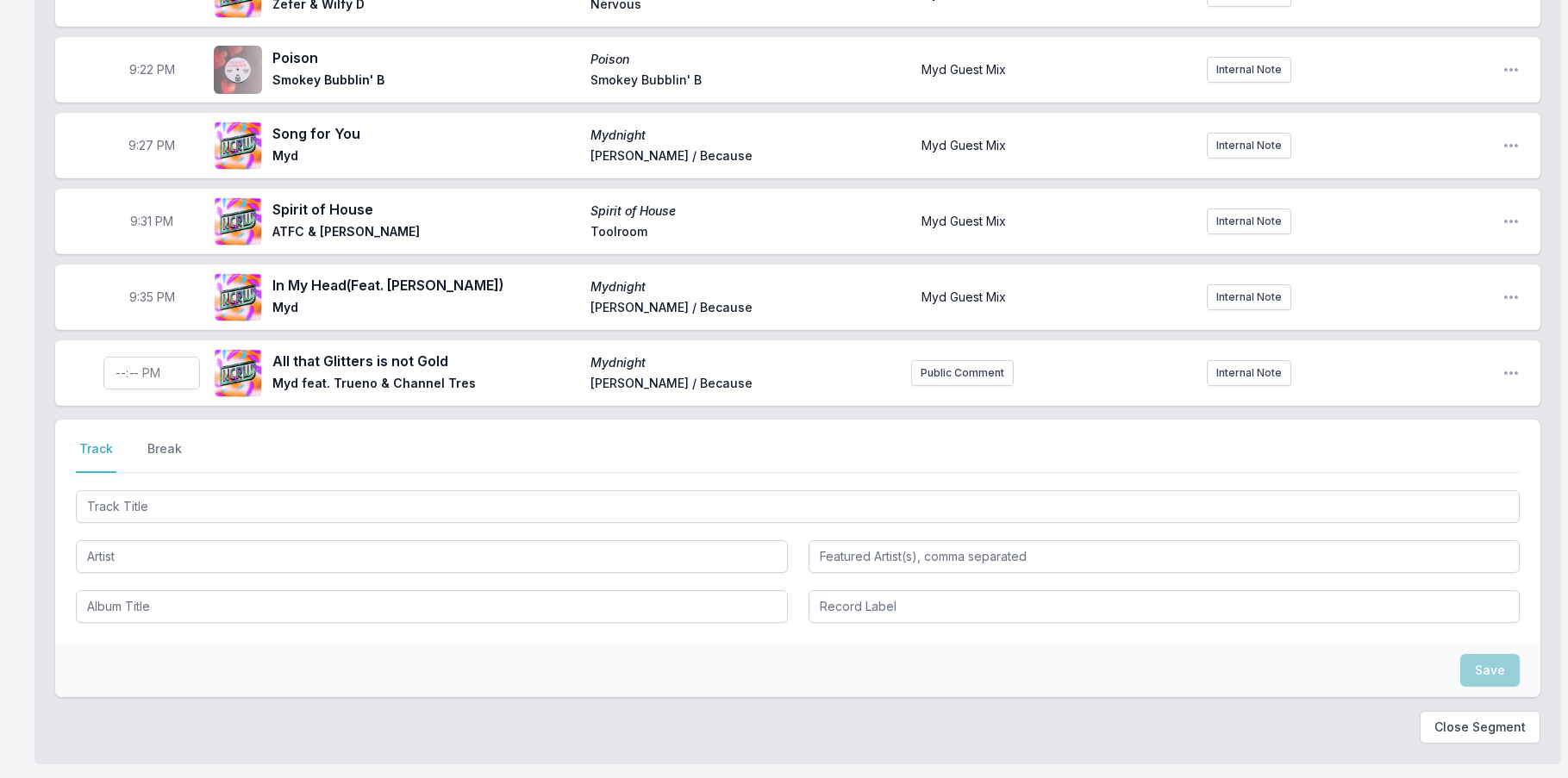 click on "All that Glitters is not Gold Mydnight Myd feat. Trueno & Channel Tres [PERSON_NAME] / Because Public Comment Internal Note Open playlist item options" at bounding box center [797, 373] 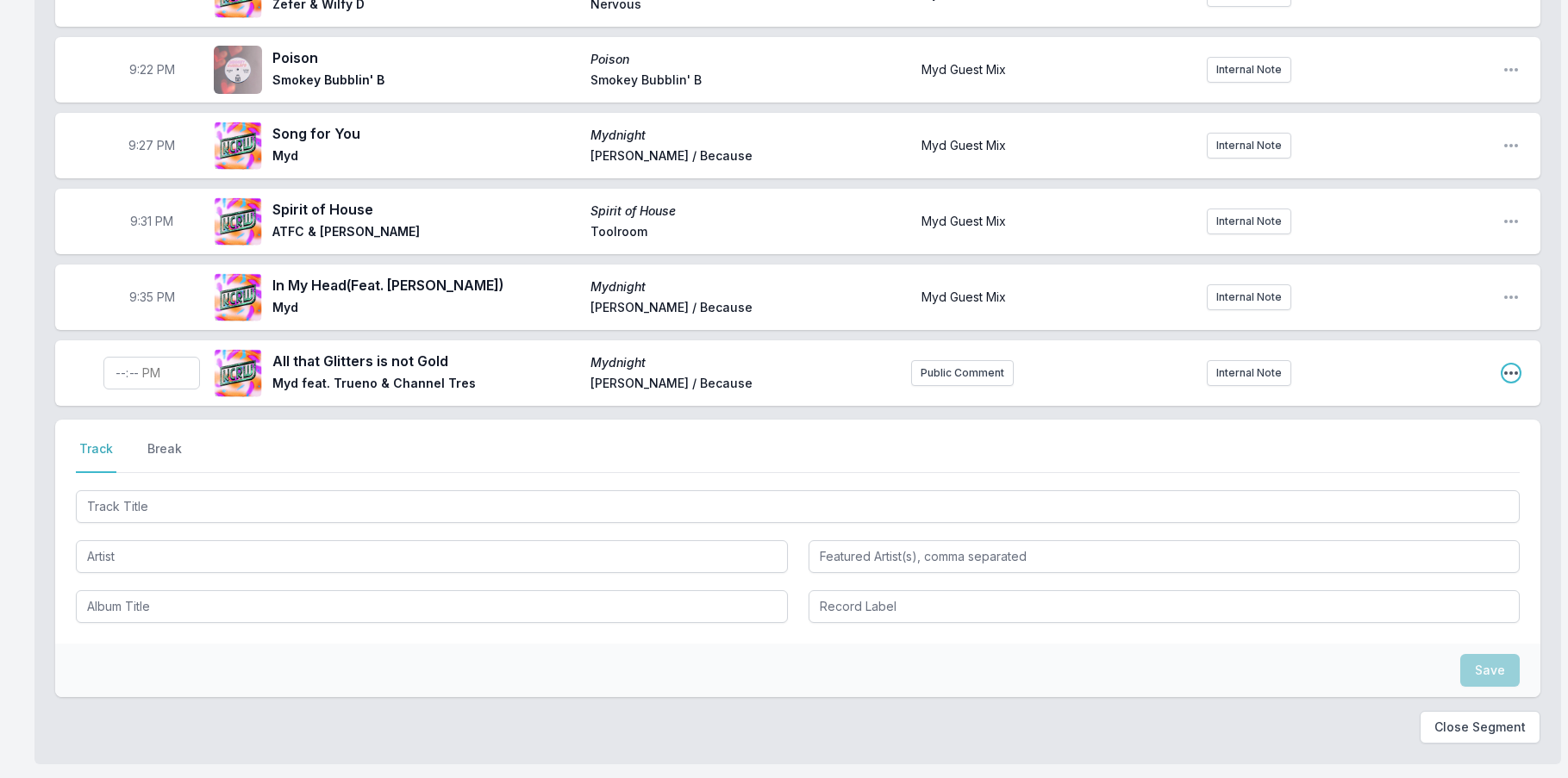 click 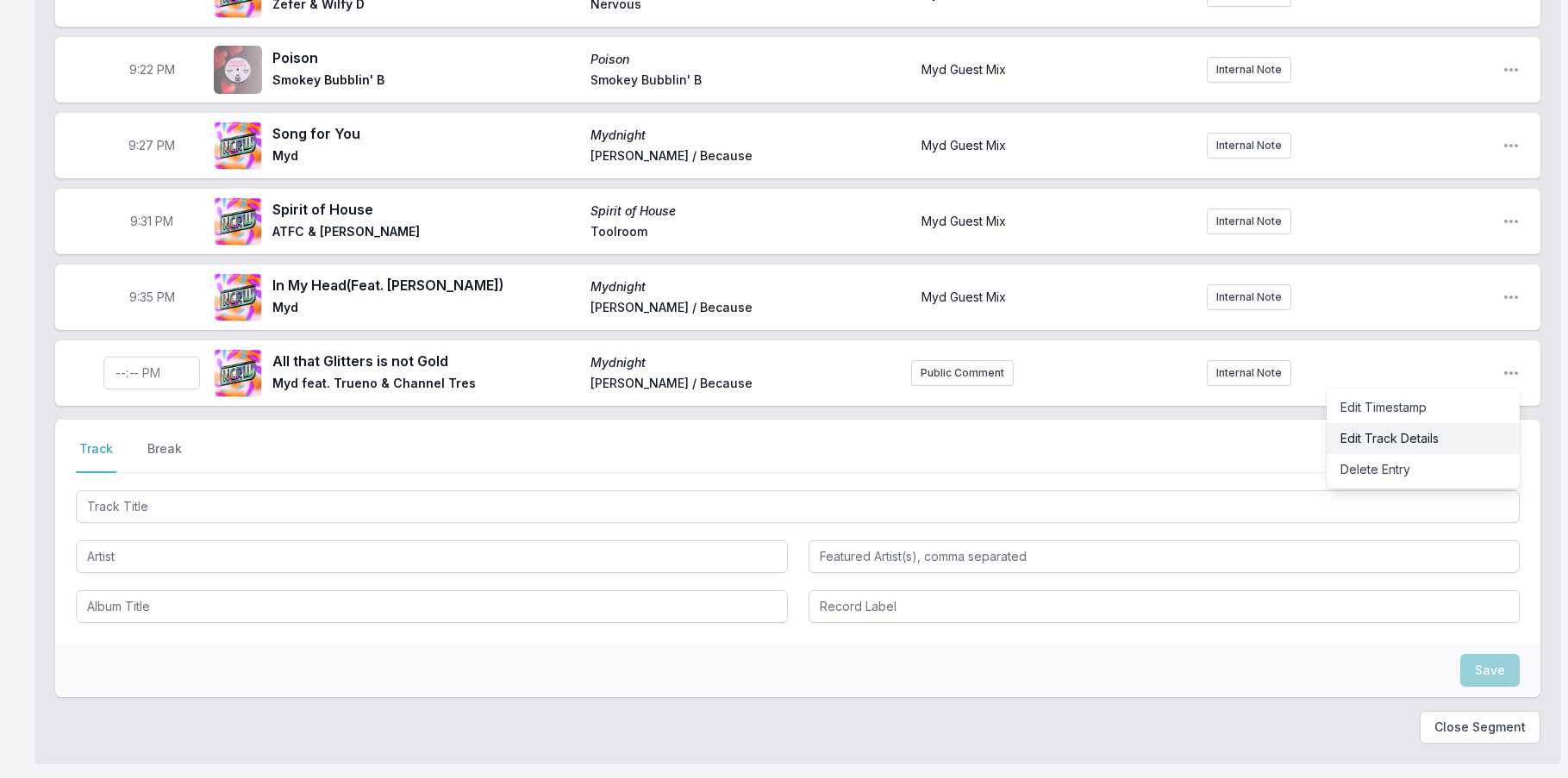 click on "Edit Track Details" at bounding box center [1423, 439] 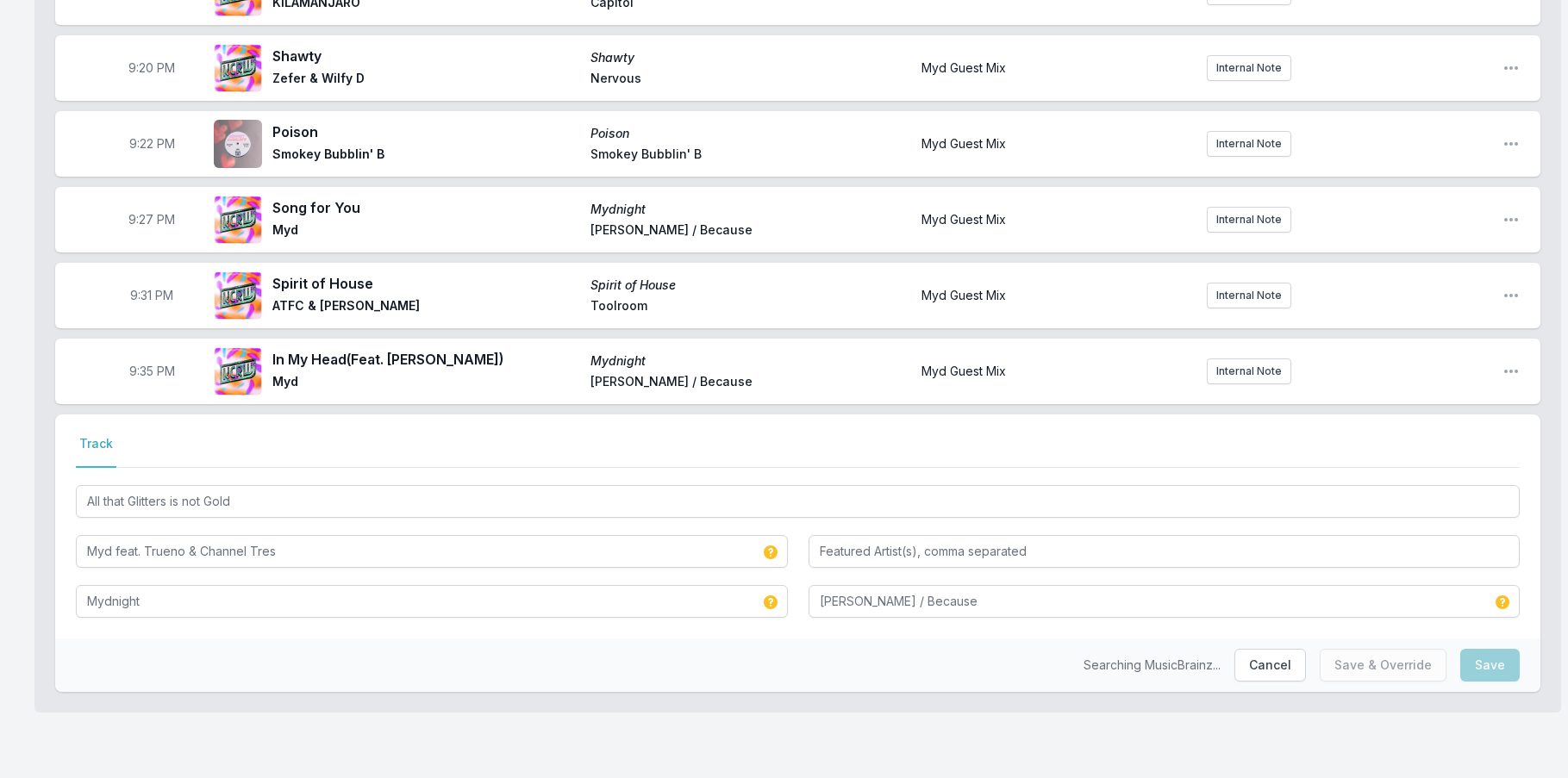 scroll, scrollTop: 2119, scrollLeft: 0, axis: vertical 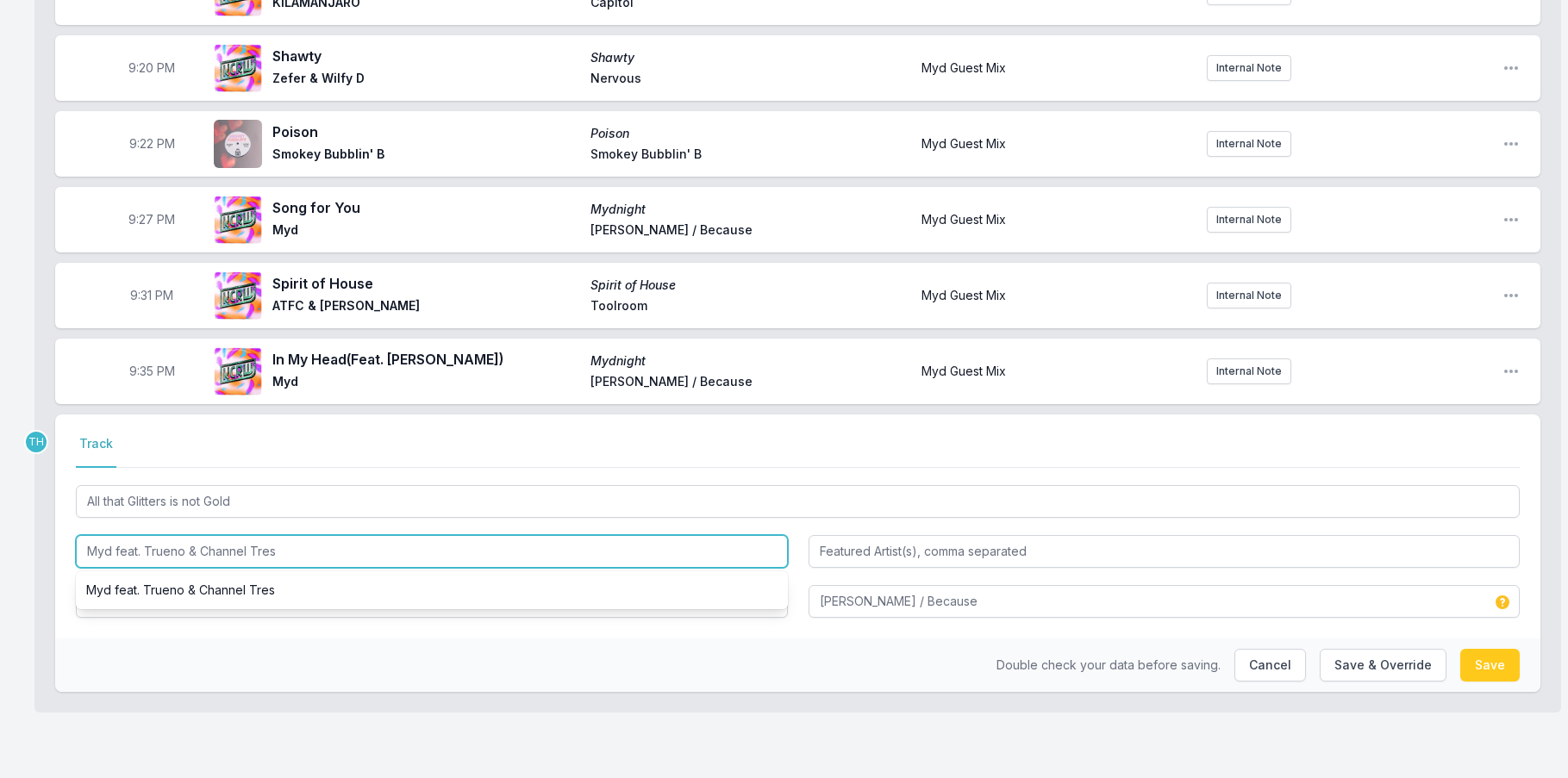 drag, startPoint x: 141, startPoint y: 551, endPoint x: 485, endPoint y: 548, distance: 344.01308 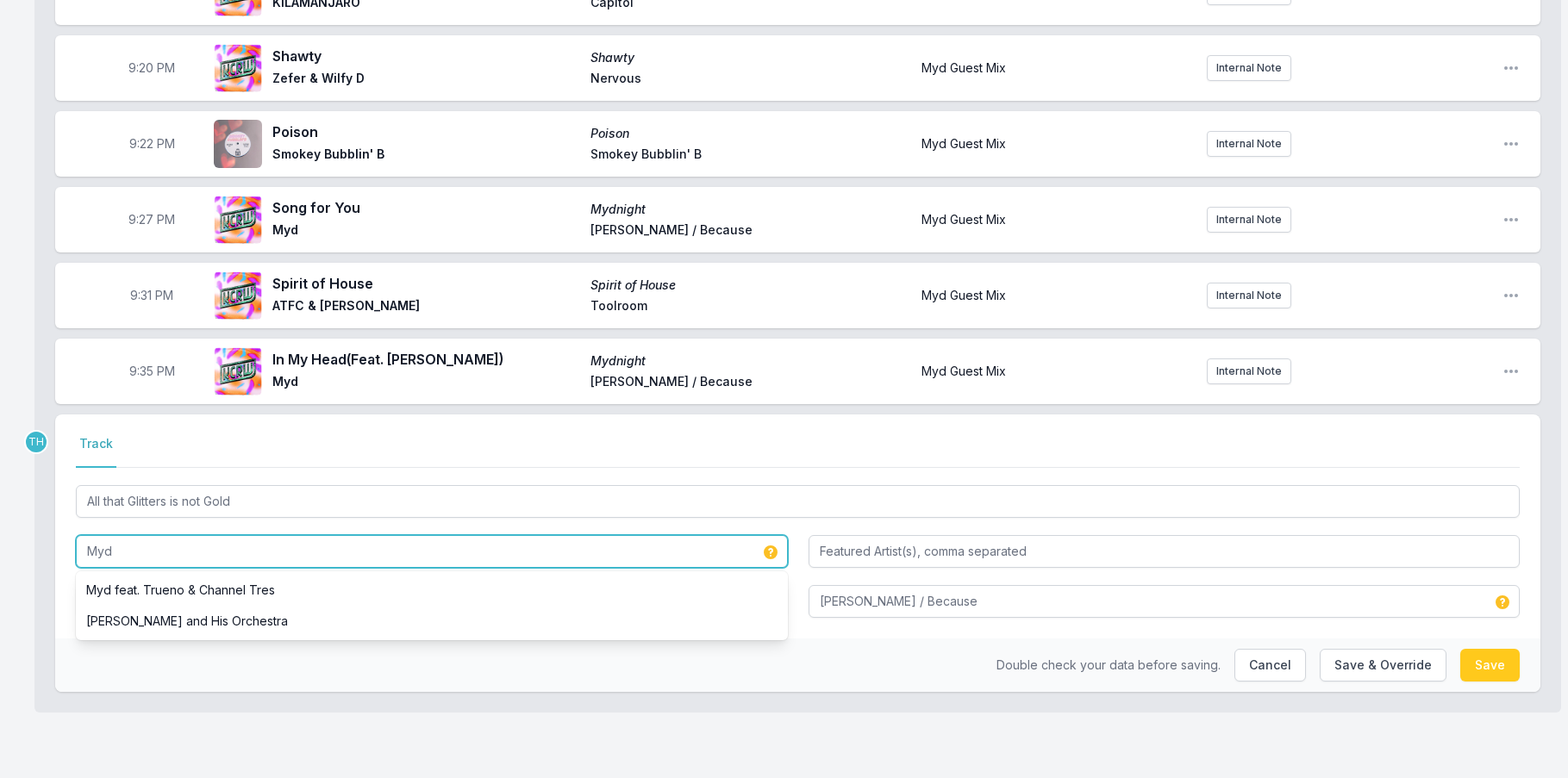 type on "Myd" 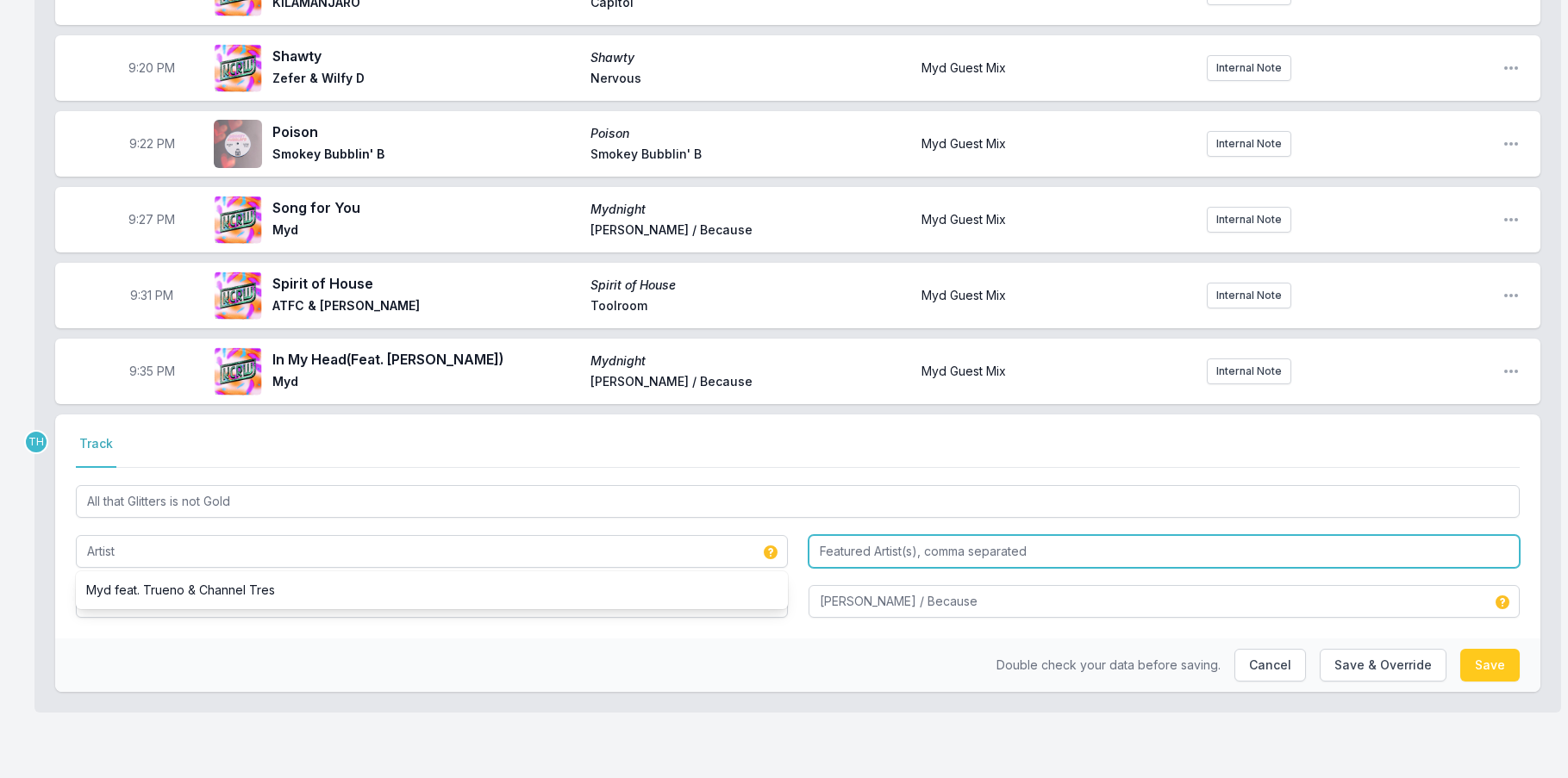 type on "Myd" 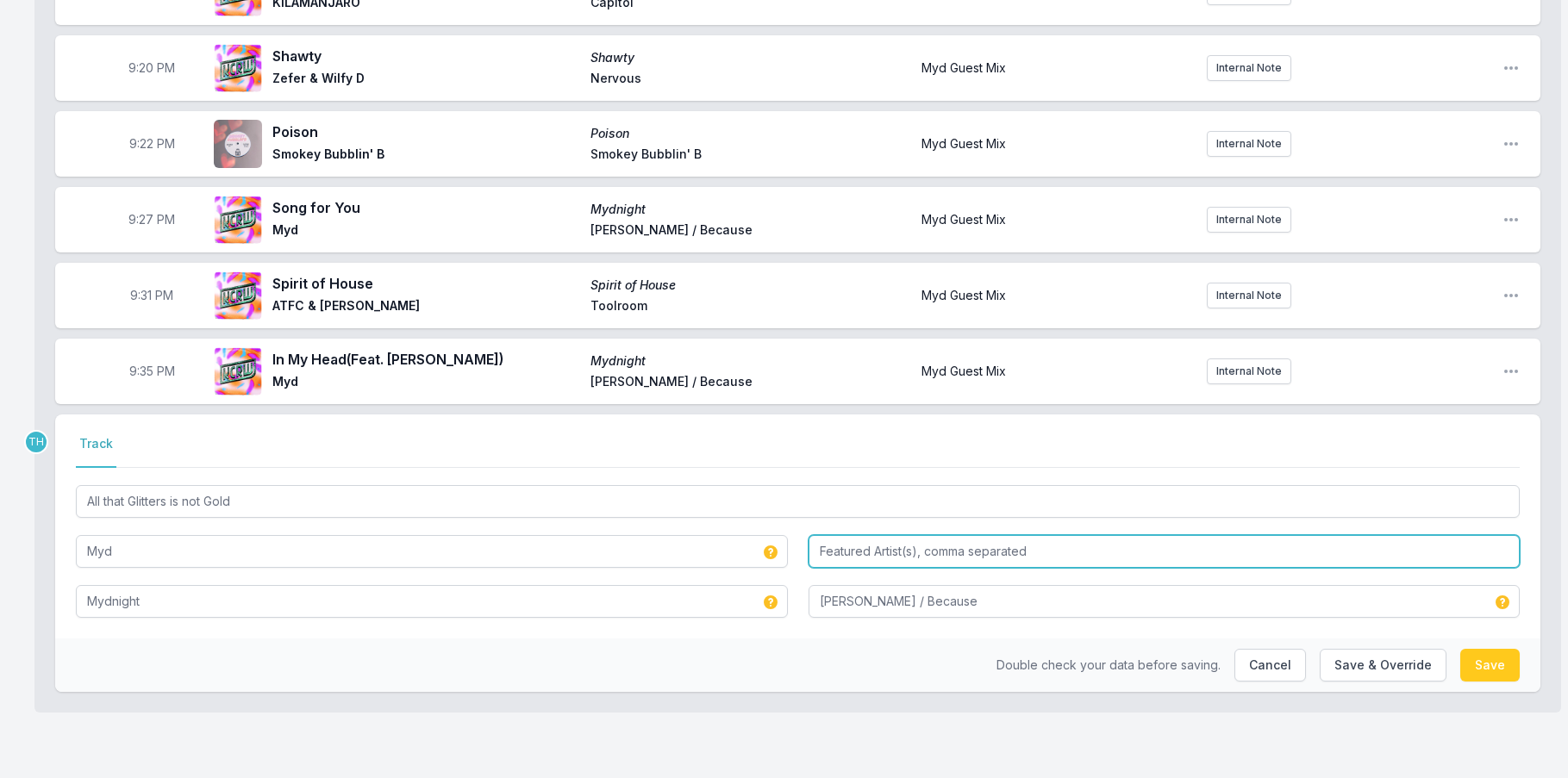 paste on "Trueno & Channel Tres" 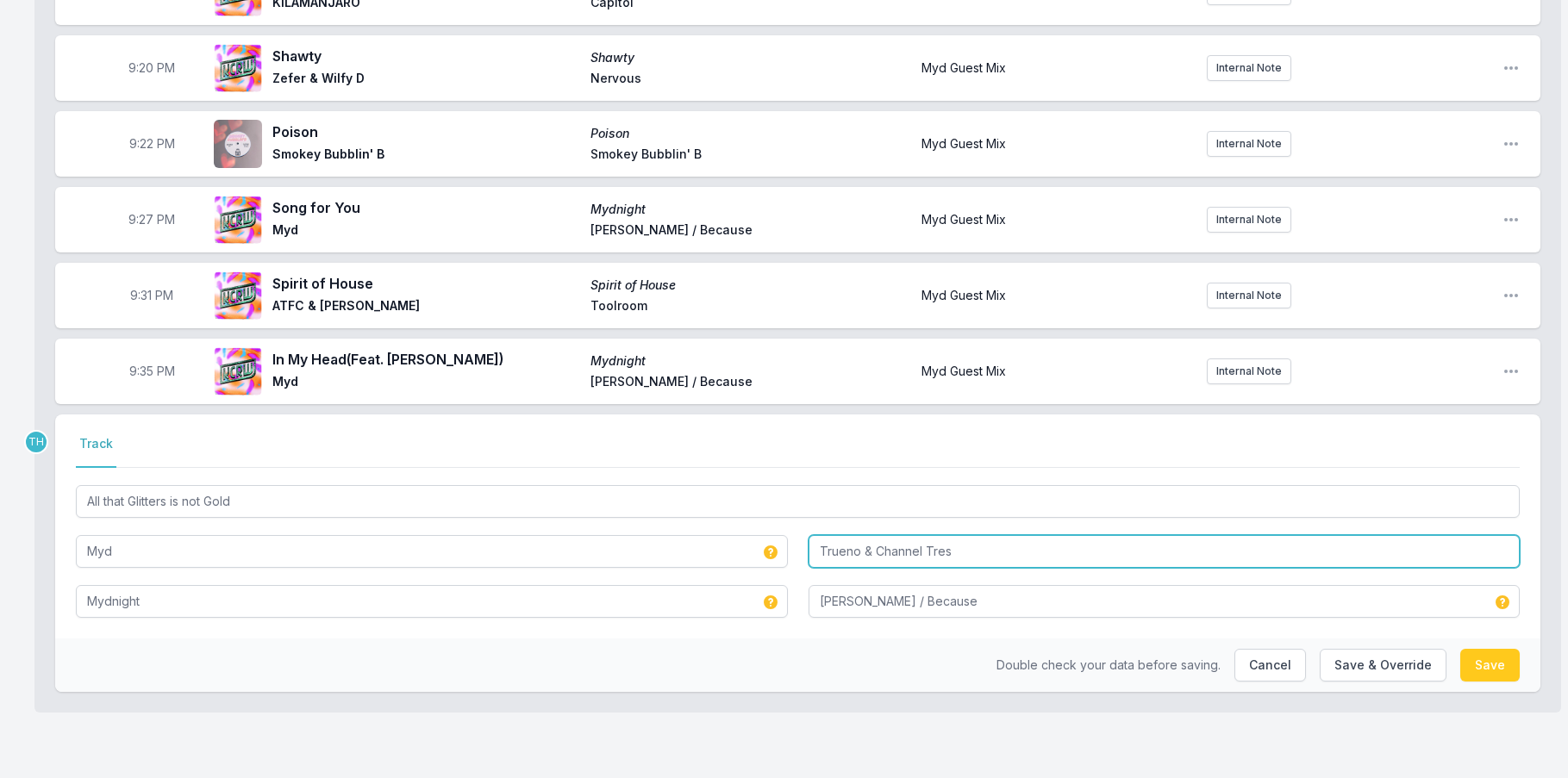type on "Trueno & Channel Tres" 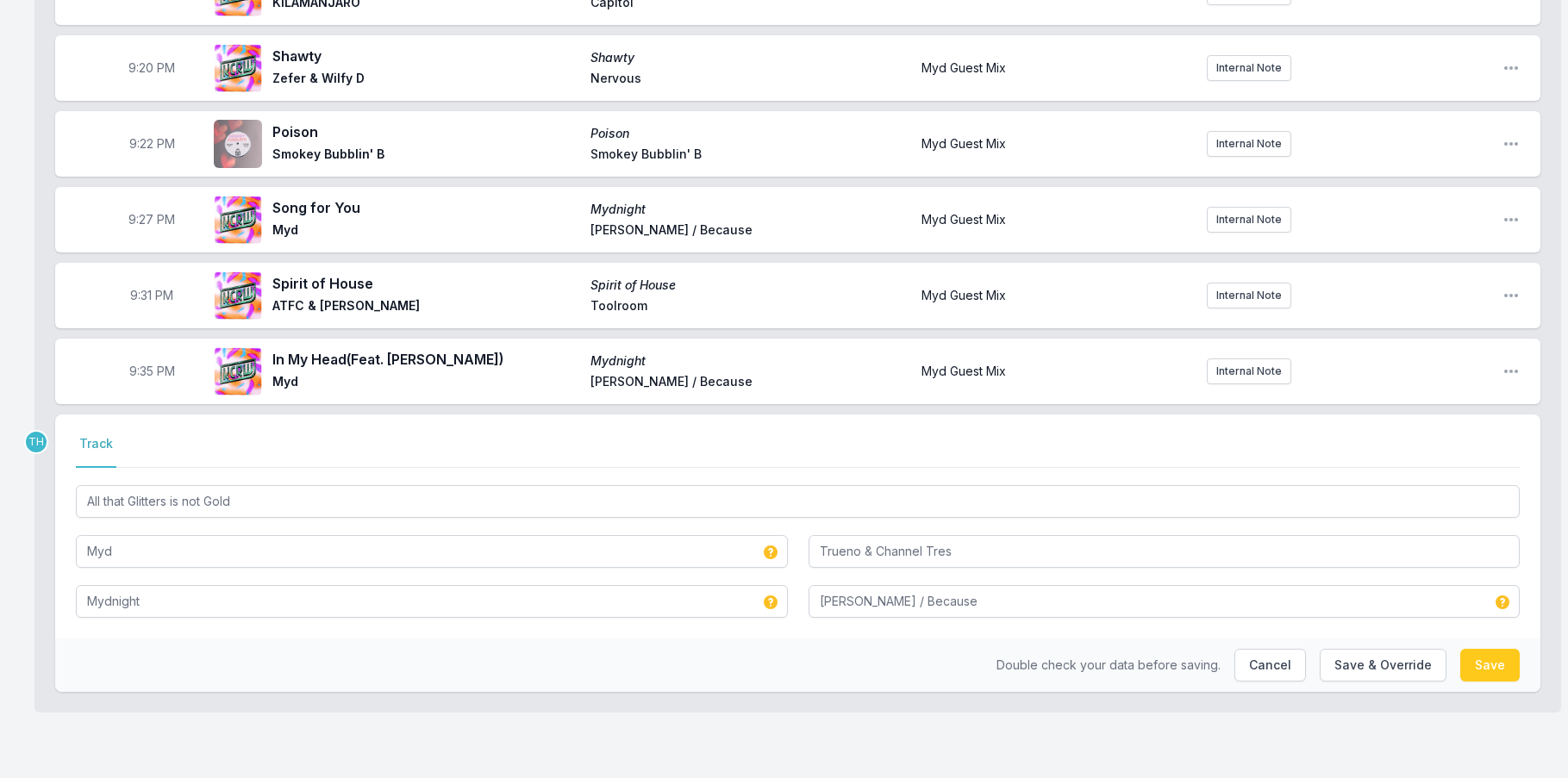 click on "Double check your data before saving. Cancel Save & Override Save" at bounding box center (797, 665) 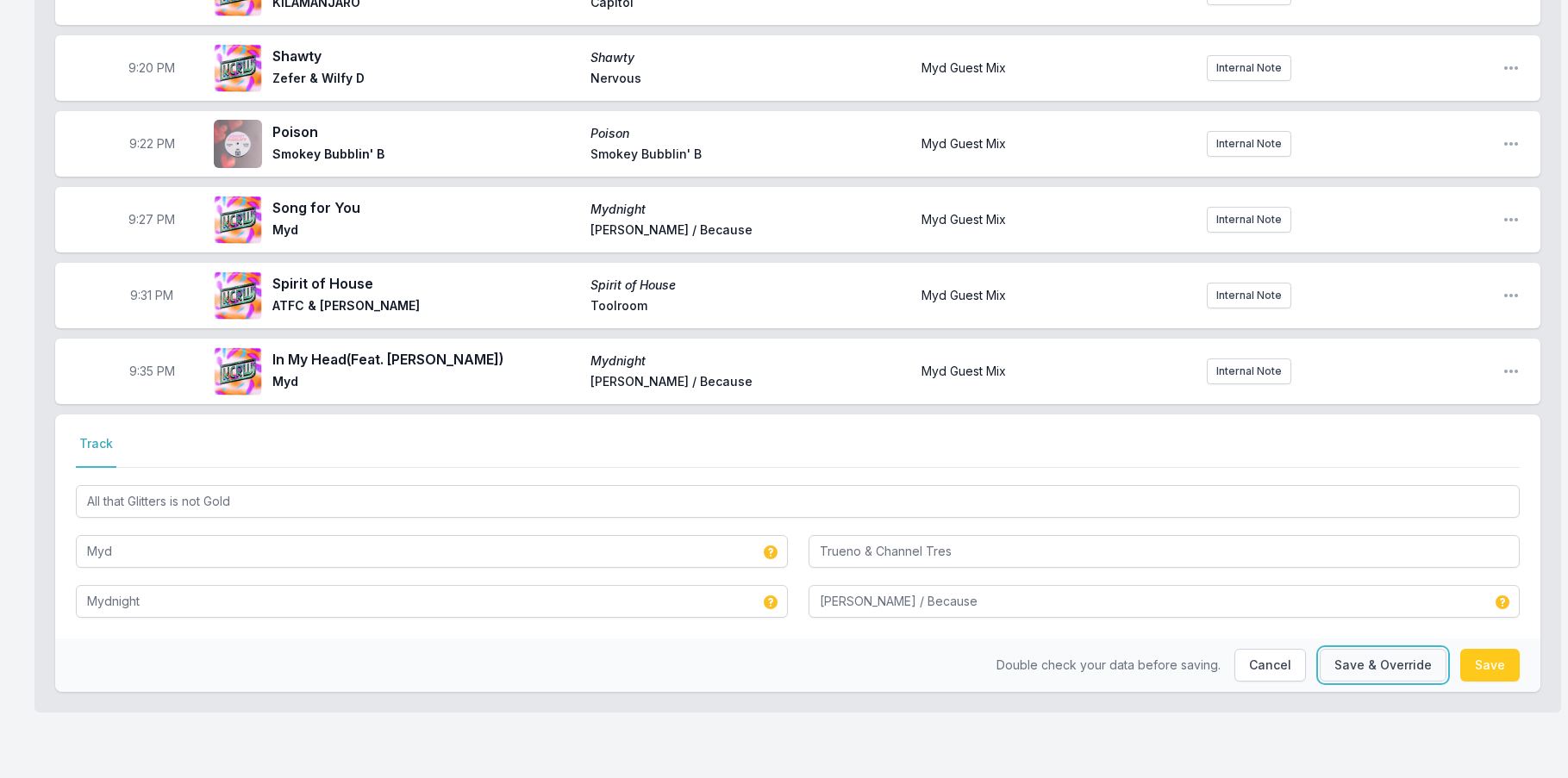 click on "Save & Override" at bounding box center (1383, 665) 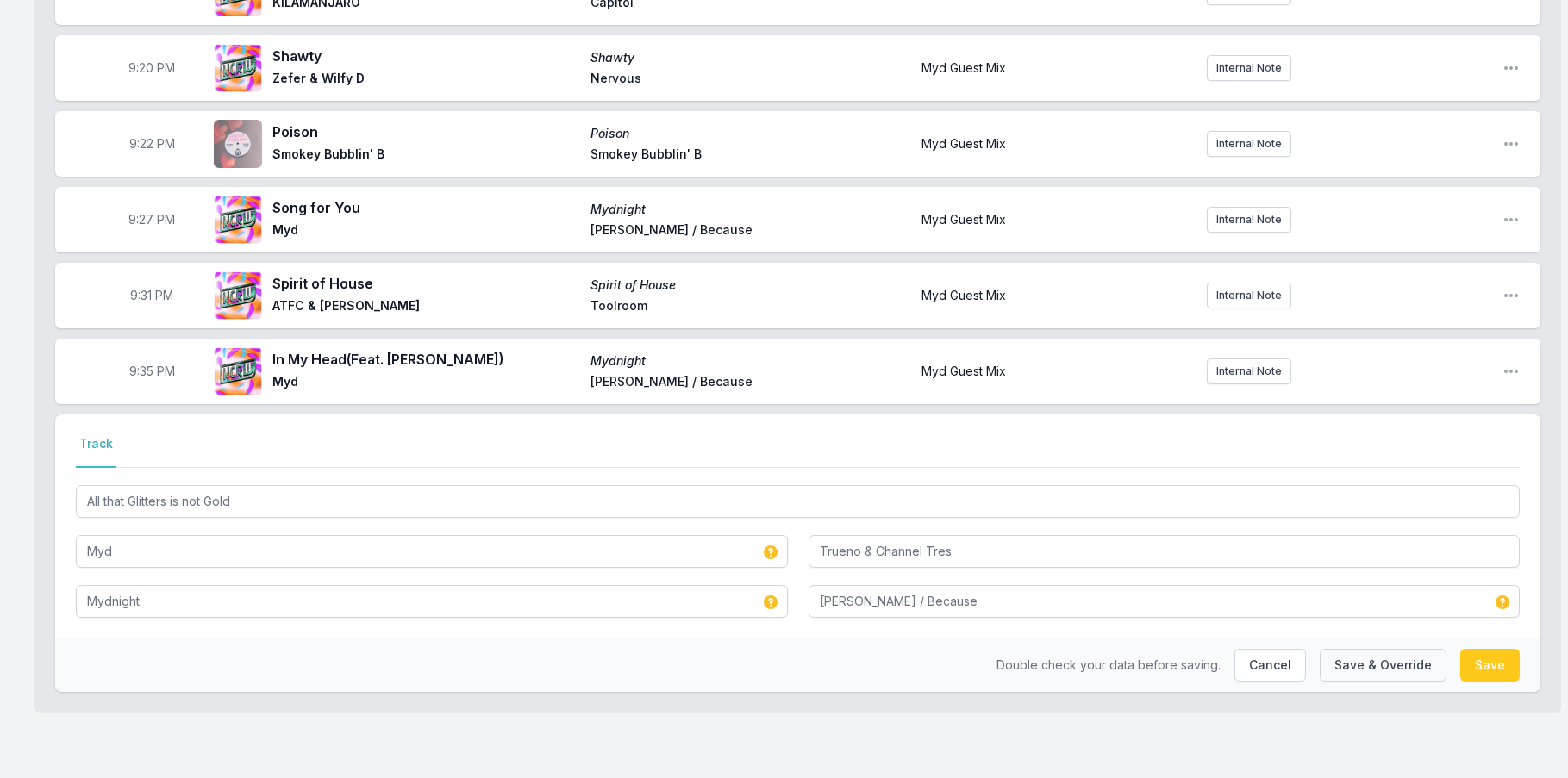 type on "Myd feat. Trueno & Channel Tres" 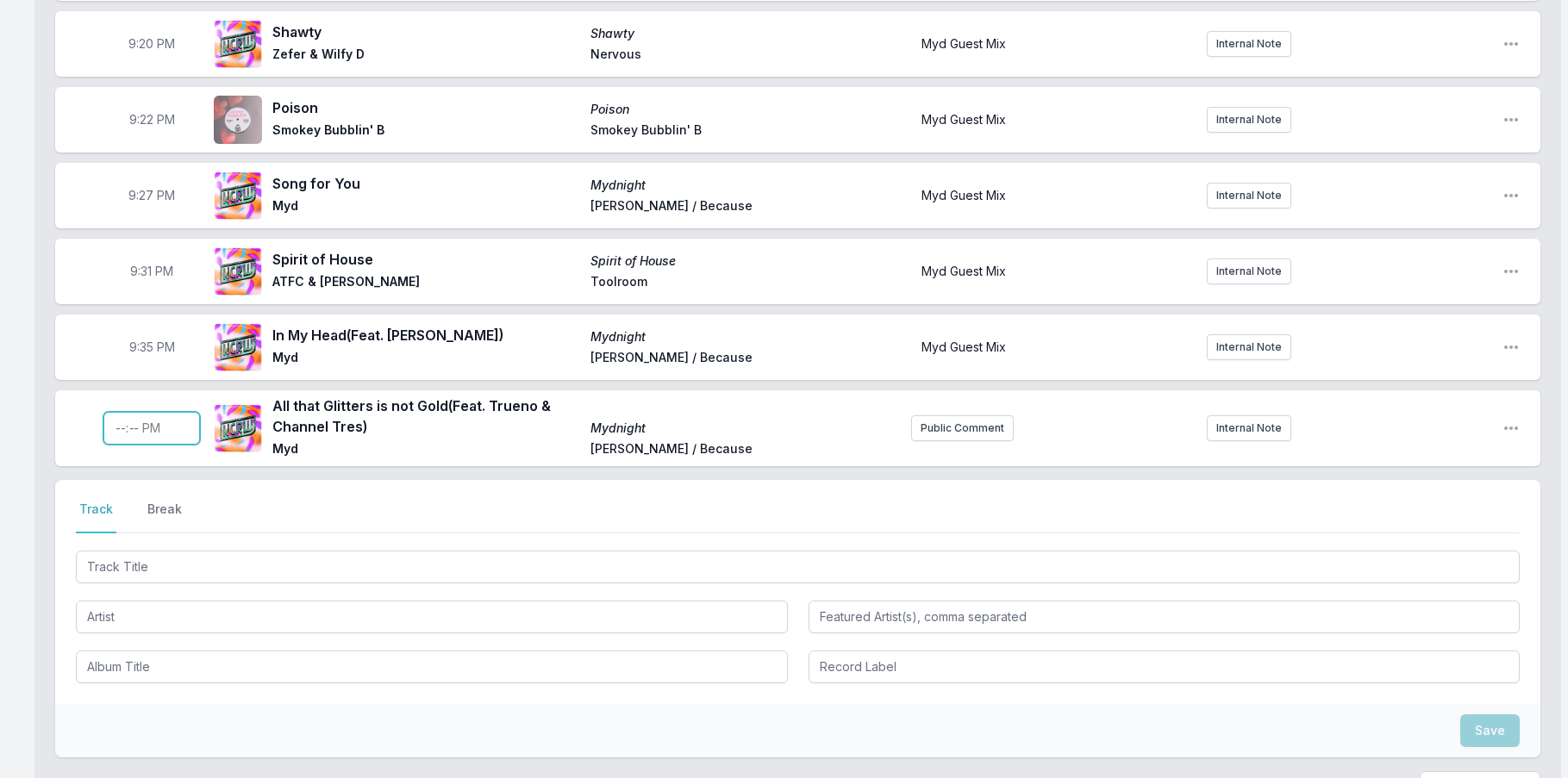 click at bounding box center [152, 428] 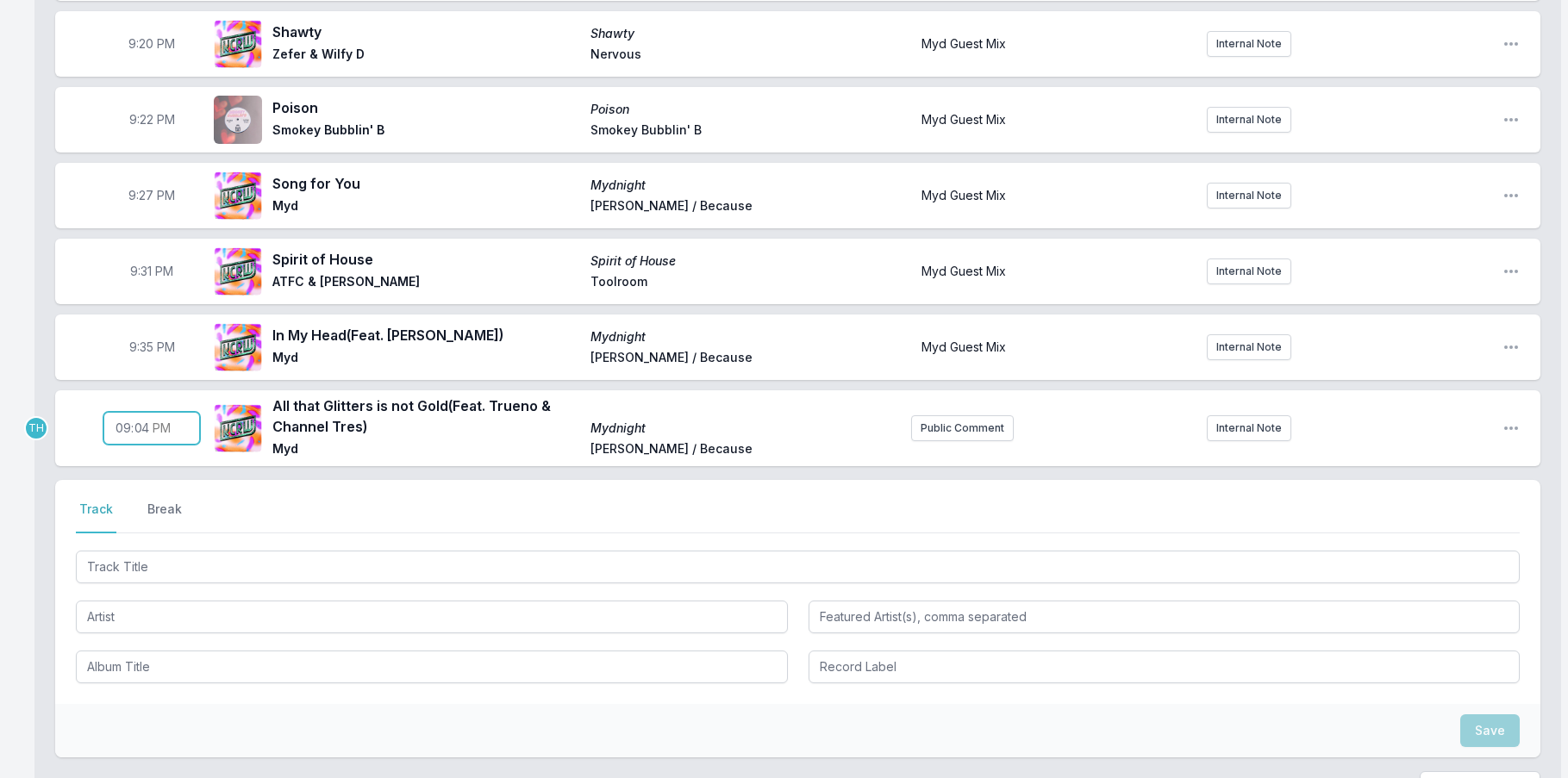 type on "21:41" 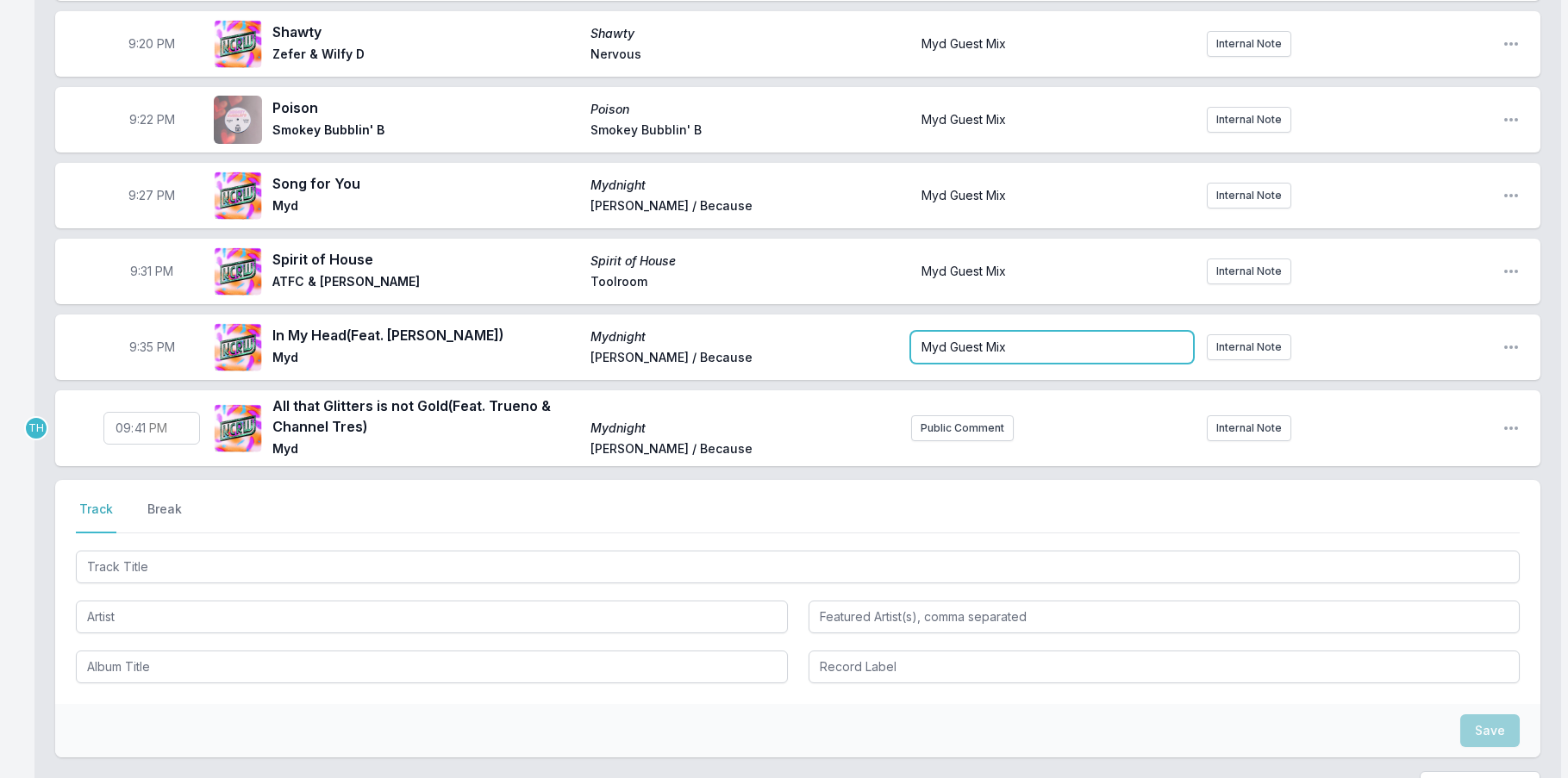 click on "Myd Guest Mix" at bounding box center (1052, 347) 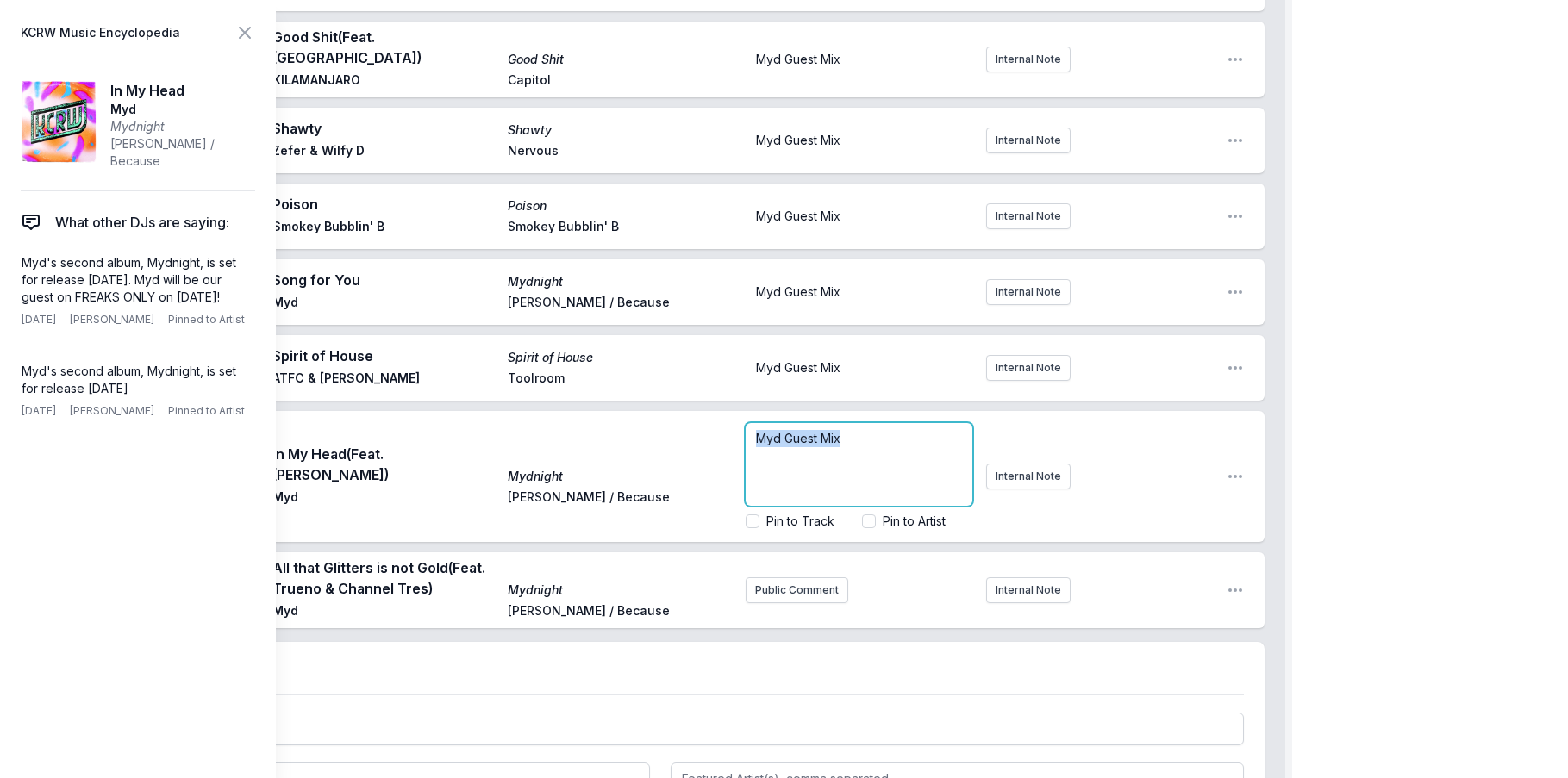 drag, startPoint x: 858, startPoint y: 421, endPoint x: 687, endPoint y: 421, distance: 171 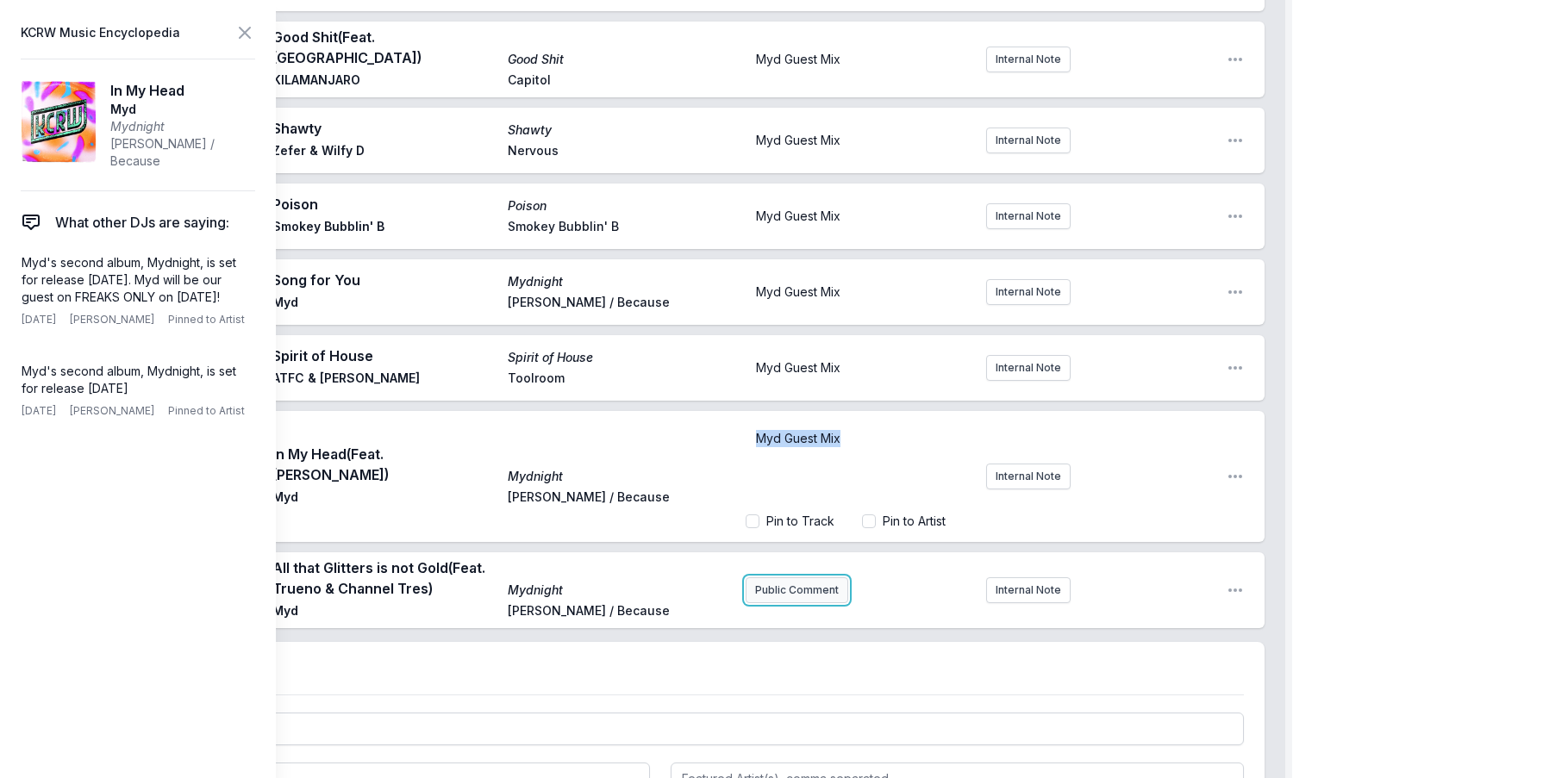 click on "Myd FREAKS ONLY Guest DJ Set Myd Open segment options 9:00 PM Our Home Mydnight Myd [PERSON_NAME] / Because Myd is in the mix. This is UNRELEASED HEAT from Myd's forthcoming album, out on [DATE]! Internal Note Open playlist item options Myd is in the mix. This is UNRELEASED HEAT from Myd's forthcoming album, out on [DATE]! 9:04 PM WARYA WARYA Disclosure Apollo Myd Guest Mix Internal Note Open playlist item options Myd Guest Mix 9:07 PM Unidos Volver [PERSON_NAME] & Daphni Ninja Tune Myd Guest Mix Internal Note Open playlist item options Myd Guest Mix 9:11 PM So High Mydnight Myd [PERSON_NAME] / Because Myd Guest Mix. Mydnight drops on [DATE]! Internal Note Open playlist item options Myd Guest Mix. Mydnight drops on [DATE]! 9:16 PM Good Shit  (Feat. [PERSON_NAME]) Good Shit KILAMANJARO Capitol Myd Guest Mix Internal Note Open playlist item options Myd Guest Mix 9:20 PM [PERSON_NAME] [PERSON_NAME] & Wilfy D Nervous Myd Guest Mix Internal Note Open playlist item options Myd Guest Mix 9:22 PM Poison Poison 9:27 PM" at bounding box center [659, 299] 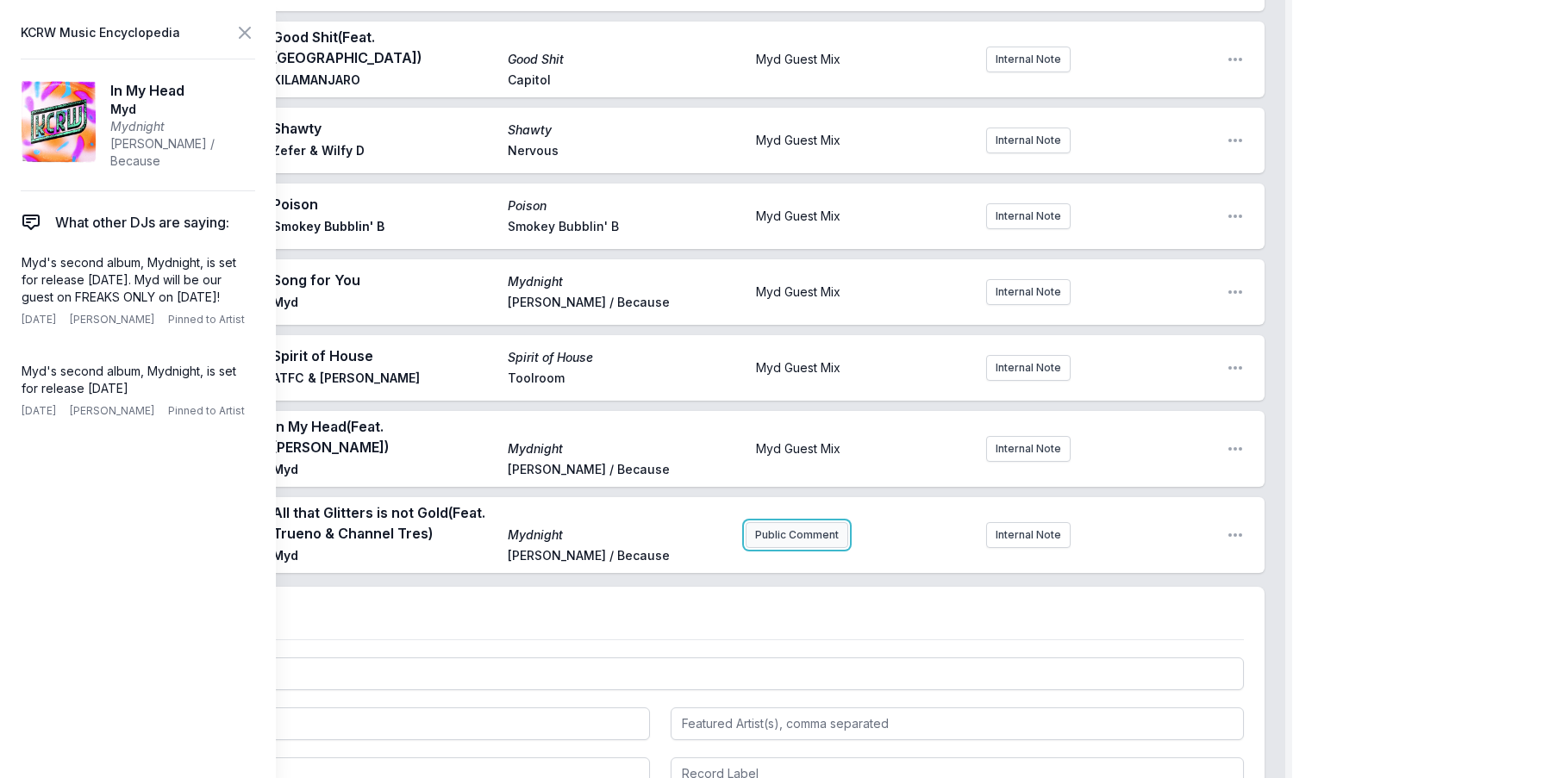 click on "Public Comment" at bounding box center [796, 535] 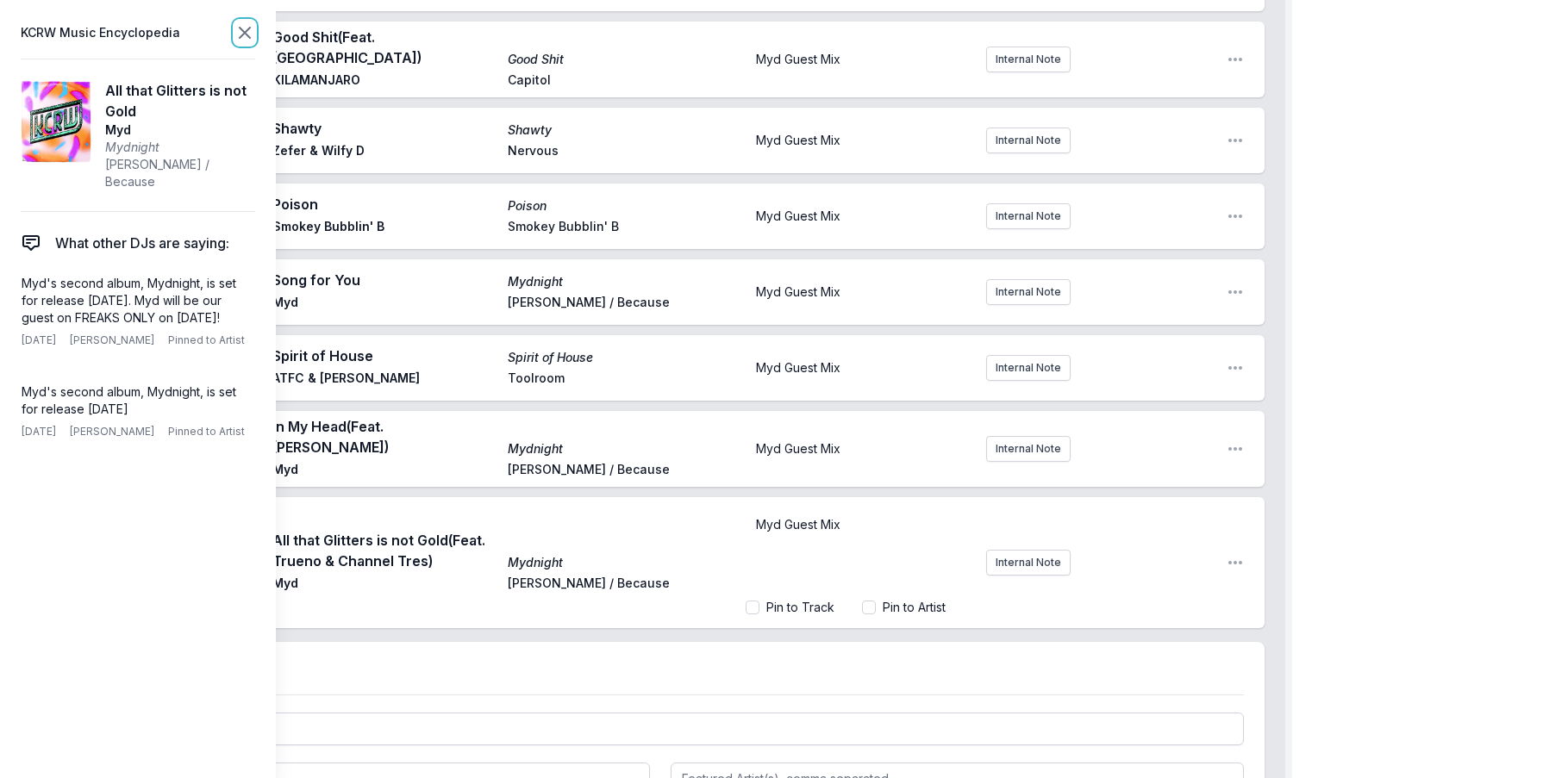 click 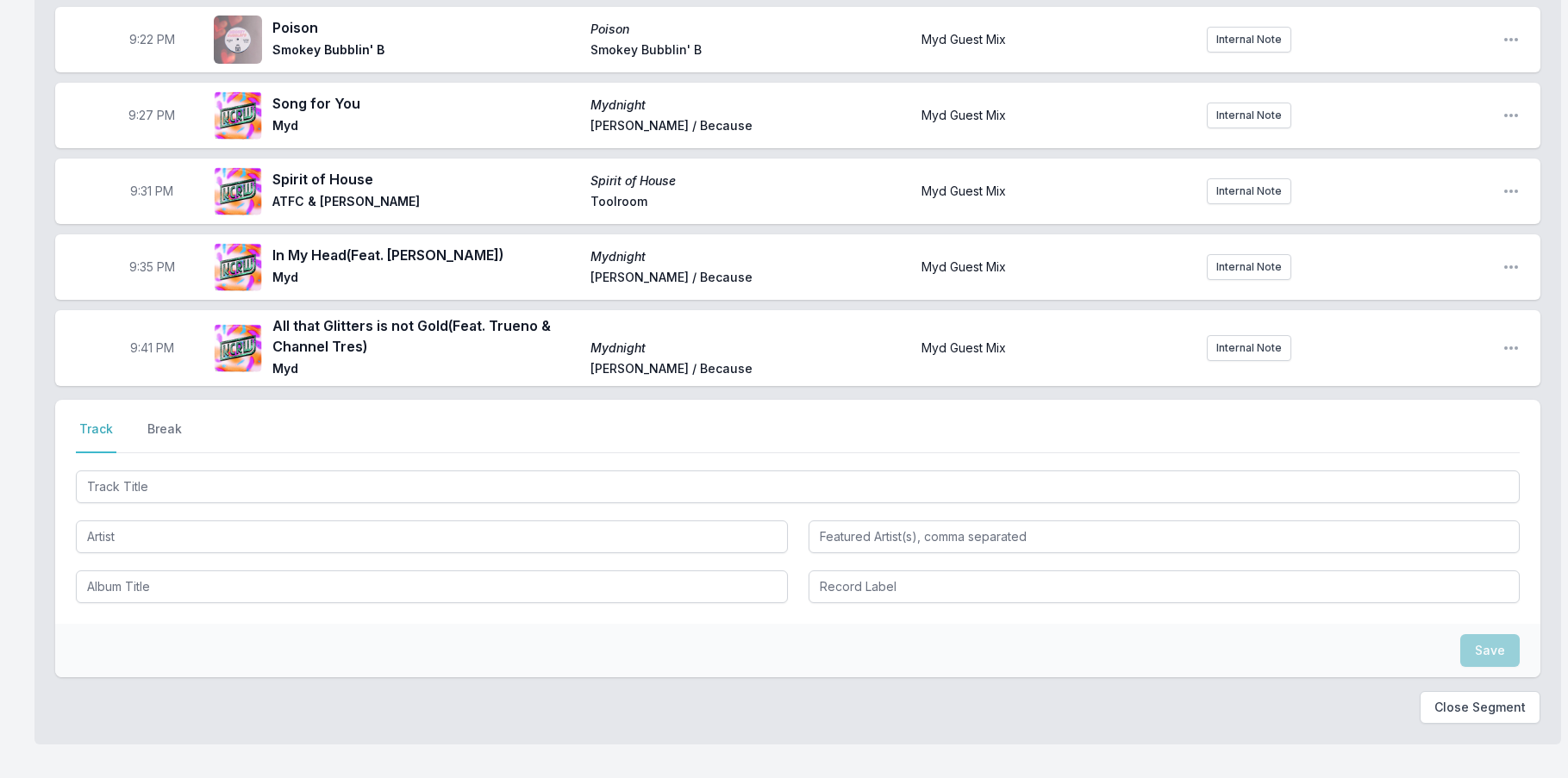scroll, scrollTop: 2205, scrollLeft: 0, axis: vertical 